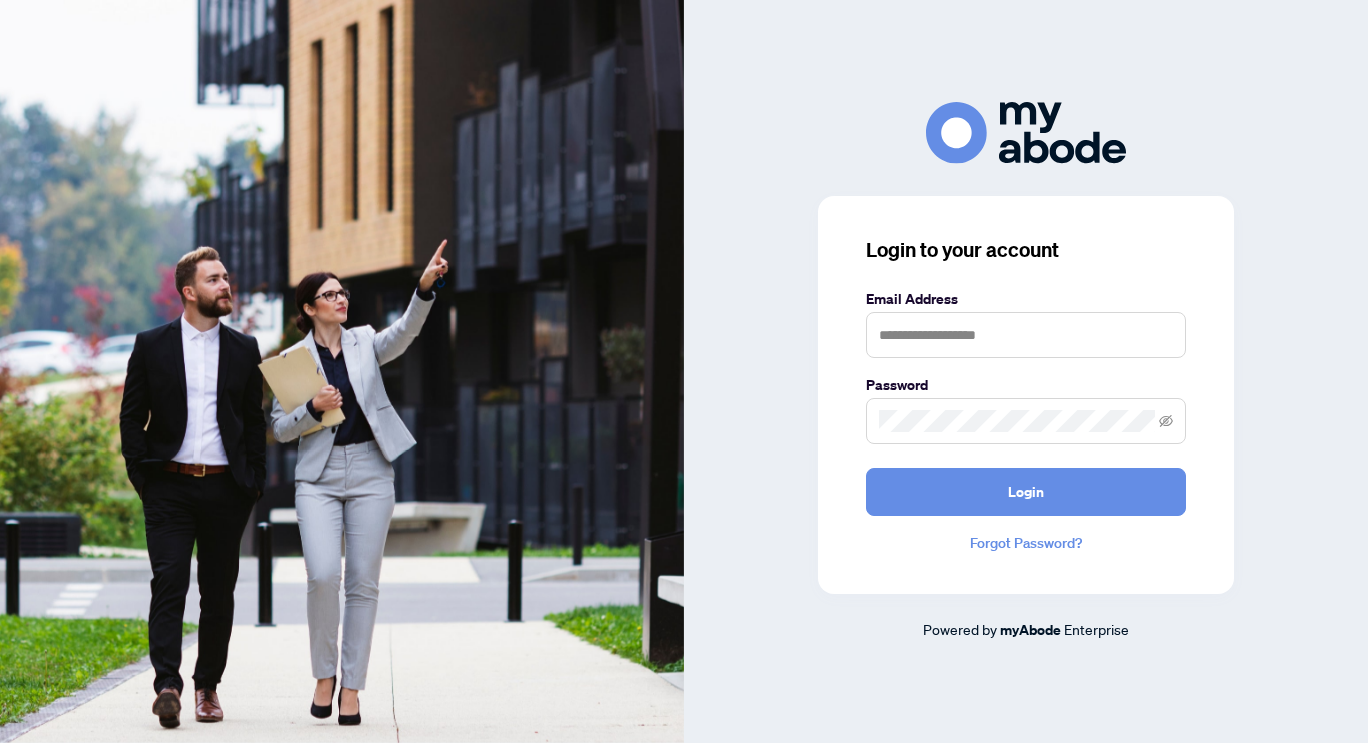 scroll, scrollTop: 0, scrollLeft: 0, axis: both 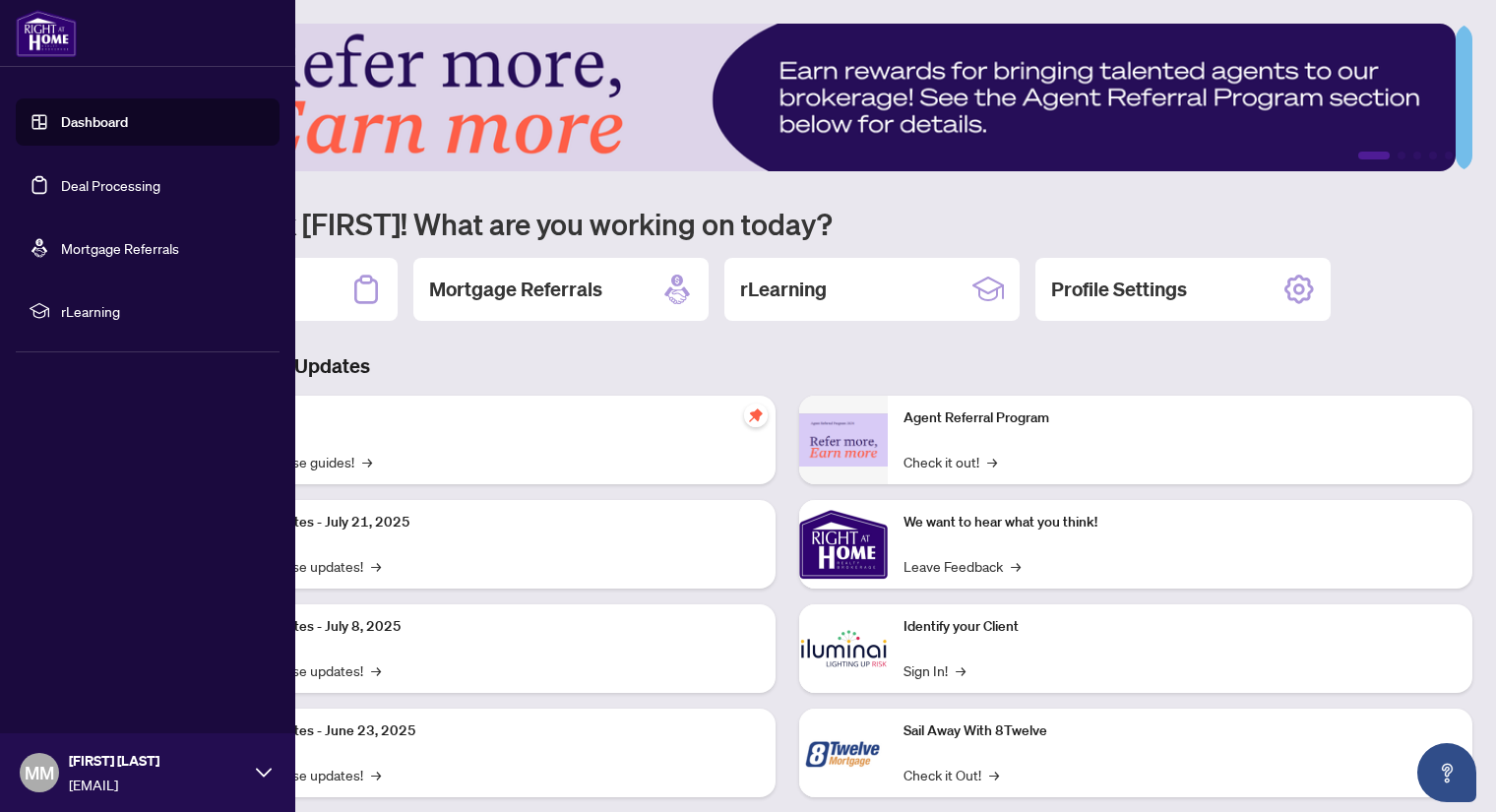 click on "Dashboard" at bounding box center [94, 122] 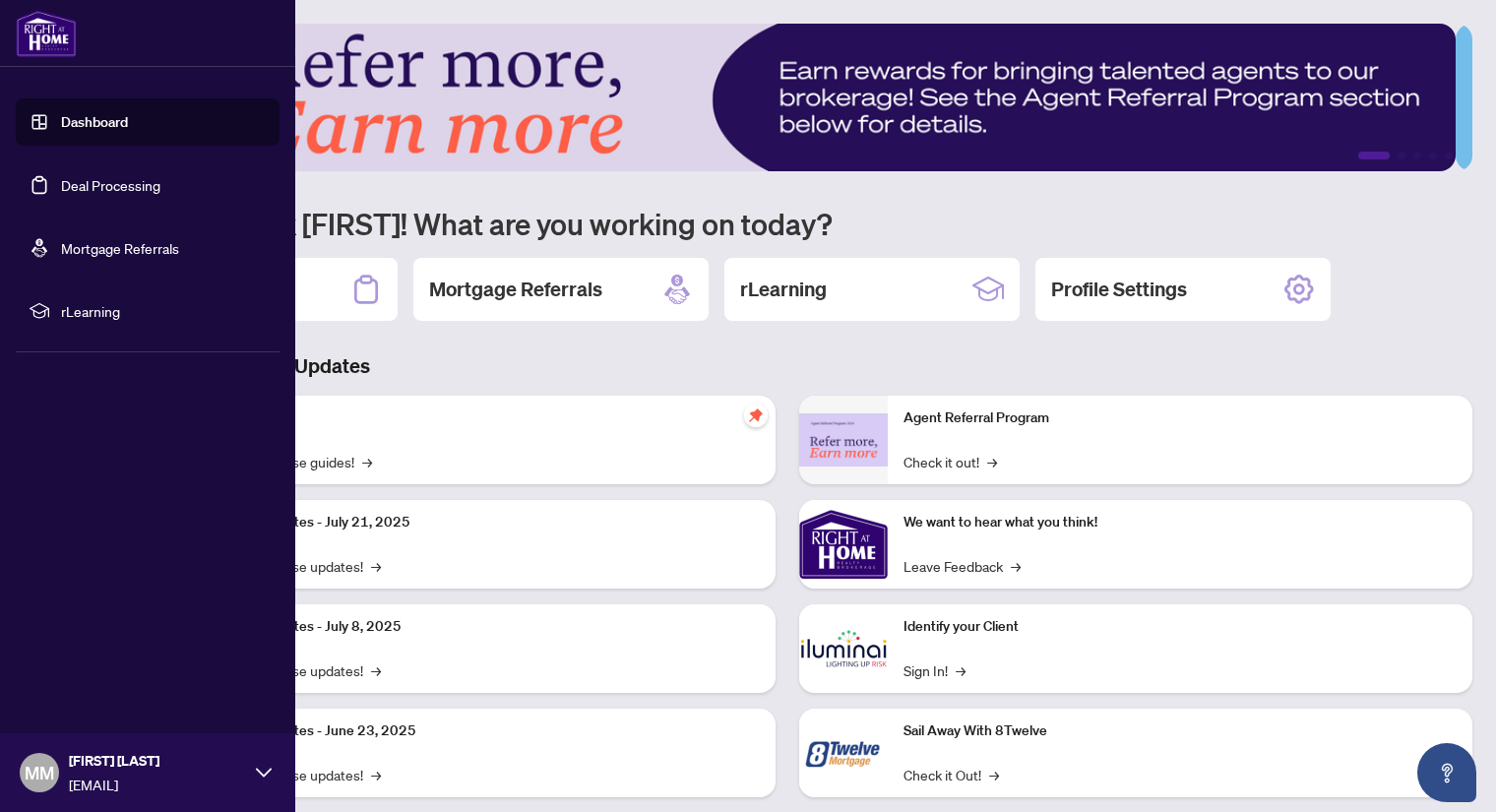 click at bounding box center (46, 33) 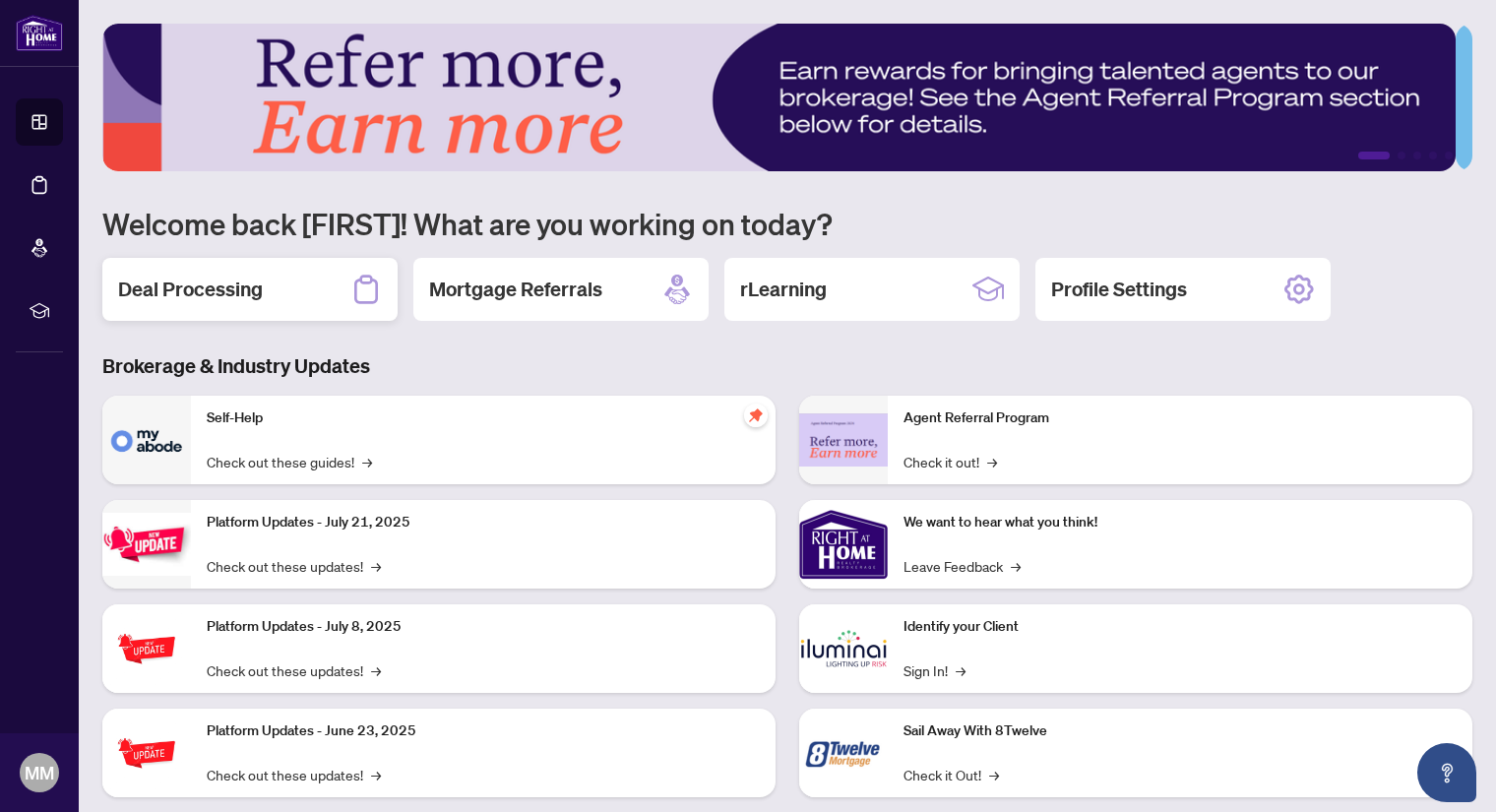 click on "Deal Processing" at bounding box center [190, 289] 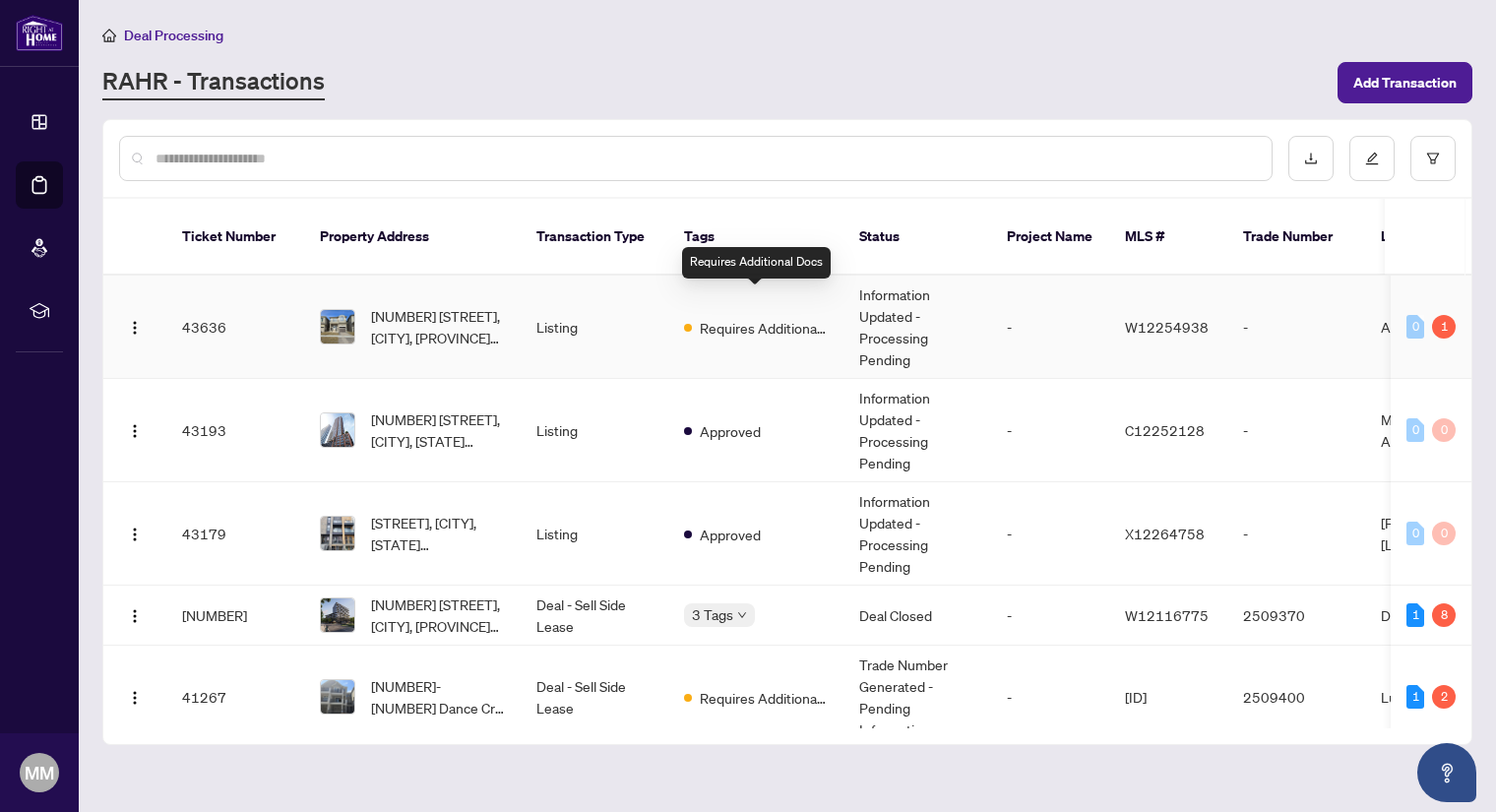 click on "Requires Additional Docs" at bounding box center (764, 328) 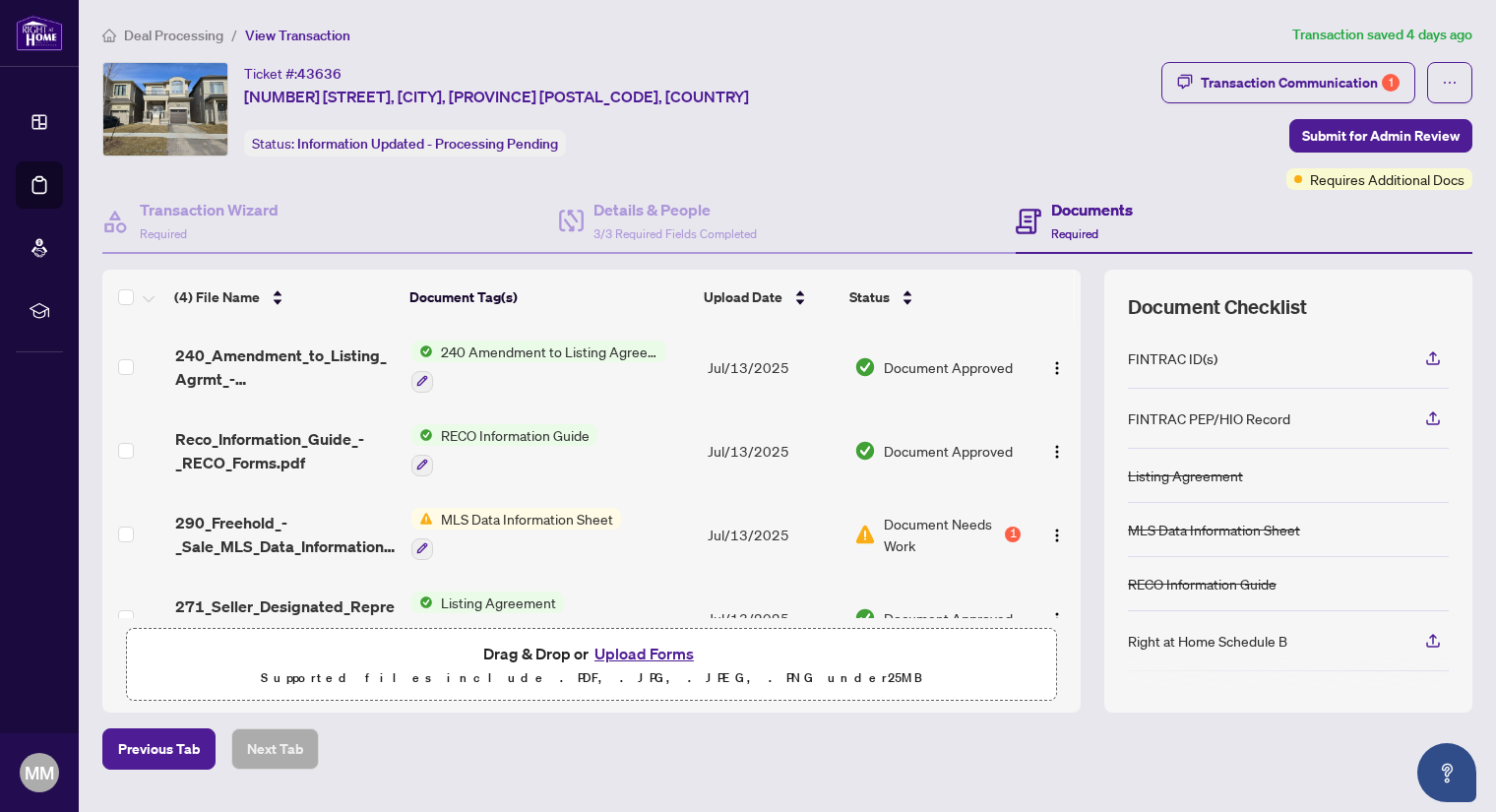 click on "MLS Data Information Sheet" at bounding box center [551, 533] 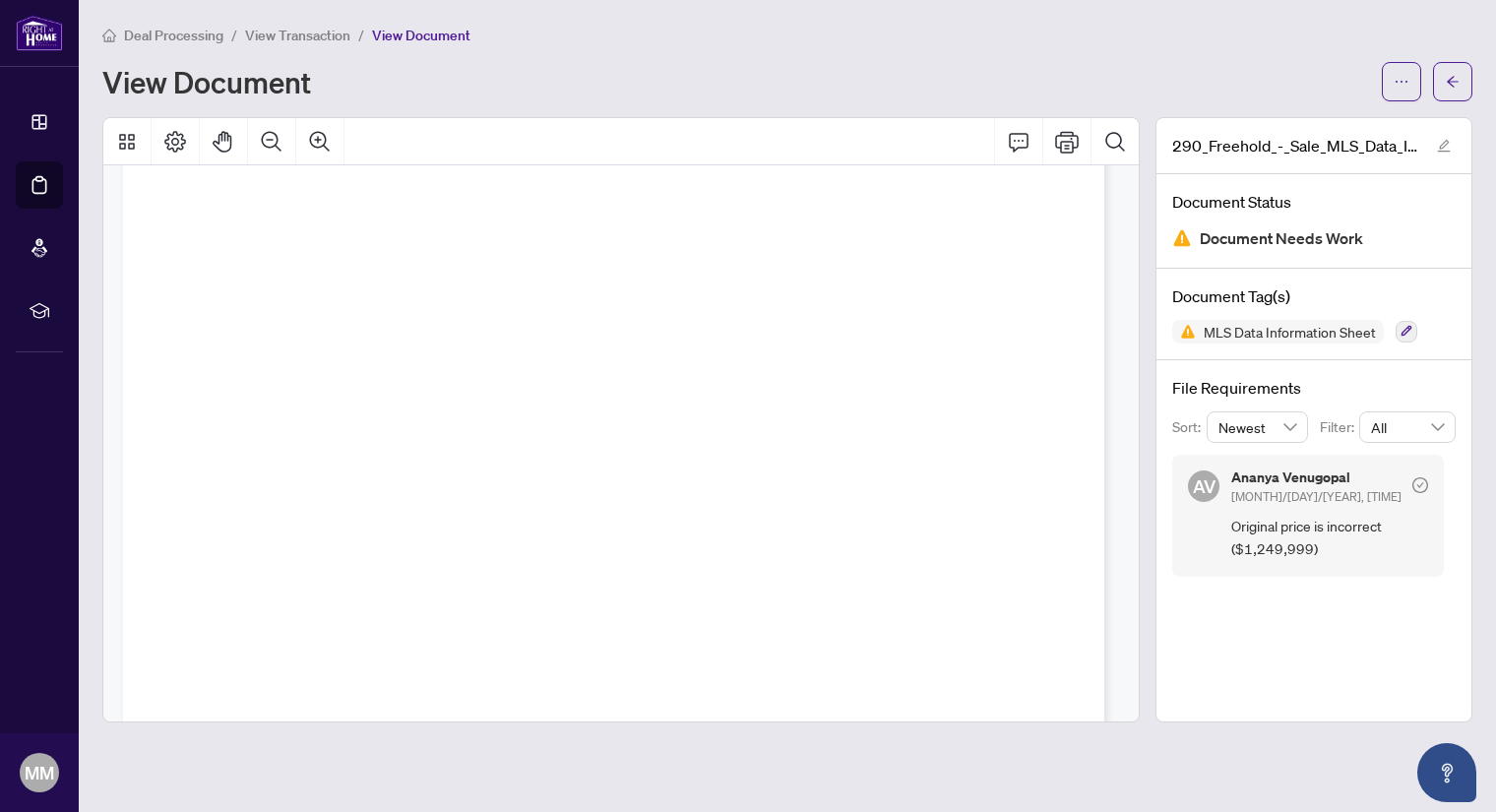 scroll, scrollTop: 16014, scrollLeft: 0, axis: vertical 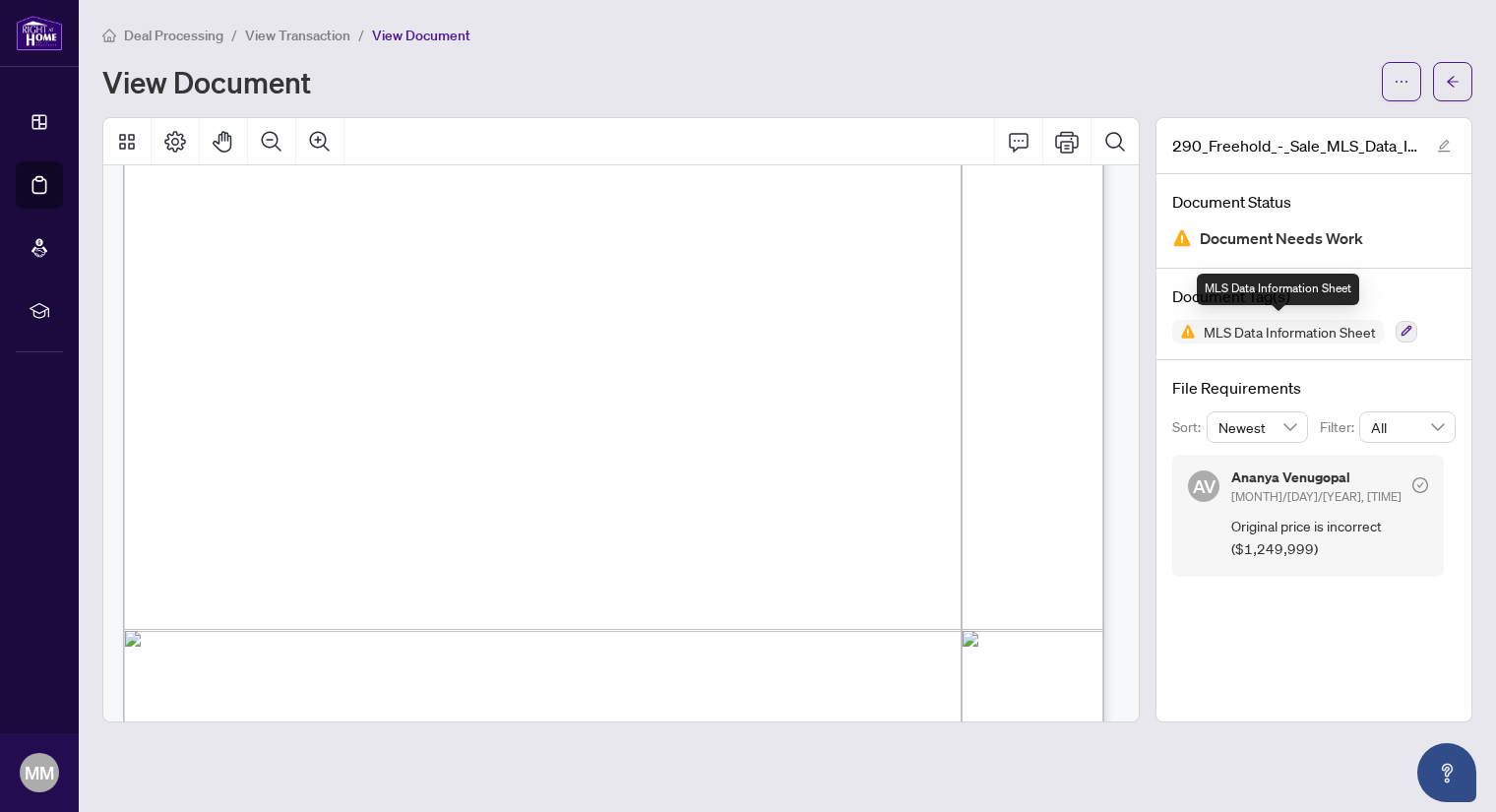 click on "MLS Data Information Sheet" at bounding box center [1289, 332] 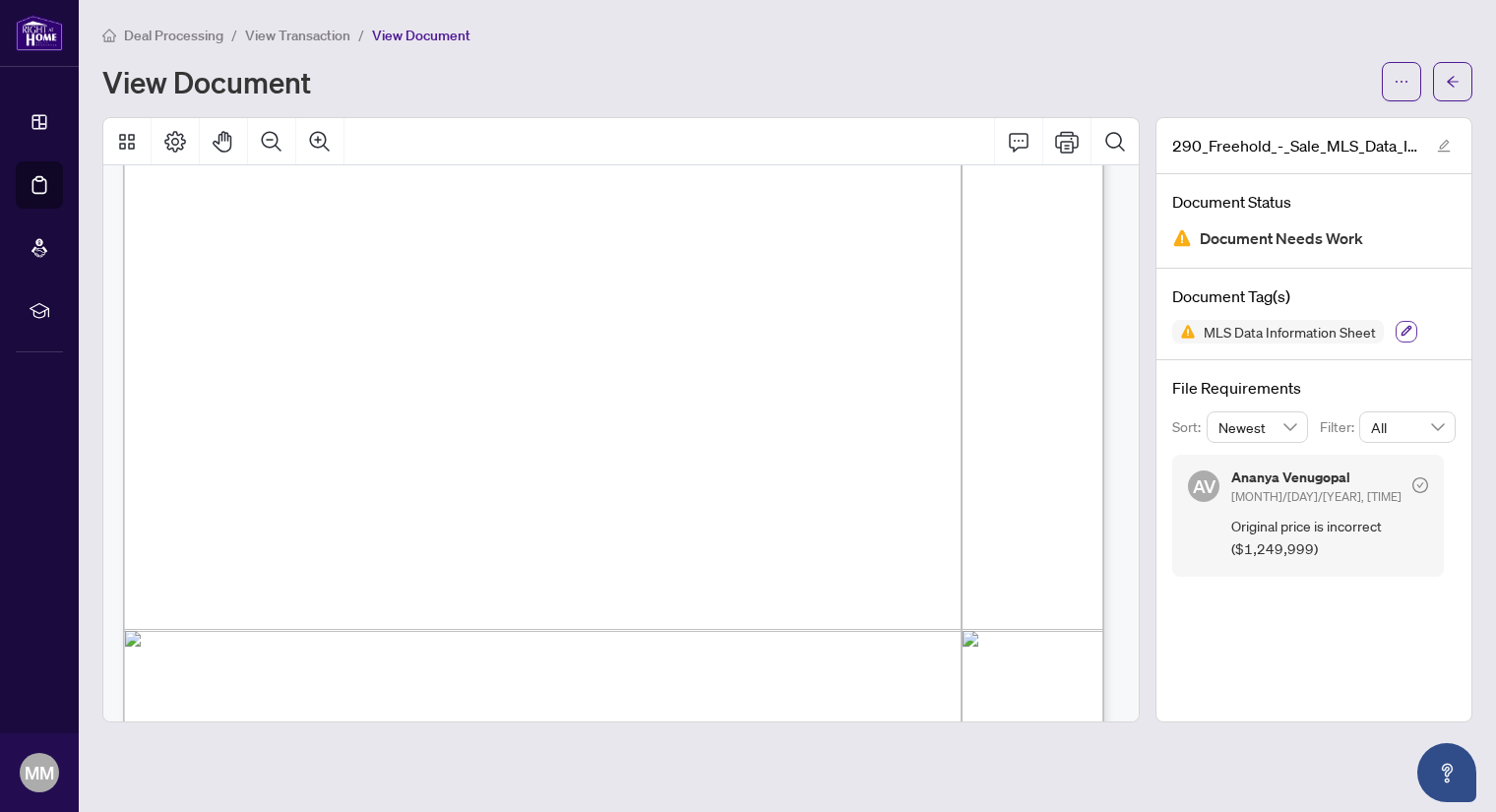 click at bounding box center [1406, 332] 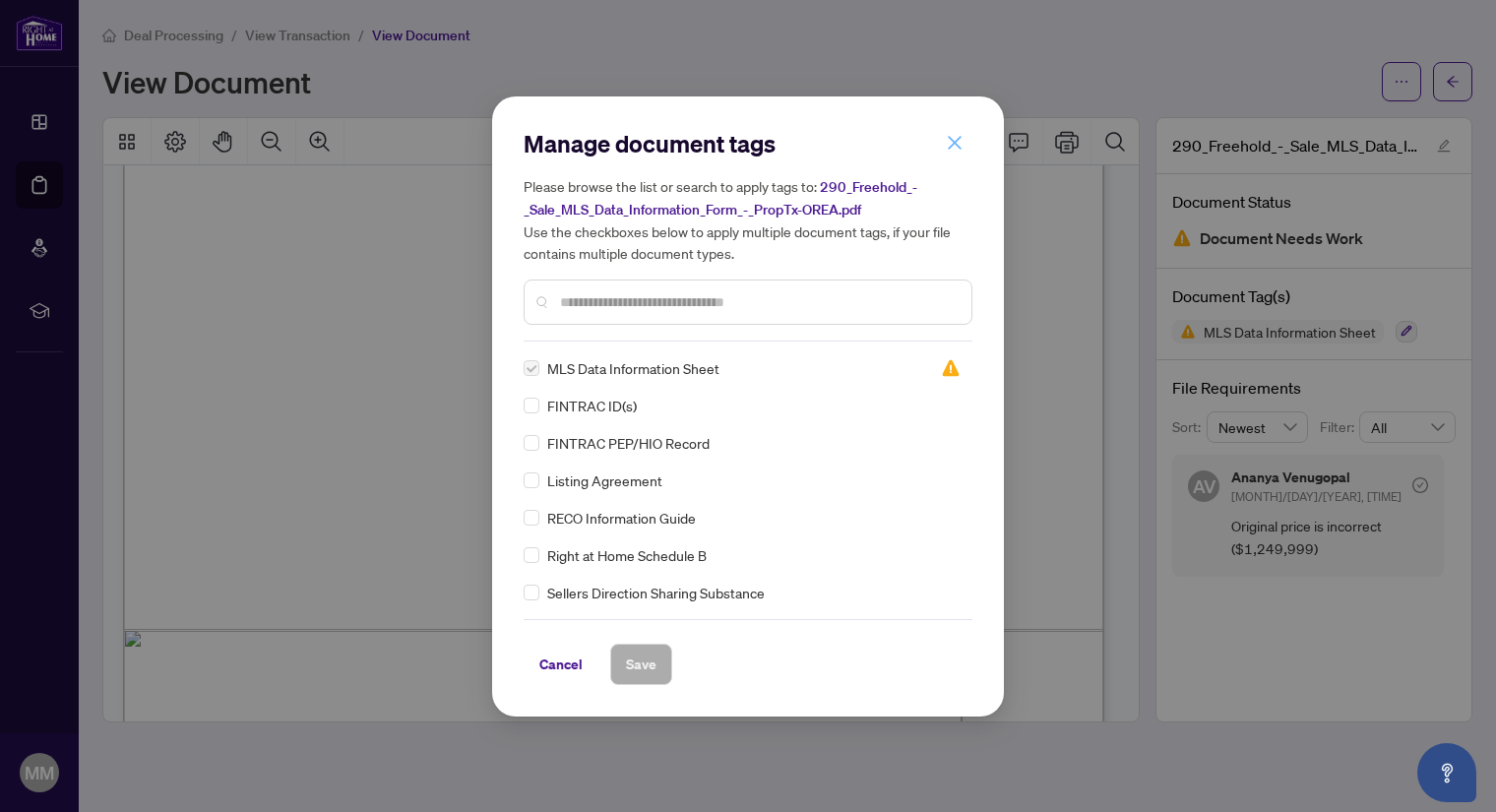 click 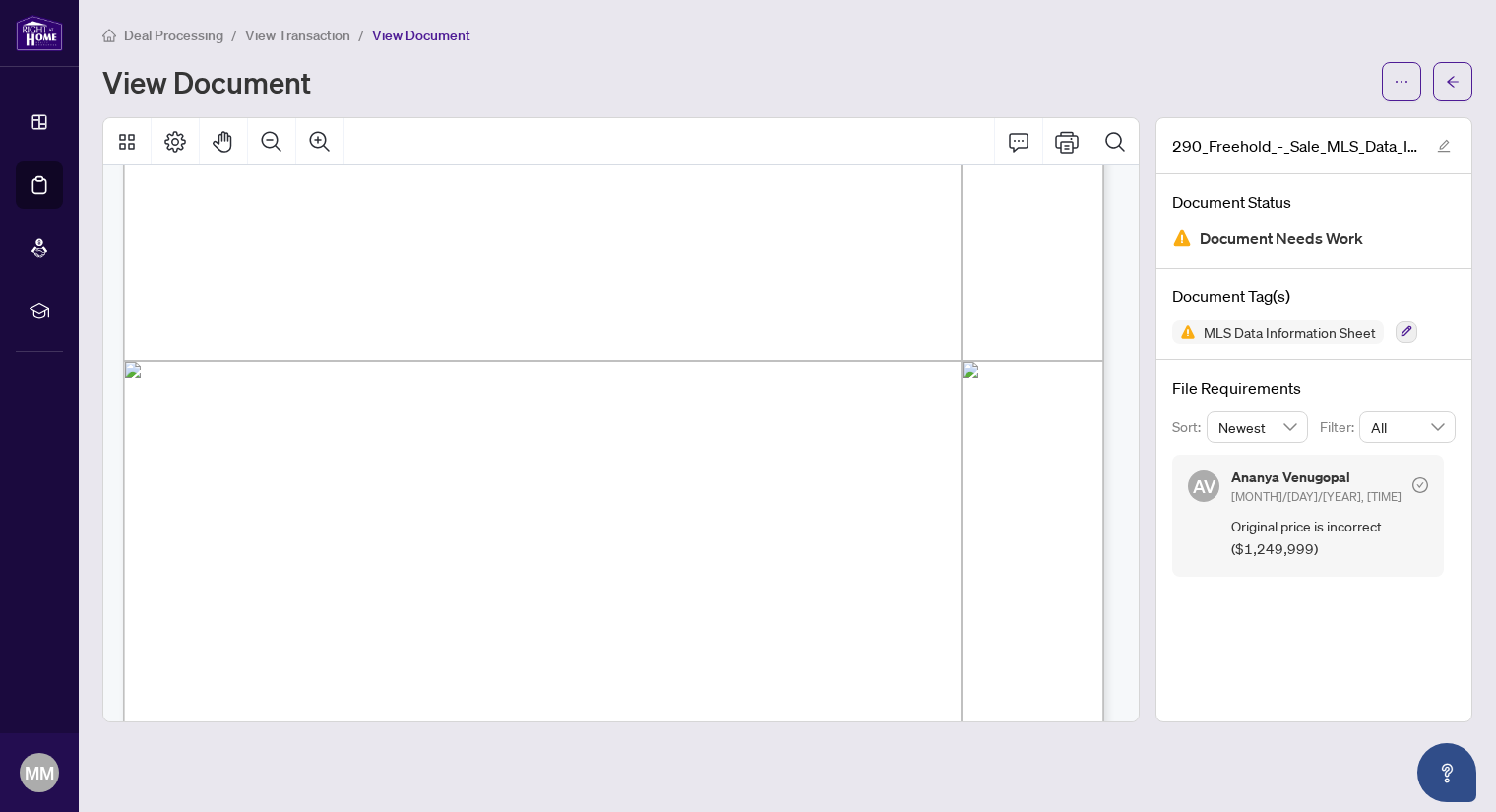 scroll, scrollTop: 753, scrollLeft: 0, axis: vertical 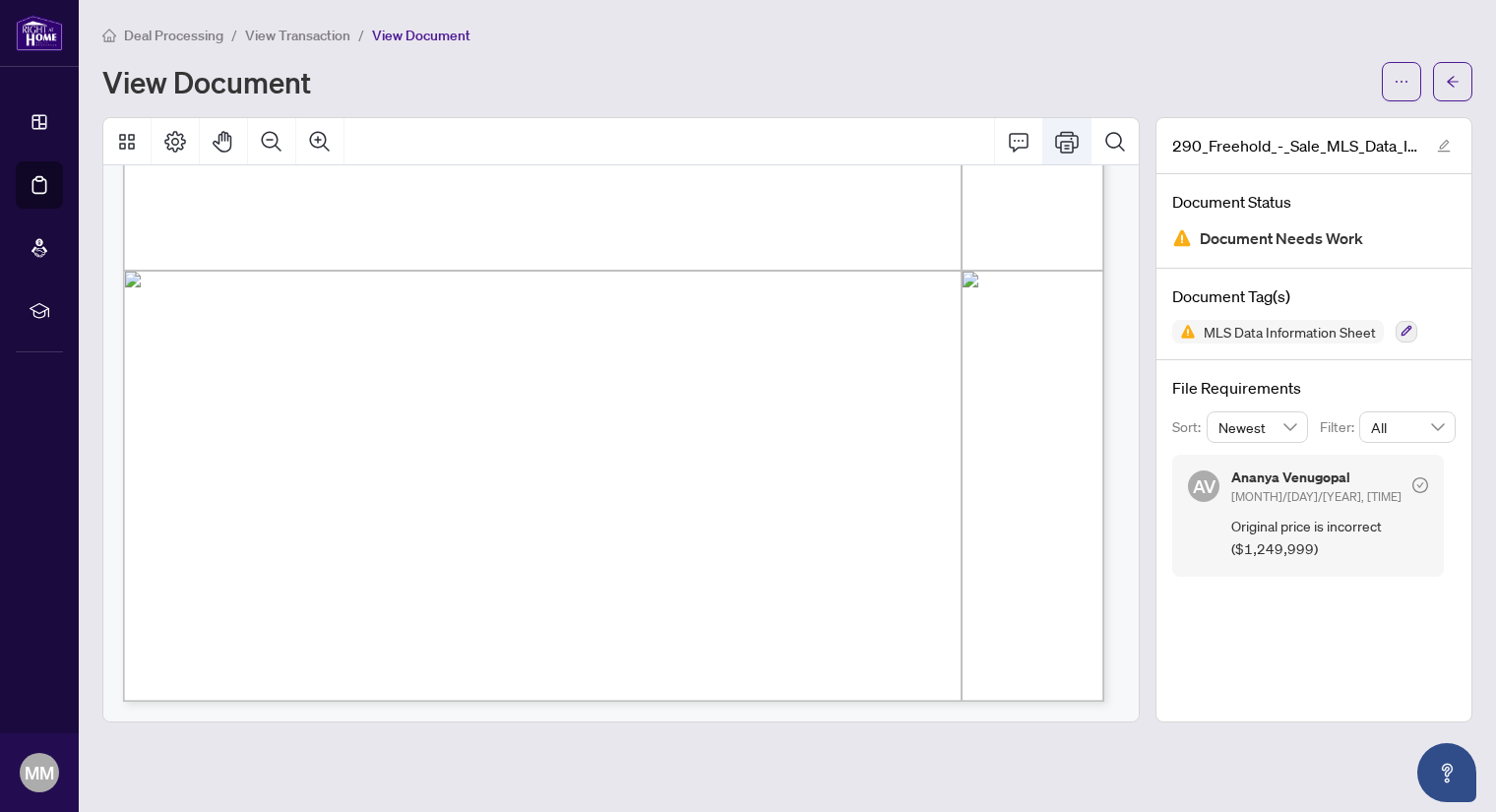 click 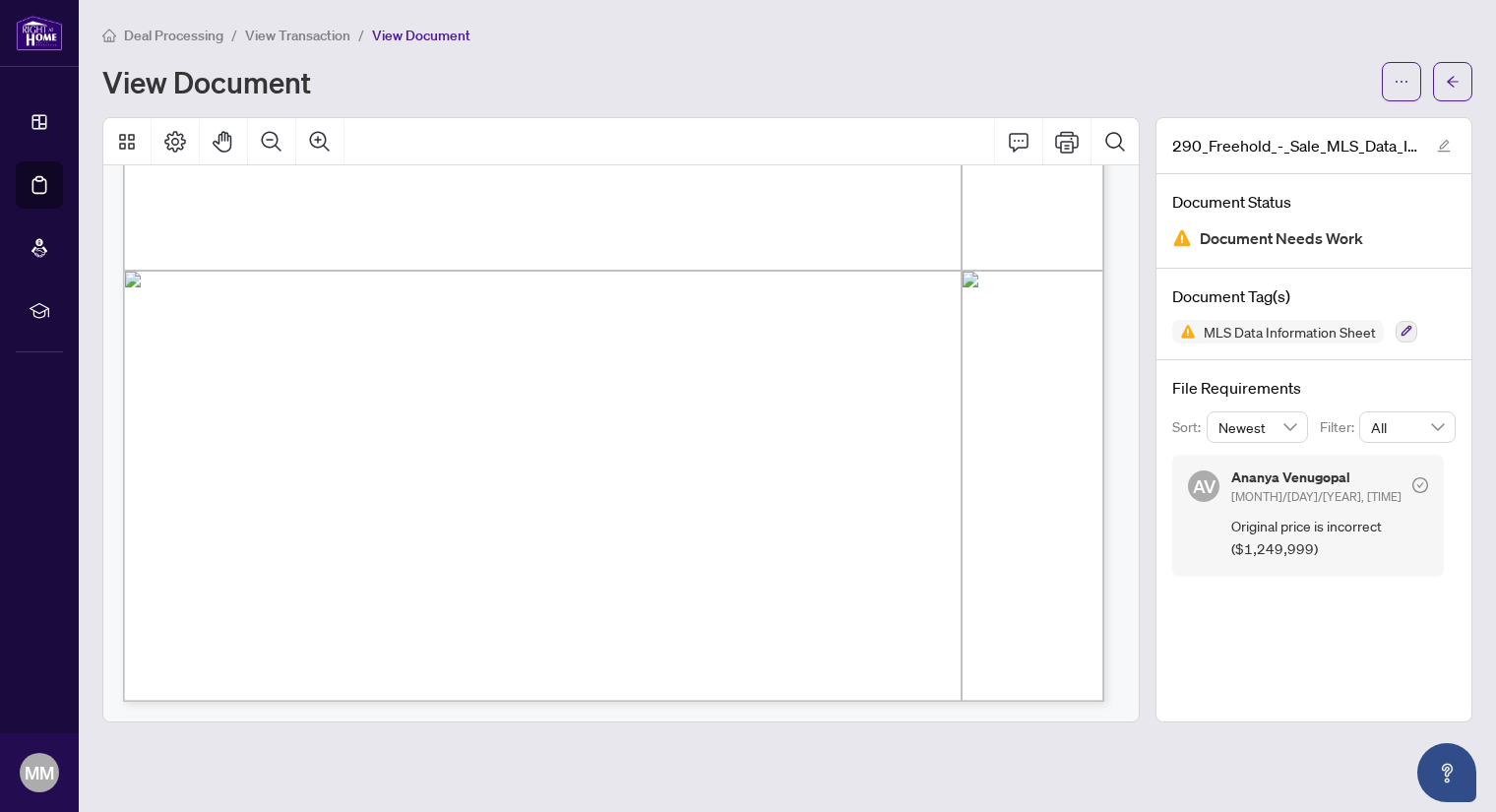 click on "View Transaction" at bounding box center (297, 35) 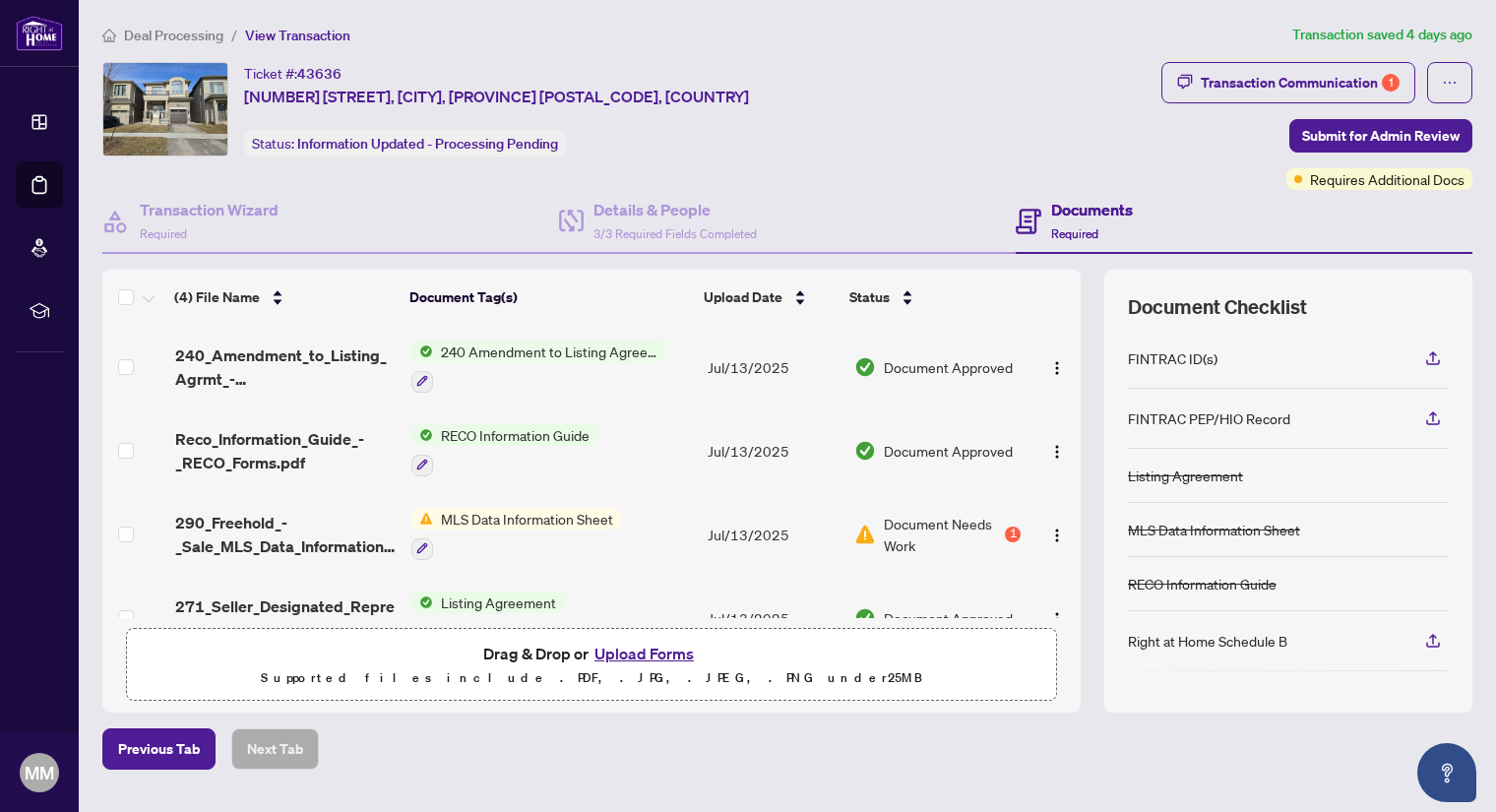 click on "Upload Forms" at bounding box center [644, 654] 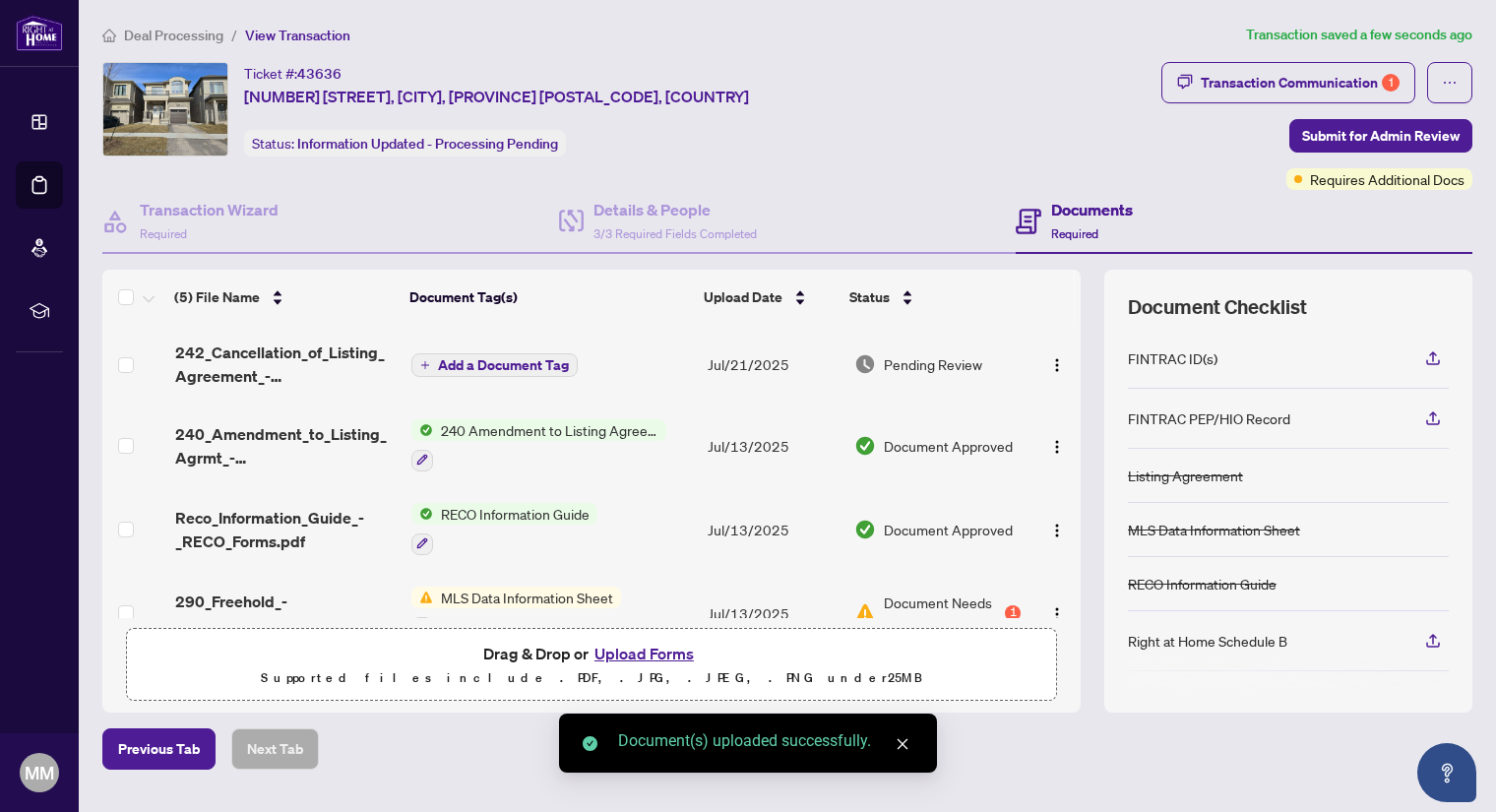 click on "Add a Document Tag" at bounding box center (503, 365) 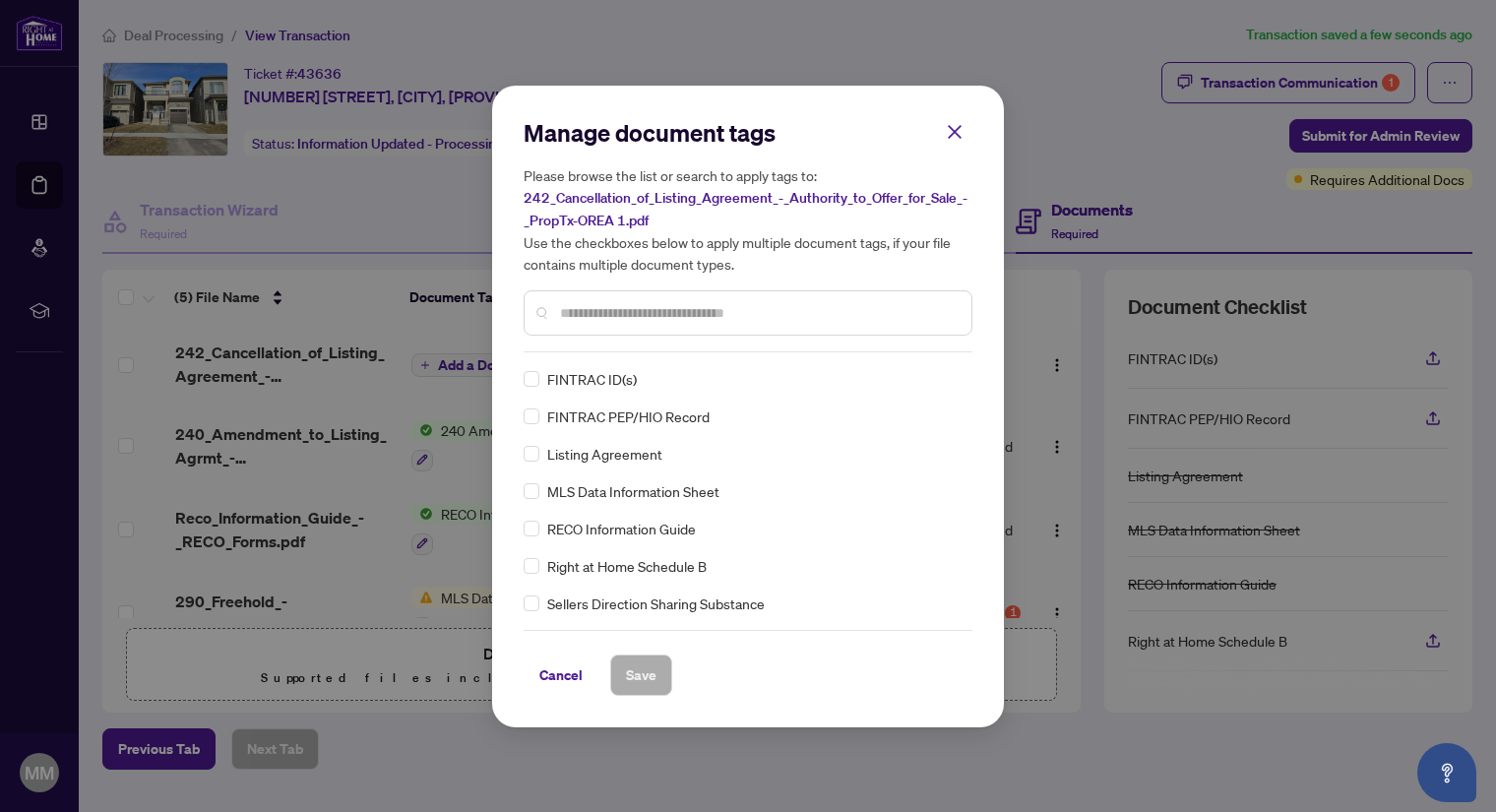 click at bounding box center (758, 313) 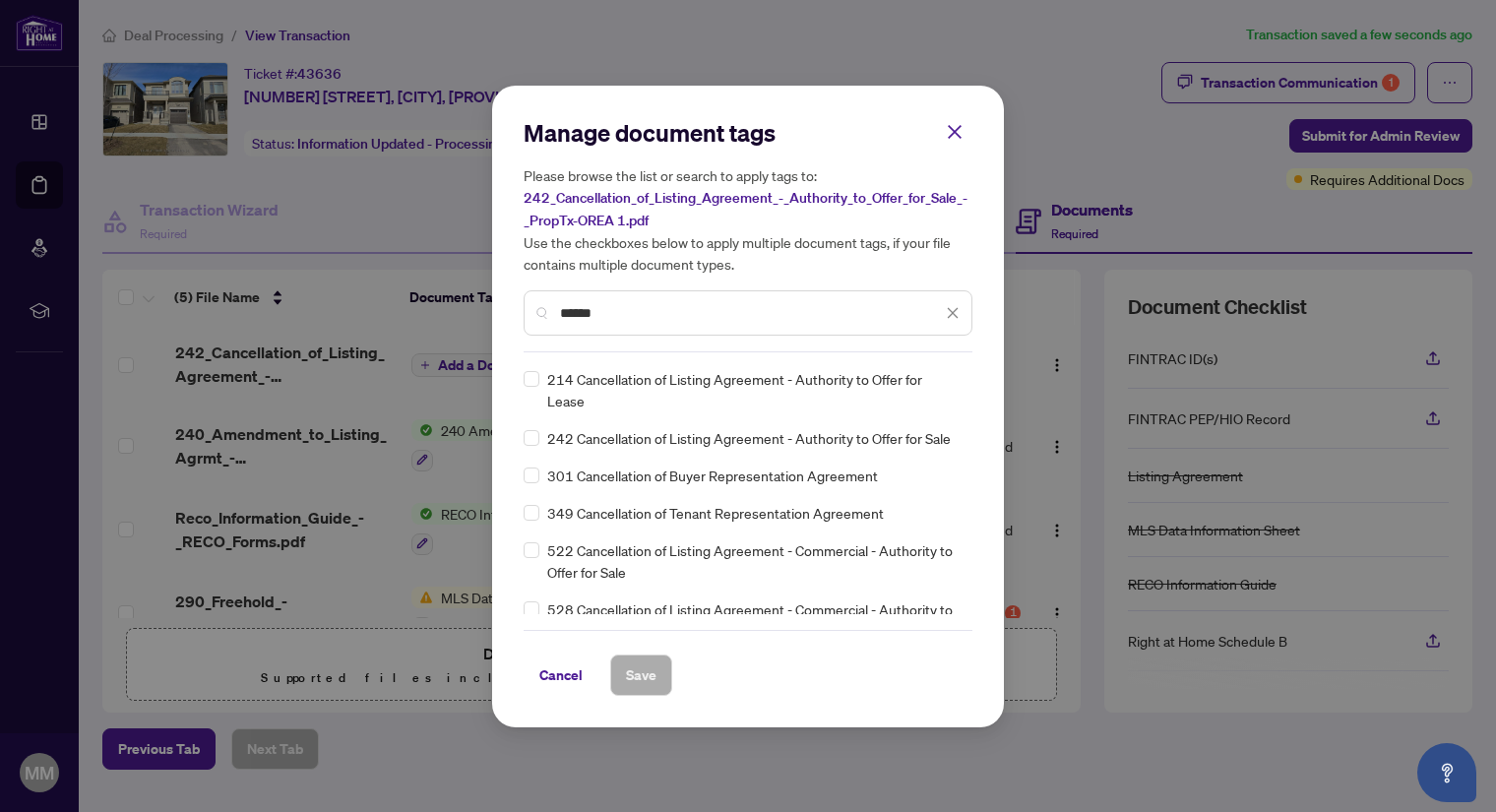 type on "******" 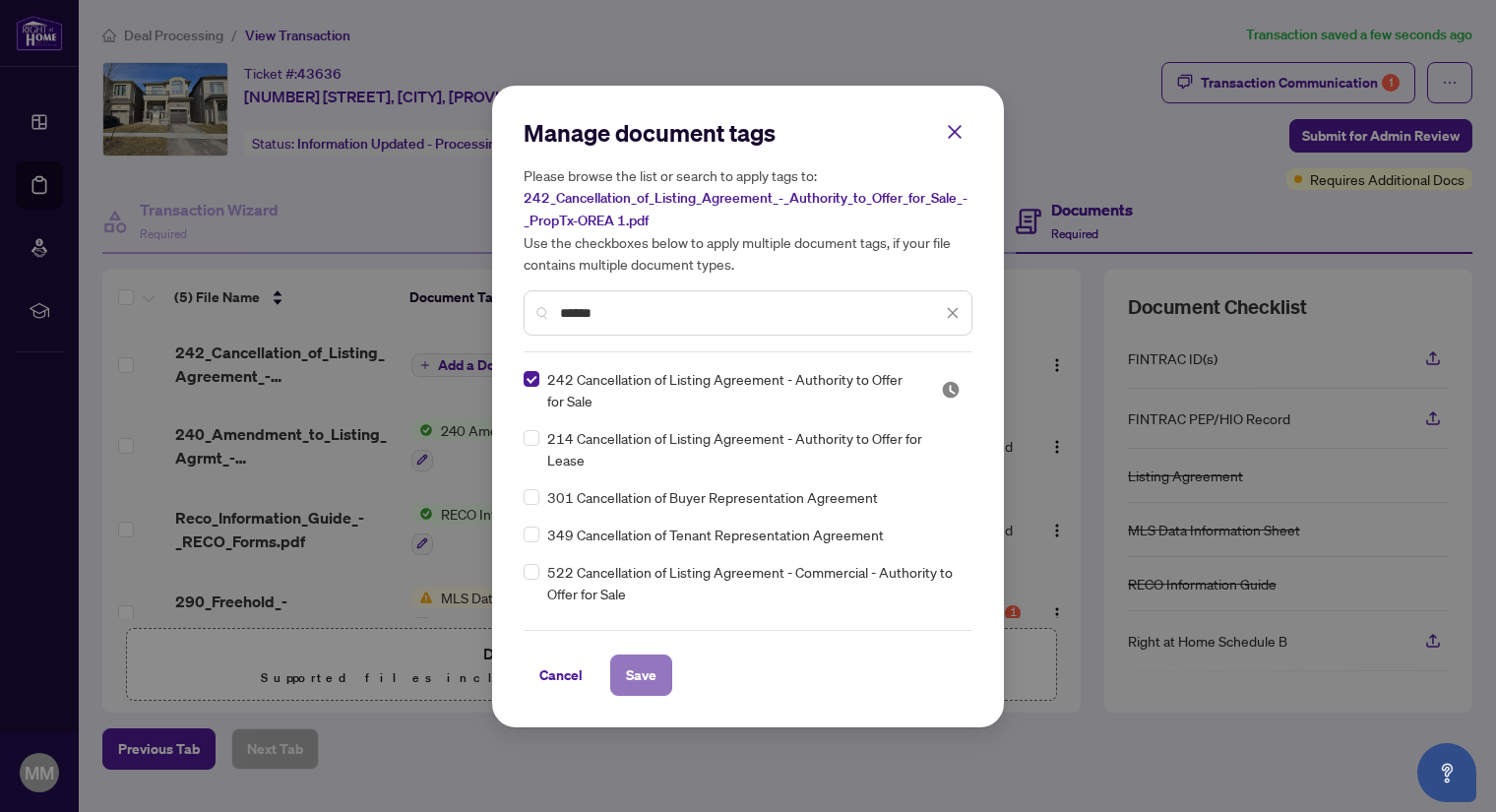 click on "Save" at bounding box center (641, 675) 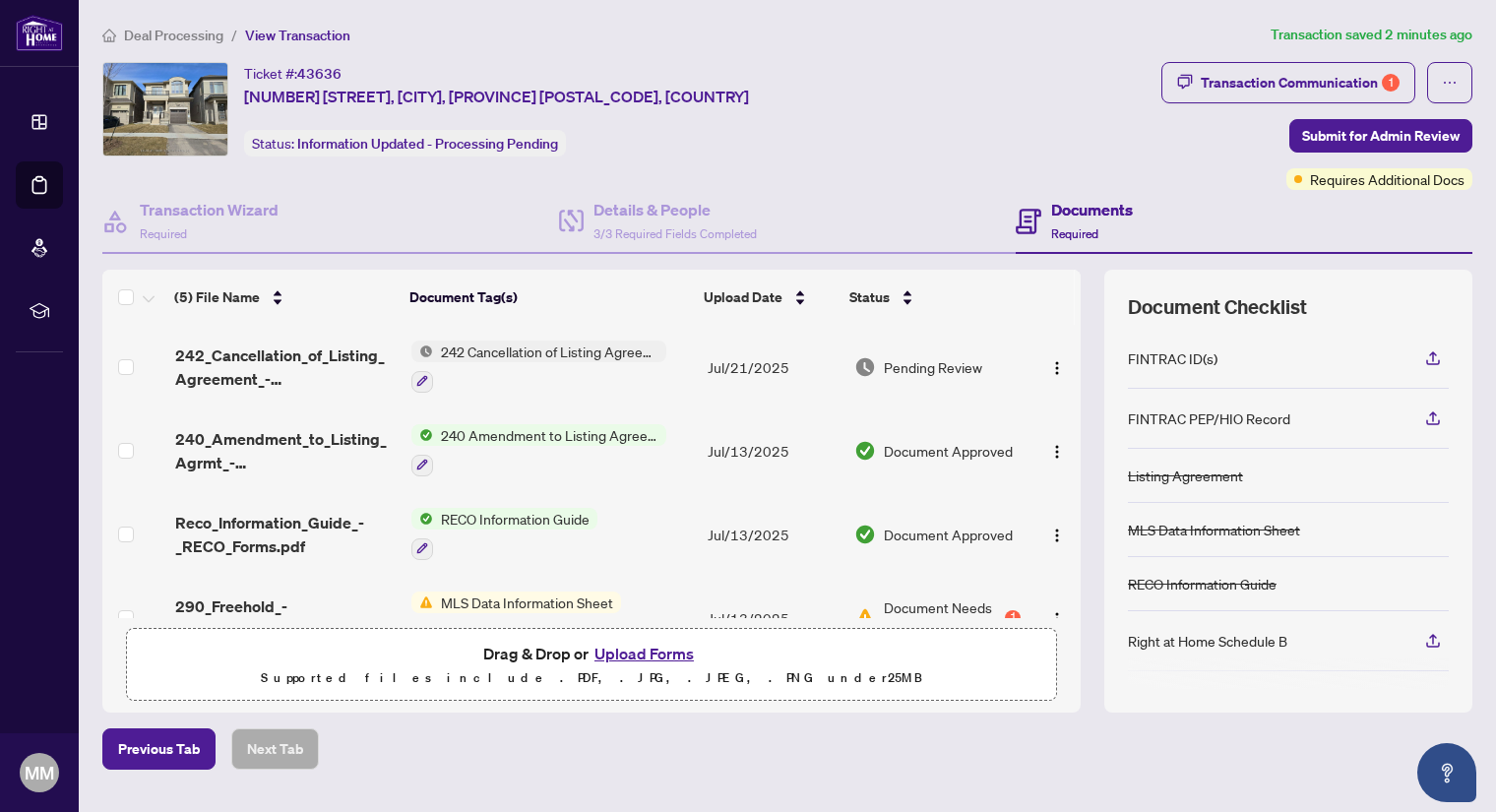click on "MLS Data Information Sheet" at bounding box center [527, 602] 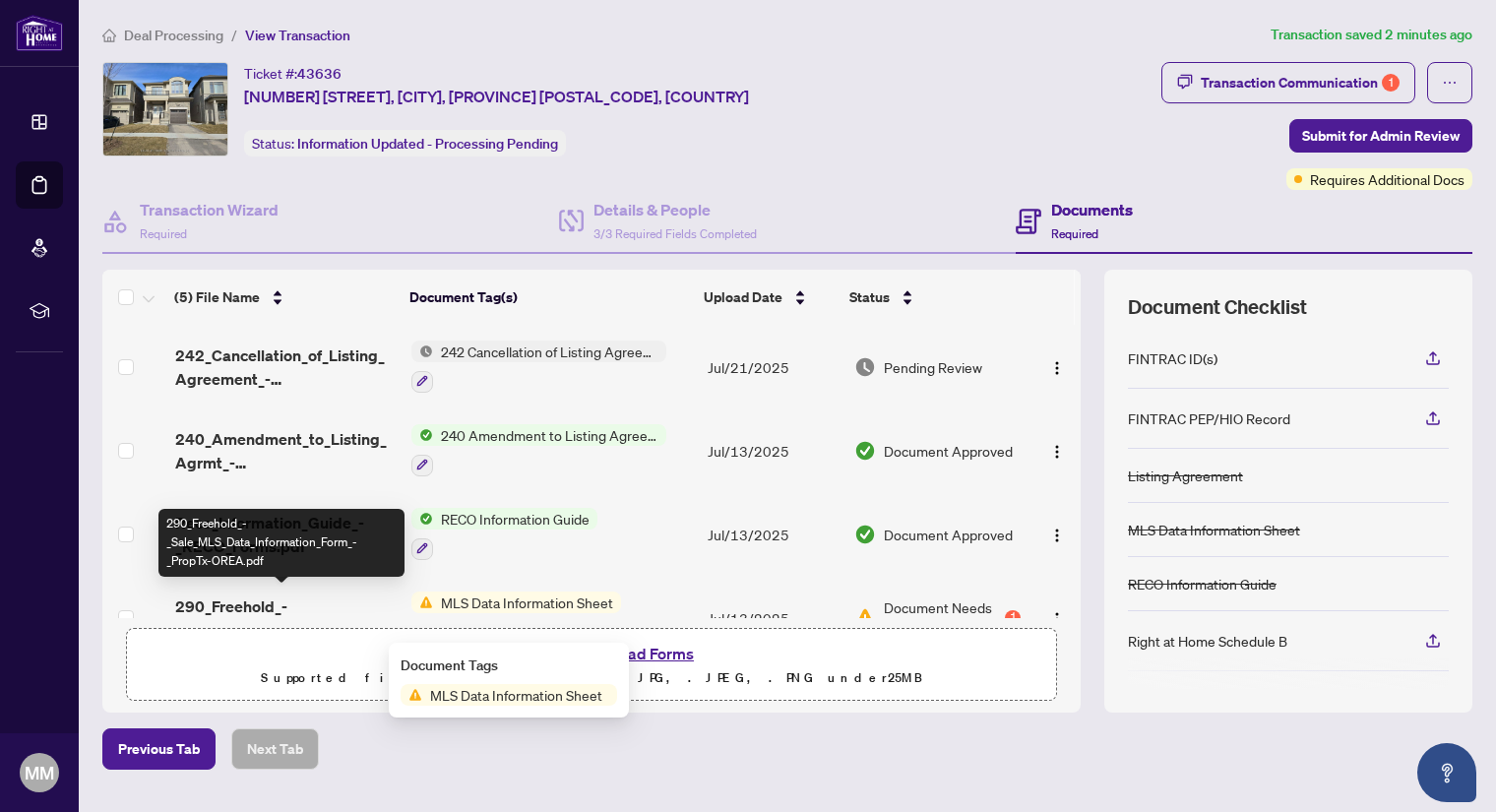 click on "290_Freehold_-_Sale_MLS_Data_Information_Form_-_PropTx-OREA.pdf" at bounding box center (285, 618) 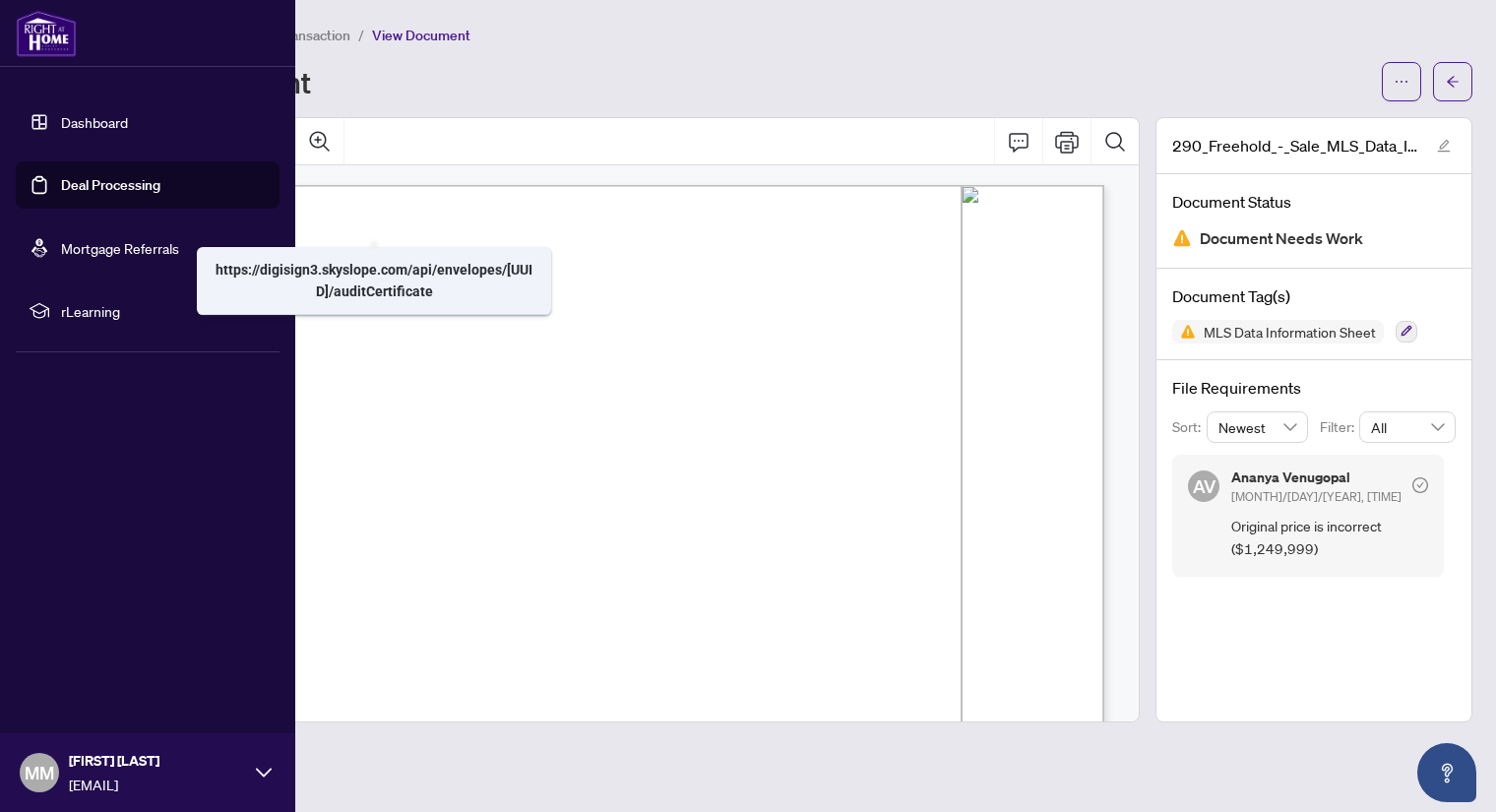 click on "Dashboard" at bounding box center (94, 122) 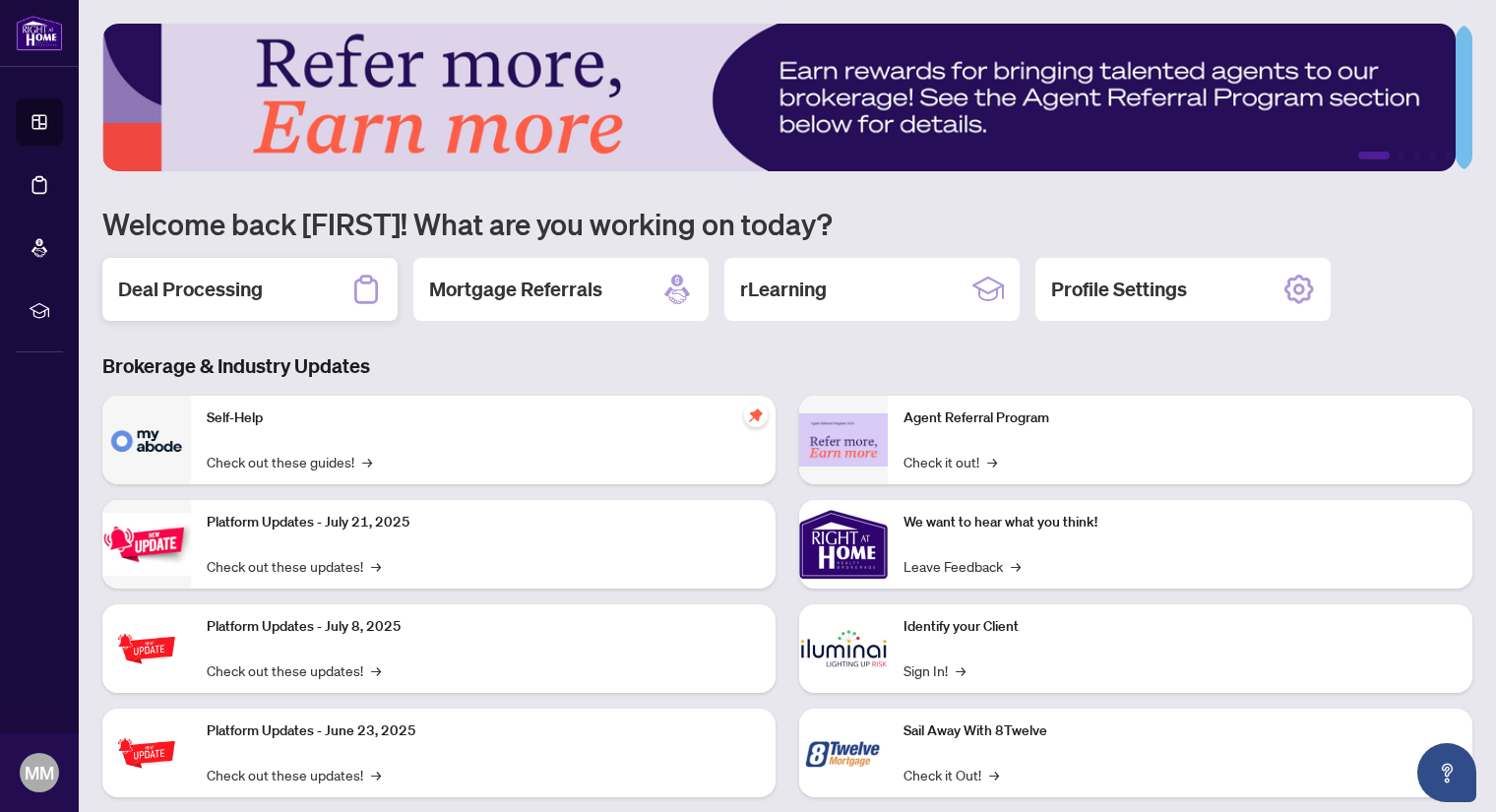 click on "Deal Processing" at bounding box center (190, 289) 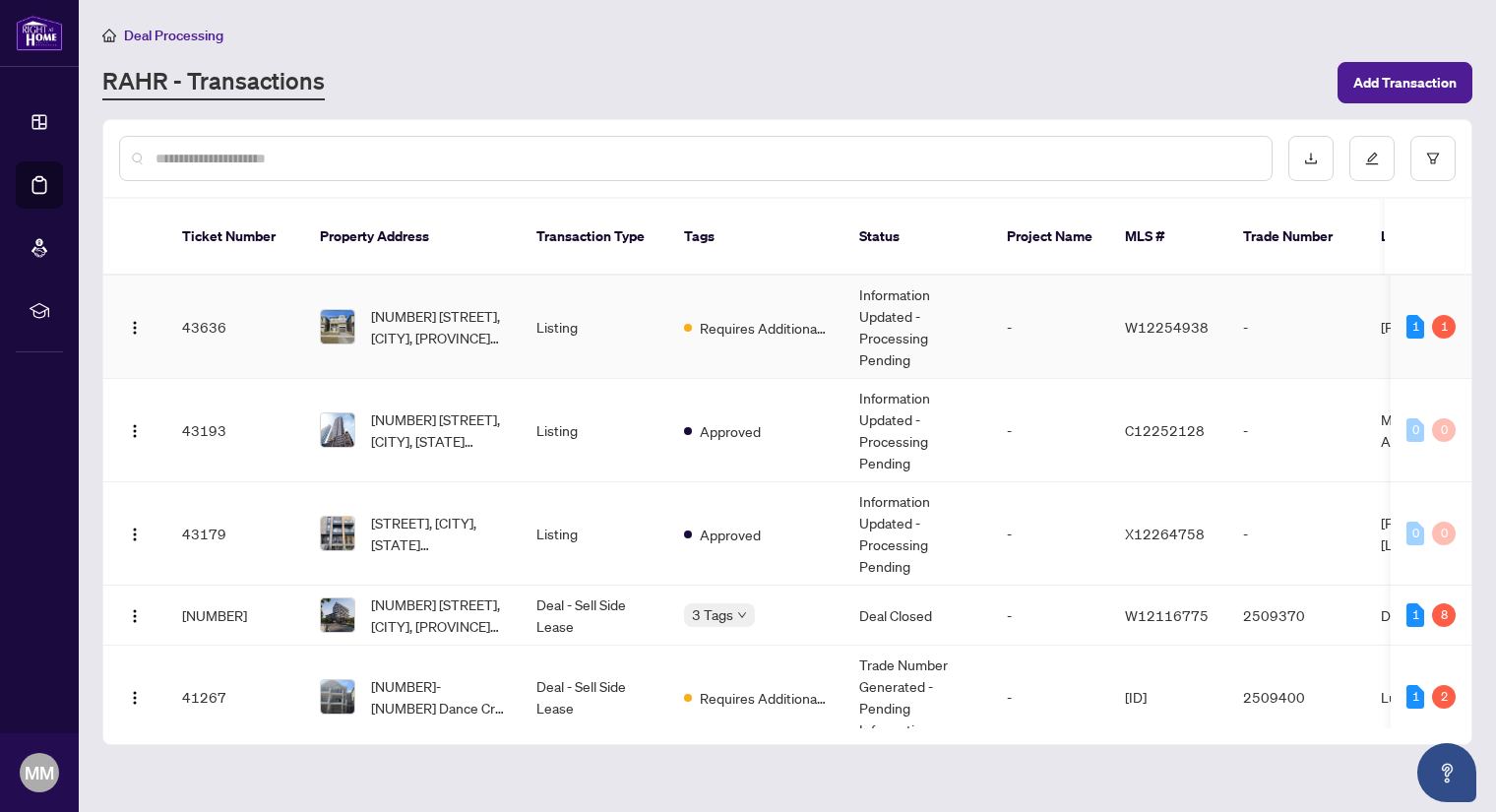click on "Requires Additional Docs" at bounding box center [764, 328] 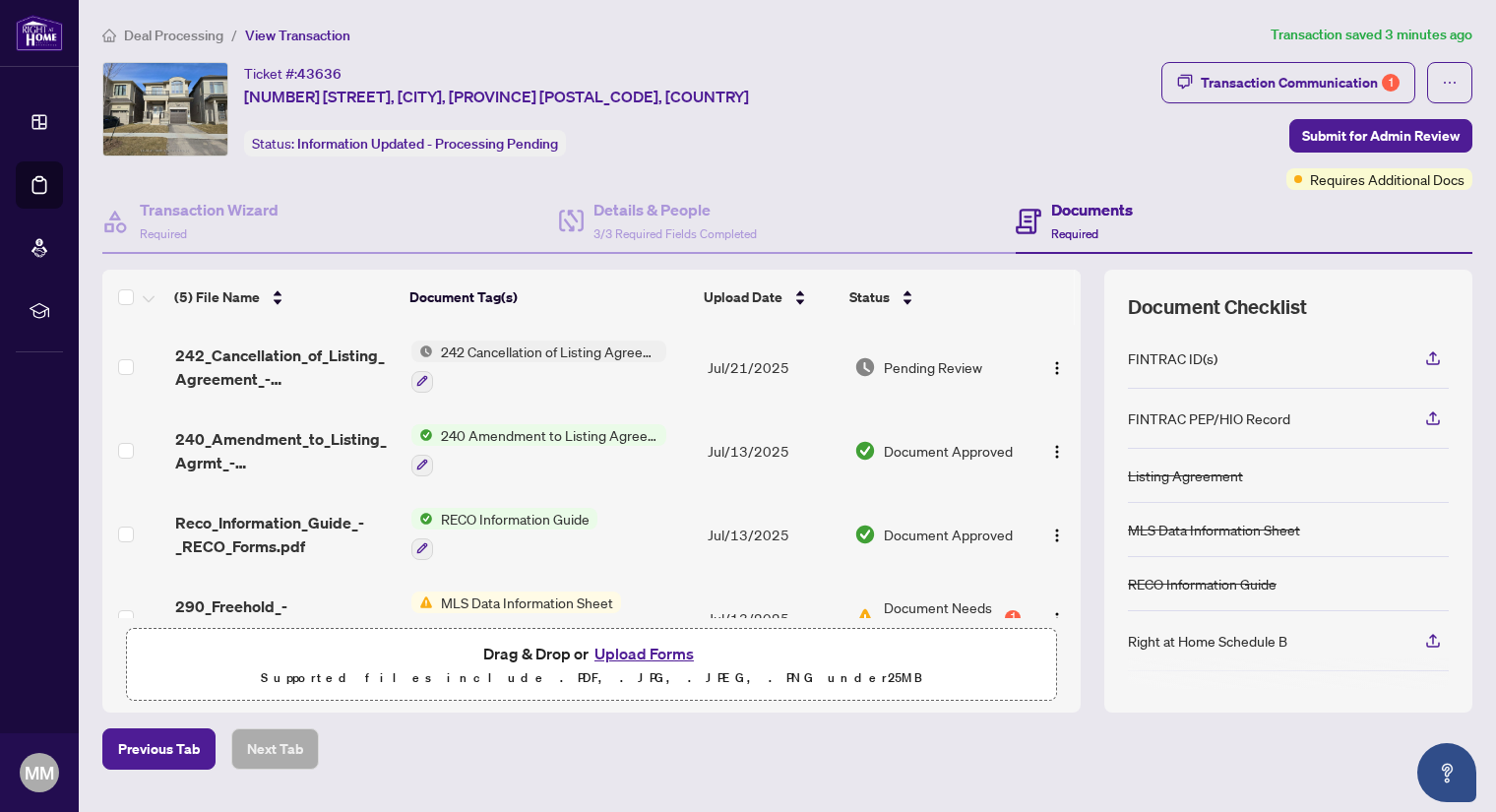 click on "Upload Forms" at bounding box center [644, 654] 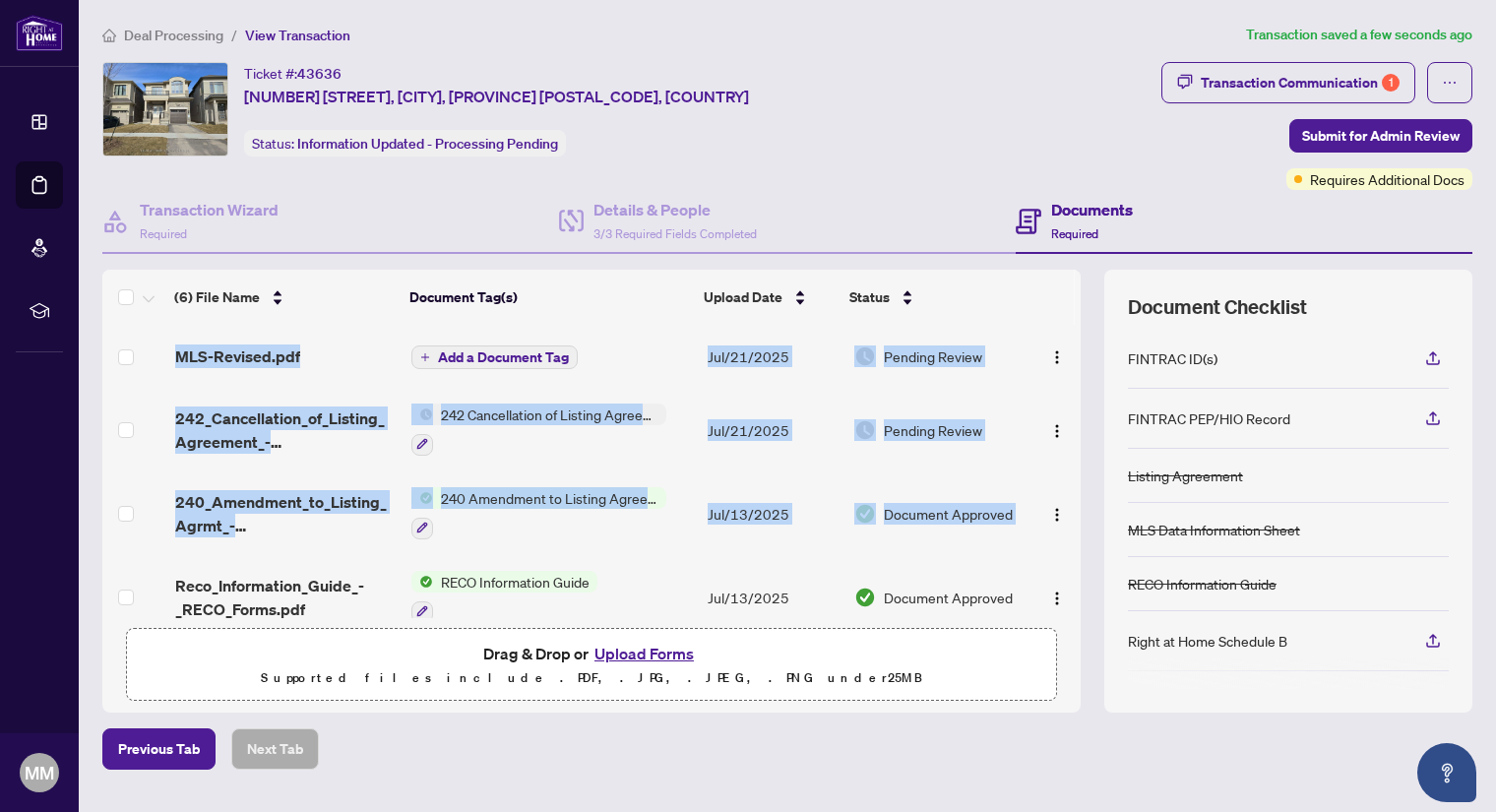 drag, startPoint x: 1058, startPoint y: 470, endPoint x: 1068, endPoint y: 568, distance: 98.50888 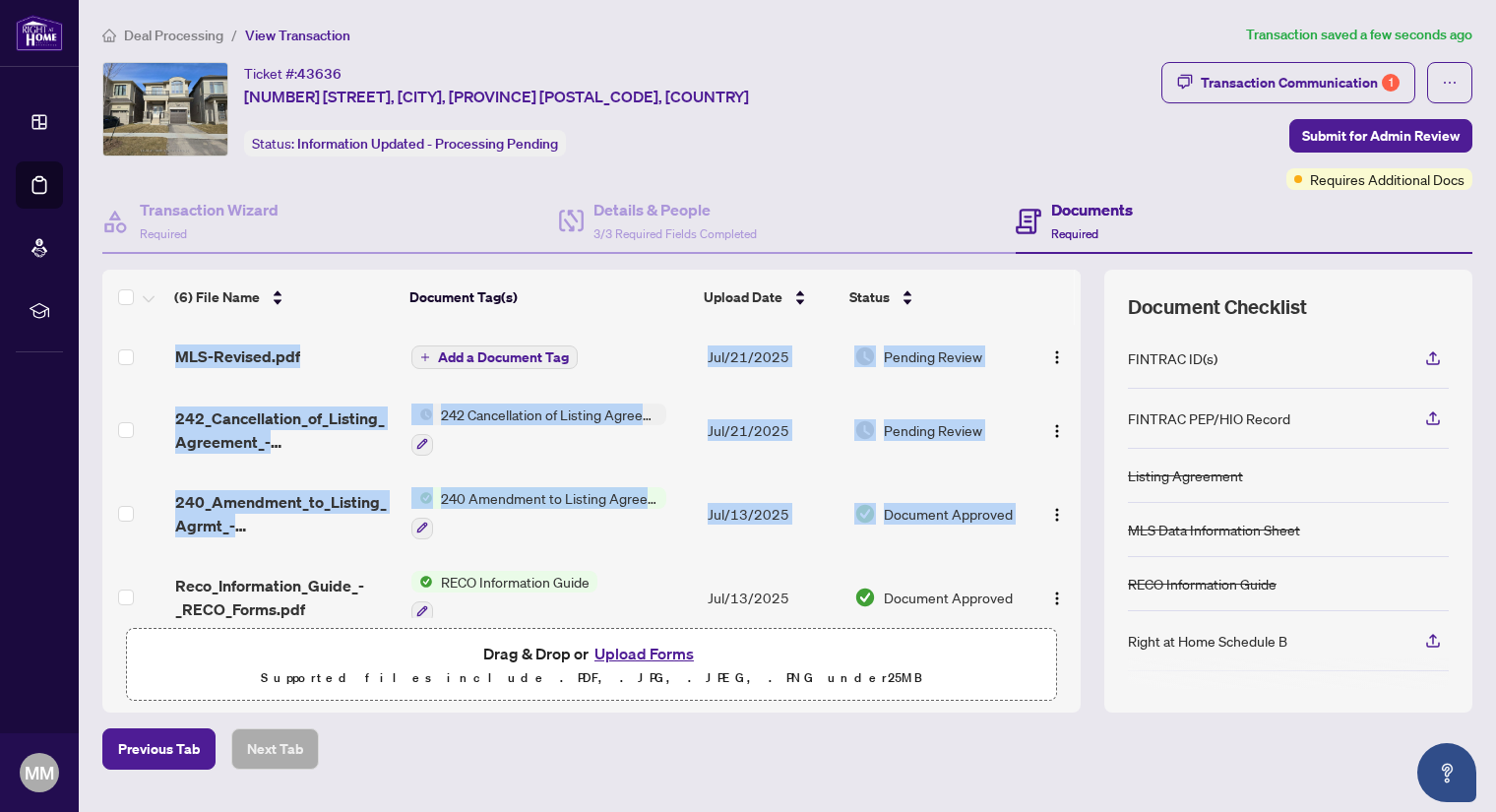 drag, startPoint x: 1058, startPoint y: 479, endPoint x: 1064, endPoint y: 529, distance: 50.358713 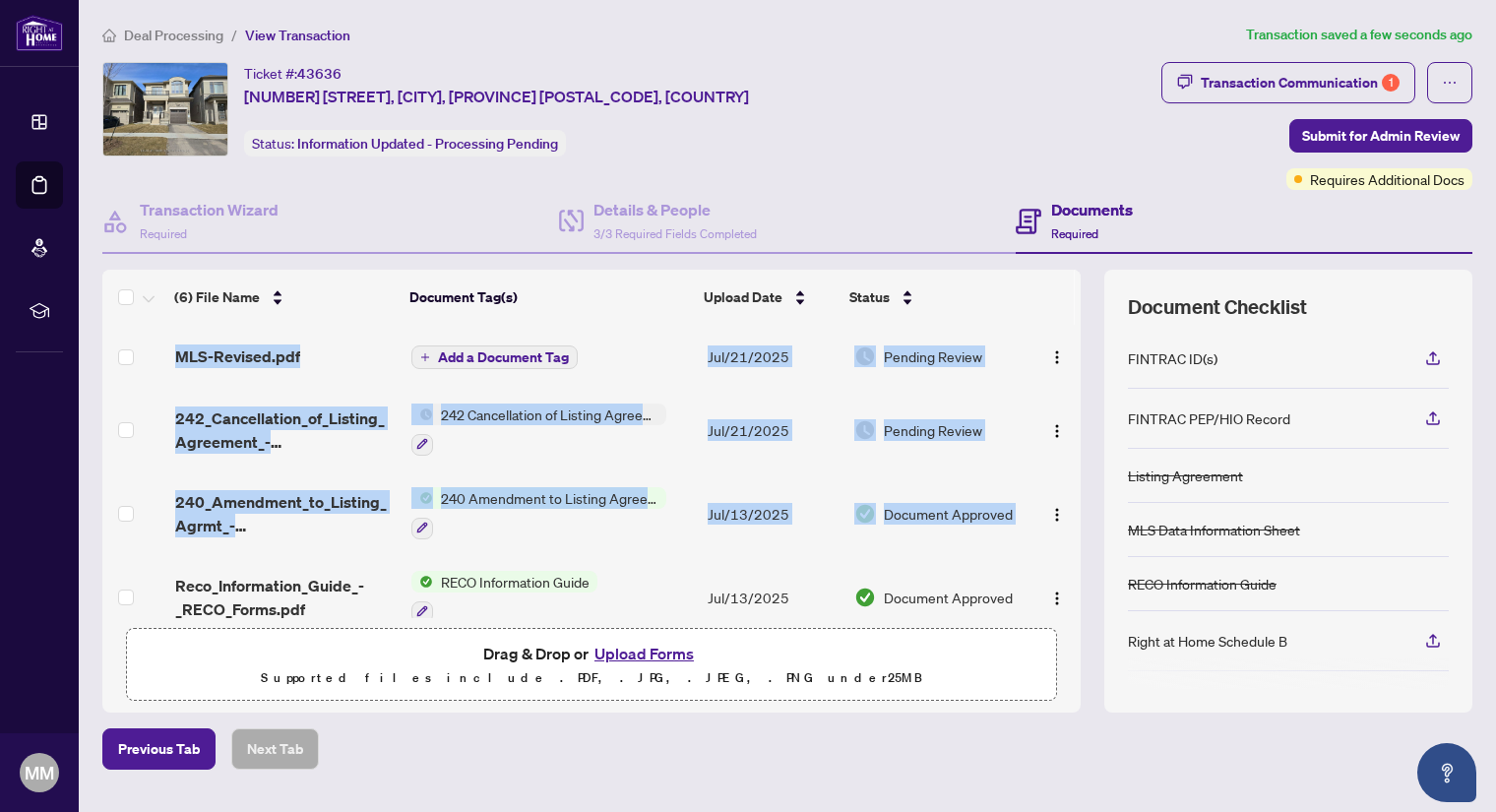 click on "Add a Document Tag" at bounding box center [503, 357] 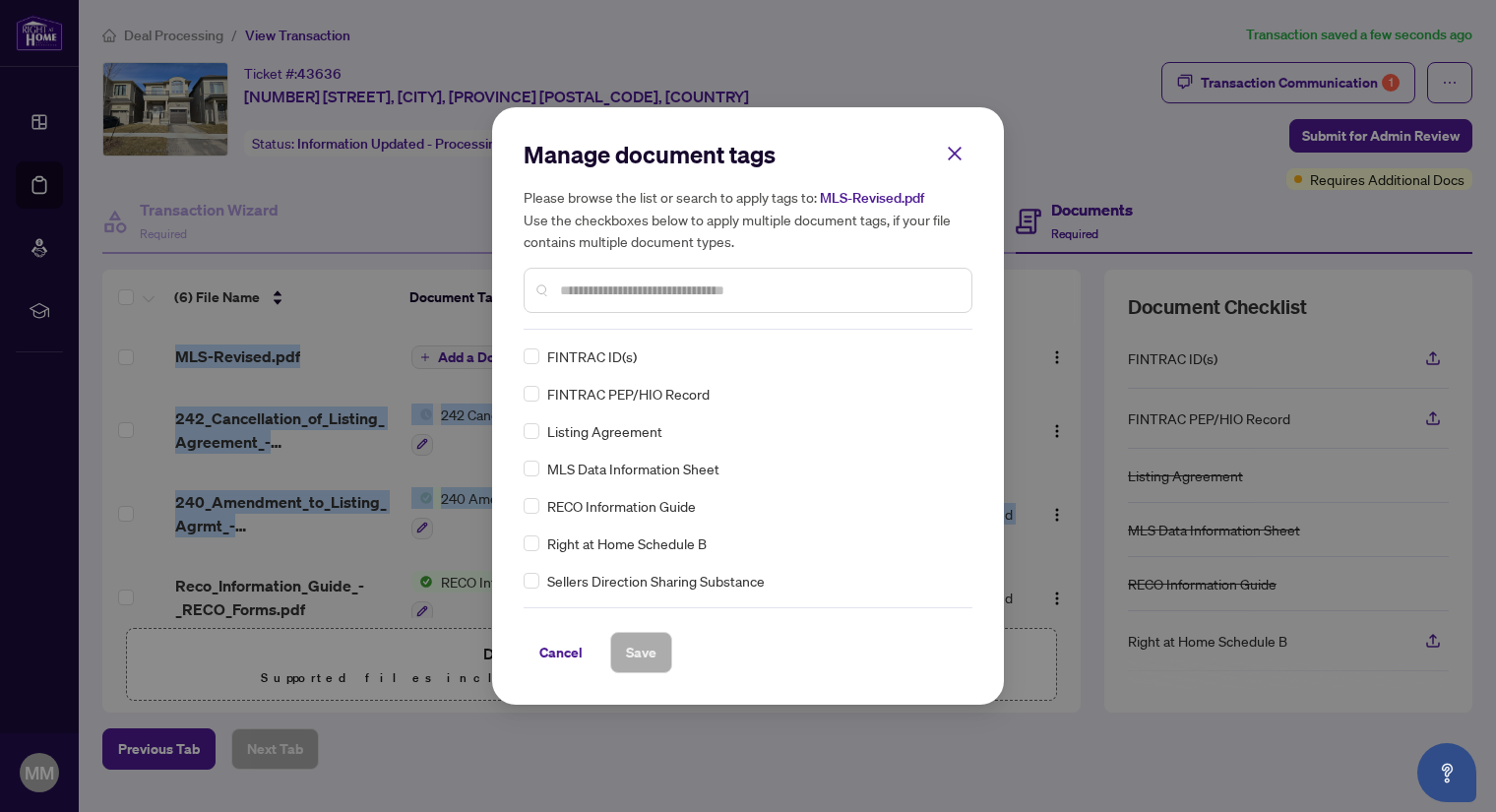 click on "Manage document tags Please browse the list or search to apply tags to:   MLS-Revised.pdf   Use the checkboxes below to apply multiple document tags, if your file contains multiple document types." at bounding box center (748, 234) 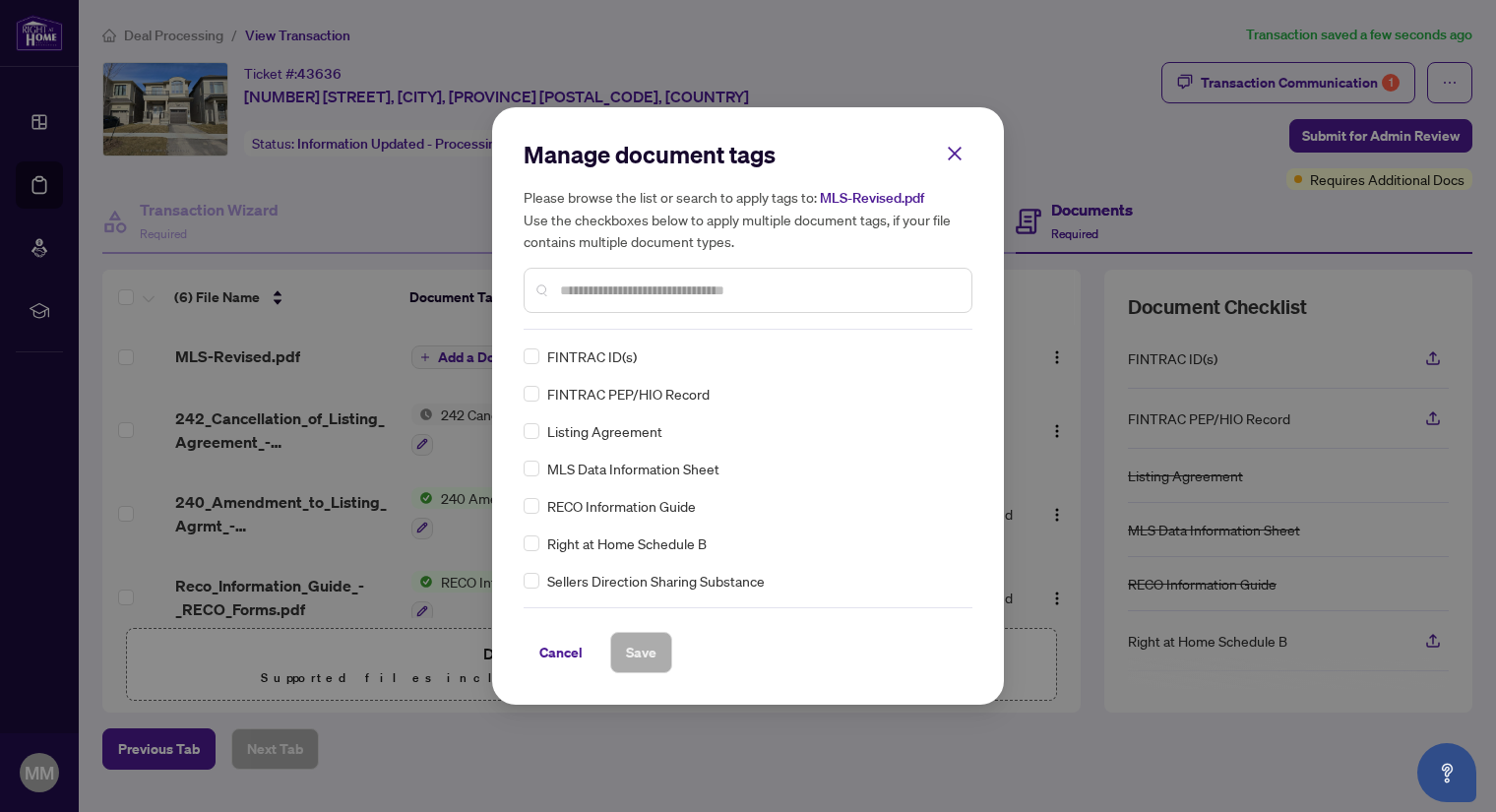 click at bounding box center (748, 290) 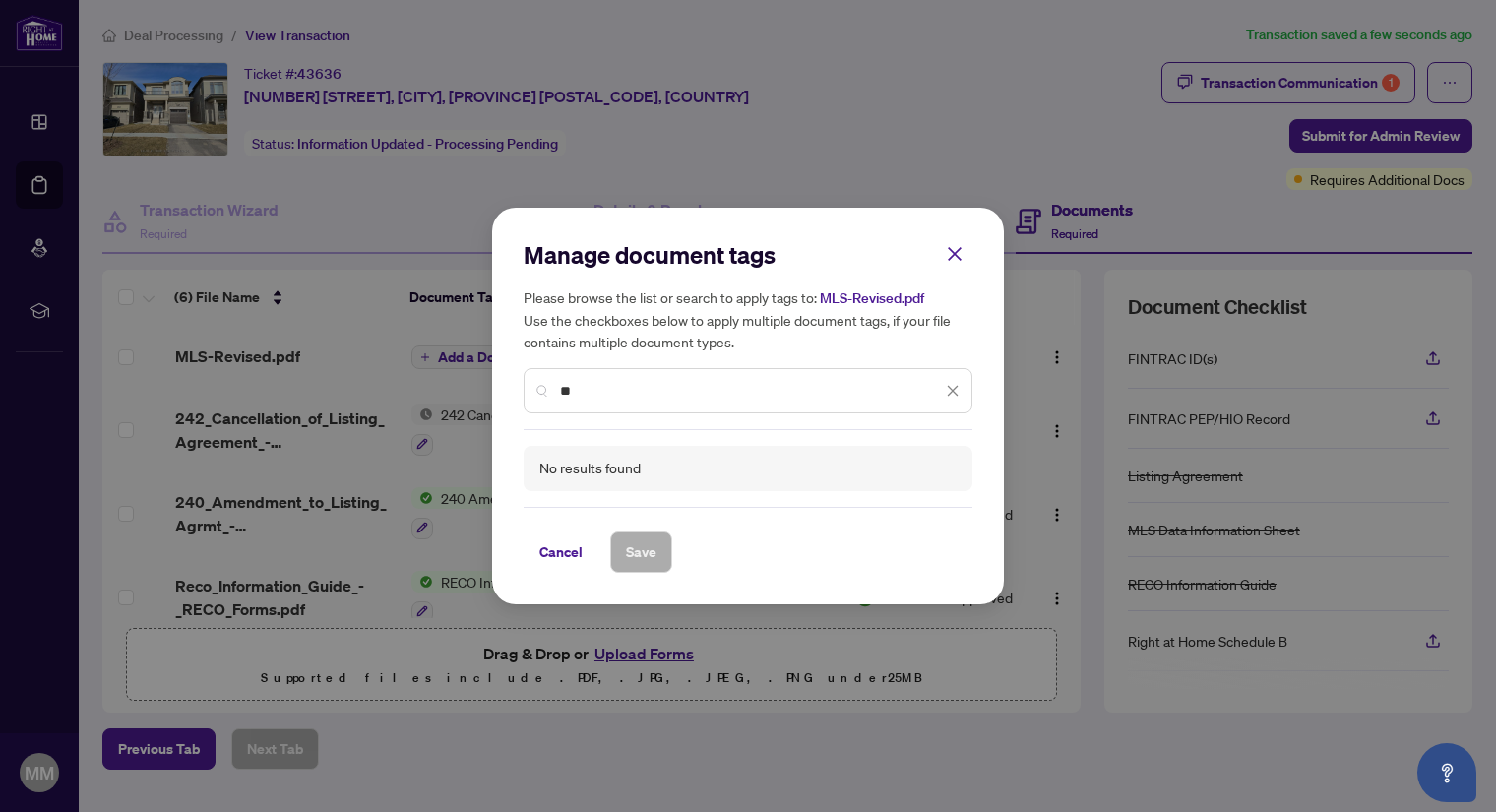 type on "*" 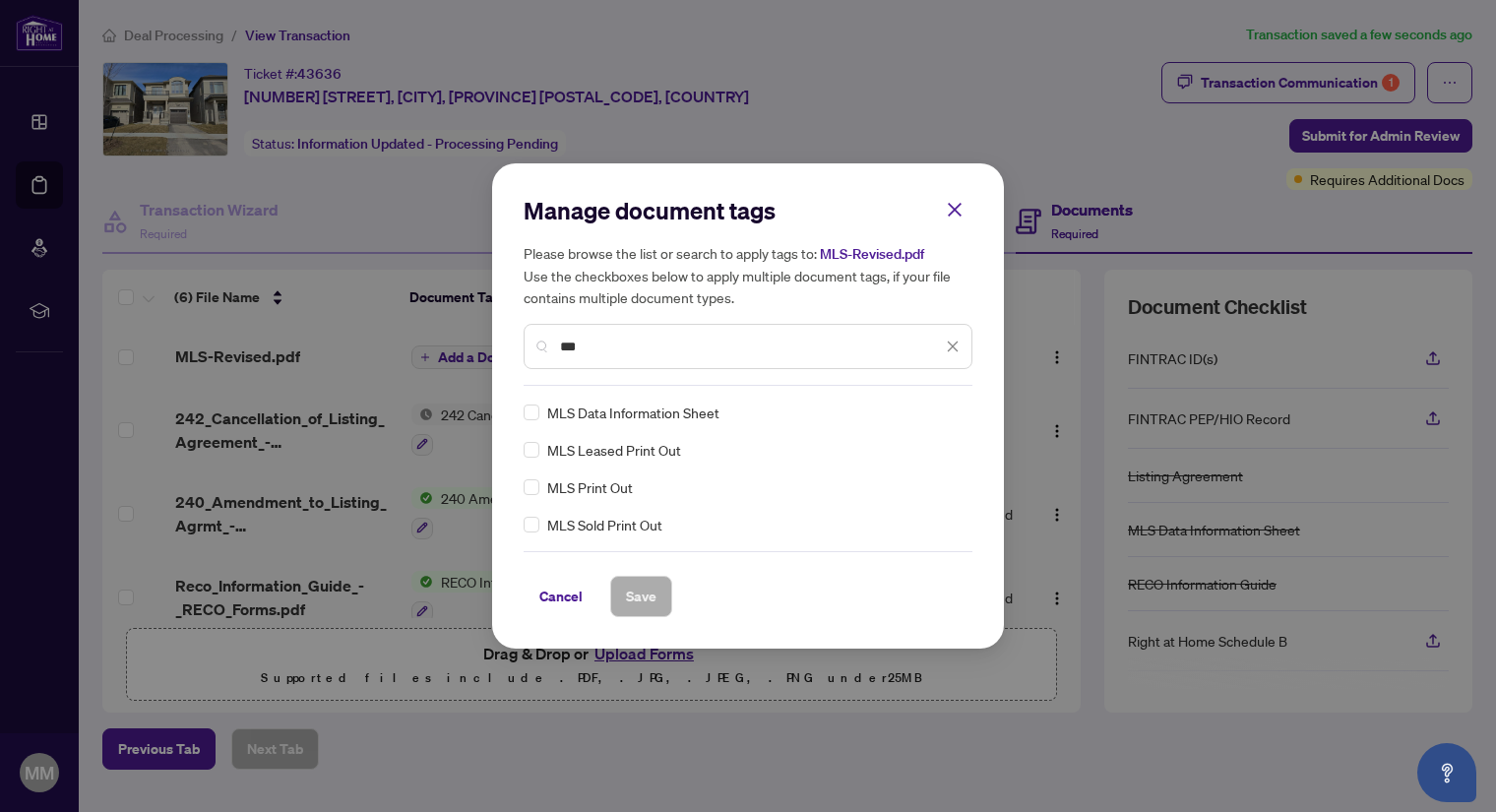 type on "***" 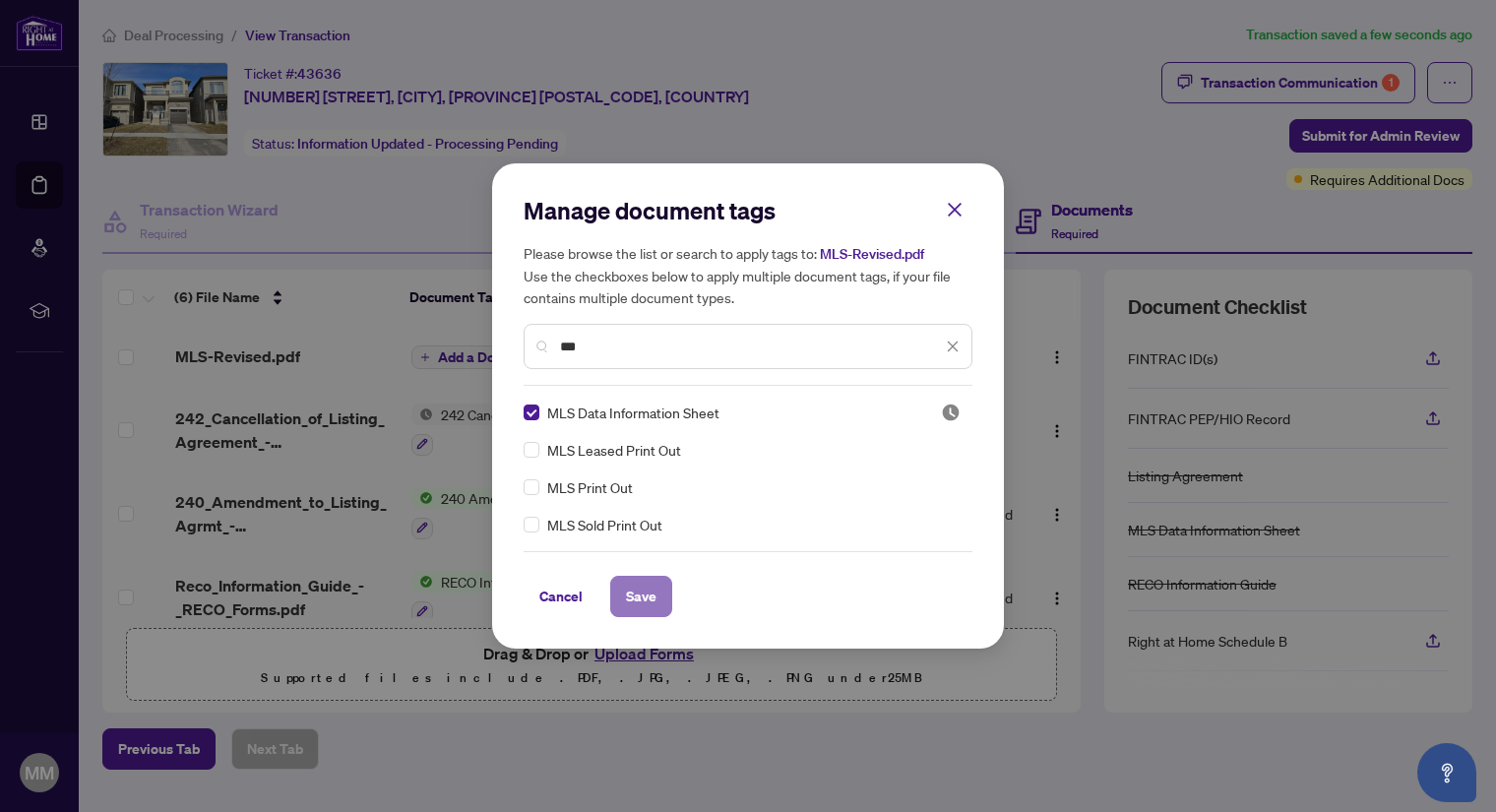 click on "Save" at bounding box center [641, 596] 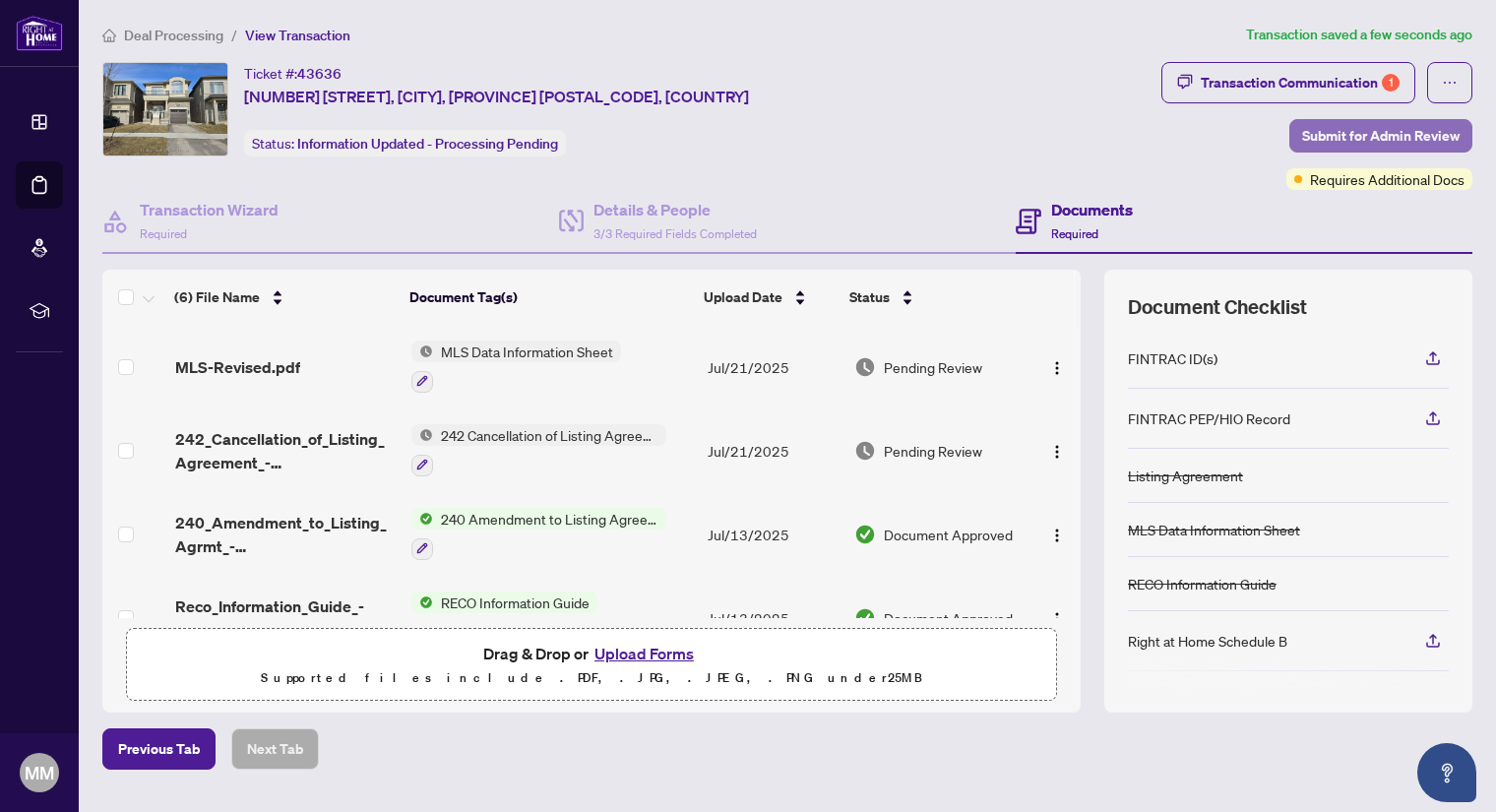 click on "Submit for Admin Review" at bounding box center (1381, 136) 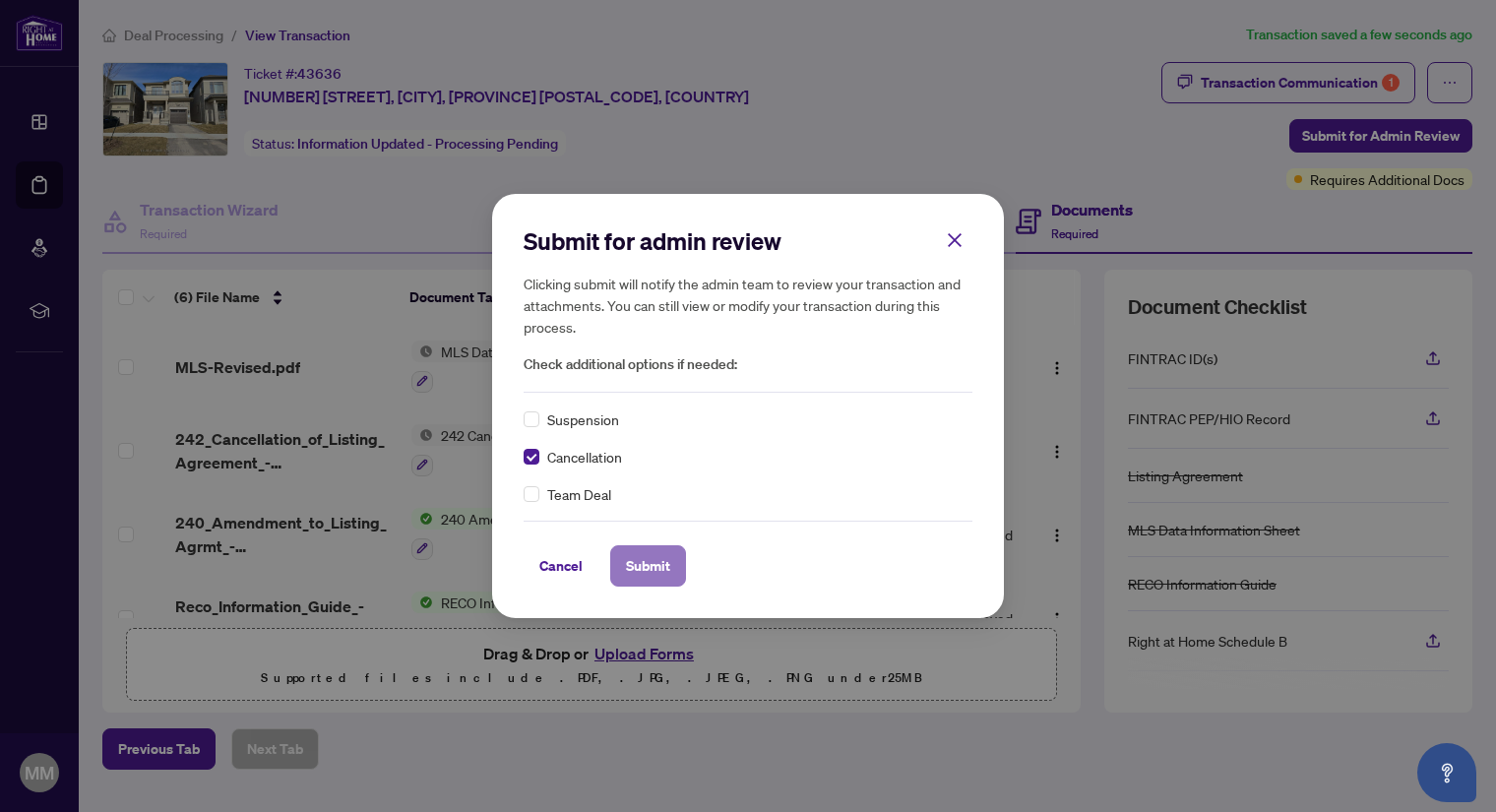 click on "Submit" at bounding box center (648, 566) 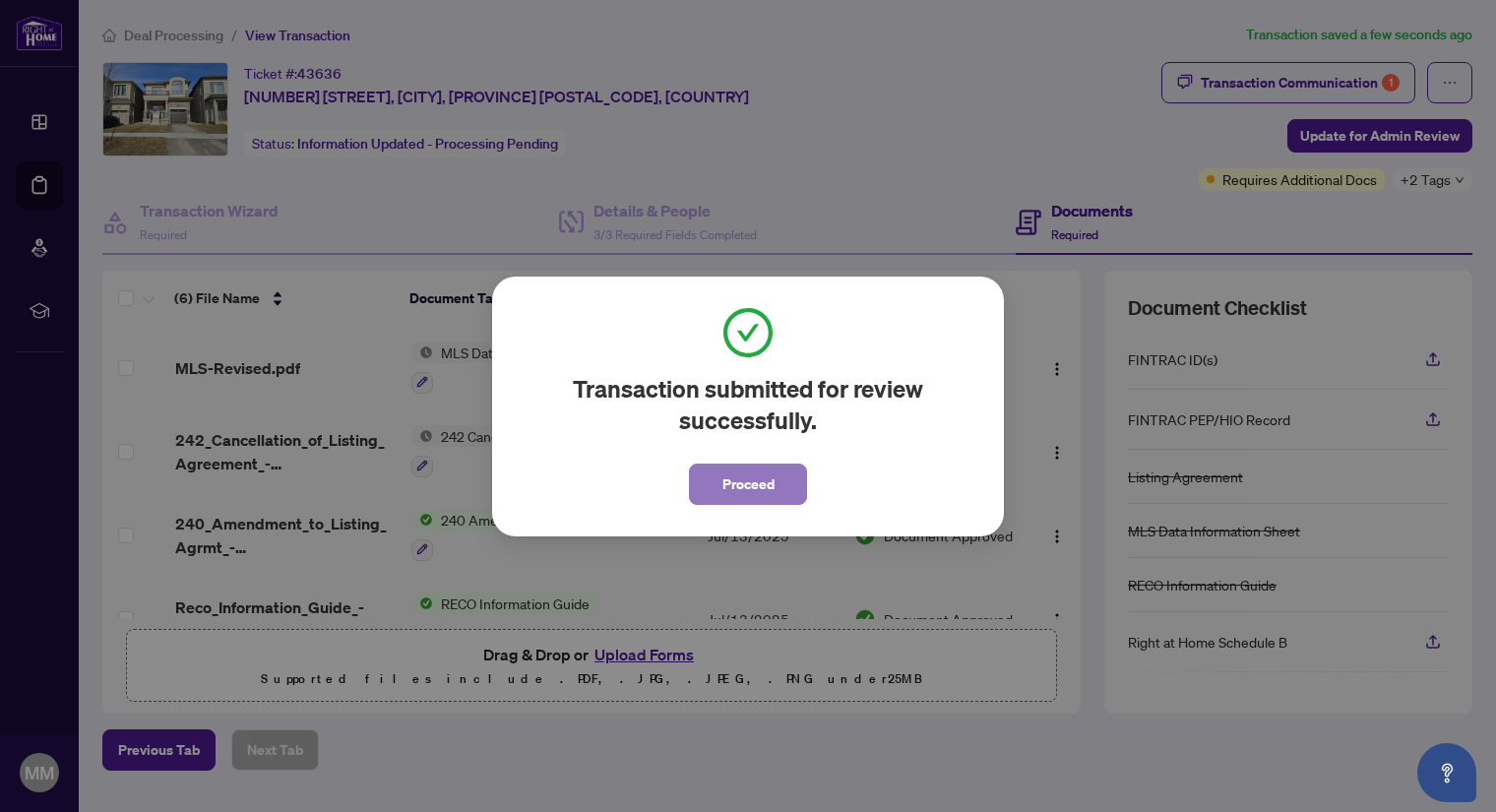 click on "Proceed" at bounding box center [748, 484] 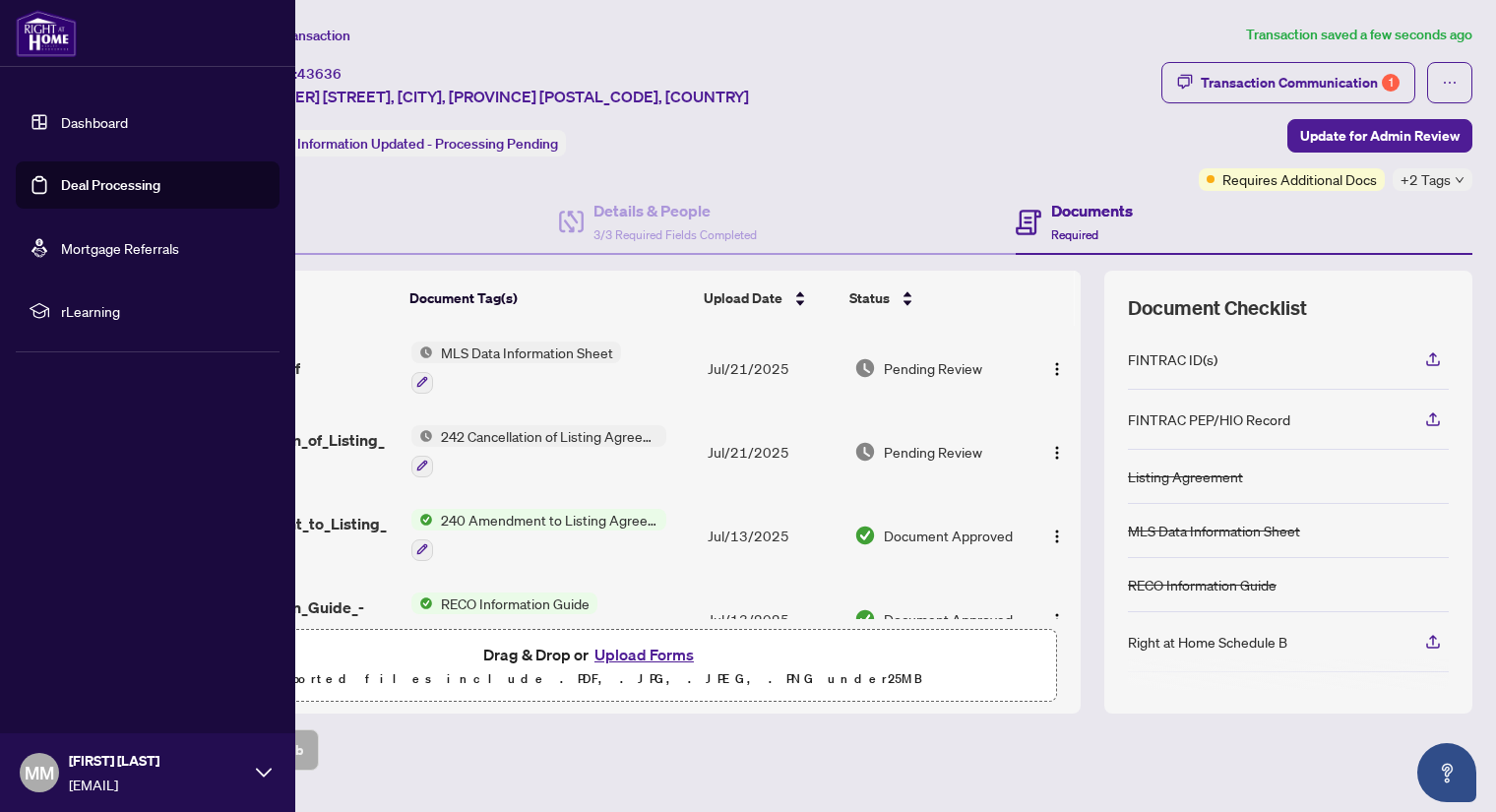 click on "Dashboard" at bounding box center [94, 122] 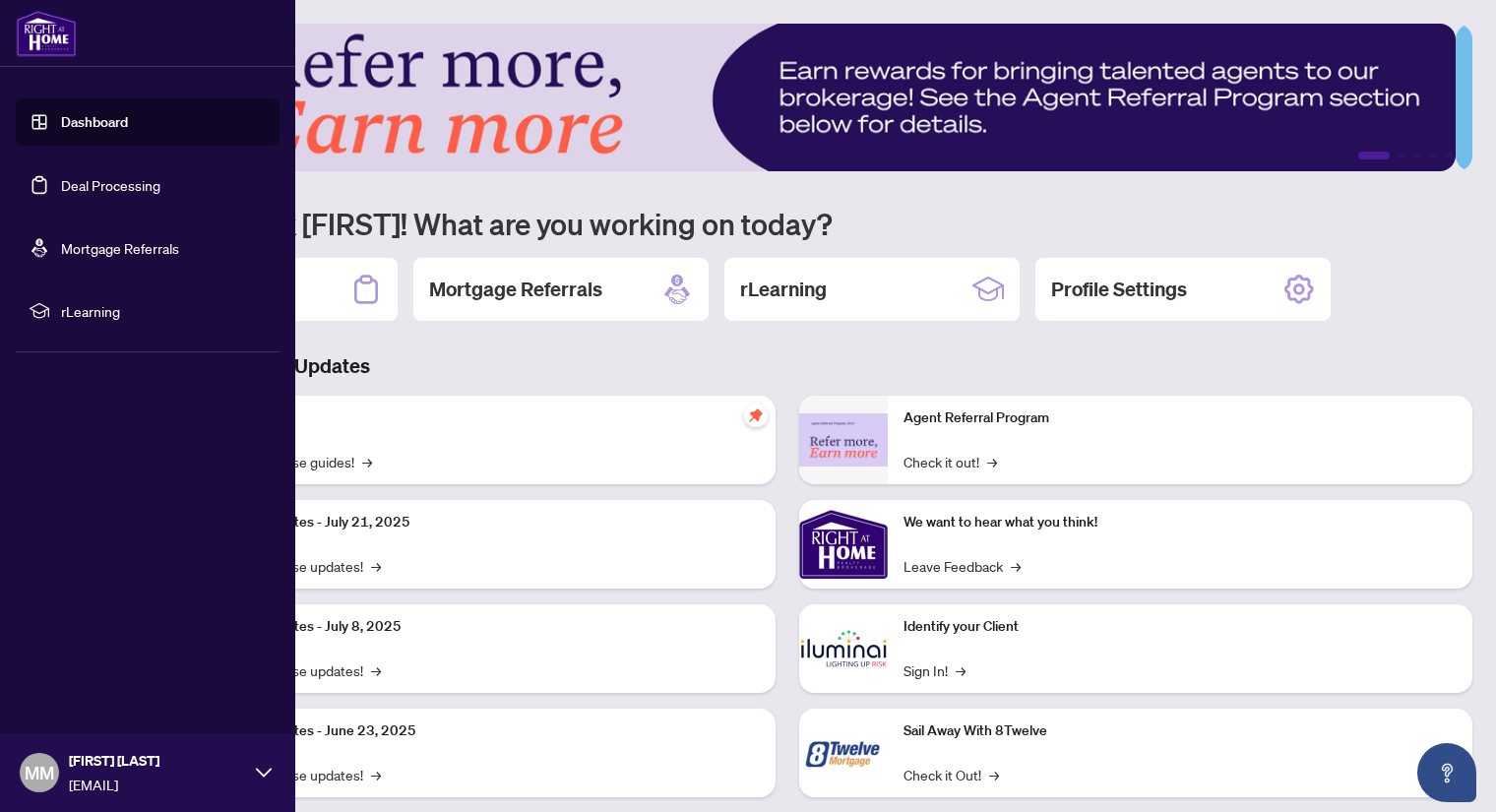 click on "Dashboard" at bounding box center [94, 122] 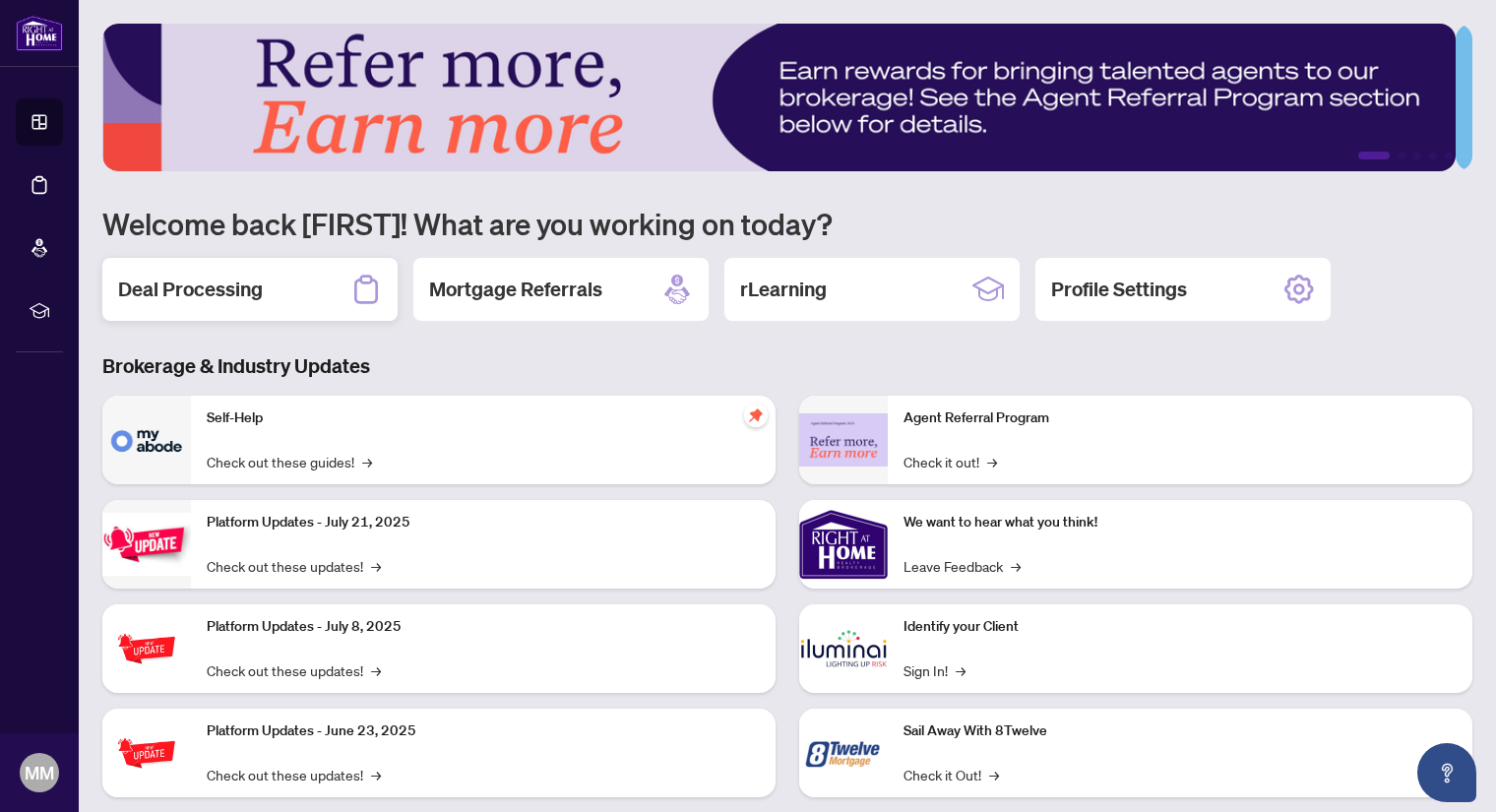 click on "Deal Processing" at bounding box center (190, 289) 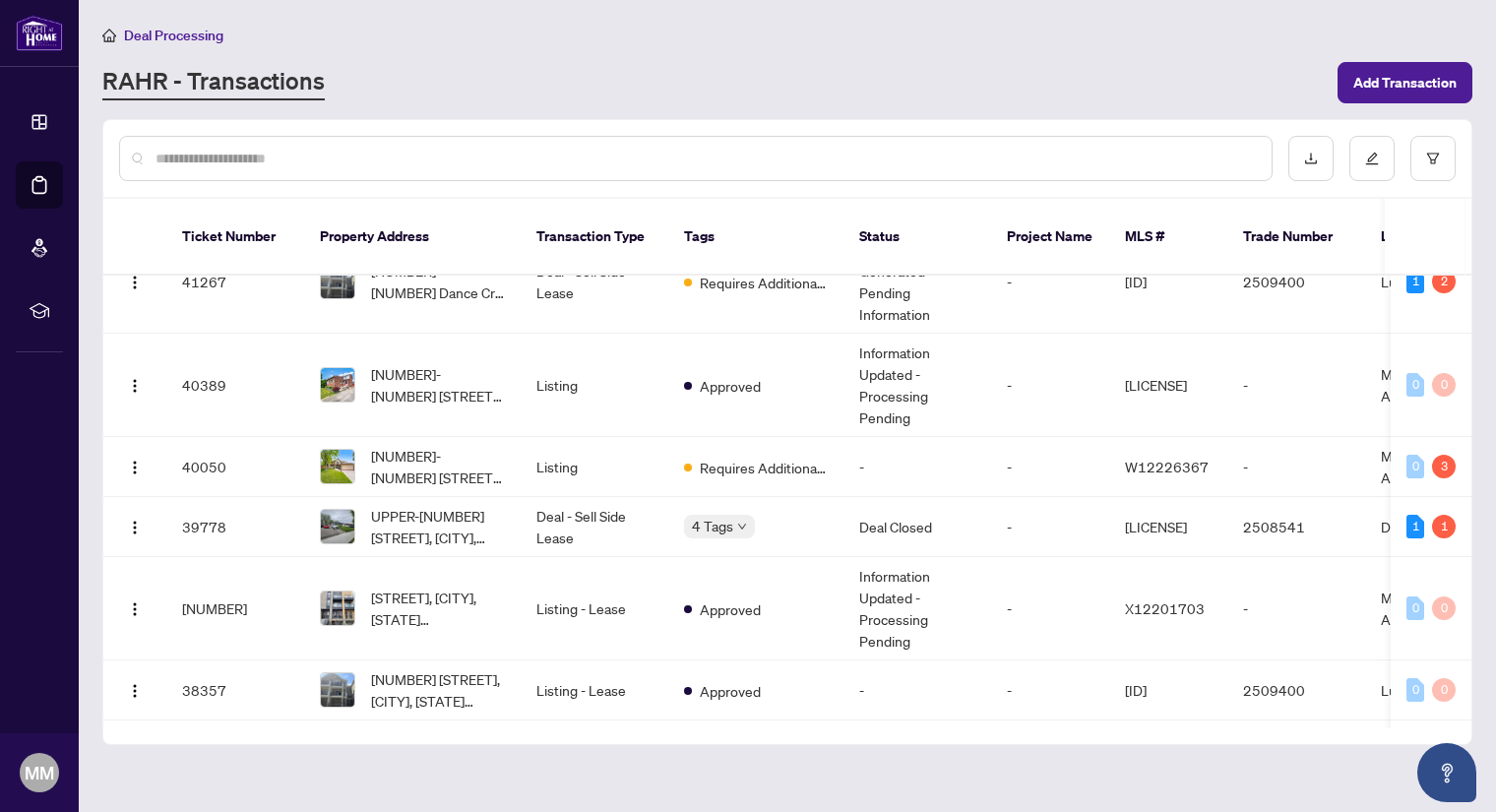 scroll, scrollTop: 783, scrollLeft: 0, axis: vertical 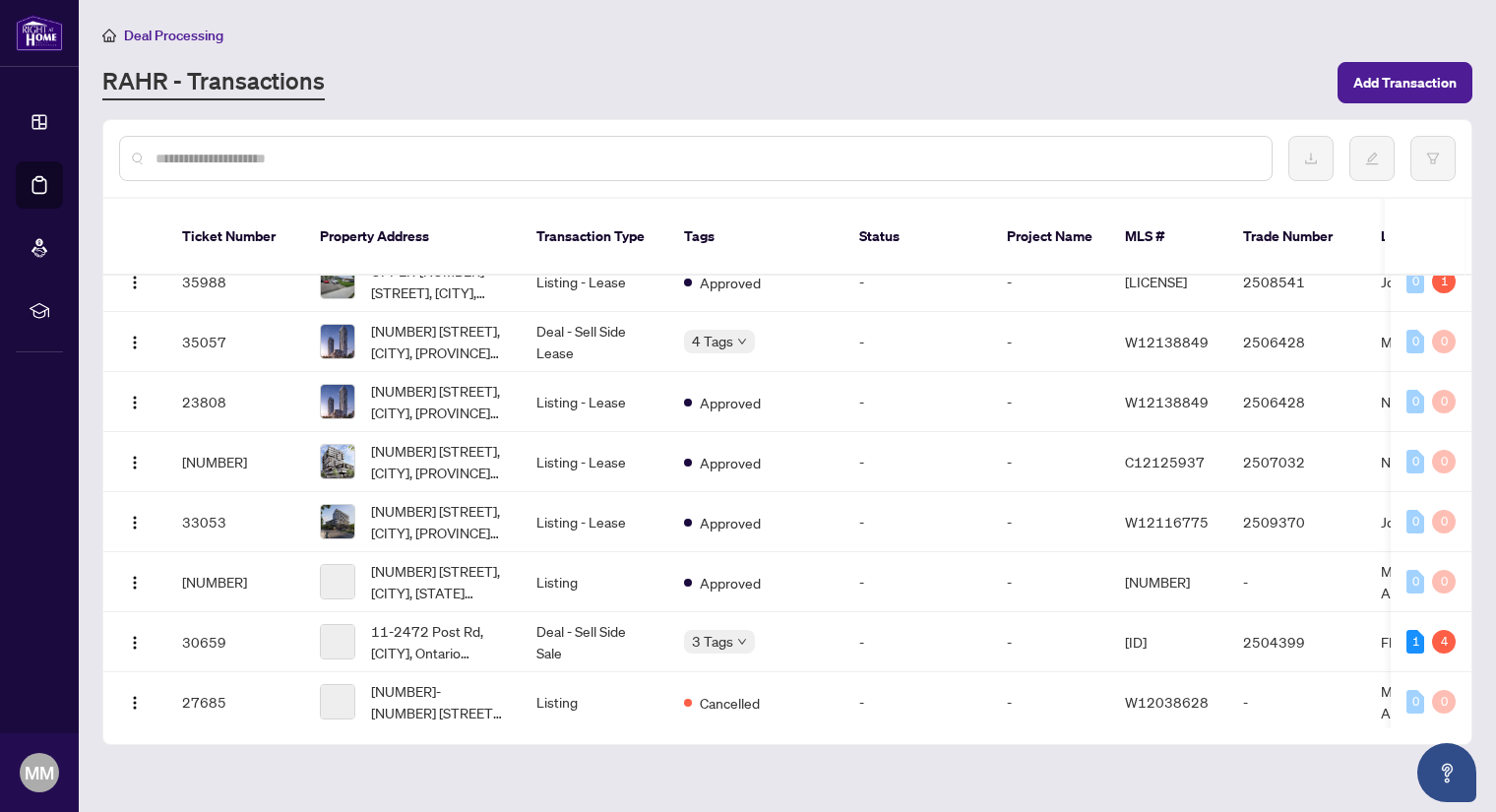 click on "Ticket Number Property Address Transaction Type Tags Status Project Name MLS # Trade Number Last Updated By Last Modified Date Created By Created Date                             [NUMBER] [NUMBER] [STREET], [CITY], [PROVINCE] [POSTAL_CODE], Canada Listing 3 Tags Information Updated - Processing Pending - [ID] - [FIRST] [LAST] [MONTH]/[DAY]/[YEAR] [FIRST] [LAST] [MONTH]/[DAY]/[YEAR] 2 1 [NUMBER] [NUMBER]-[NUMBER] [STREET], [CITY], [PROVINCE] [POSTAL_CODE], Canada Listing Approved Information Updated - Processing Pending - [ID] - [CITY] Administrator [MONTH]/[DAY]/[YEAR] [FIRST] [LAST] [MONTH]/[DAY]/[YEAR] 0 0 [NUMBER] [NUMBER]-[NUMBER] [STREET], [CITY], [PROVINCE] [POSTAL_CODE], Canada Listing Approved Information Updated - Processing Pending - [ID] - [FIRST] [LAST] [MONTH]/[DAY]/[YEAR] [FIRST] [LAST] [MONTH]/[DAY]/[YEAR] 0 0 [NUMBER] [NUMBER]-[NUMBER] [STREET], [CITY], [PROVINCE] [POSTAL_CODE], Canada Deal - Sell Side Lease 3 Tags Deal Closed - [ID] [NUMBER] [LAST NAME], [FIRST NAME] [MONTH]/[DAY]/[YEAR] [FIRST] [LAST] [MONTH]/[DAY]/[YEAR] 1 8 [NUMBER] [NUMBER]-[NUMBER] [STREET], [CITY], [PROVINCE] [POSTAL_CODE], Canada - [ID]" at bounding box center [787, 464] 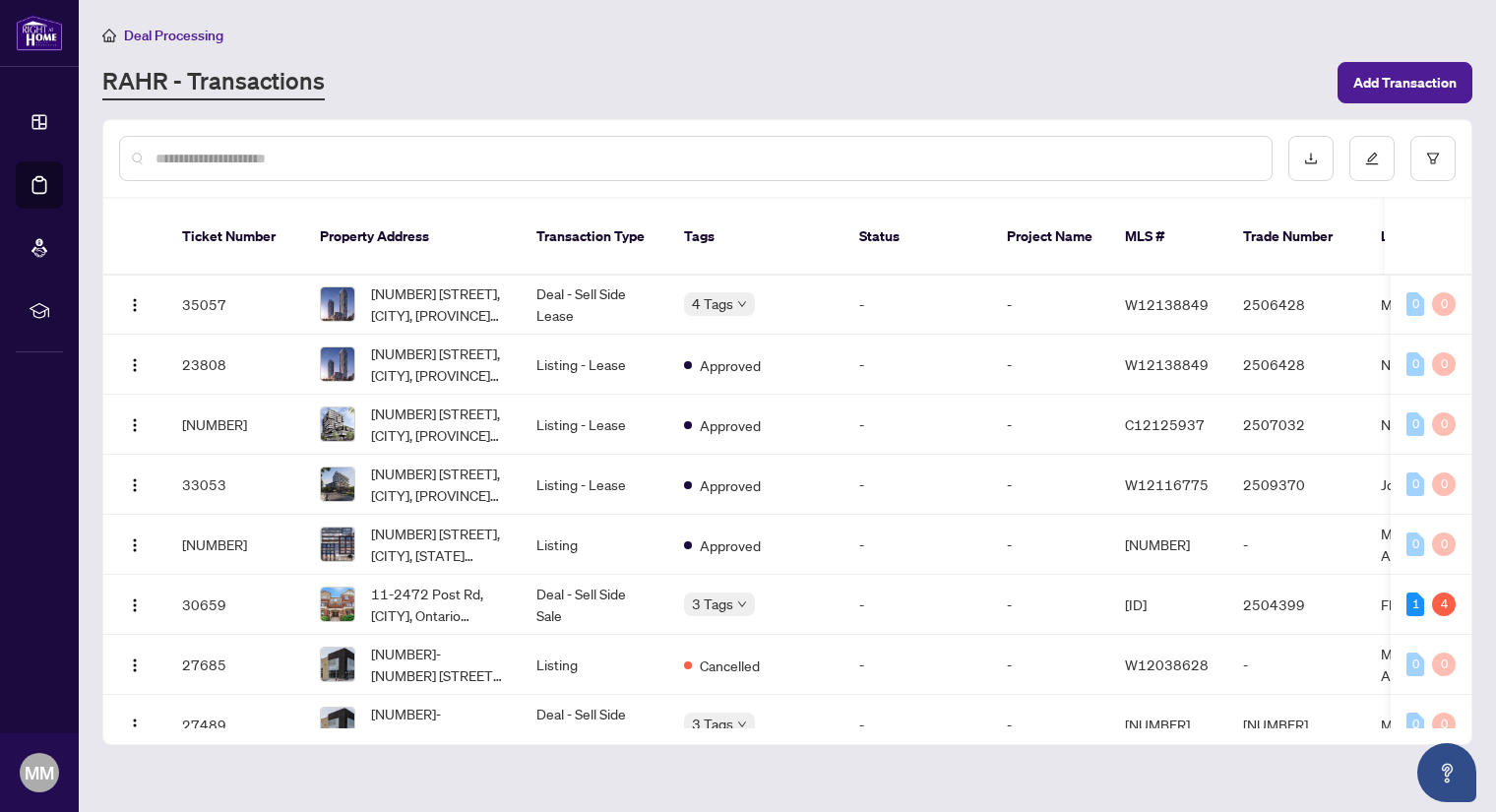 click on "43636 [NUMBER] [STREET], [CITY], [STATE] [POSTAL_CODE], Canada Listing 3 Tags Information Updated - Processing Pending - [NUMBER] - [FIRST_NAME] [LAST_NAME] [DATE] [FIRST_NAME] [LAST_NAME] [DATE] 2 1 43193 4112-55 [STREET], [CITY], [STATE] [POSTAL_CODE], Canada Listing Approved Information Updated - Processing Pending - [NUMBER] - [CITY] Administrator [DATE] [FIRST_NAME] [LAST_NAME] [DATE] 0 0 43179 79A-261 [STREET], [CITY], [STATE] [POSTAL_CODE], Canada Listing Approved Information Updated - Processing Pending - [NUMBER] - [FIRST_NAME] [LAST_NAME] [DATE] [FIRST_NAME] [LAST_NAME] [DATE] 0 0 41576 312-3006 [STREET], [CITY], [STATE] [POSTAL_CODE], Canada Deal - Sell Side Lease 3 Tags Deal Closed - [NUMBER] [NUMBER] [FIRST_NAME] [LAST_NAME] [DATE] [FIRST_NAME] [LAST_NAME] [DATE] 1 8 41267 - [NUMBER] [NUMBER]" at bounding box center [787, 406] 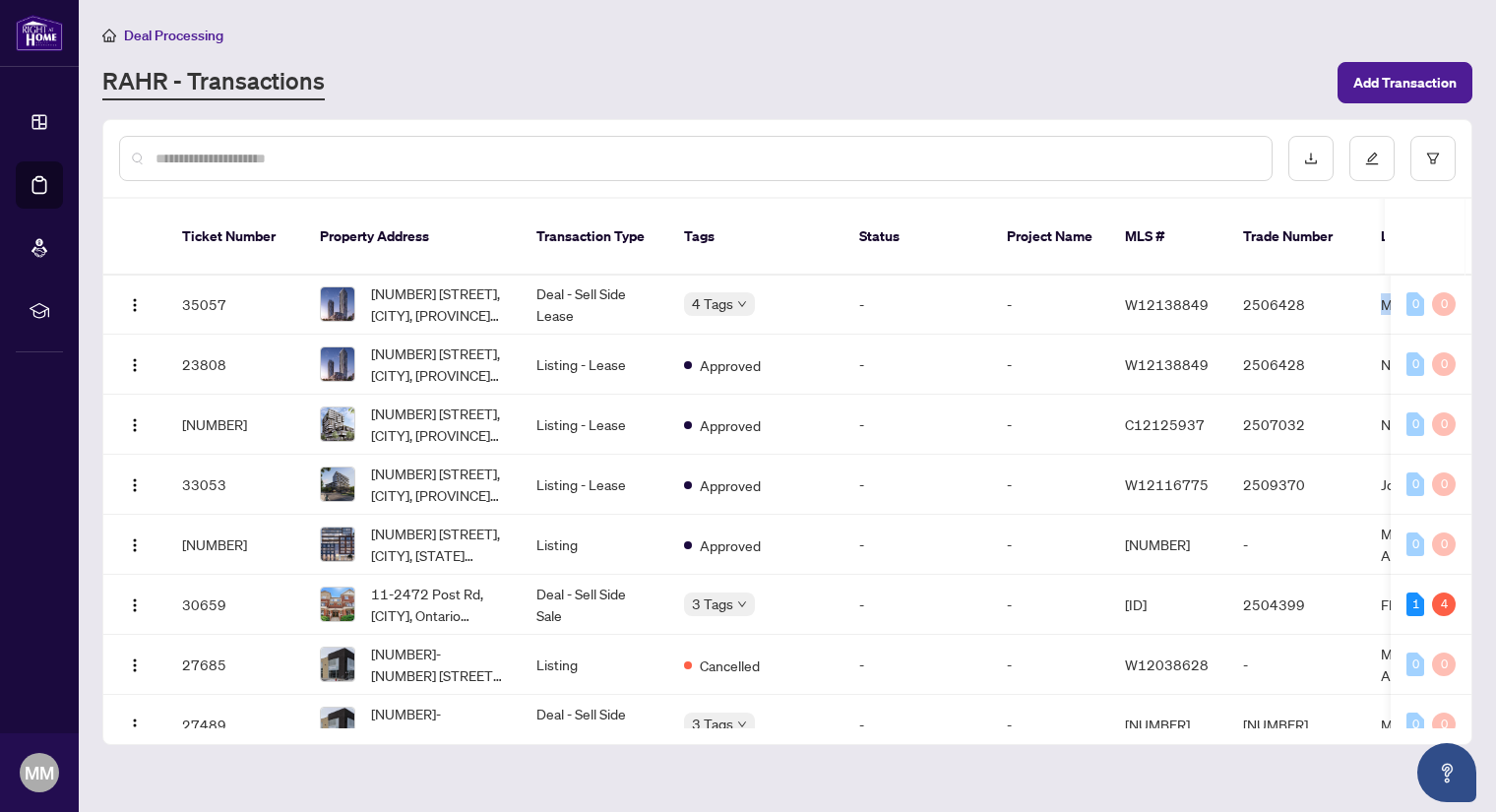 click on "43636 [NUMBER] [STREET], [CITY], [STATE] [POSTAL_CODE], Canada Listing 3 Tags Information Updated - Processing Pending - [NUMBER] - [FIRST_NAME] [LAST_NAME] [DATE] [FIRST_NAME] [LAST_NAME] [DATE] 2 1 43193 4112-55 [STREET], [CITY], [STATE] [POSTAL_CODE], Canada Listing Approved Information Updated - Processing Pending - [NUMBER] - [CITY] Administrator [DATE] [FIRST_NAME] [LAST_NAME] [DATE] 0 0 43179 79A-261 [STREET], [CITY], [STATE] [POSTAL_CODE], Canada Listing Approved Information Updated - Processing Pending - [NUMBER] - [FIRST_NAME] [LAST_NAME] [DATE] [FIRST_NAME] [LAST_NAME] [DATE] 0 0 41576 312-3006 [STREET], [CITY], [STATE] [POSTAL_CODE], Canada Deal - Sell Side Lease 3 Tags Deal Closed - [NUMBER] [NUMBER] [FIRST_NAME] [LAST_NAME] [DATE] [FIRST_NAME] [LAST_NAME] [DATE] 1 8 41267 - [NUMBER] [NUMBER]" at bounding box center (787, 406) 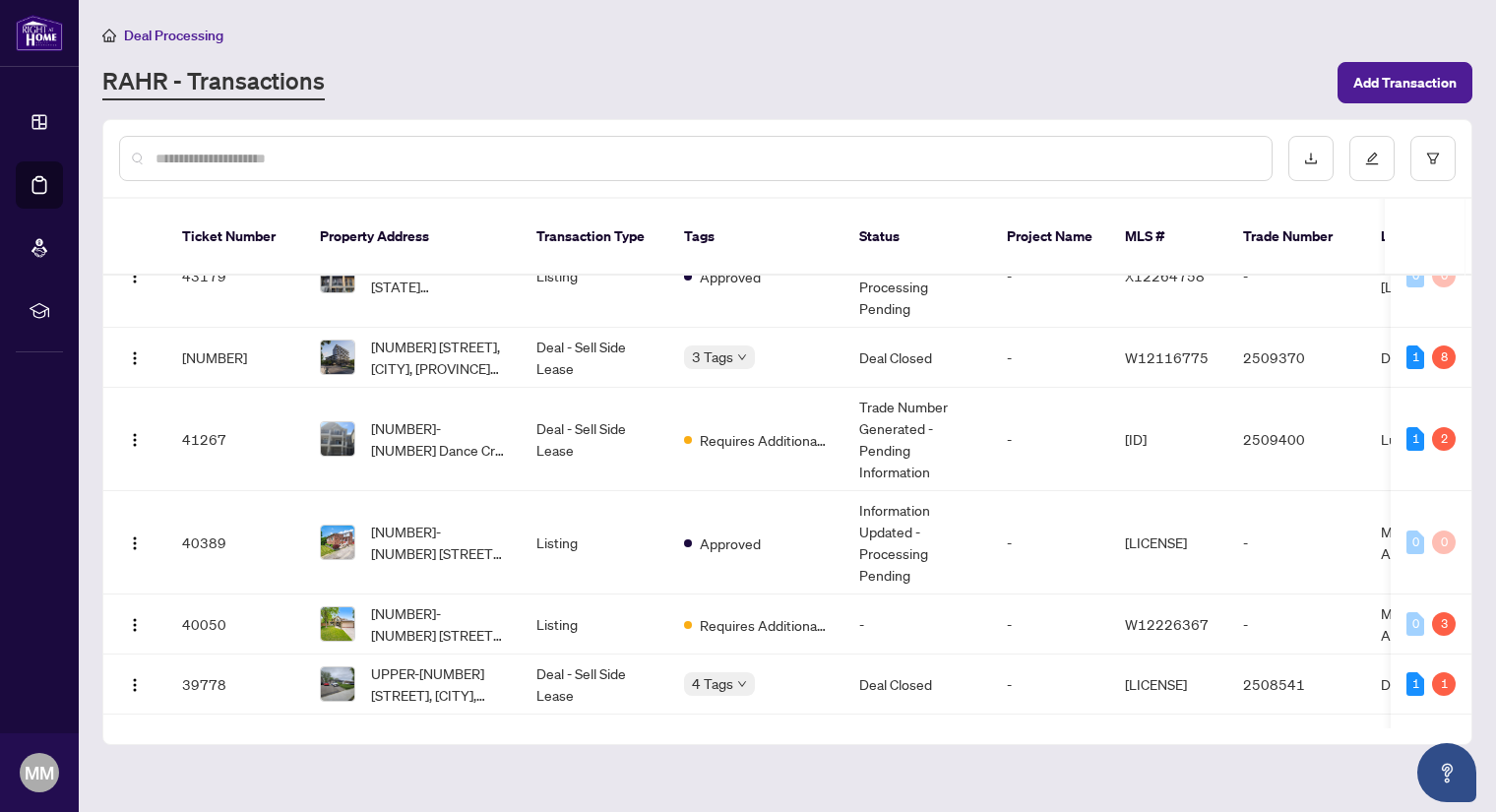 scroll, scrollTop: 0, scrollLeft: 0, axis: both 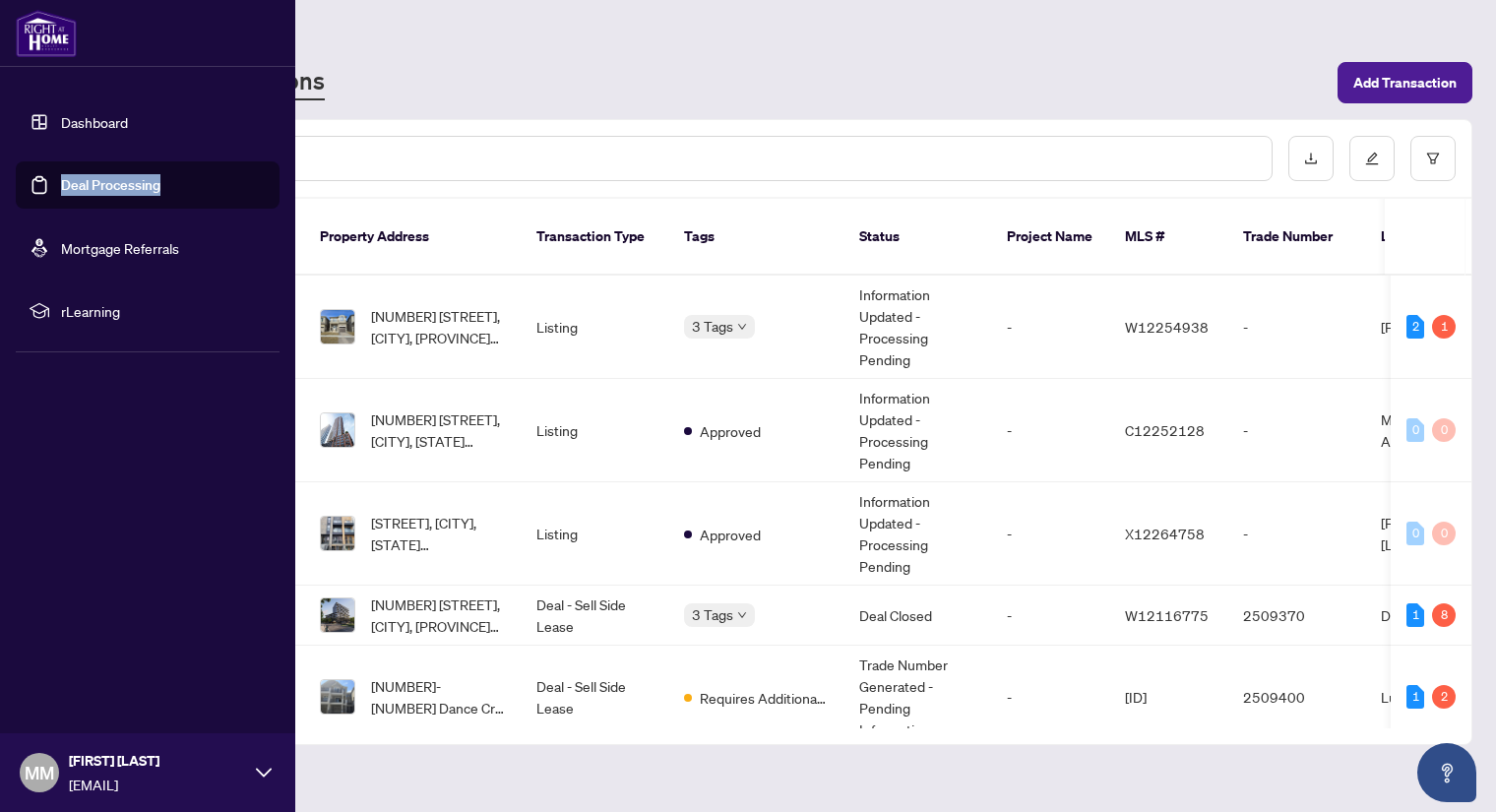 drag, startPoint x: 56, startPoint y: 213, endPoint x: 90, endPoint y: 194, distance: 38.948684 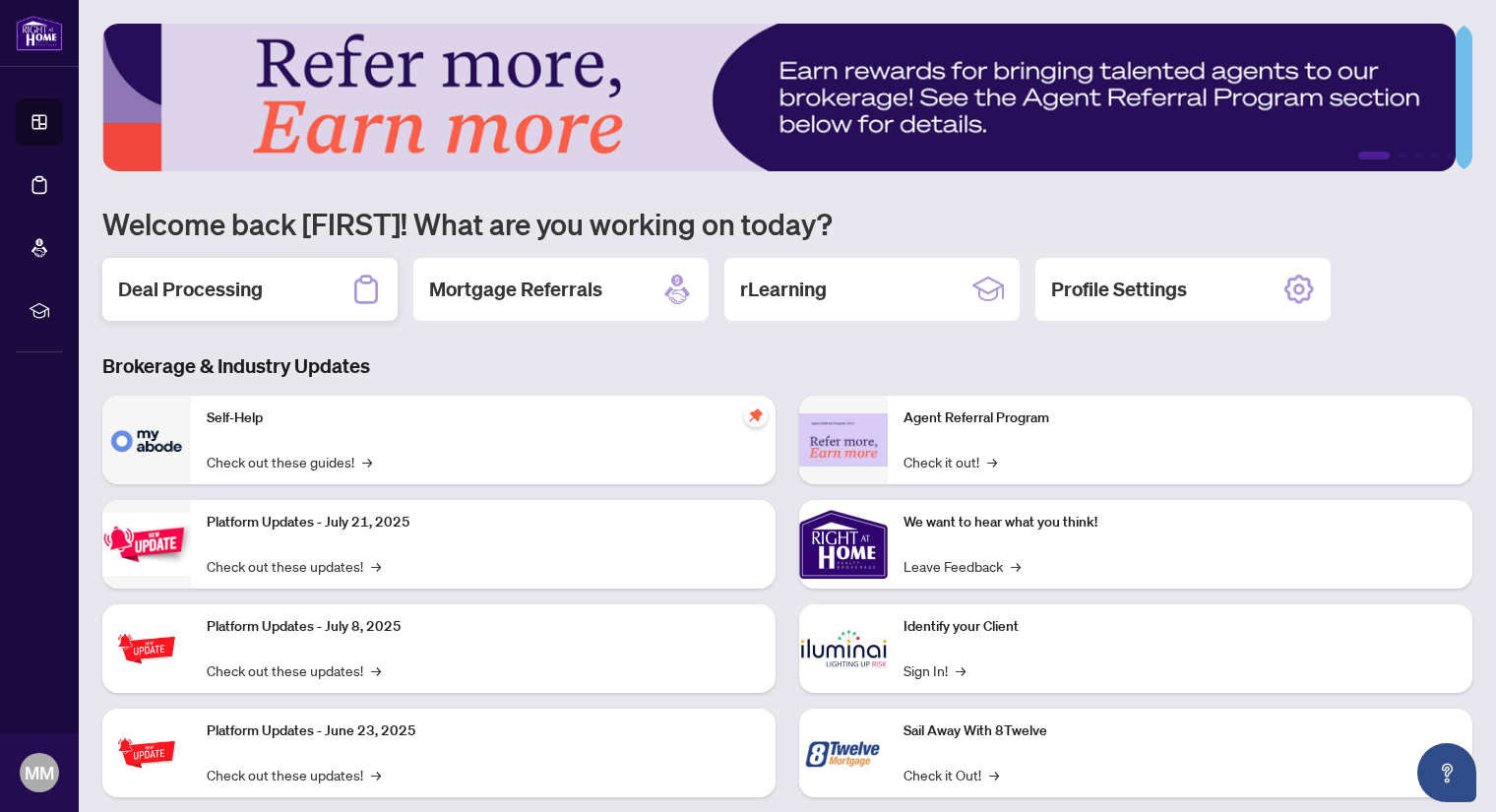 click on "Deal Processing" at bounding box center [190, 289] 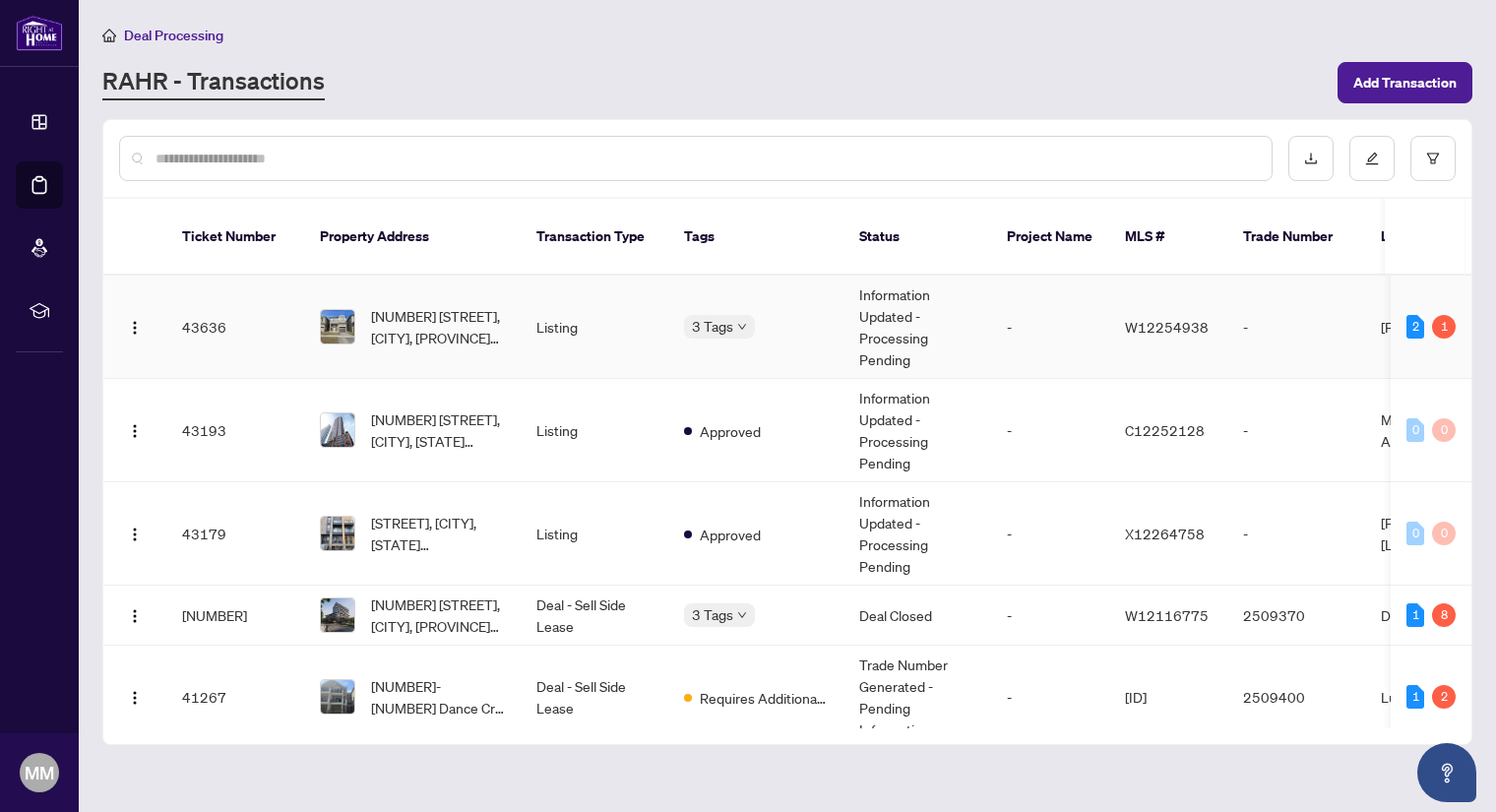 click on "2 1" at bounding box center [1431, 327] 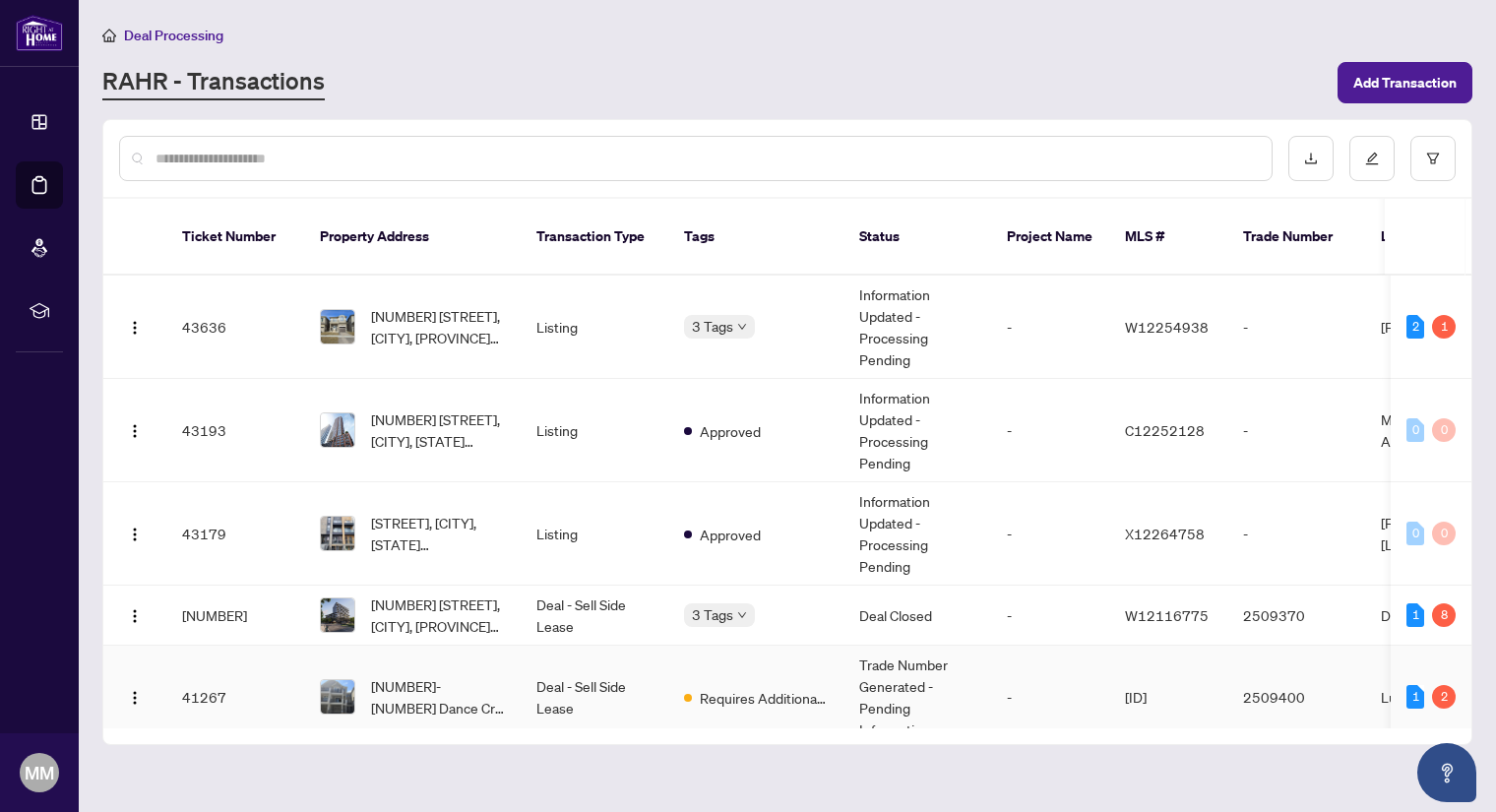 click on "[ID]" at bounding box center (1168, 697) 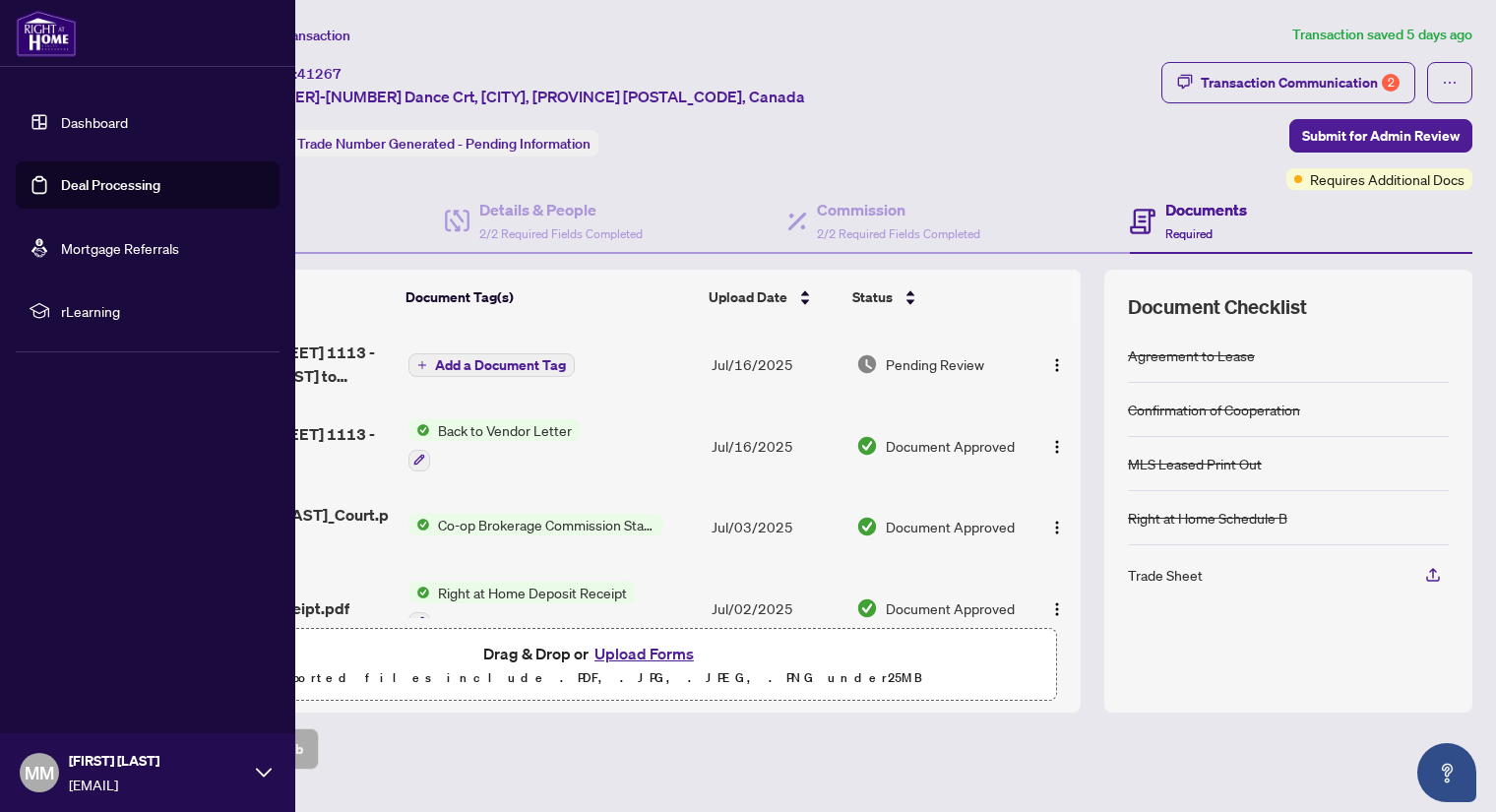 click on "Dashboard" at bounding box center (94, 122) 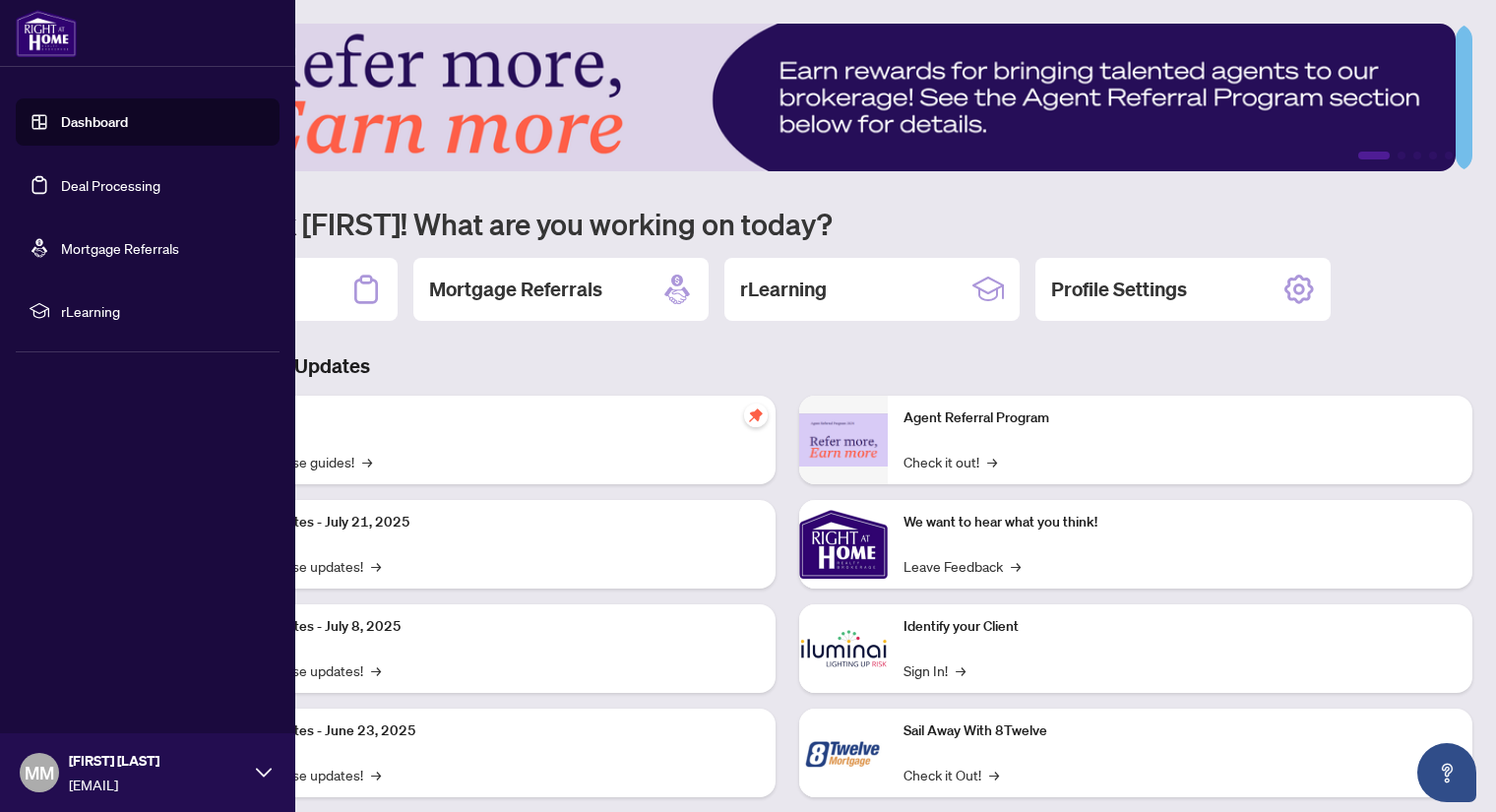 click on "Dashboard" at bounding box center (94, 122) 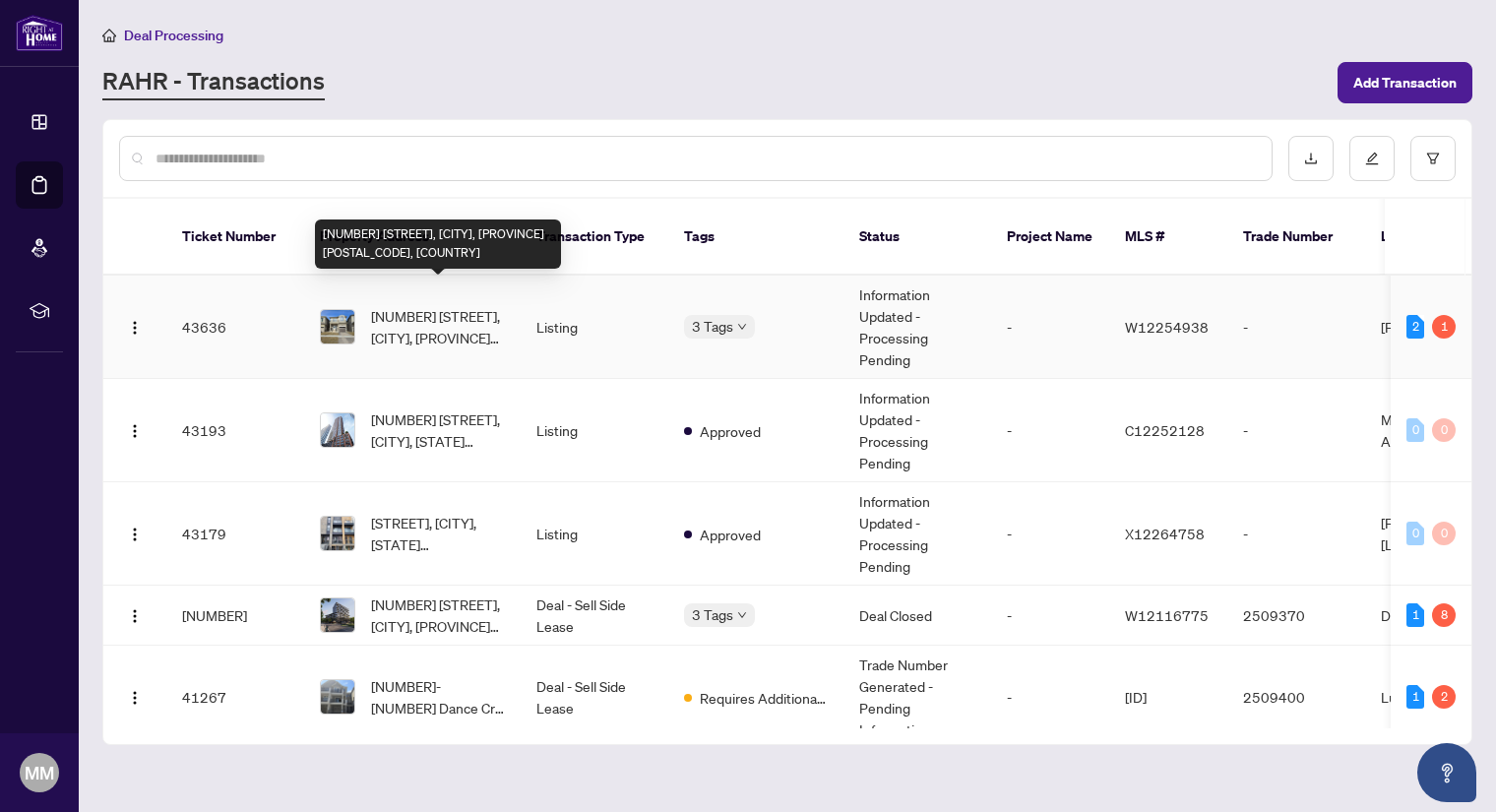 click on "[NUMBER] [STREET], [CITY], [PROVINCE] [POSTAL_CODE], [COUNTRY]" at bounding box center (438, 327) 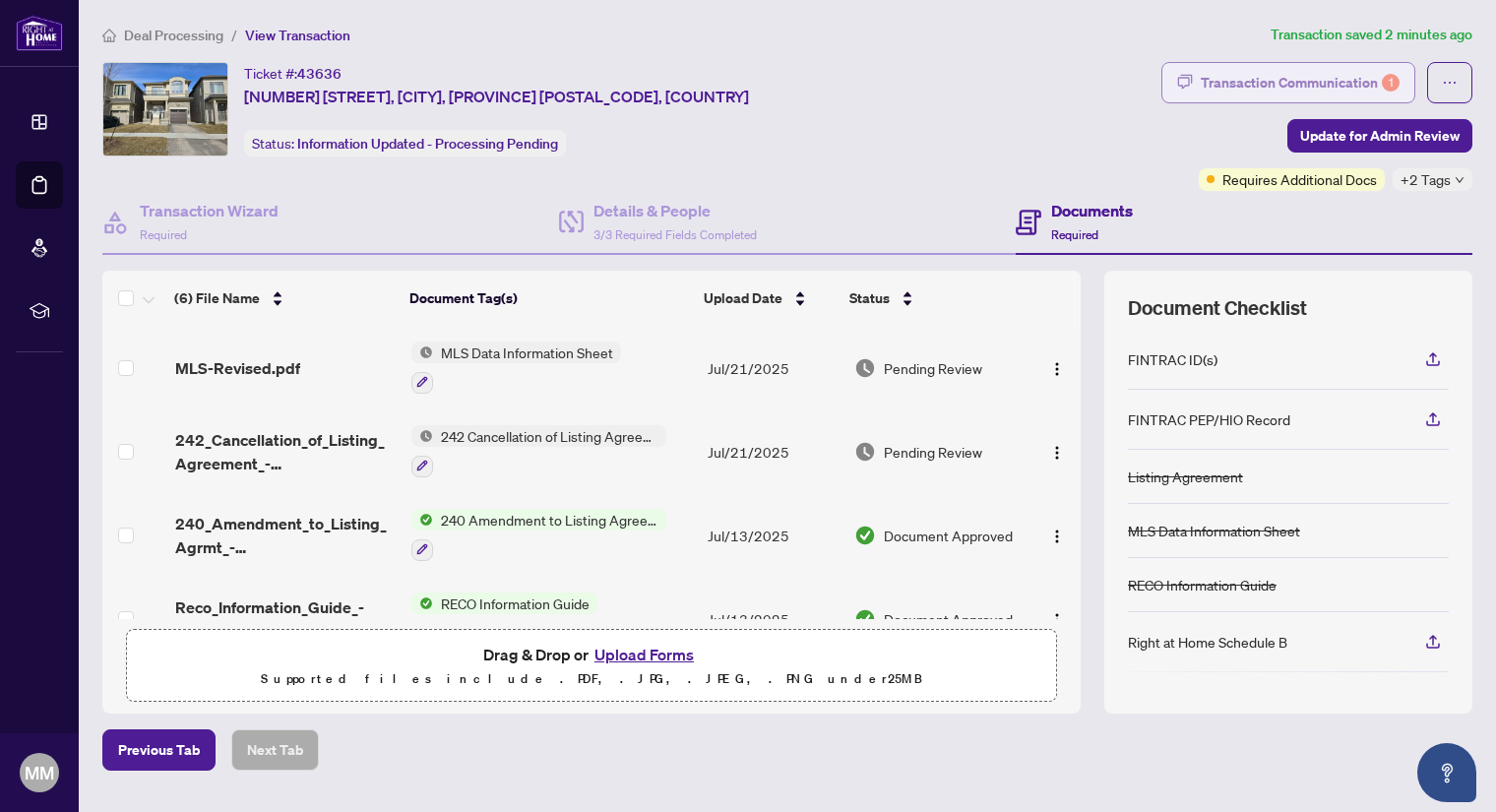click on "Transaction Communication 1" at bounding box center [1300, 83] 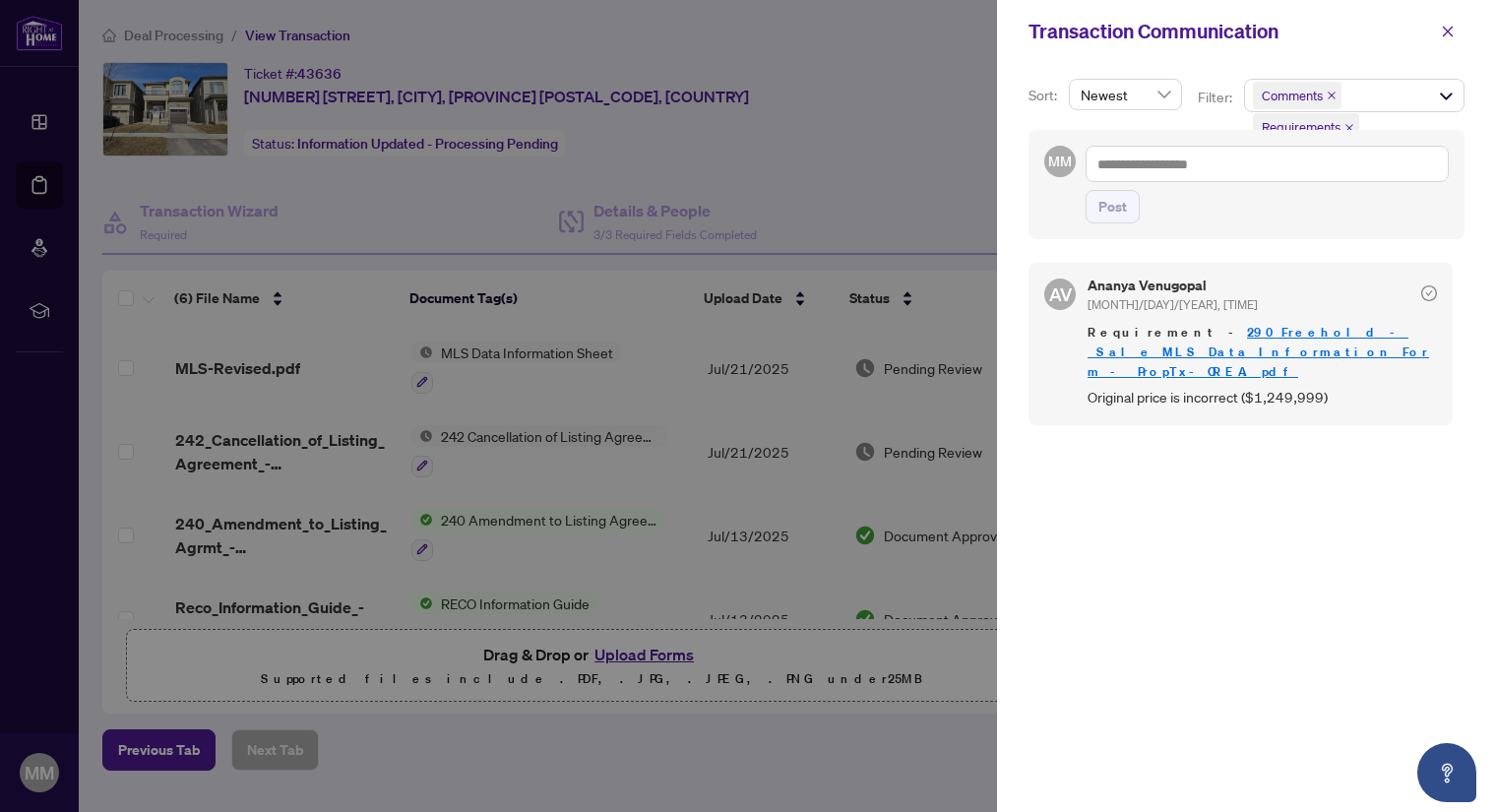 click at bounding box center (748, 406) 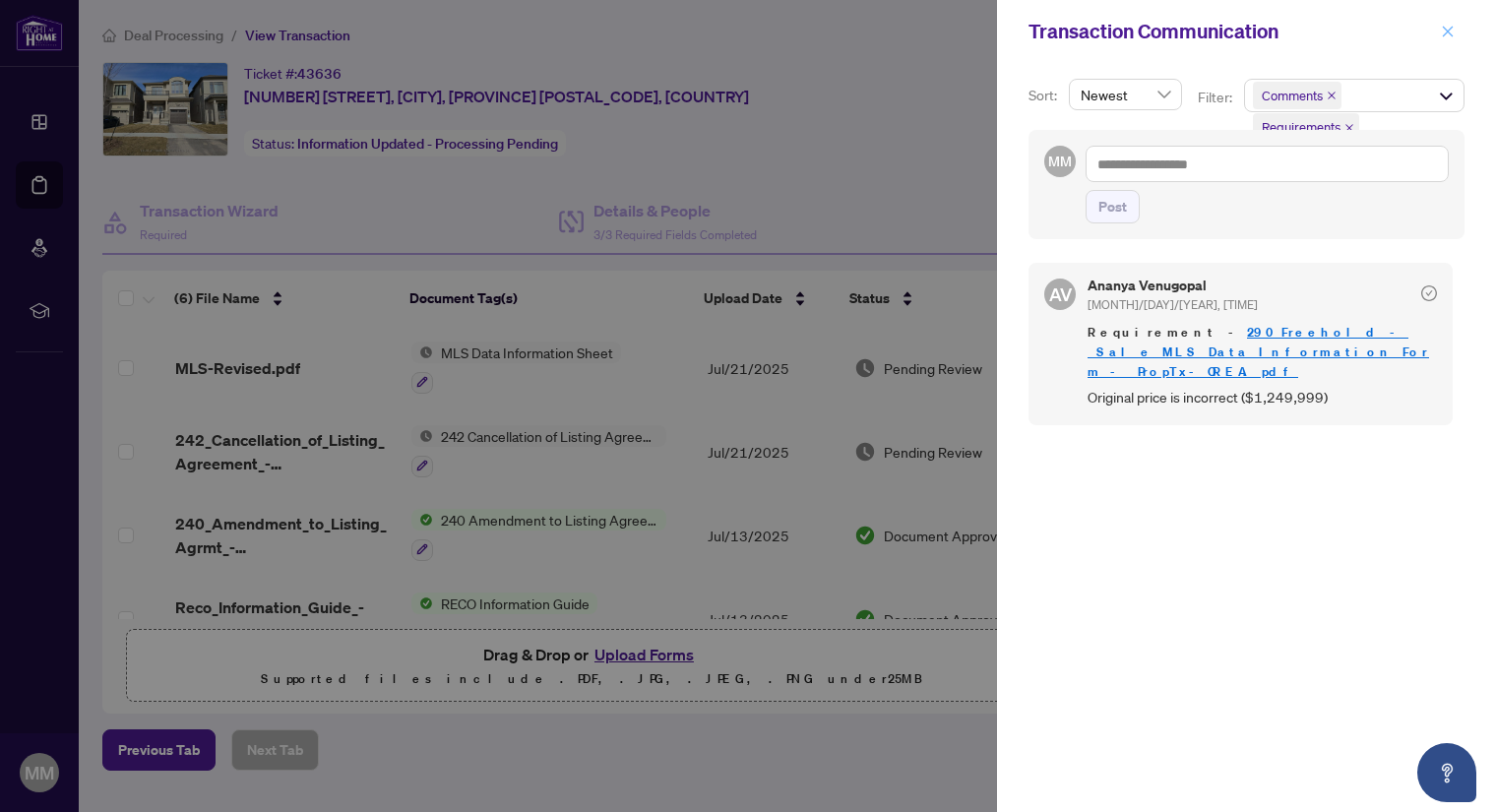 click at bounding box center (1448, 31) 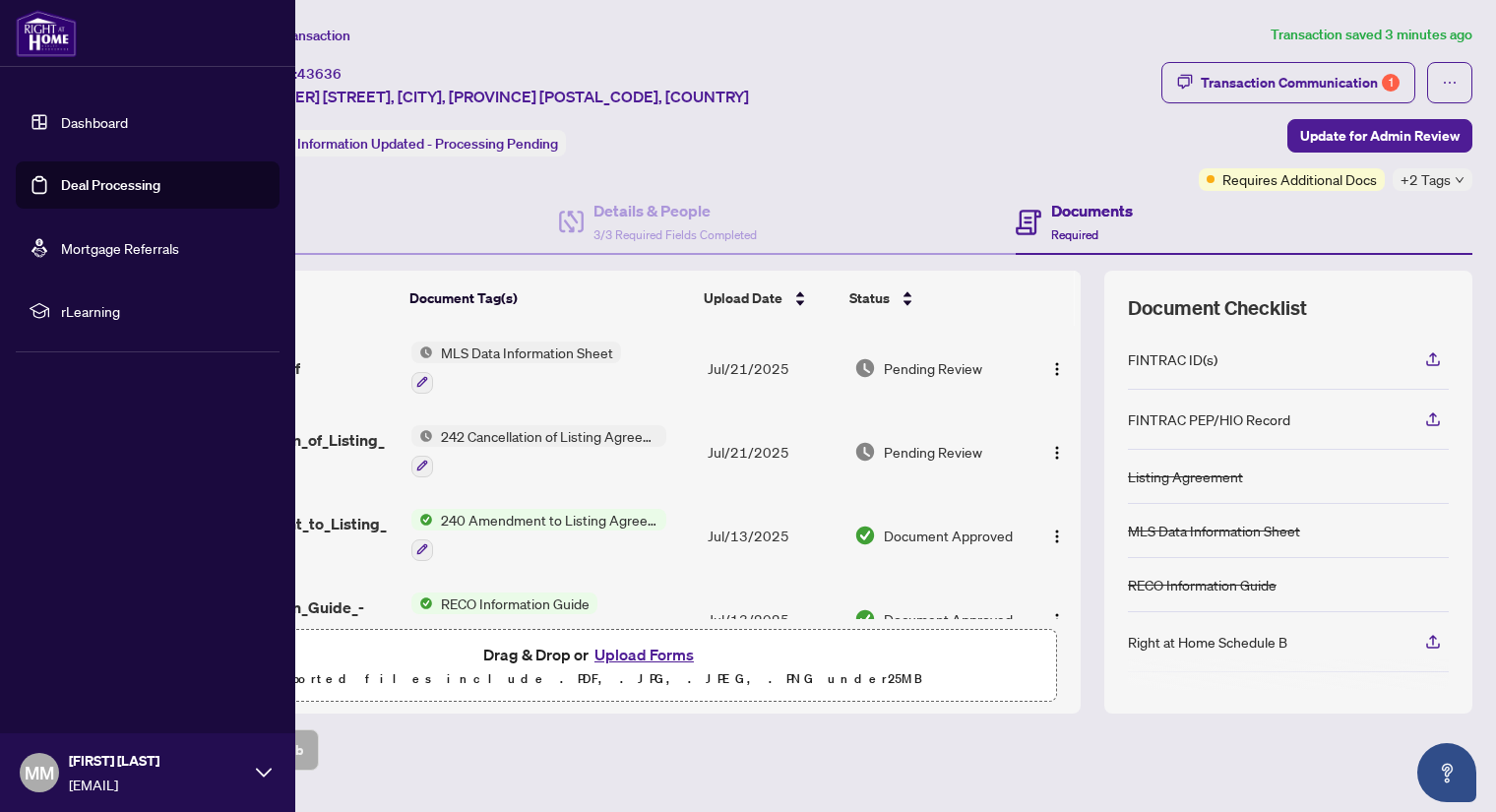 click on "Dashboard" at bounding box center (94, 122) 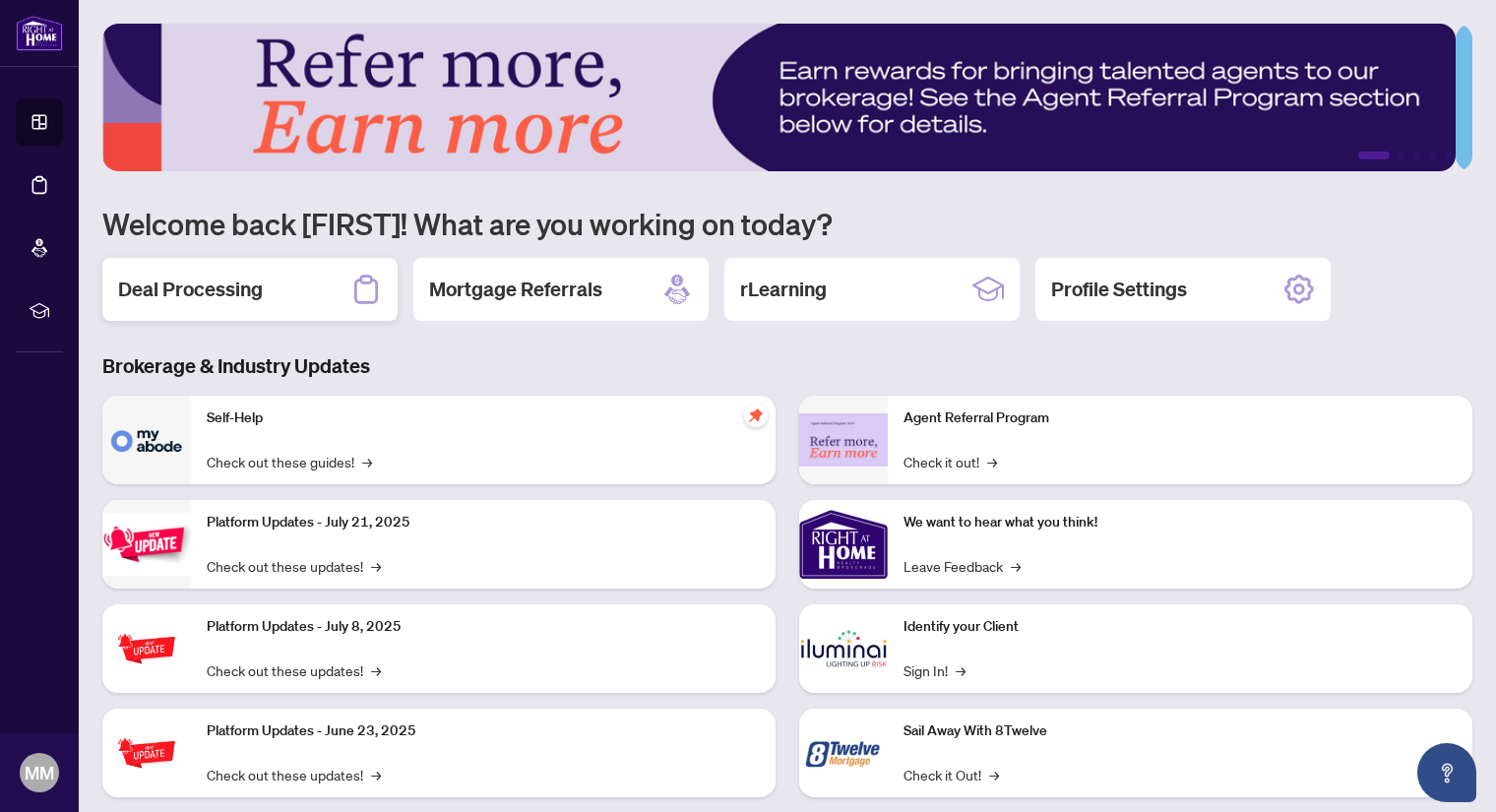 click on "Deal Processing" at bounding box center [190, 289] 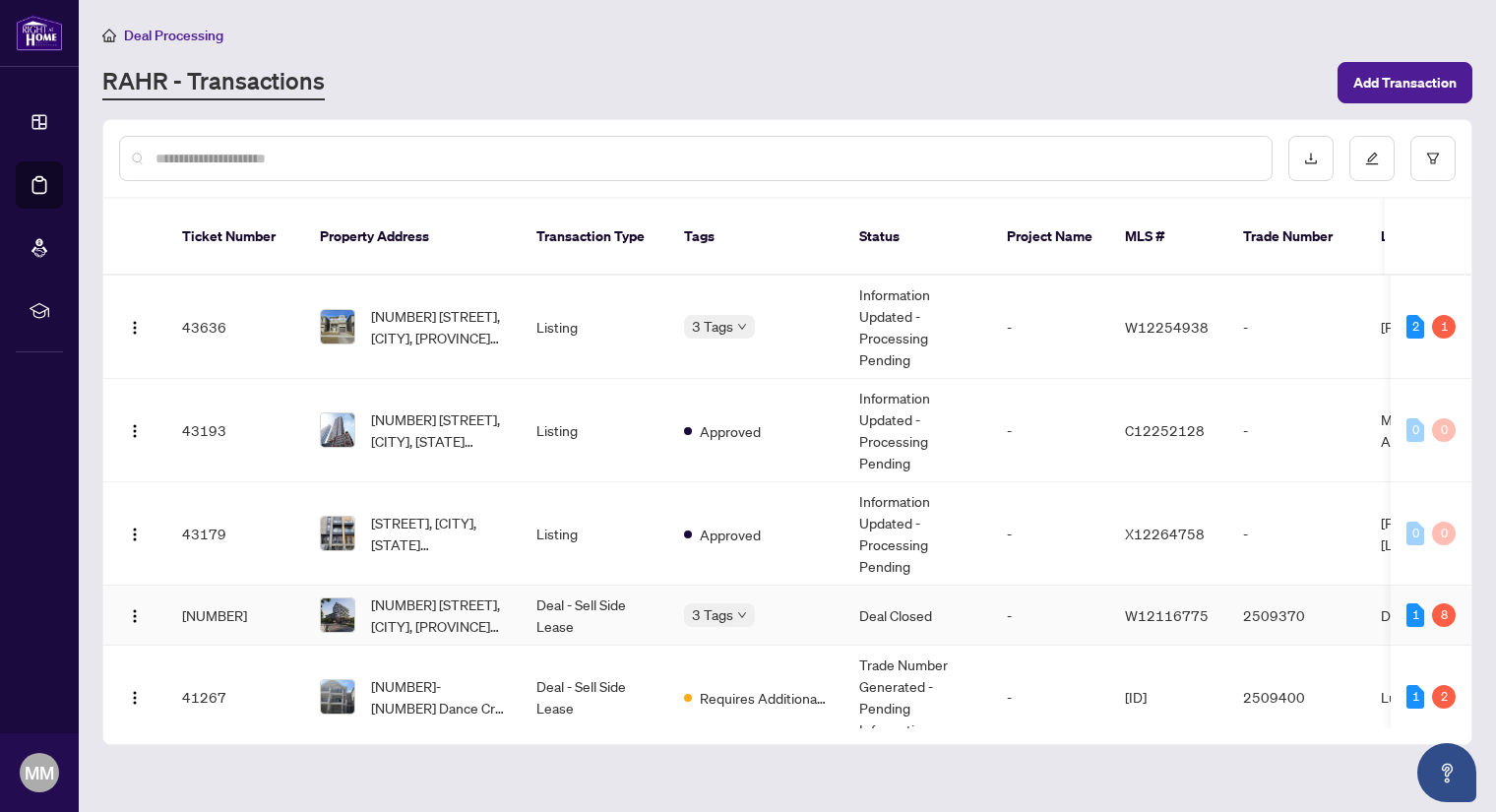 click on "Deal Closed" at bounding box center (917, 615) 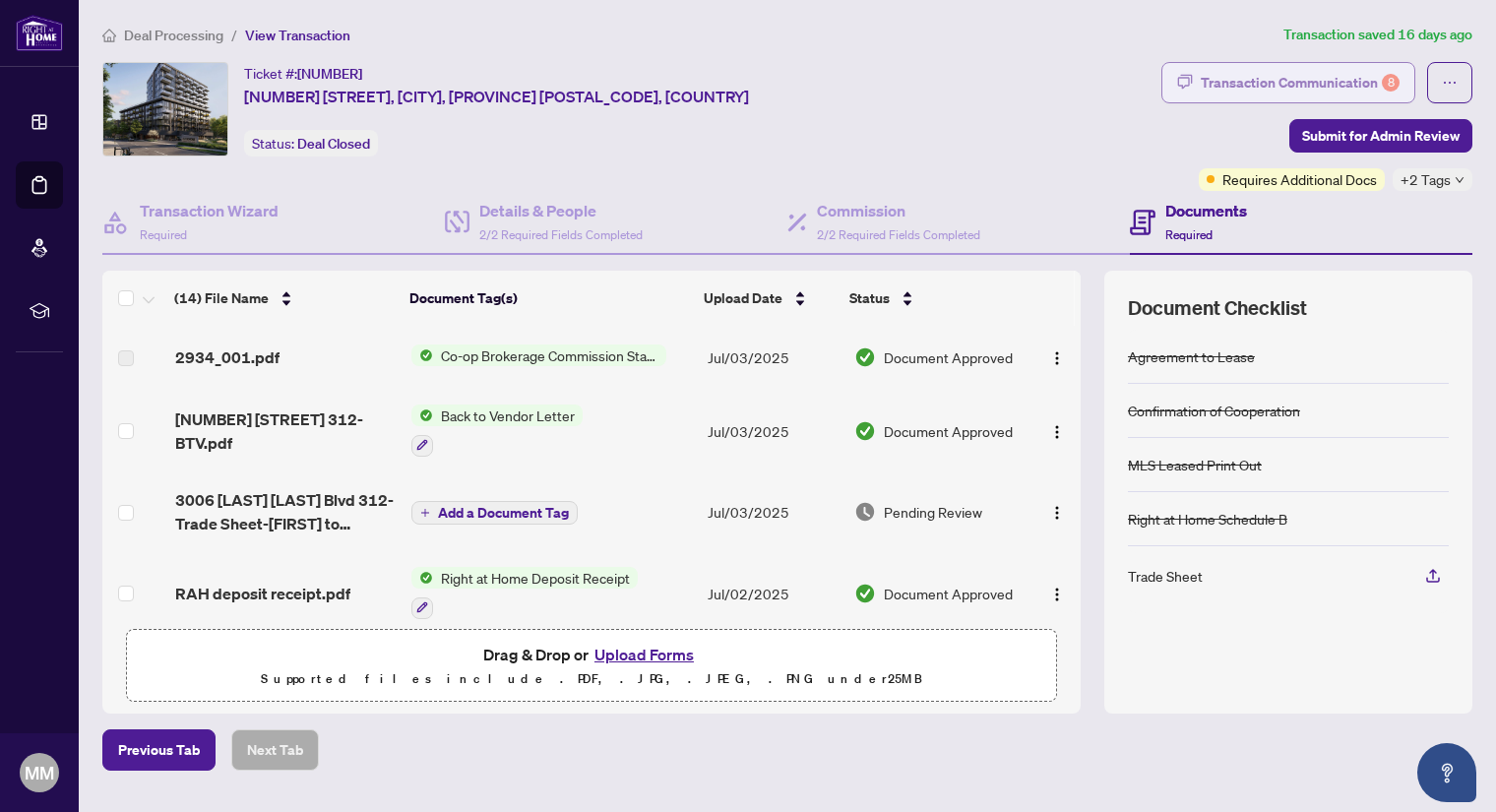 click on "Transaction Communication 8" at bounding box center [1300, 83] 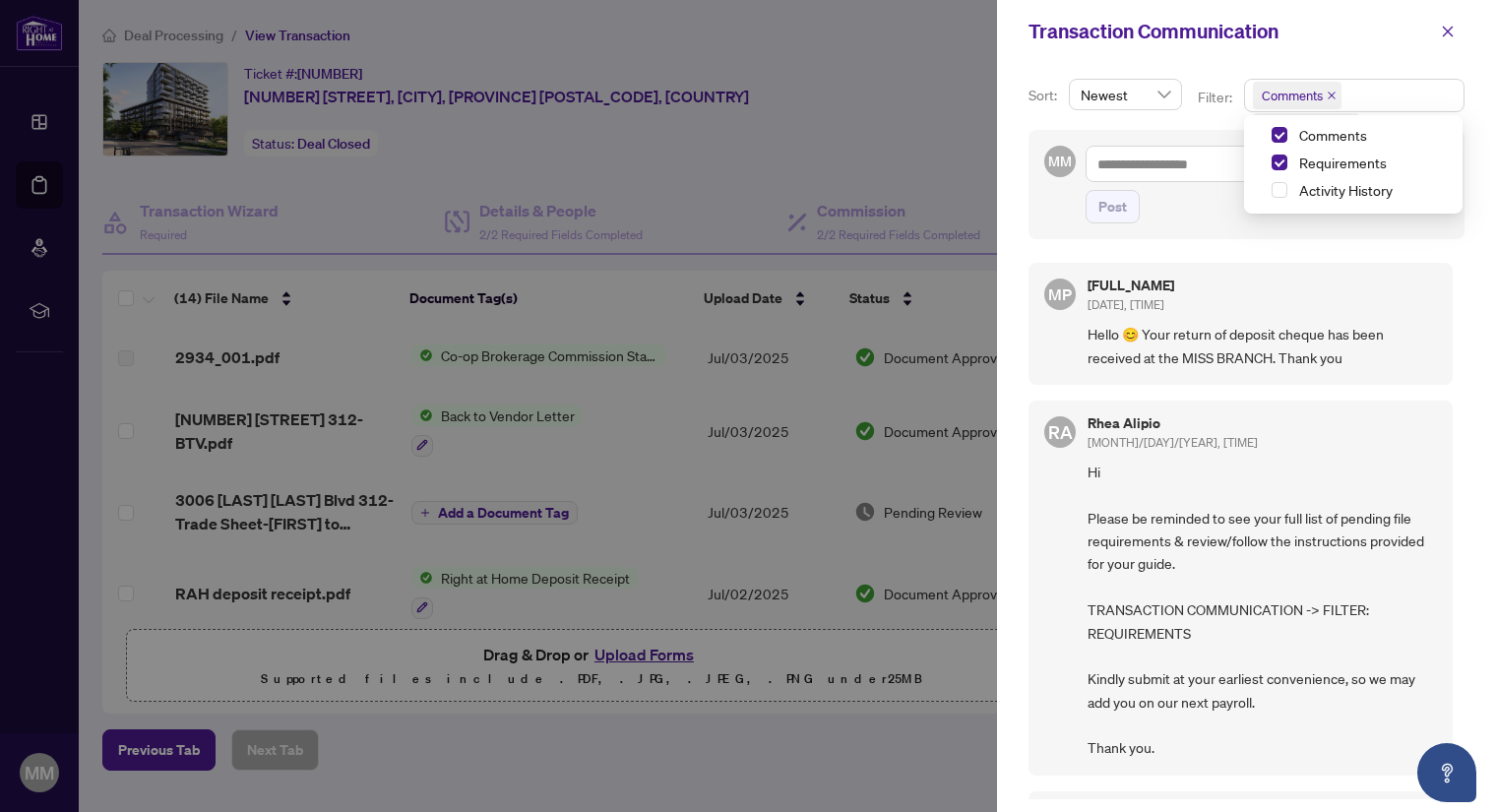 click on "Comments Requirements + 0 ..." at bounding box center (1354, 95) 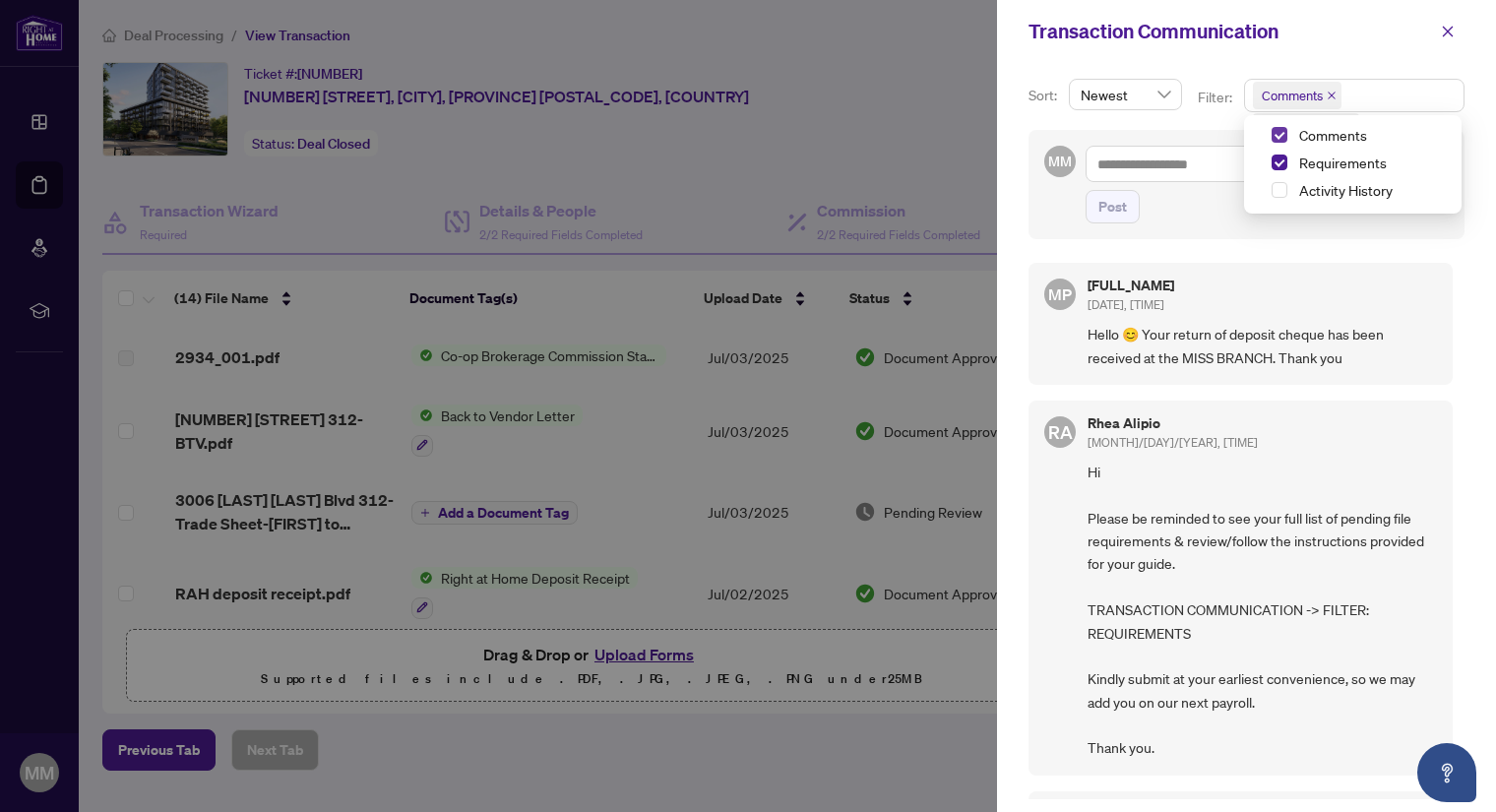 click at bounding box center (1279, 135) 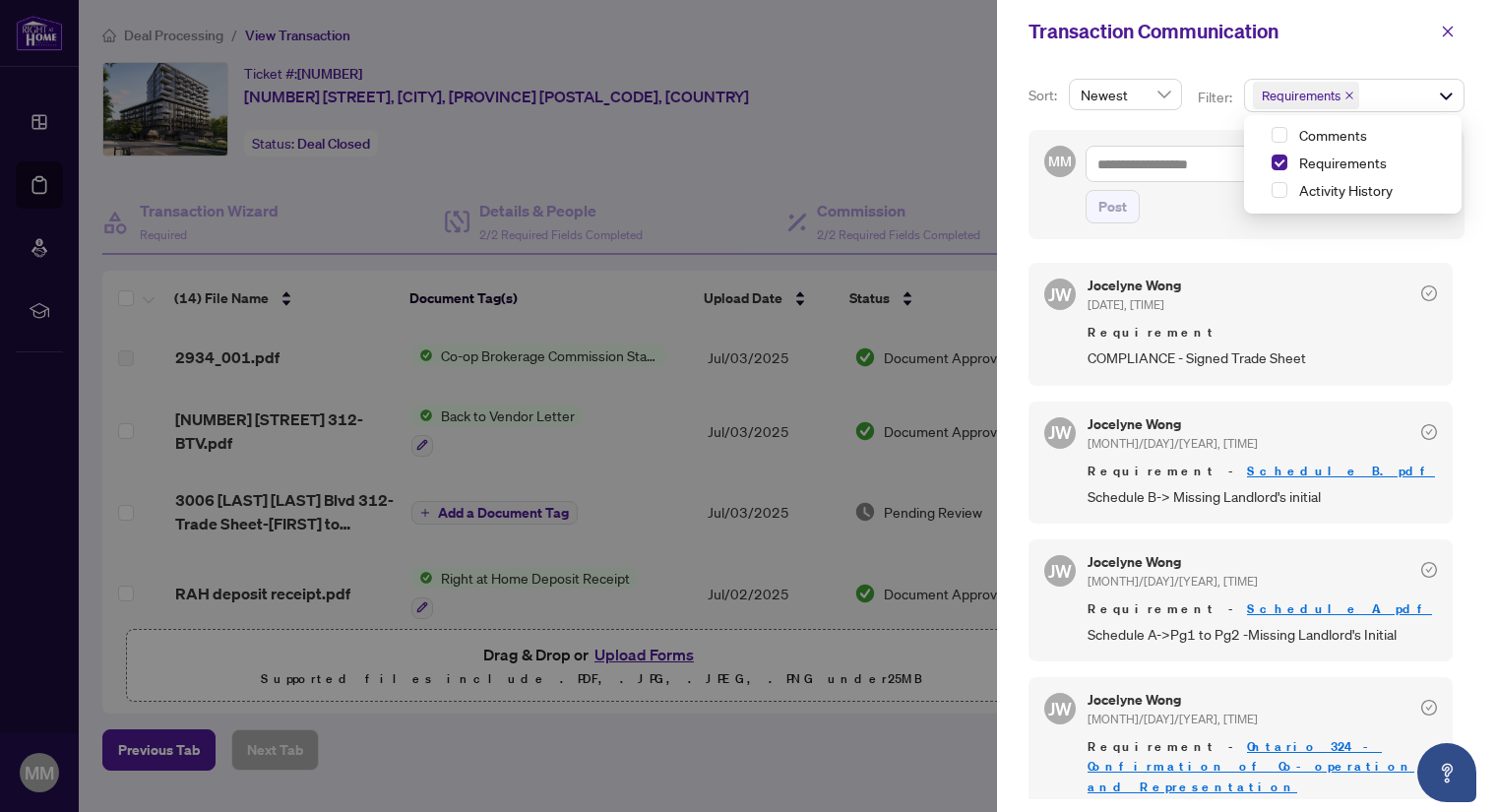 click at bounding box center (748, 406) 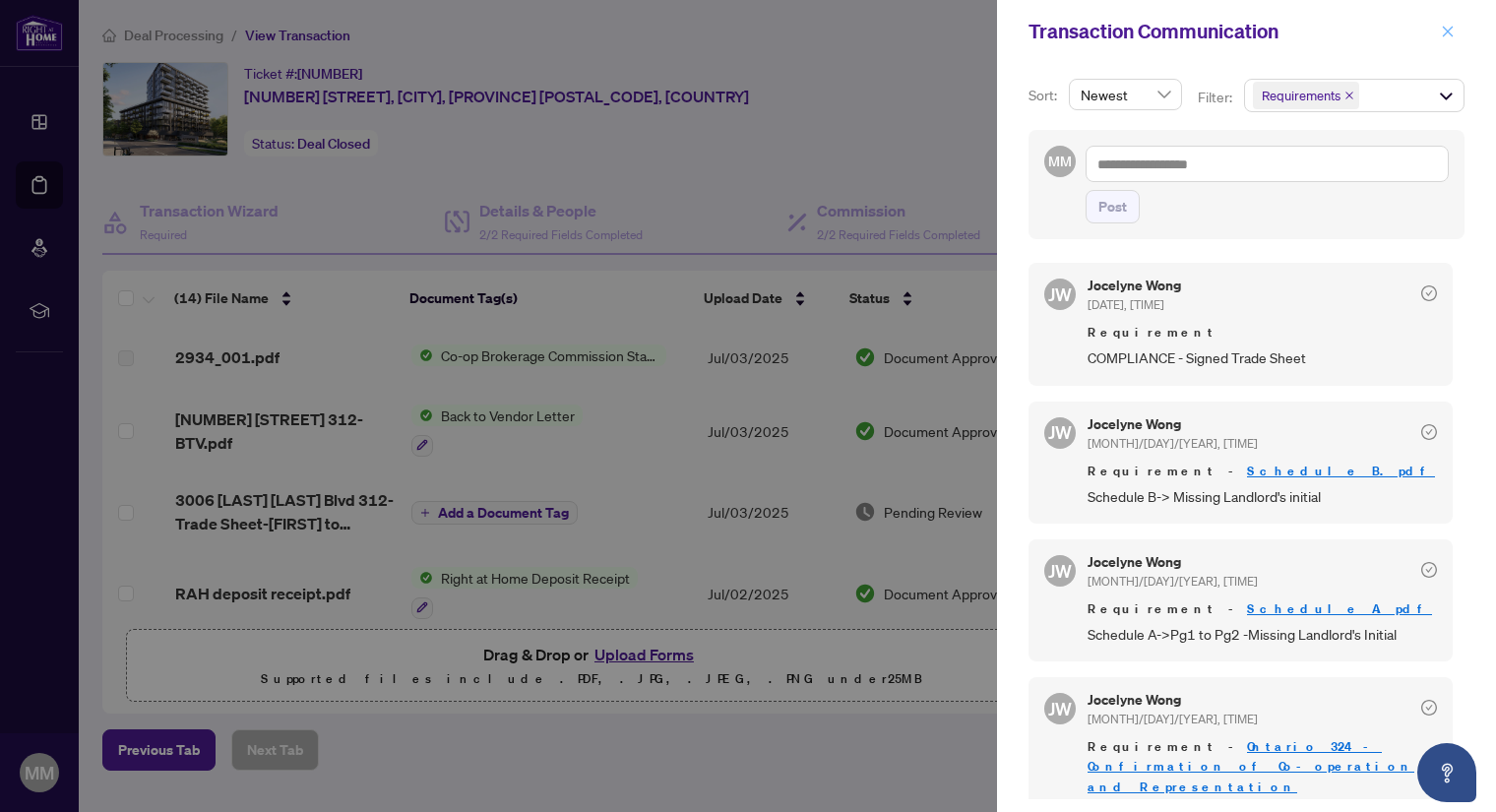 click at bounding box center [1448, 31] 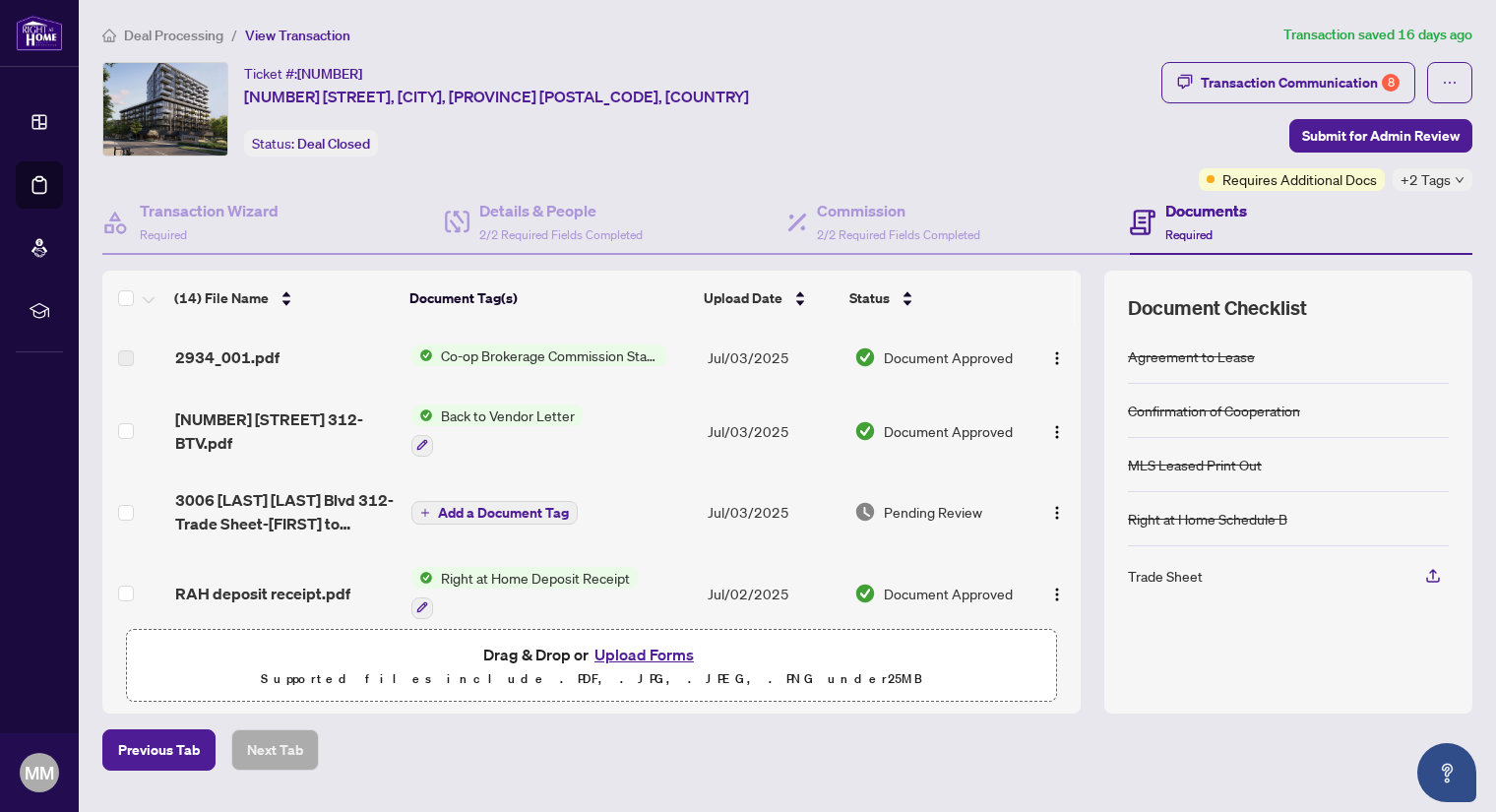 drag, startPoint x: 1064, startPoint y: 373, endPoint x: 1061, endPoint y: 406, distance: 33.136083 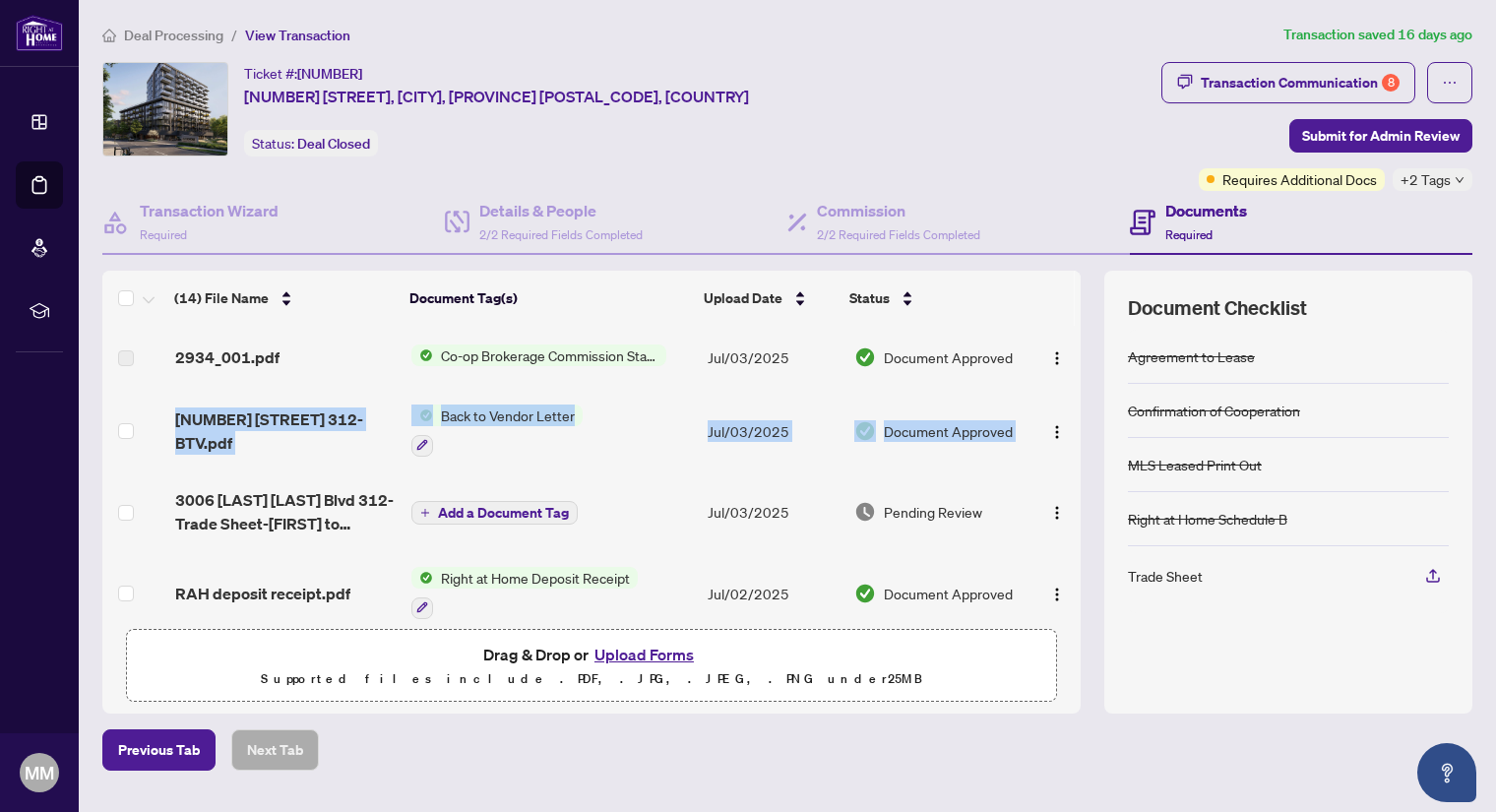 drag, startPoint x: 1057, startPoint y: 373, endPoint x: 1054, endPoint y: 413, distance: 40.112342 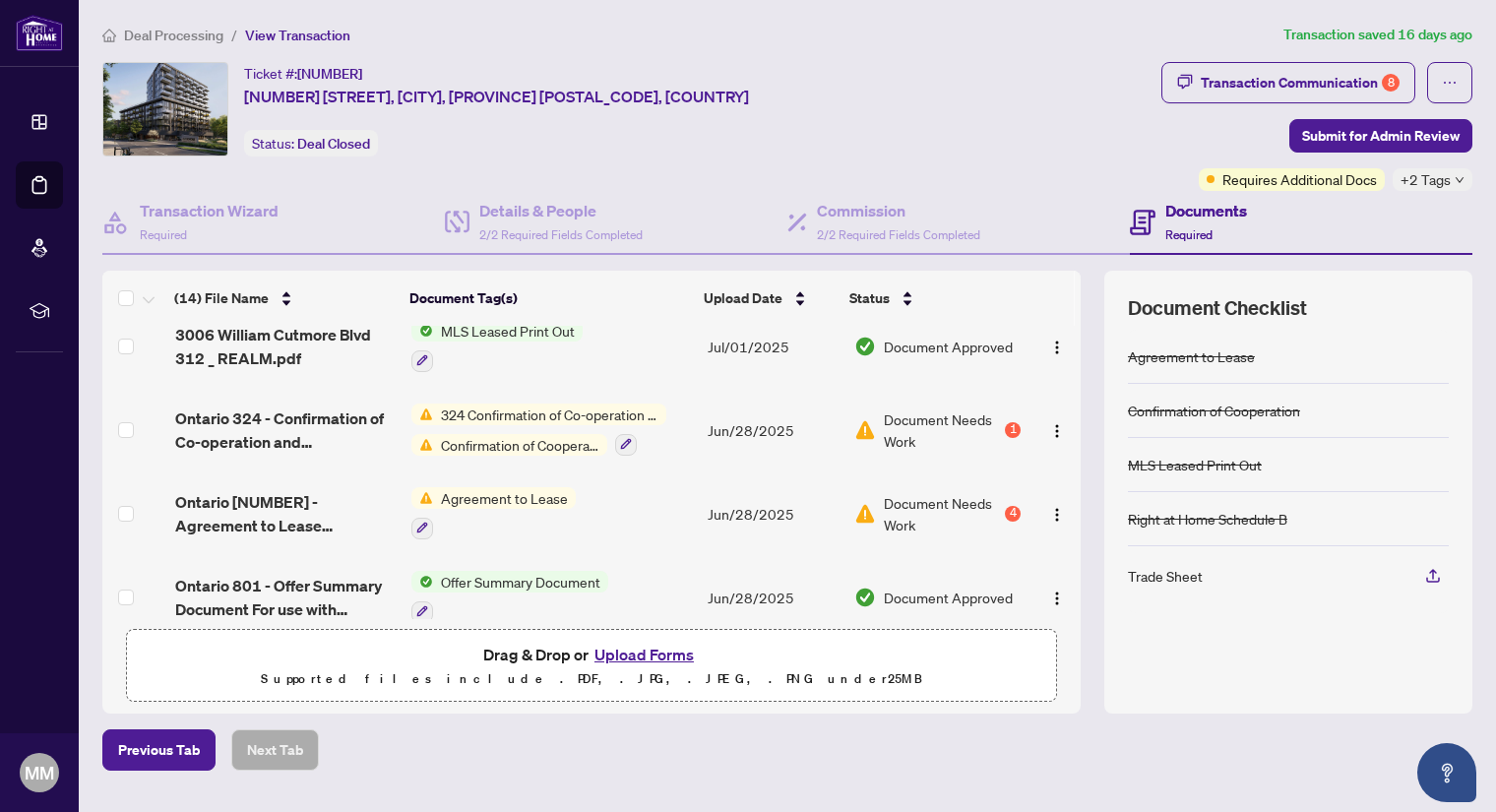 scroll, scrollTop: 335, scrollLeft: 0, axis: vertical 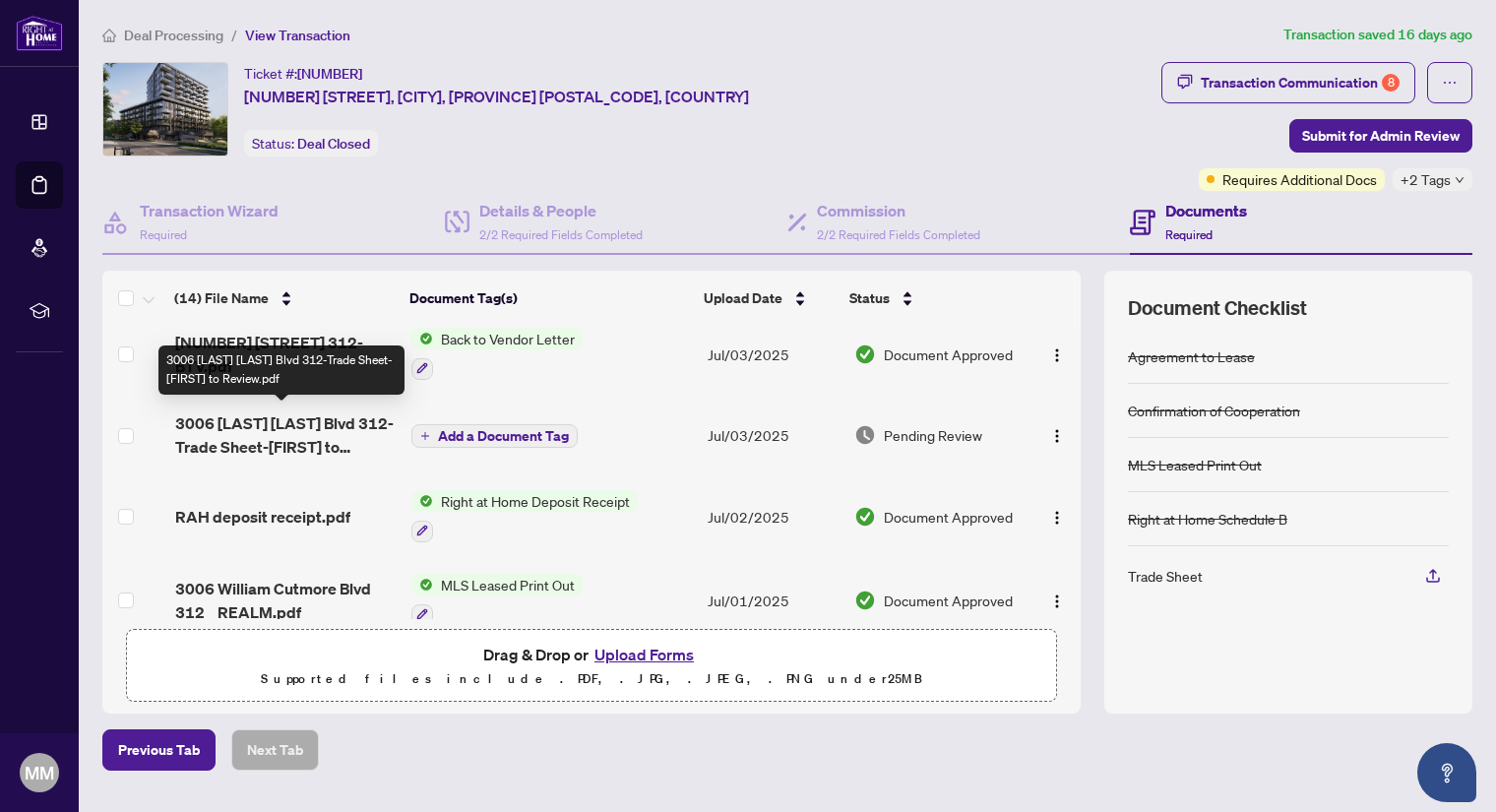 click on "3006 [LAST] [LAST] Blvd 312-Trade Sheet-[FIRST] to Review.pdf" at bounding box center [285, 435] 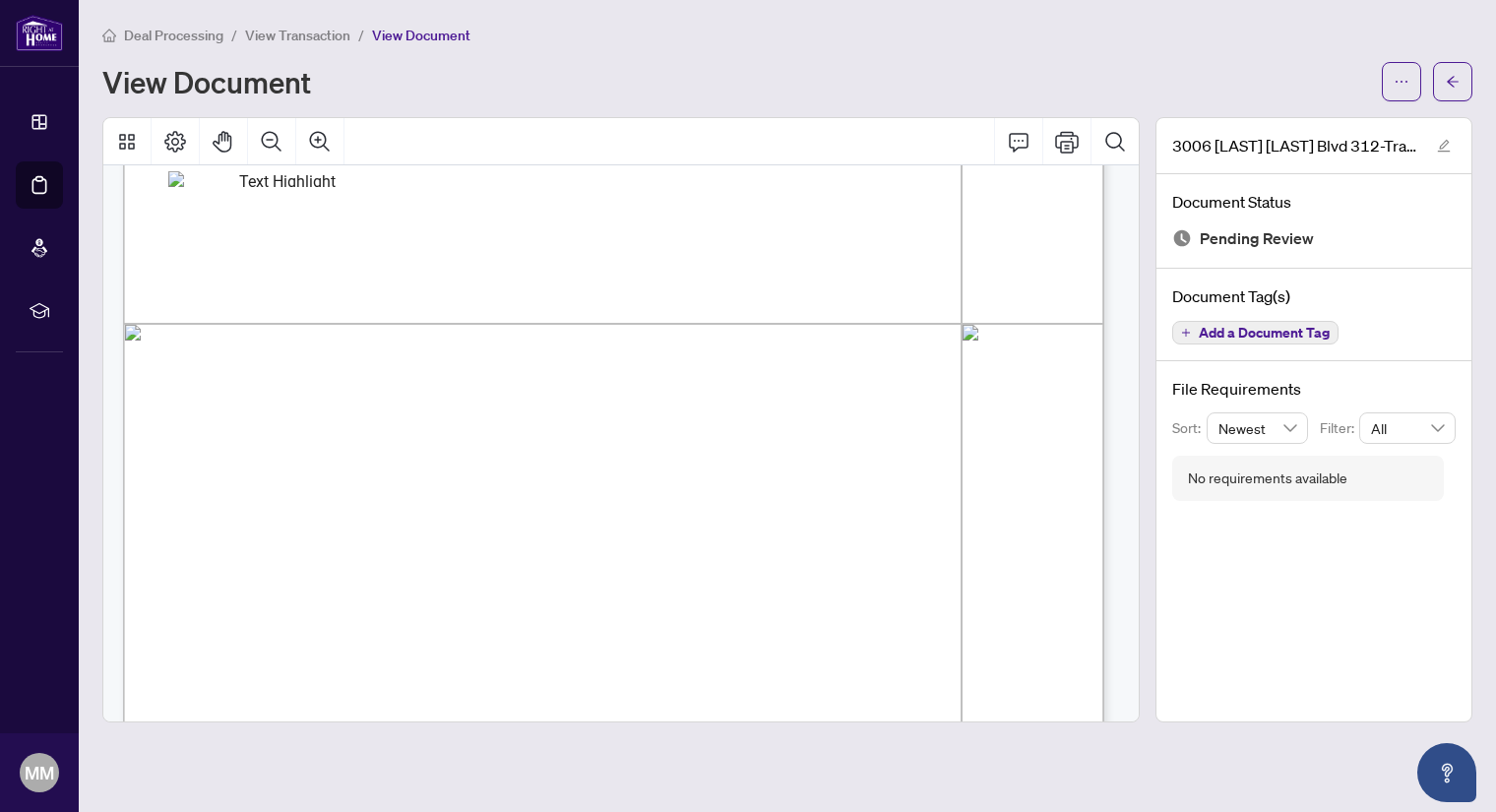 scroll, scrollTop: 751, scrollLeft: 0, axis: vertical 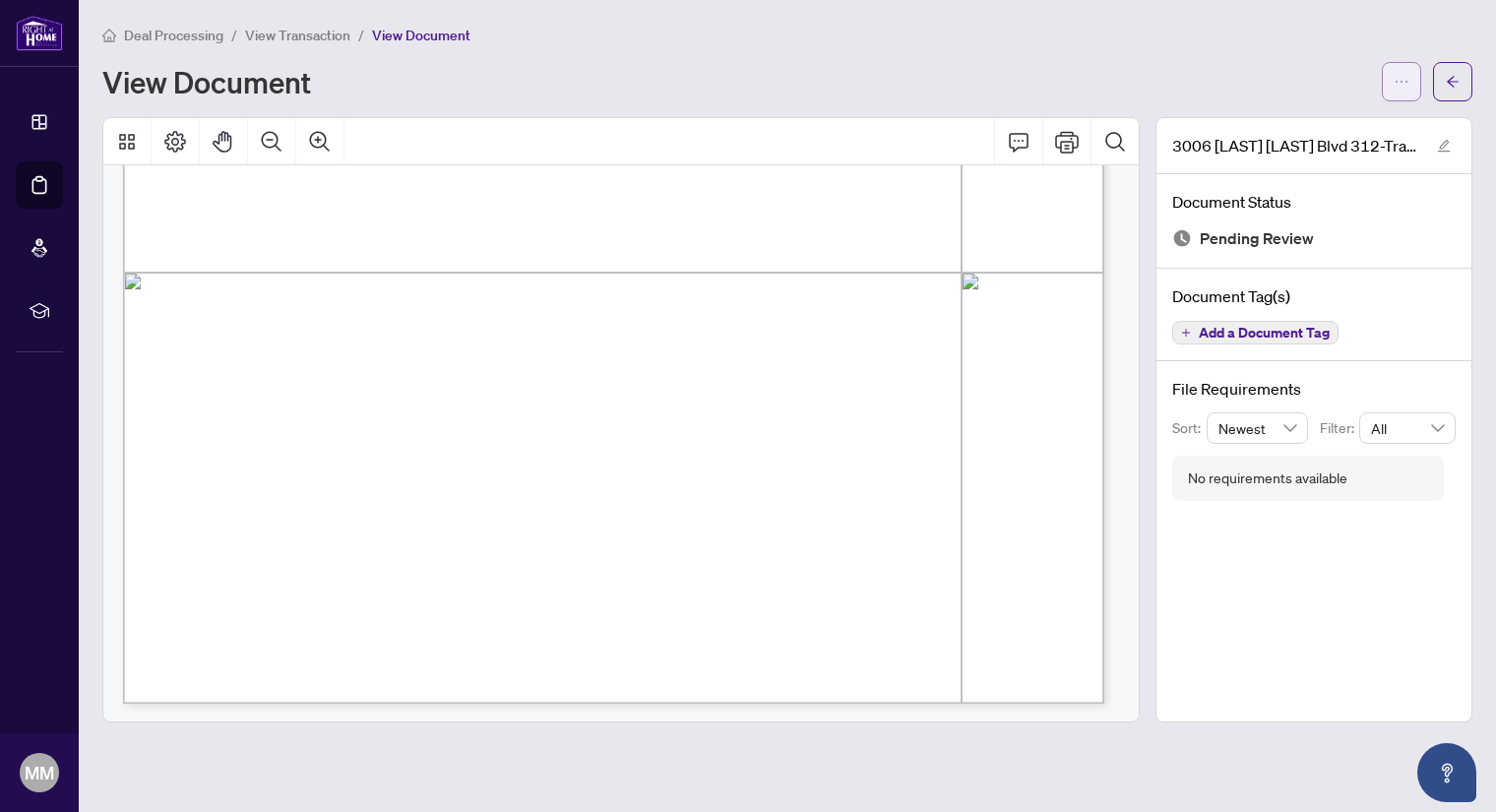 click 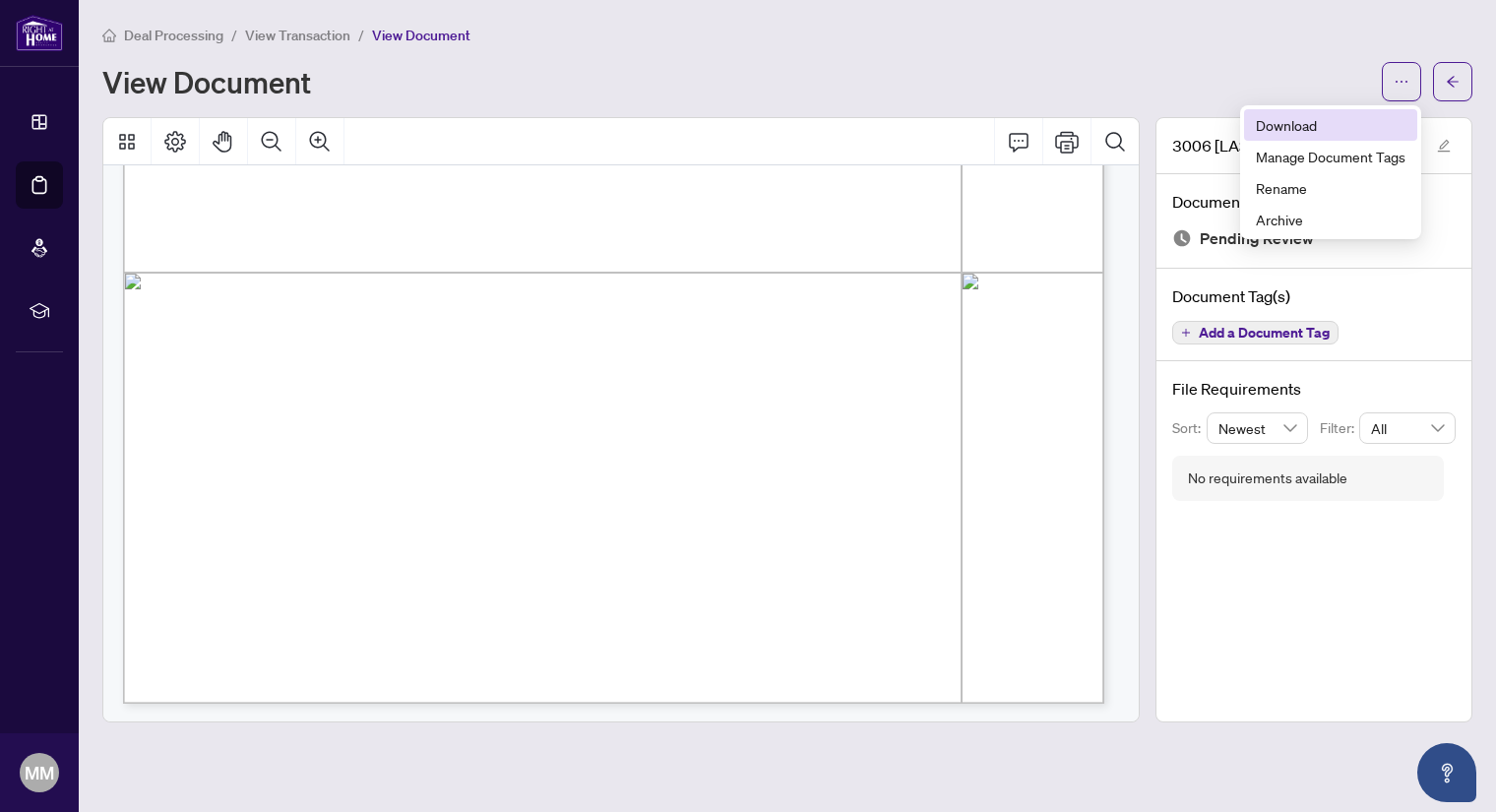 click on "Download" at bounding box center (1331, 125) 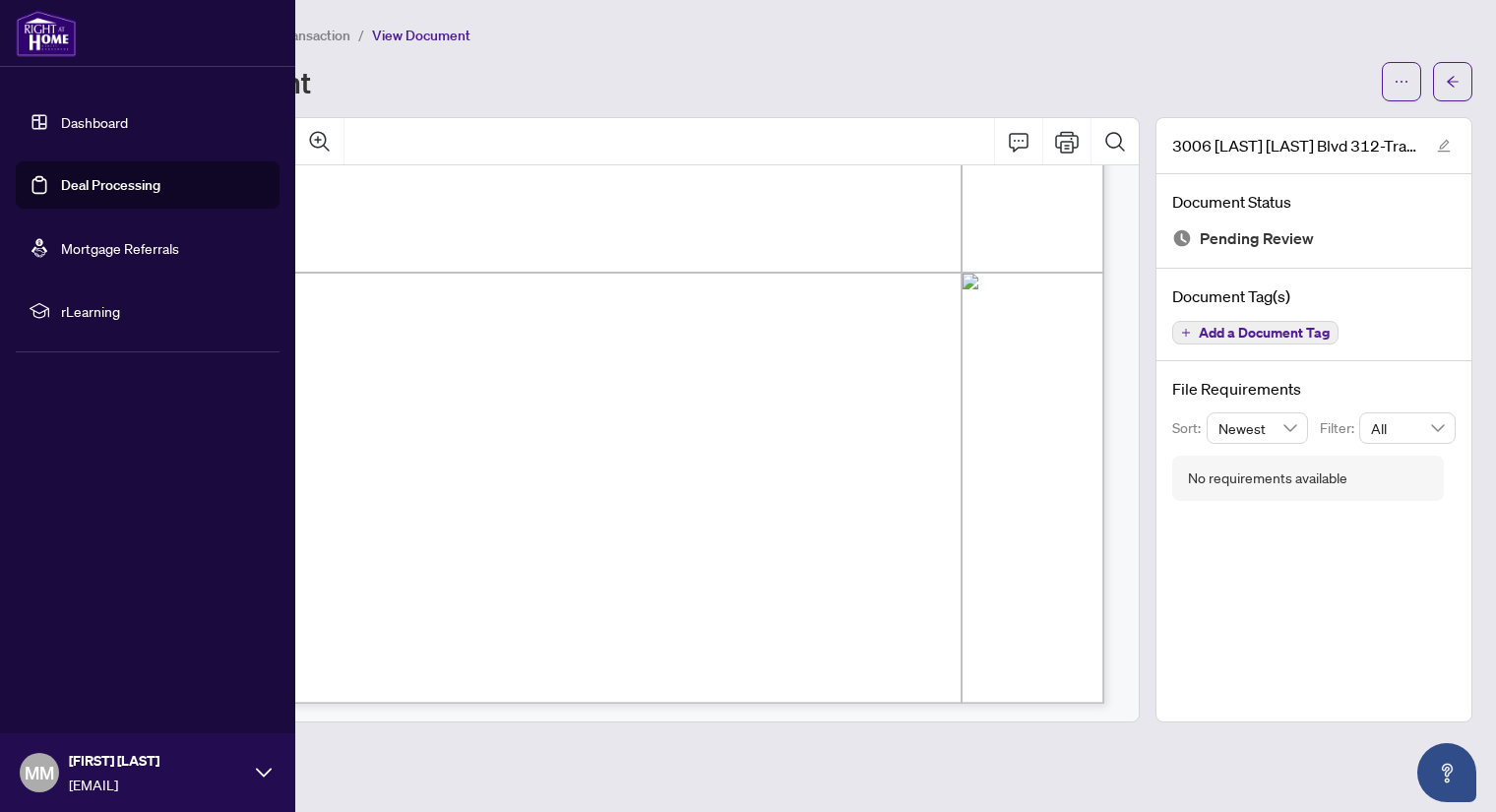 click on "Dashboard" at bounding box center [94, 122] 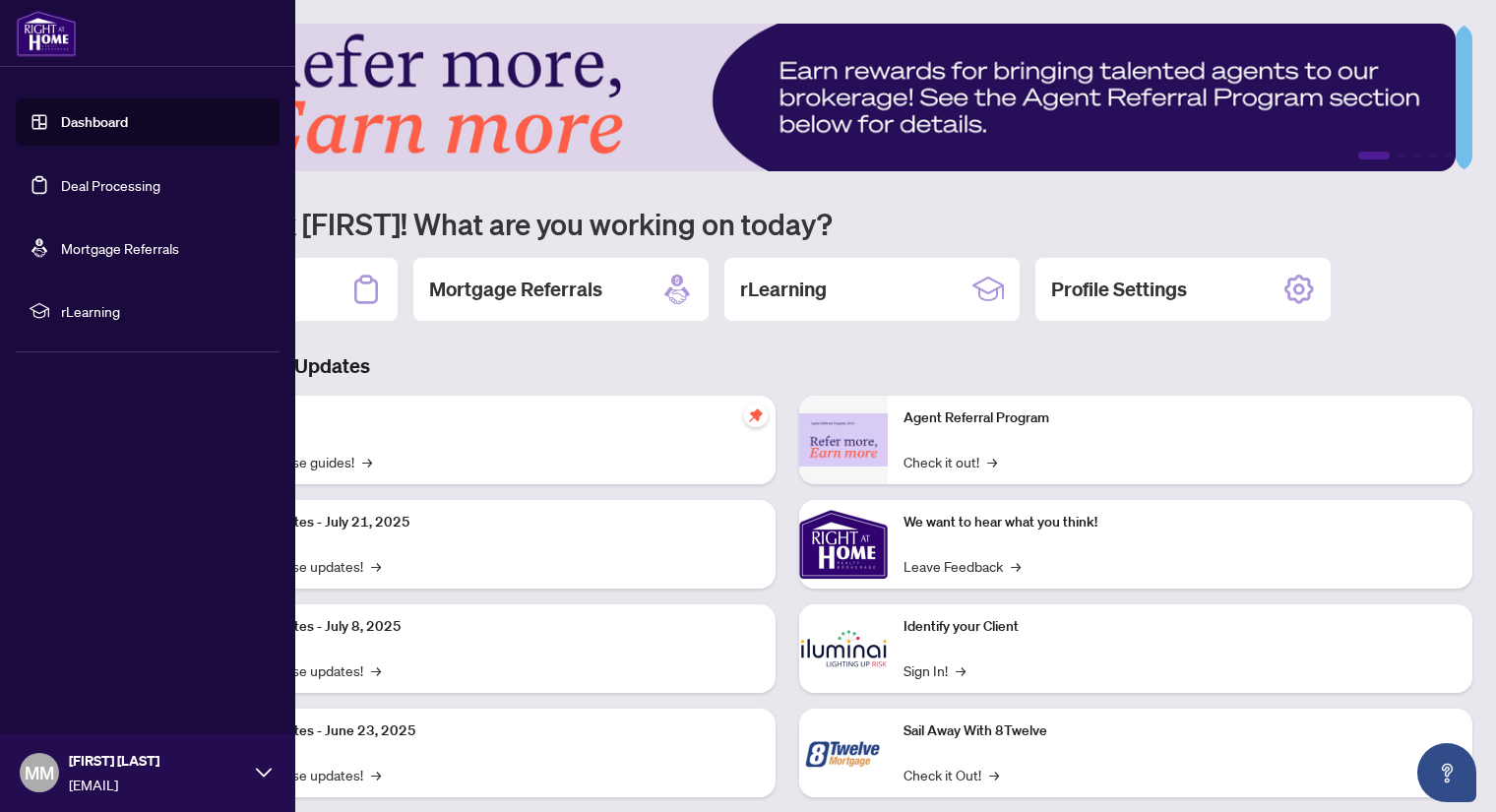 click on "Deal Processing" at bounding box center [110, 185] 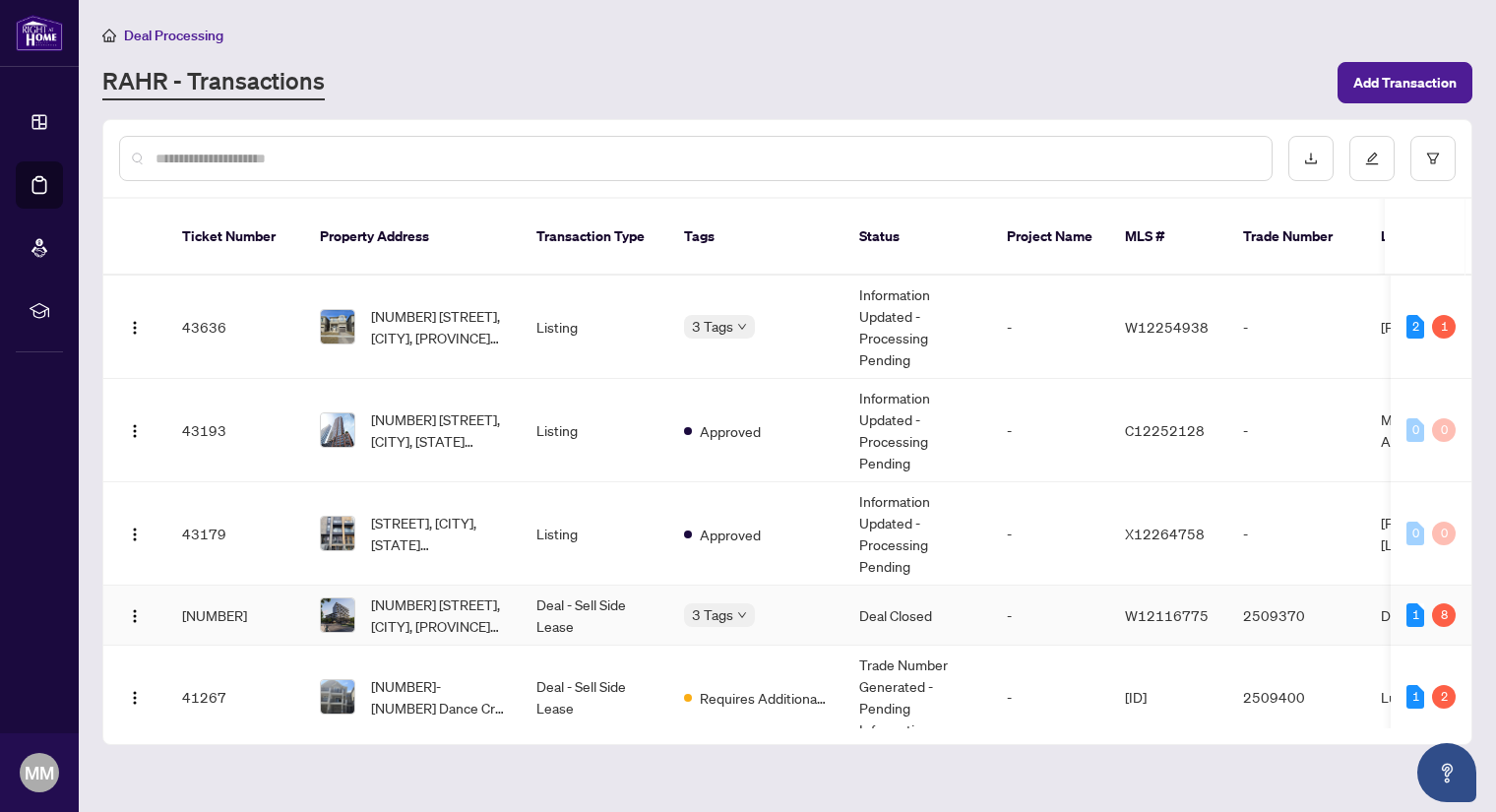 click on "Deal - Sell Side Lease" at bounding box center (594, 615) 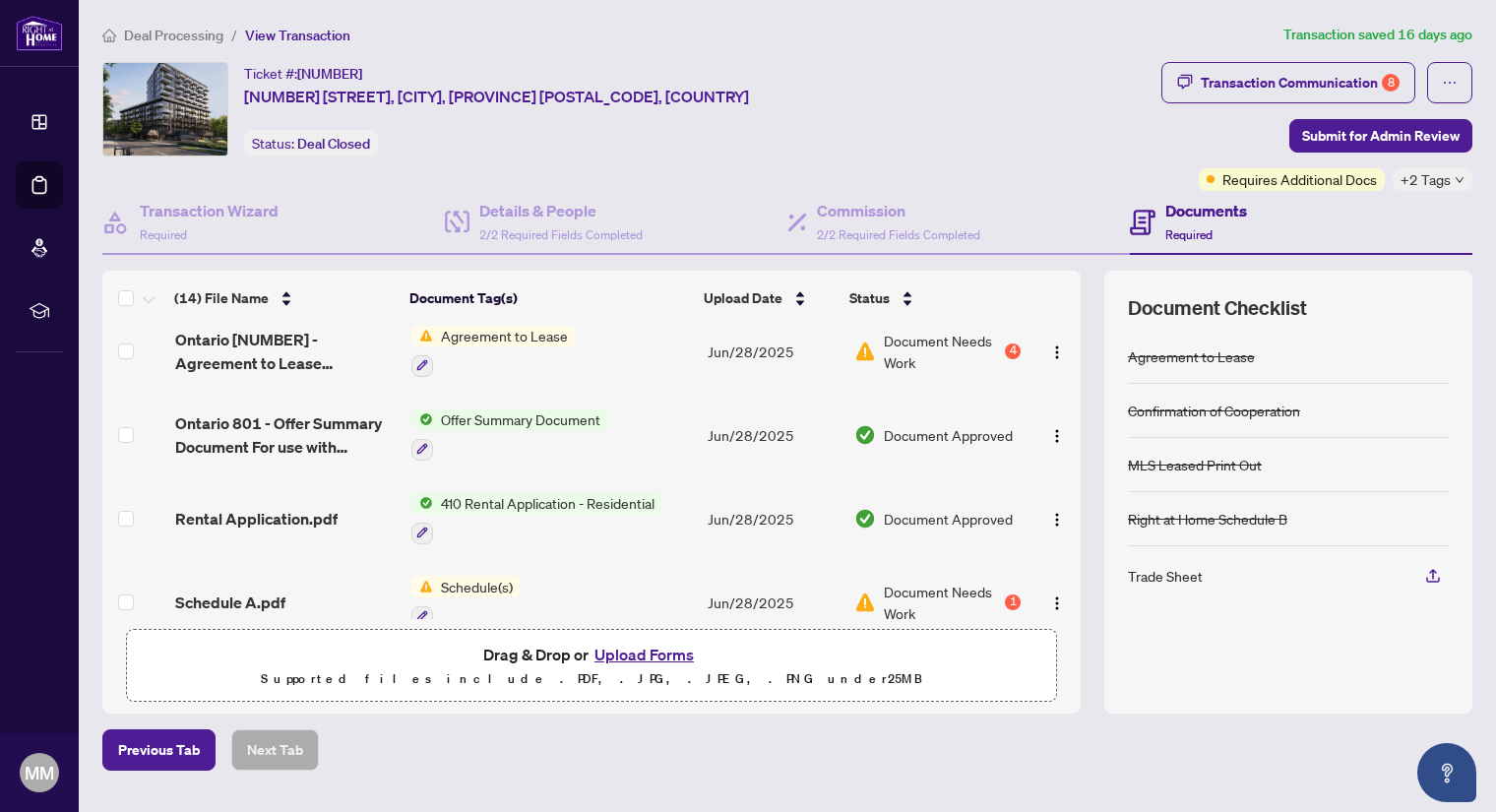 scroll, scrollTop: 849, scrollLeft: 0, axis: vertical 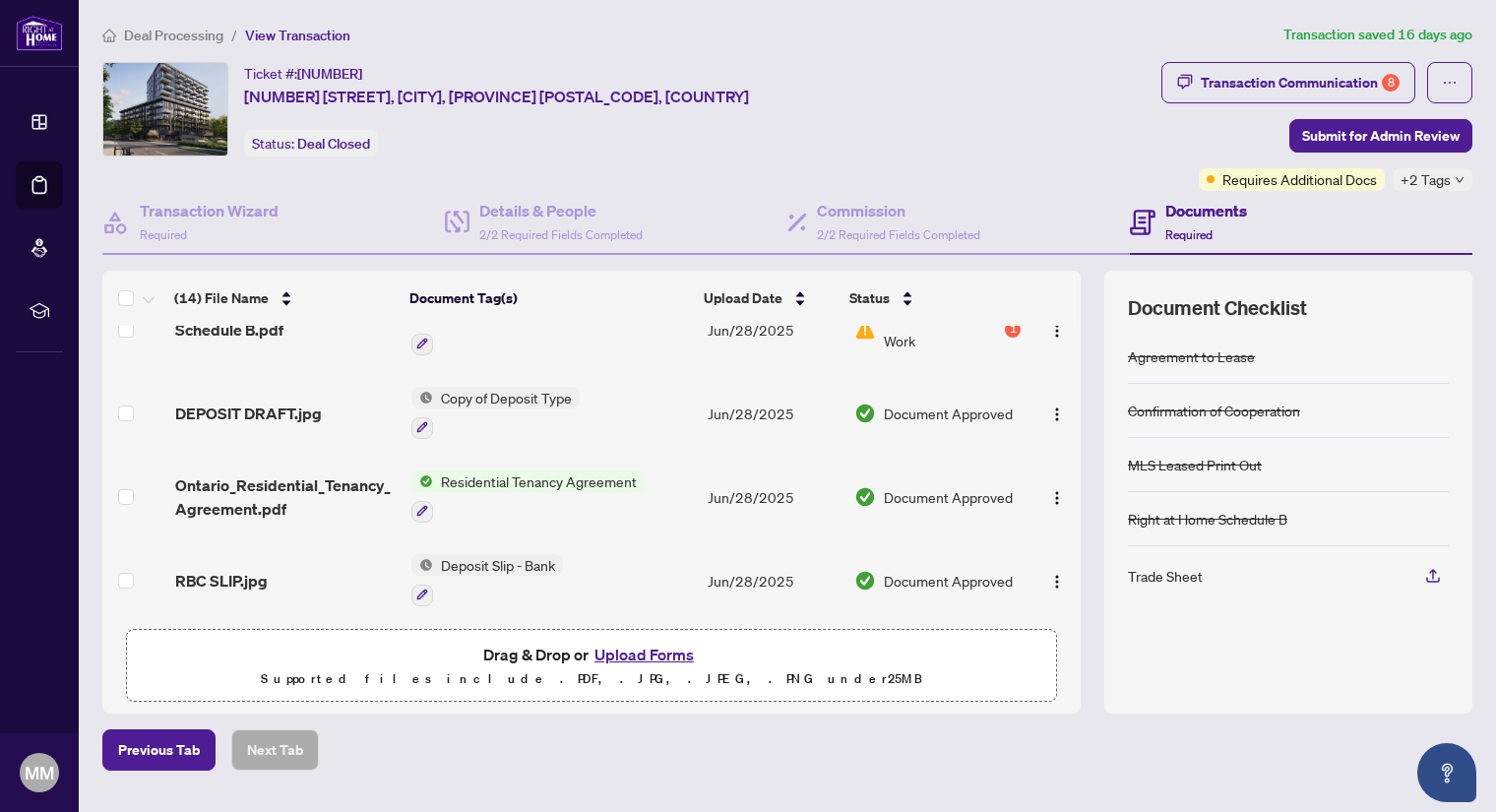 click on "Upload Forms" at bounding box center (644, 655) 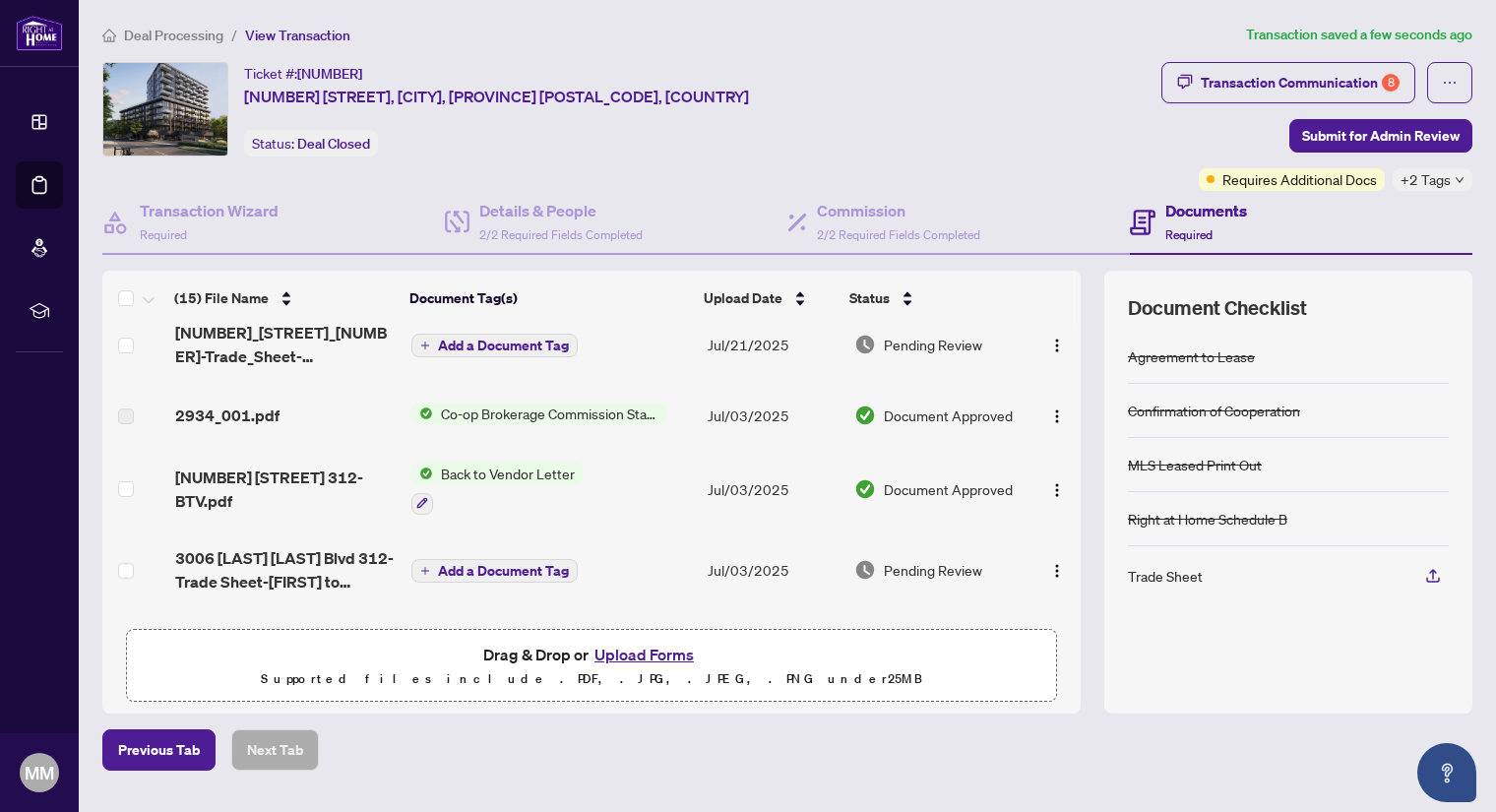 scroll, scrollTop: 0, scrollLeft: 0, axis: both 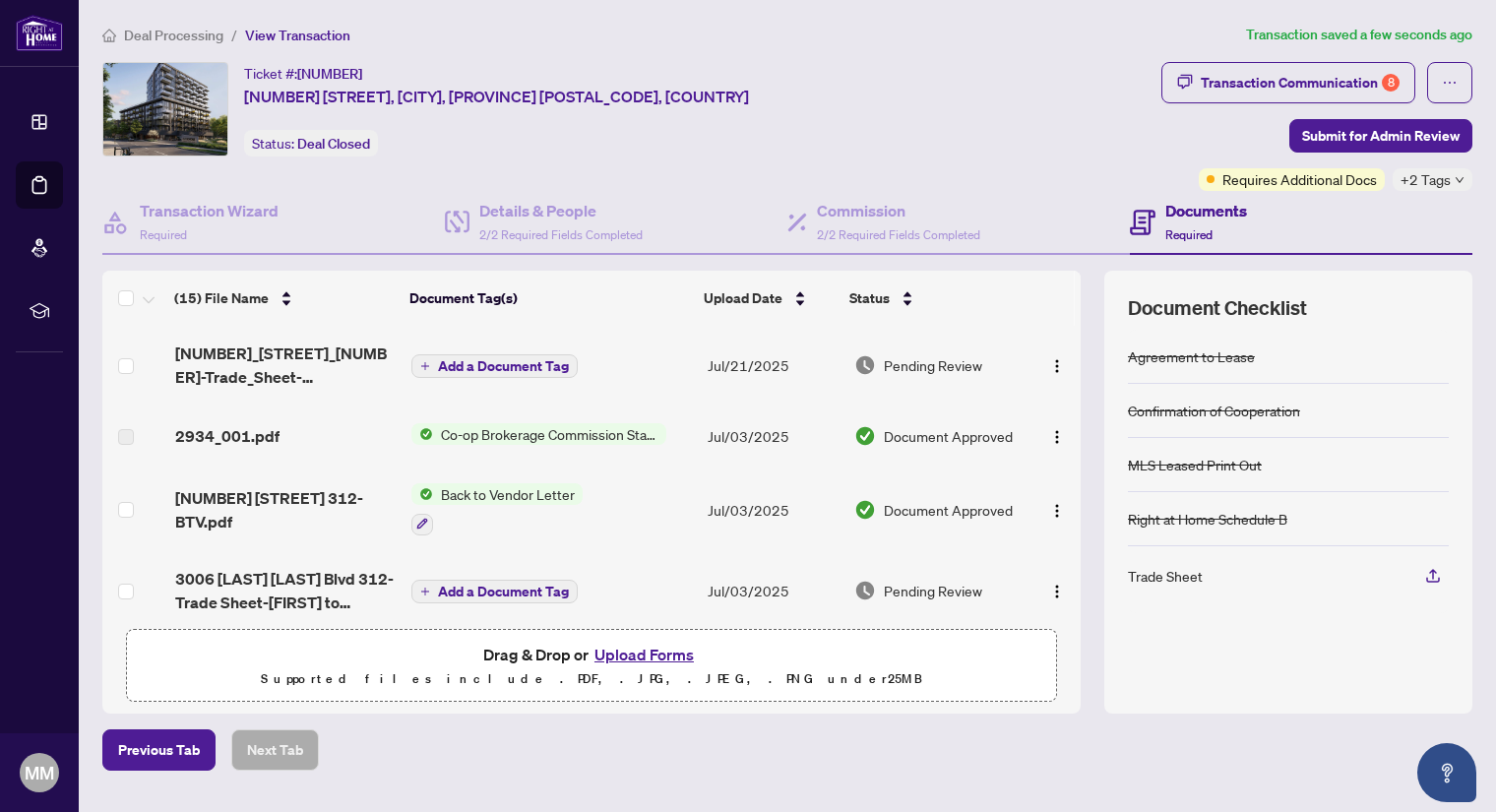 click on "Add a Document Tag" at bounding box center (503, 366) 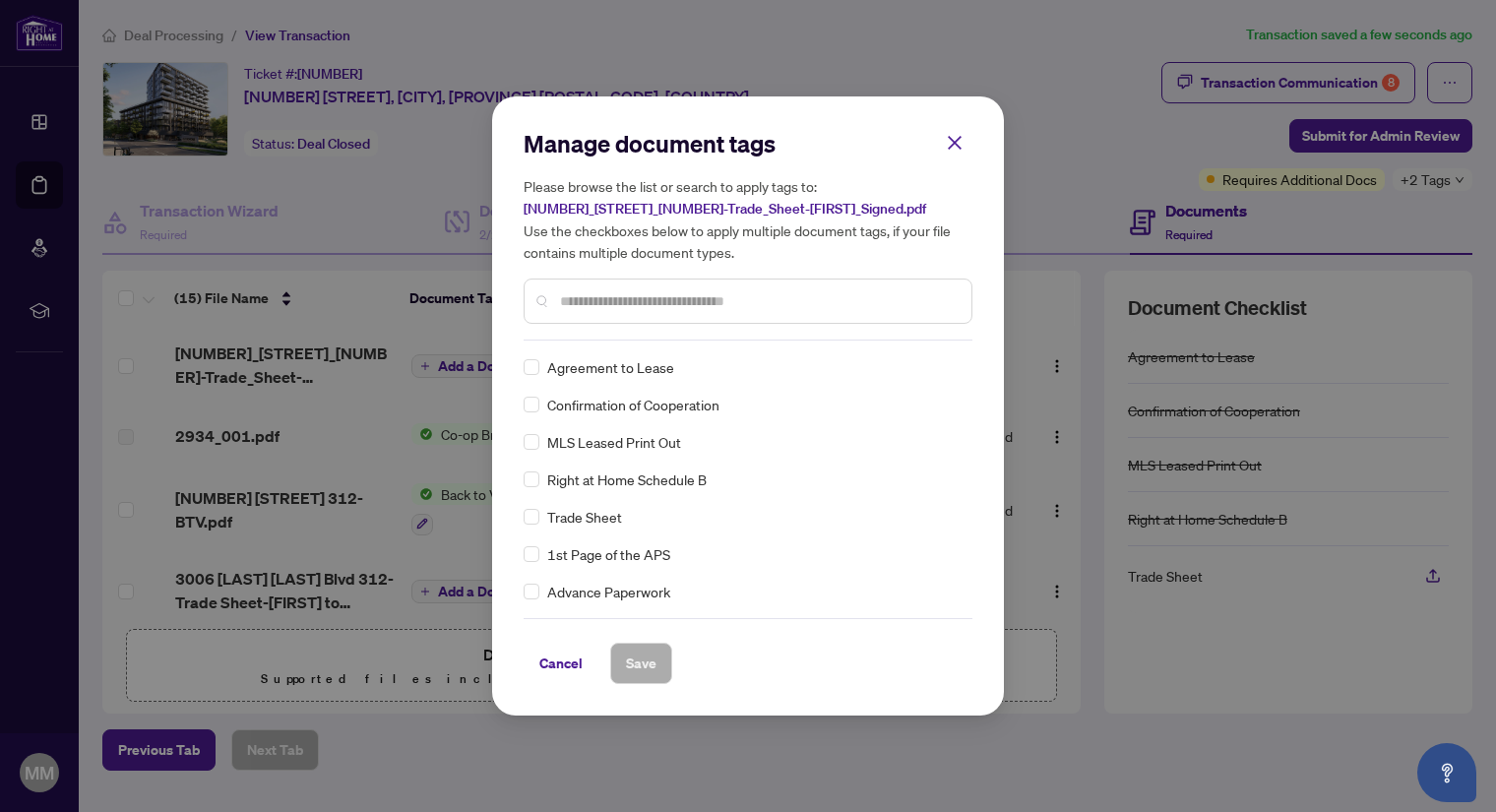 click at bounding box center (758, 301) 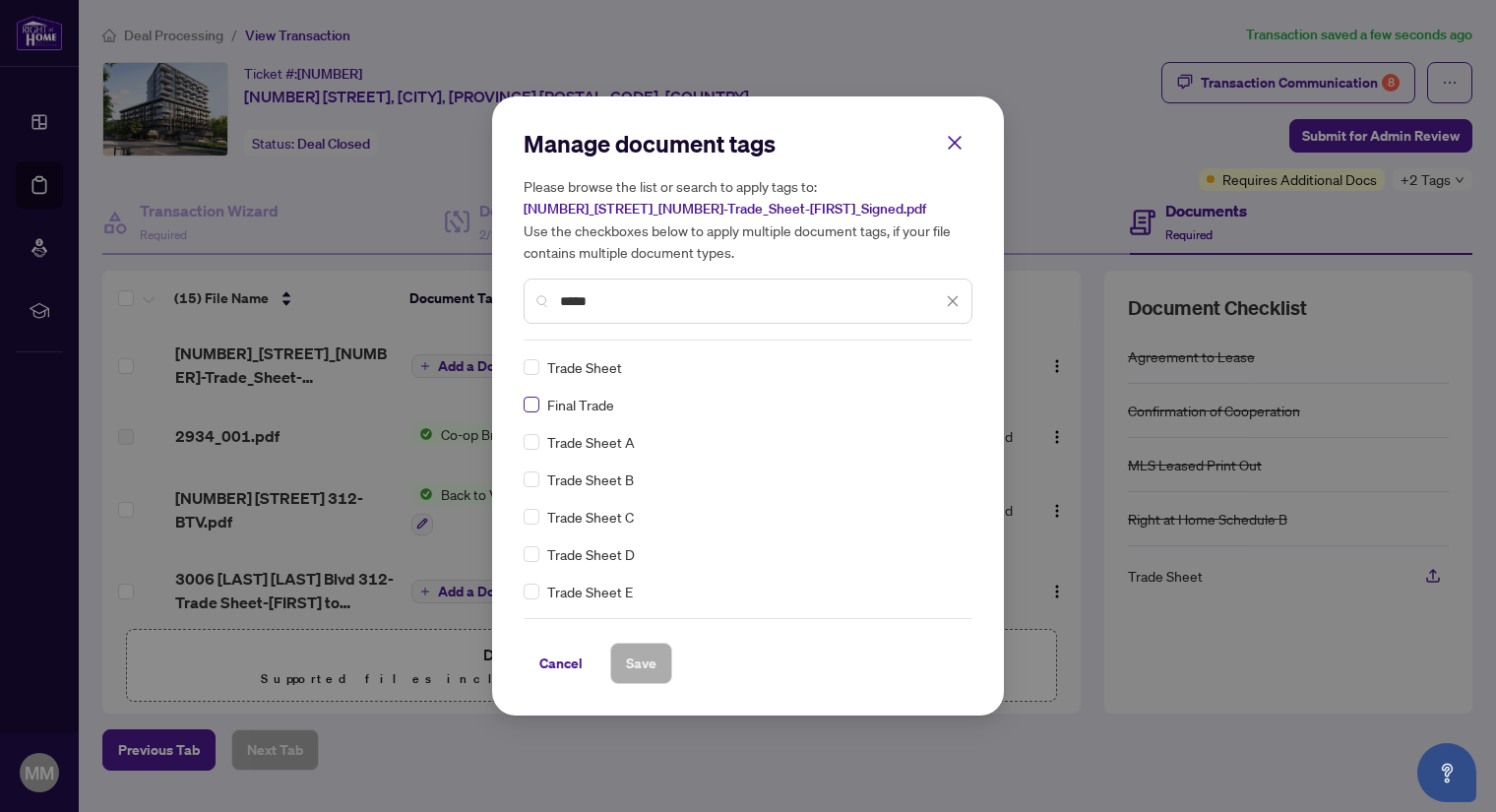 type on "*****" 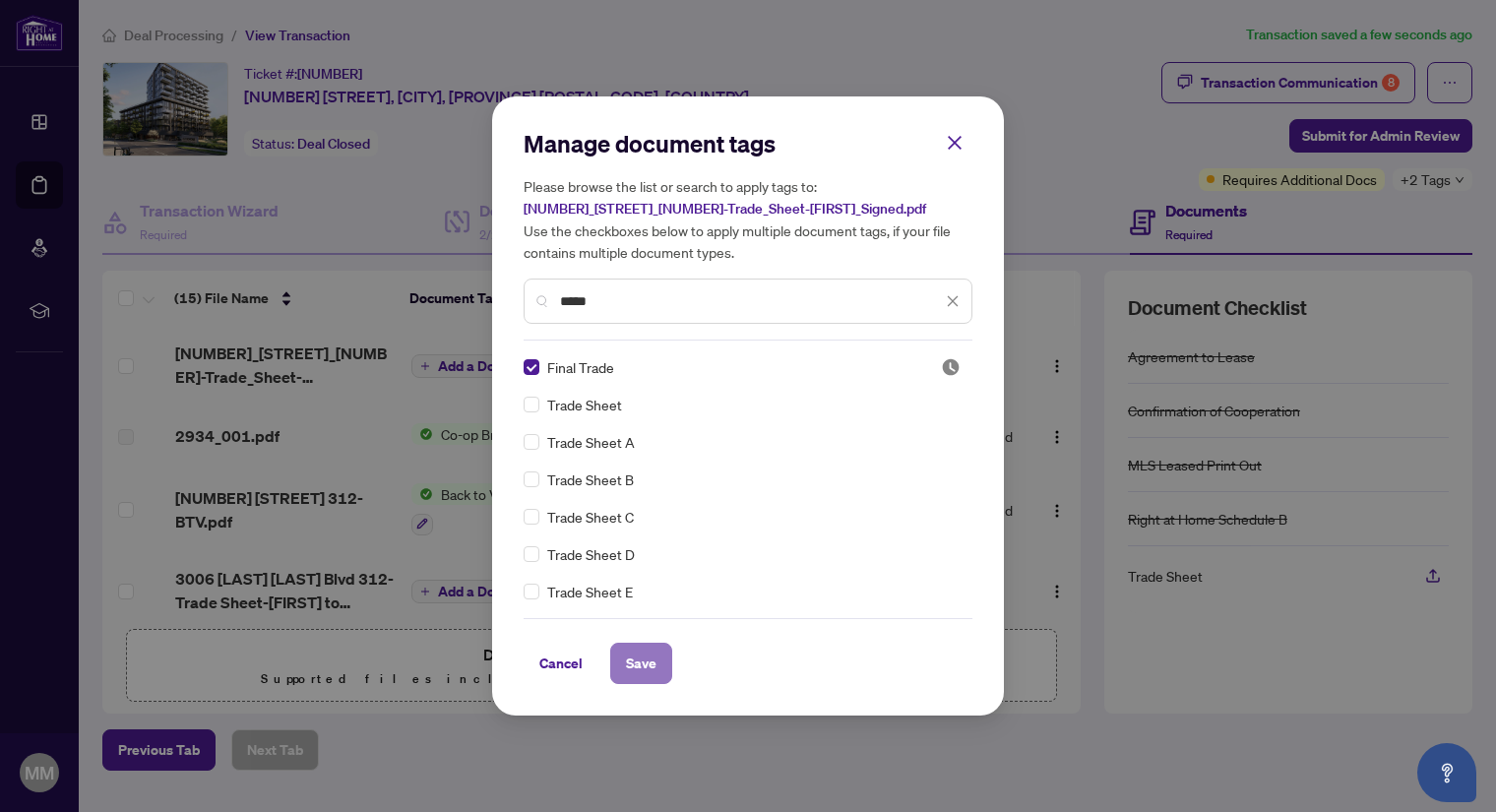click on "Save" at bounding box center [641, 663] 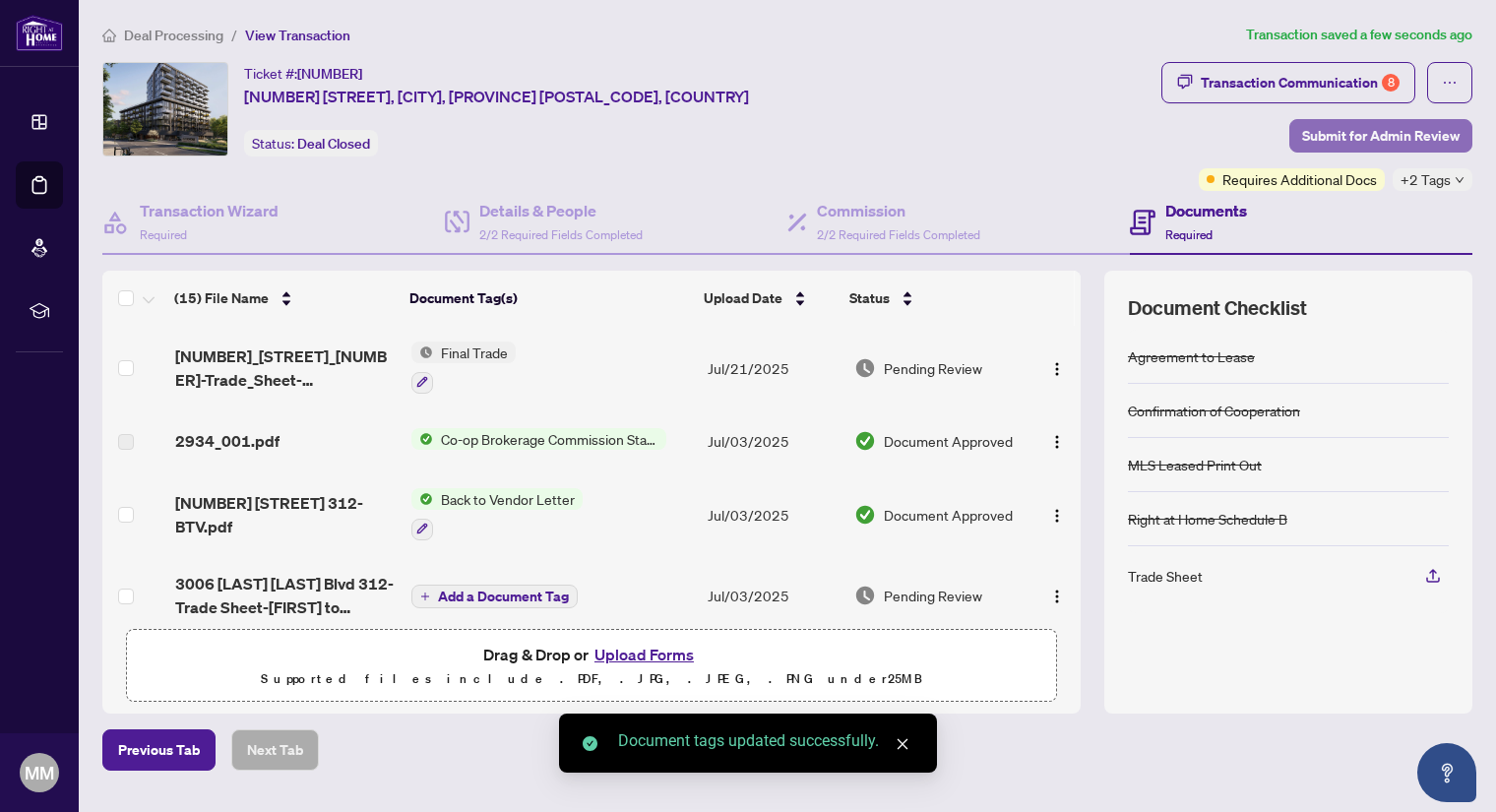 click on "Submit for Admin Review" at bounding box center (1381, 136) 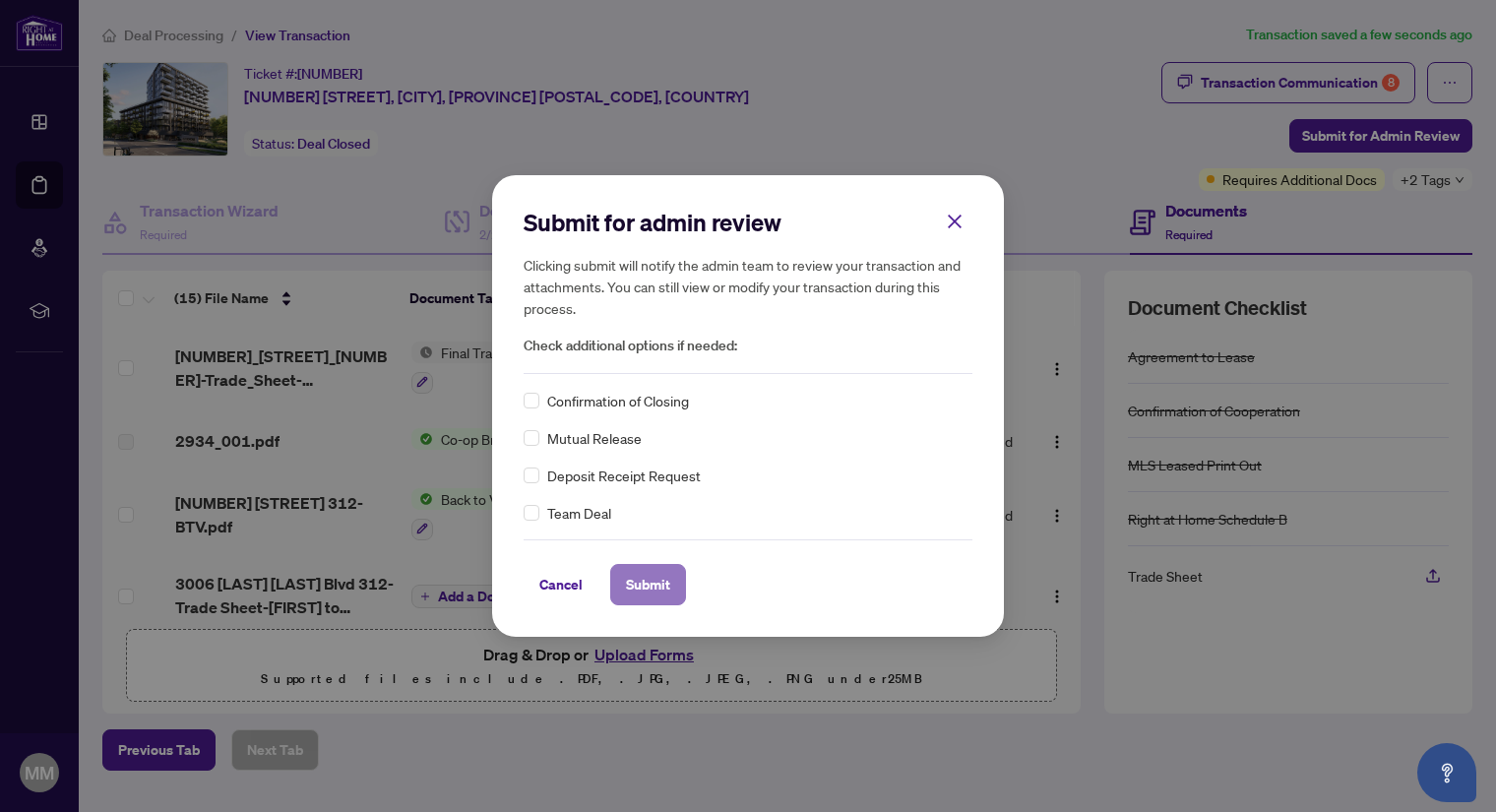 click on "Submit" at bounding box center [648, 585] 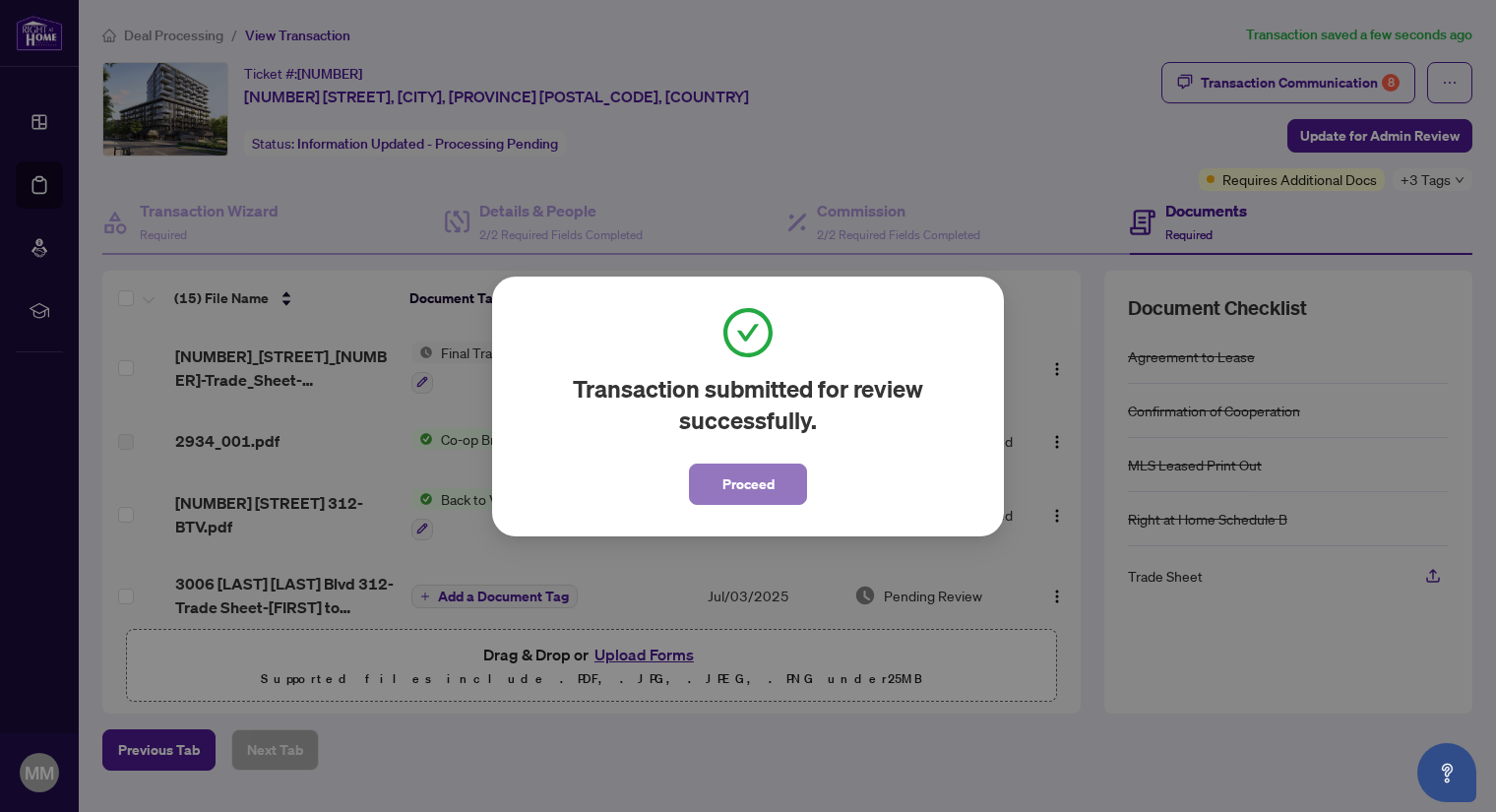 click on "Proceed" at bounding box center (748, 484) 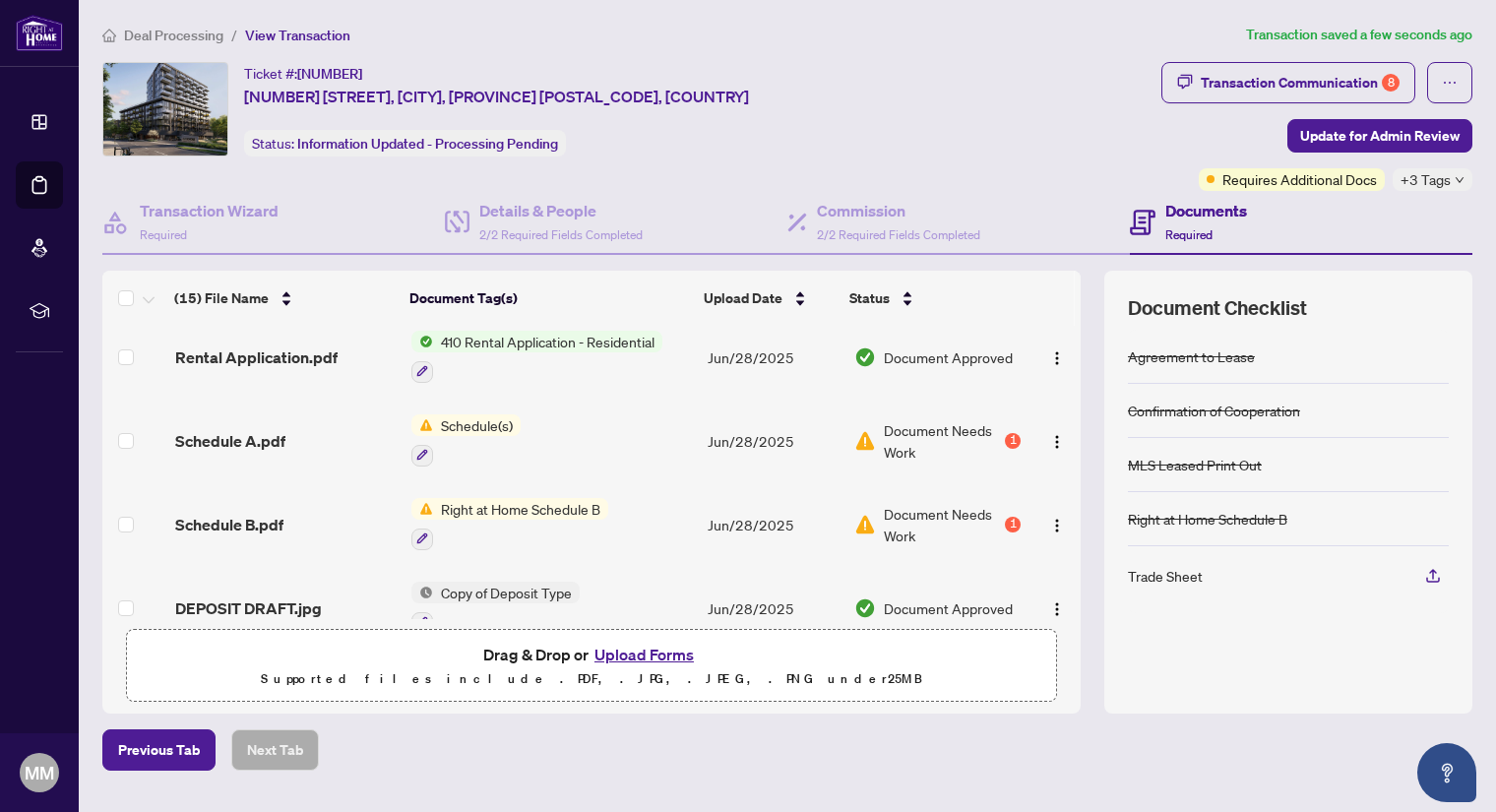 scroll, scrollTop: 733, scrollLeft: 0, axis: vertical 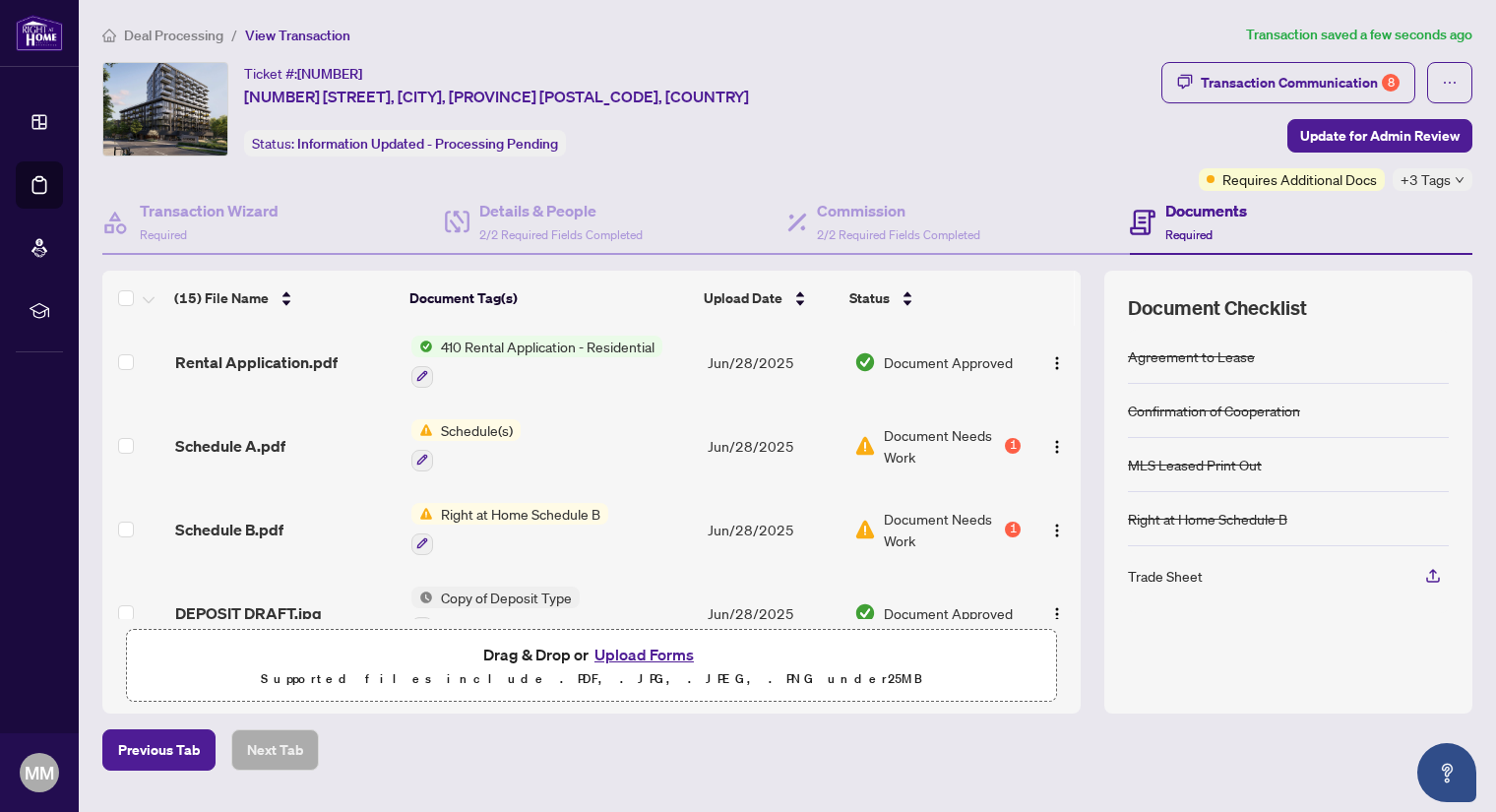 click on "Schedule(s)" at bounding box center [476, 430] 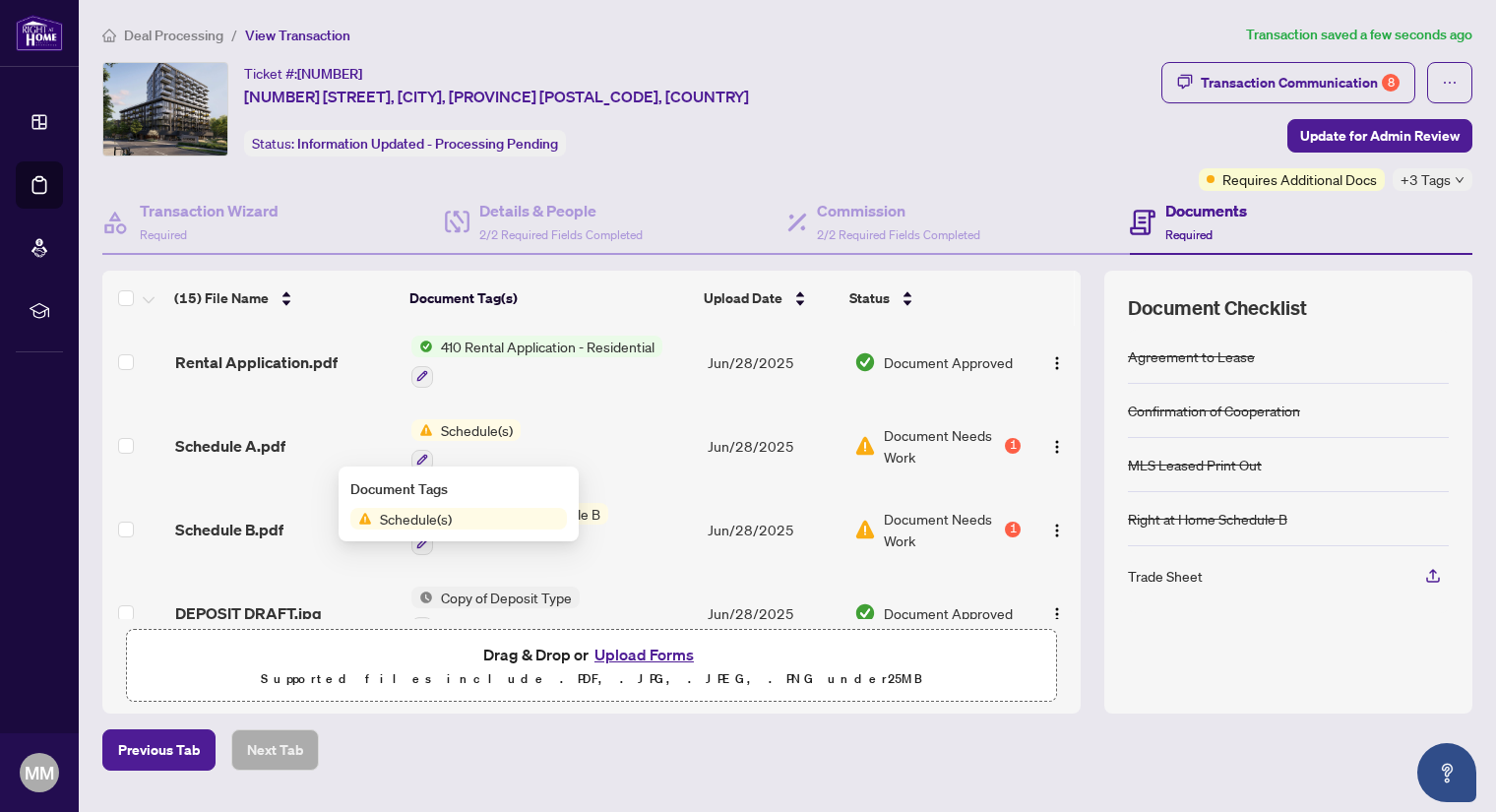 click on "Schedule(s)" at bounding box center (415, 519) 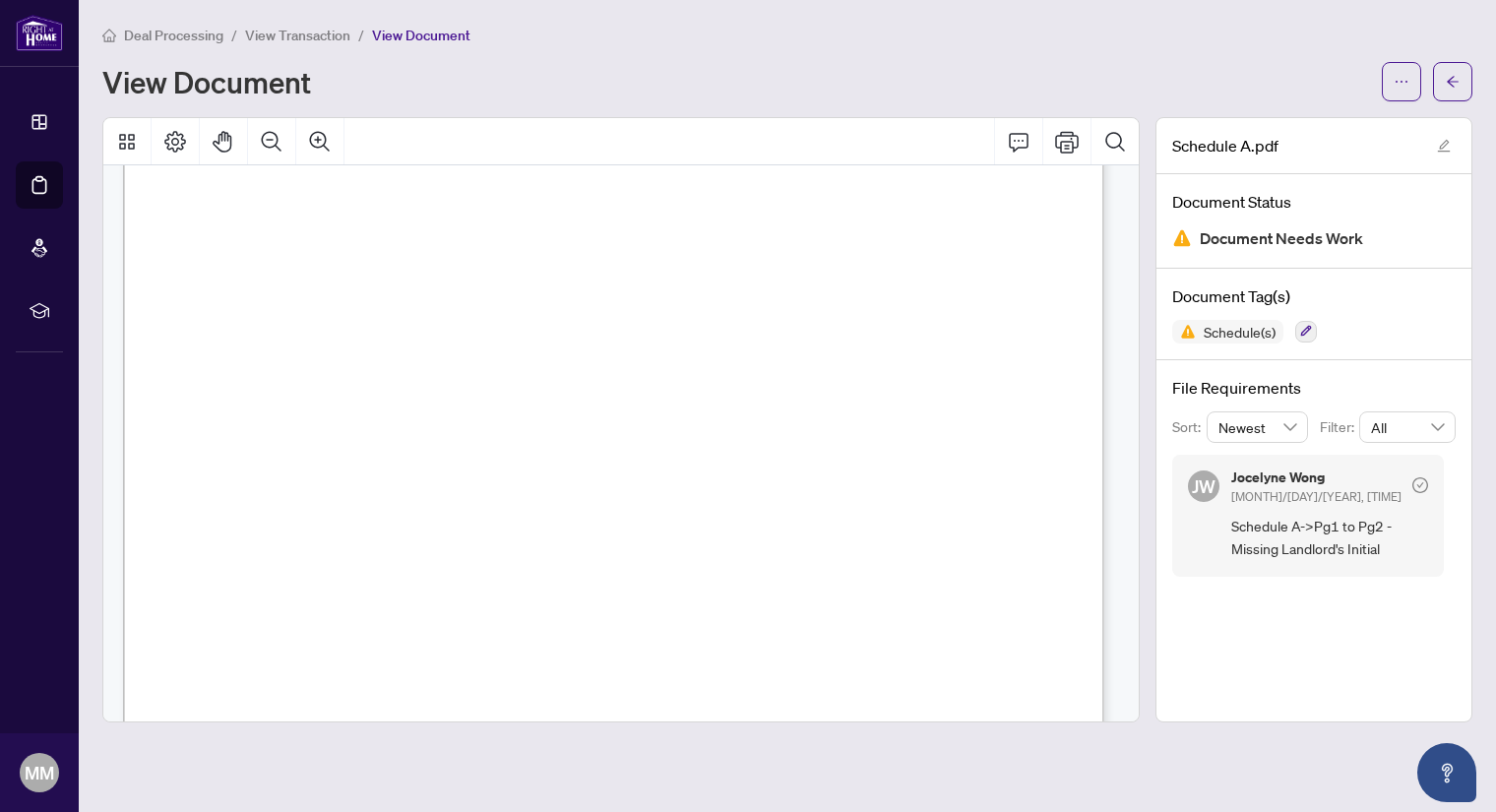 scroll, scrollTop: 0, scrollLeft: 0, axis: both 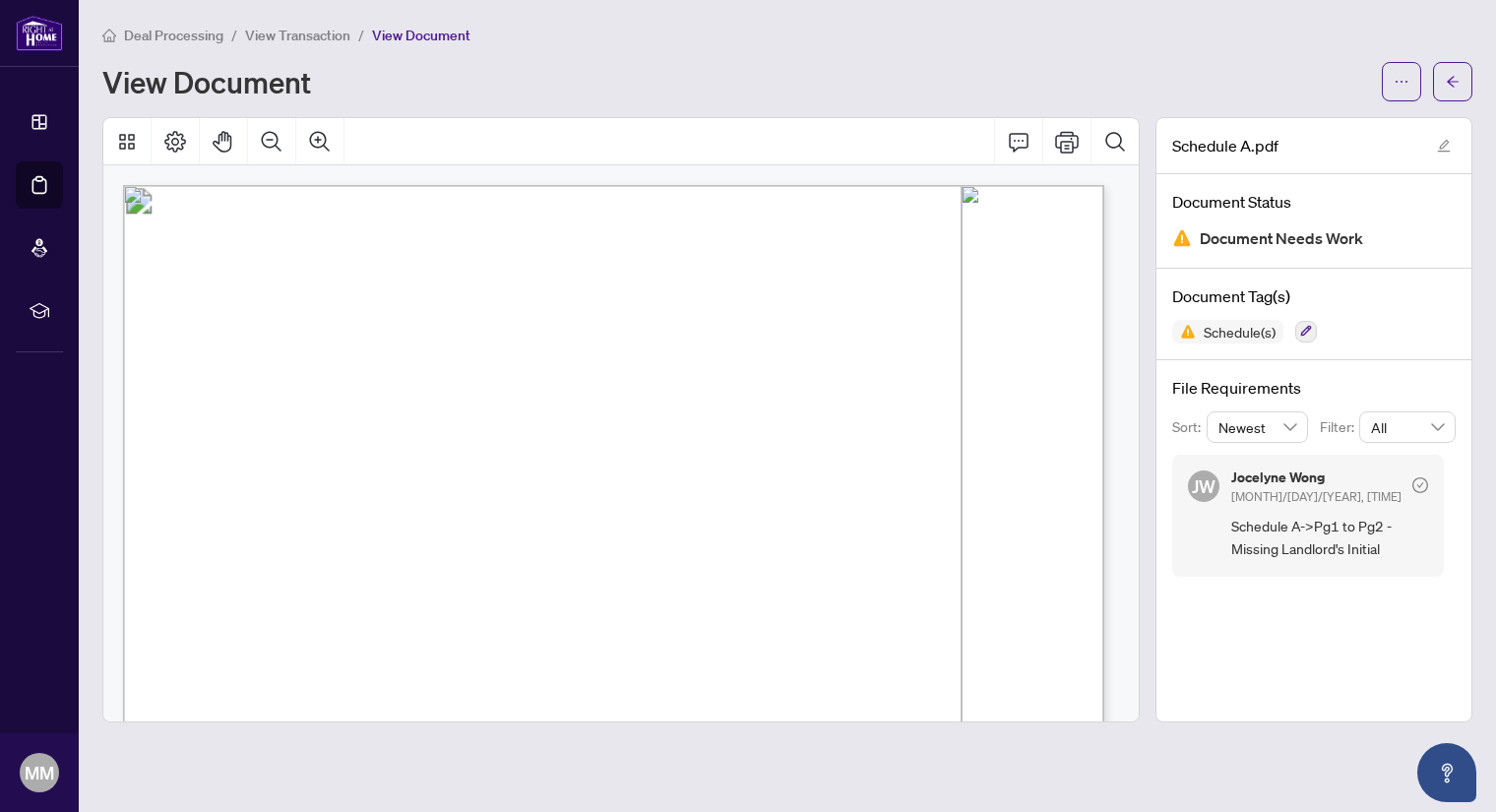 click on "View Transaction" at bounding box center [297, 35] 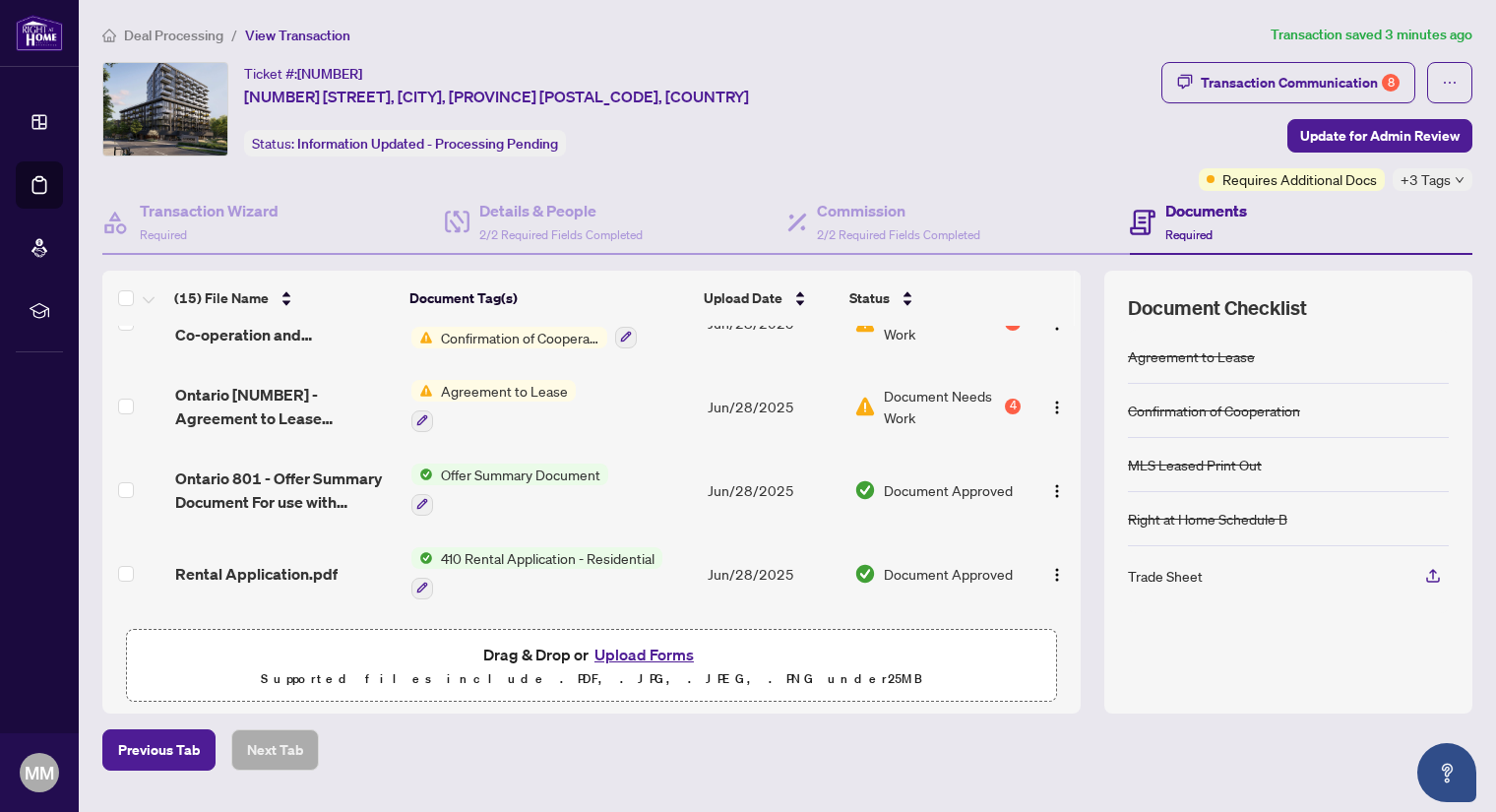 scroll, scrollTop: 414, scrollLeft: 0, axis: vertical 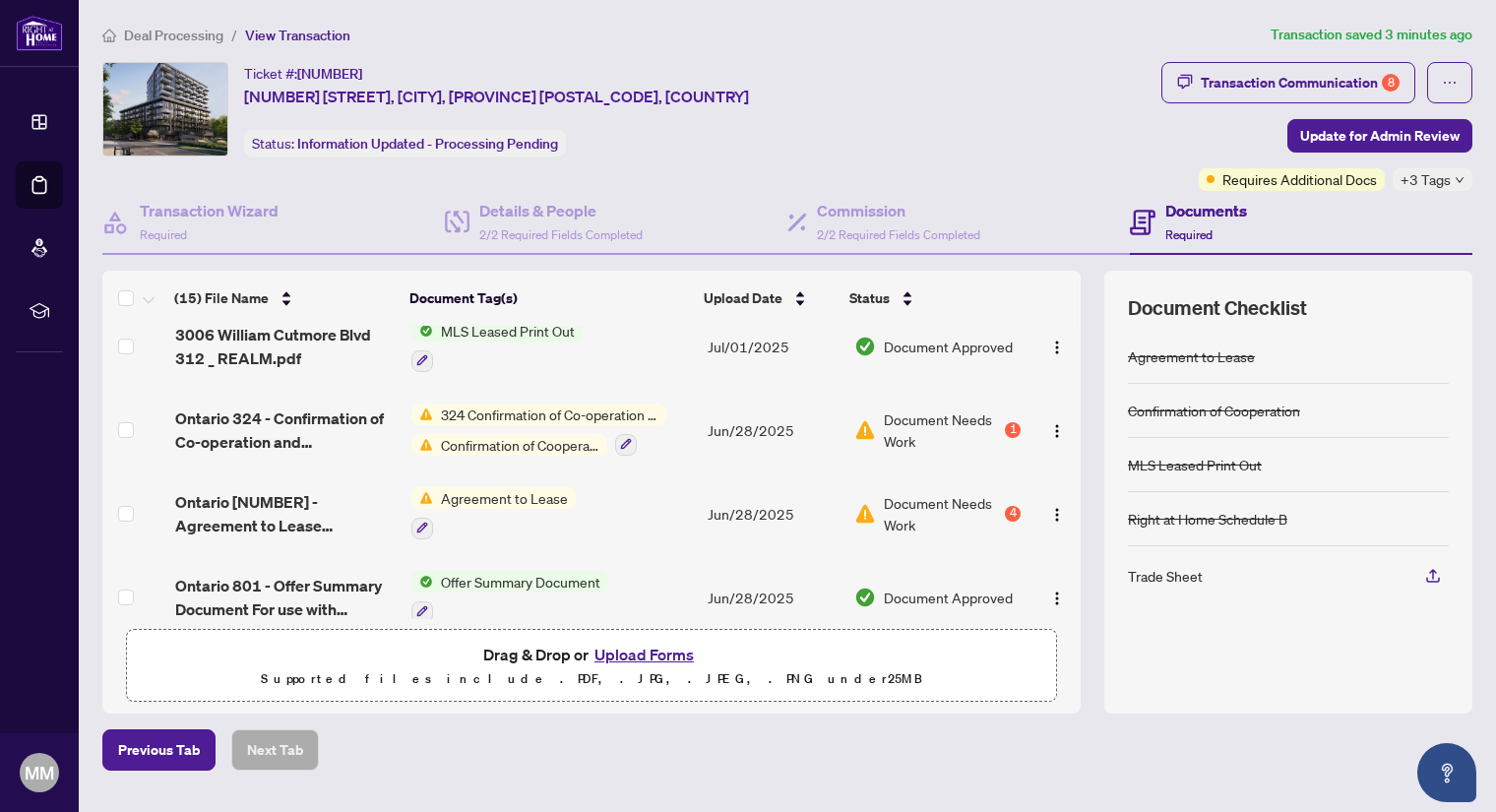 click on "Agreement to Lease" at bounding box center [504, 498] 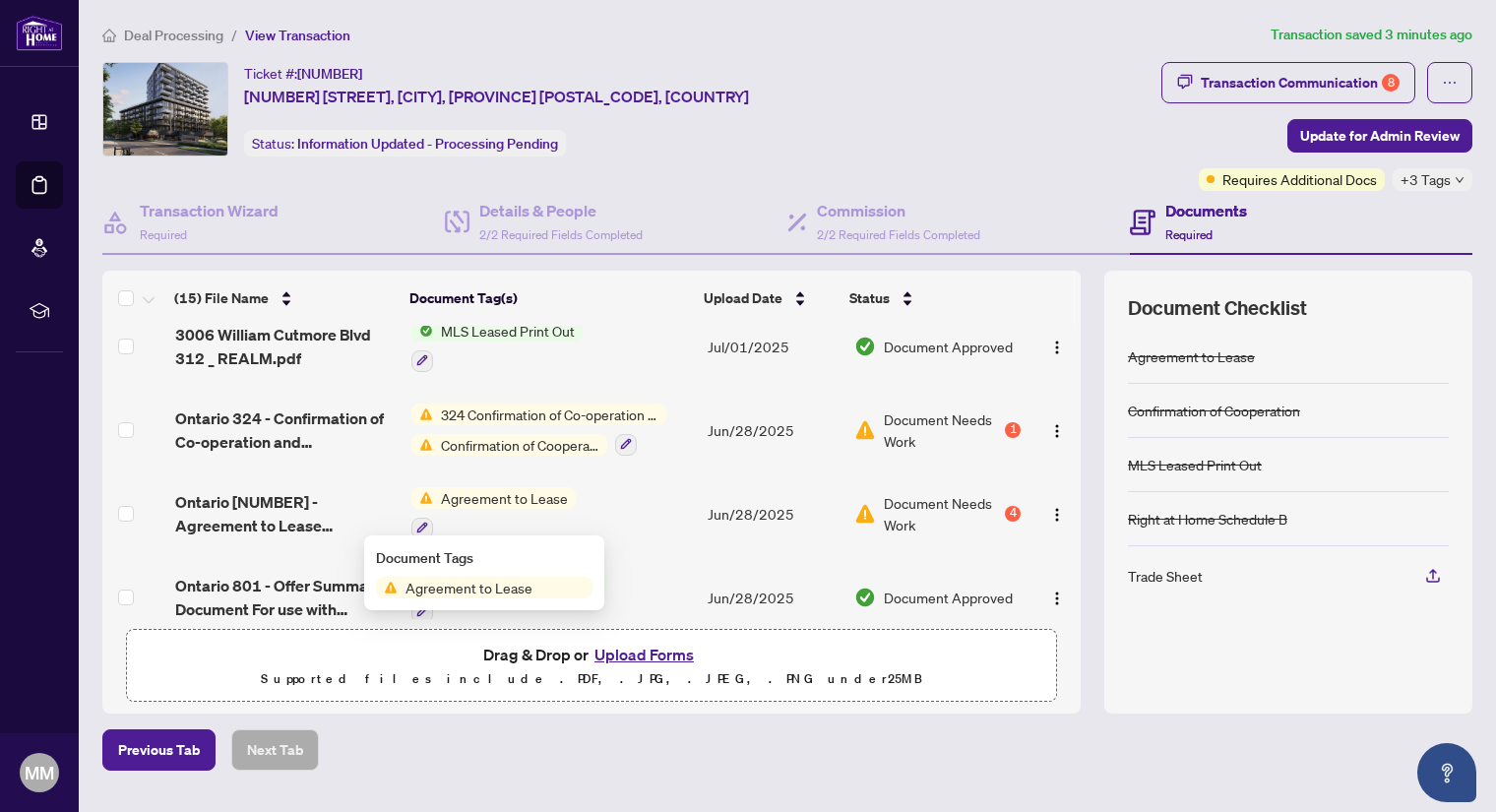 click on "Document Needs Work" at bounding box center (943, 514) 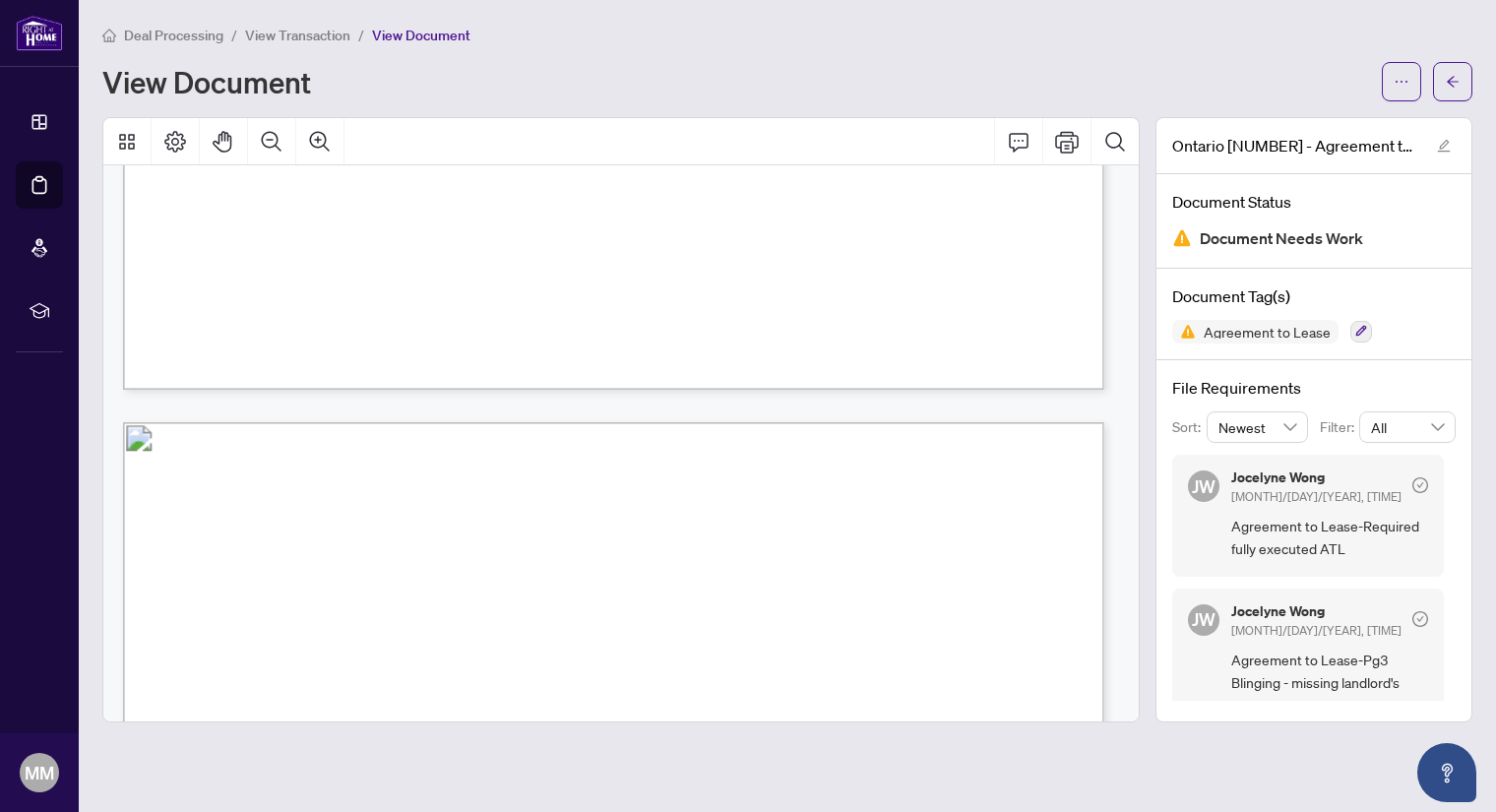 scroll, scrollTop: 0, scrollLeft: 0, axis: both 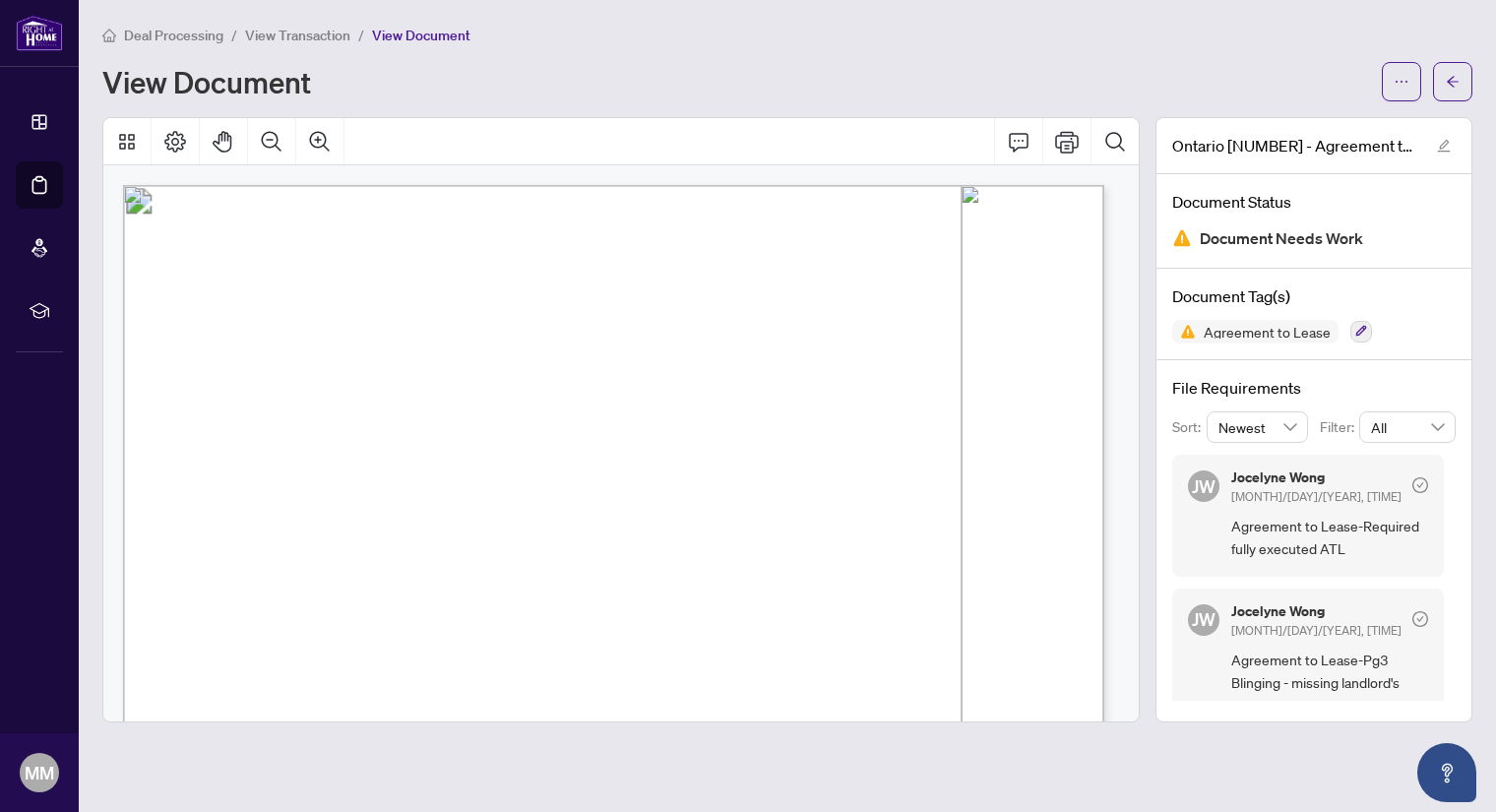 click on "View Transaction" at bounding box center [297, 35] 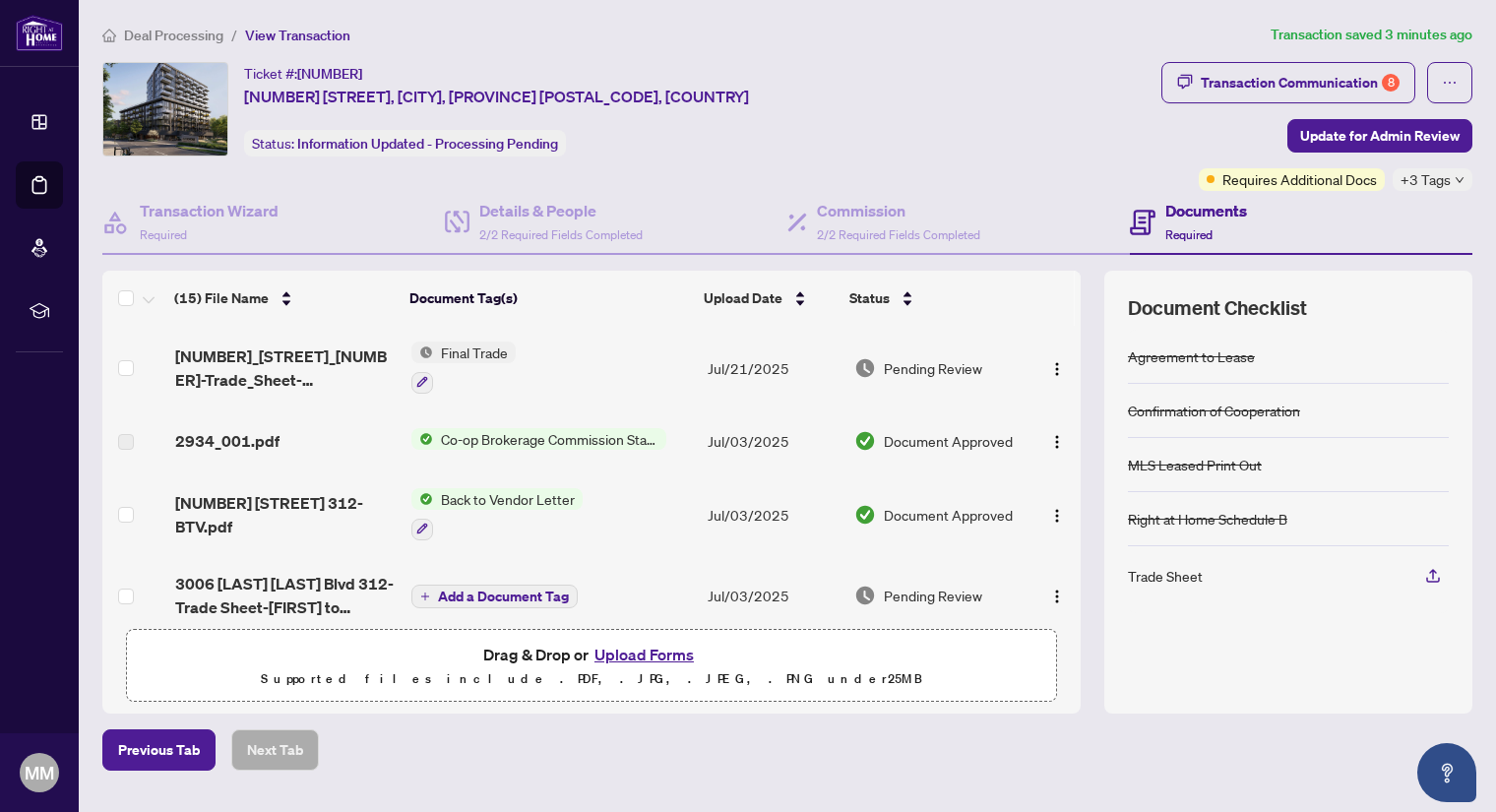 drag, startPoint x: 1064, startPoint y: 361, endPoint x: 1056, endPoint y: 373, distance: 14.422205 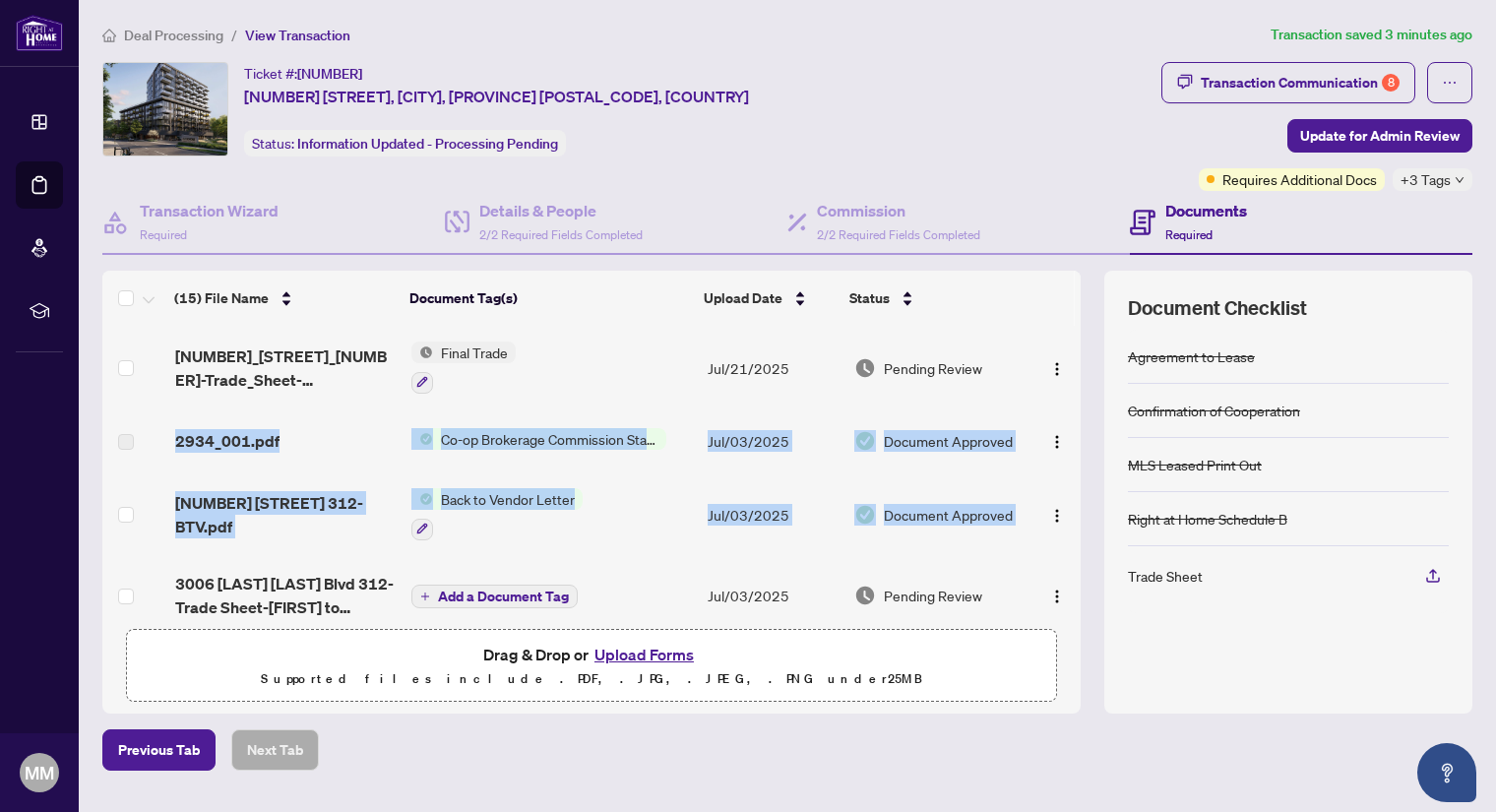 drag, startPoint x: 1056, startPoint y: 373, endPoint x: 1056, endPoint y: 454, distance: 81 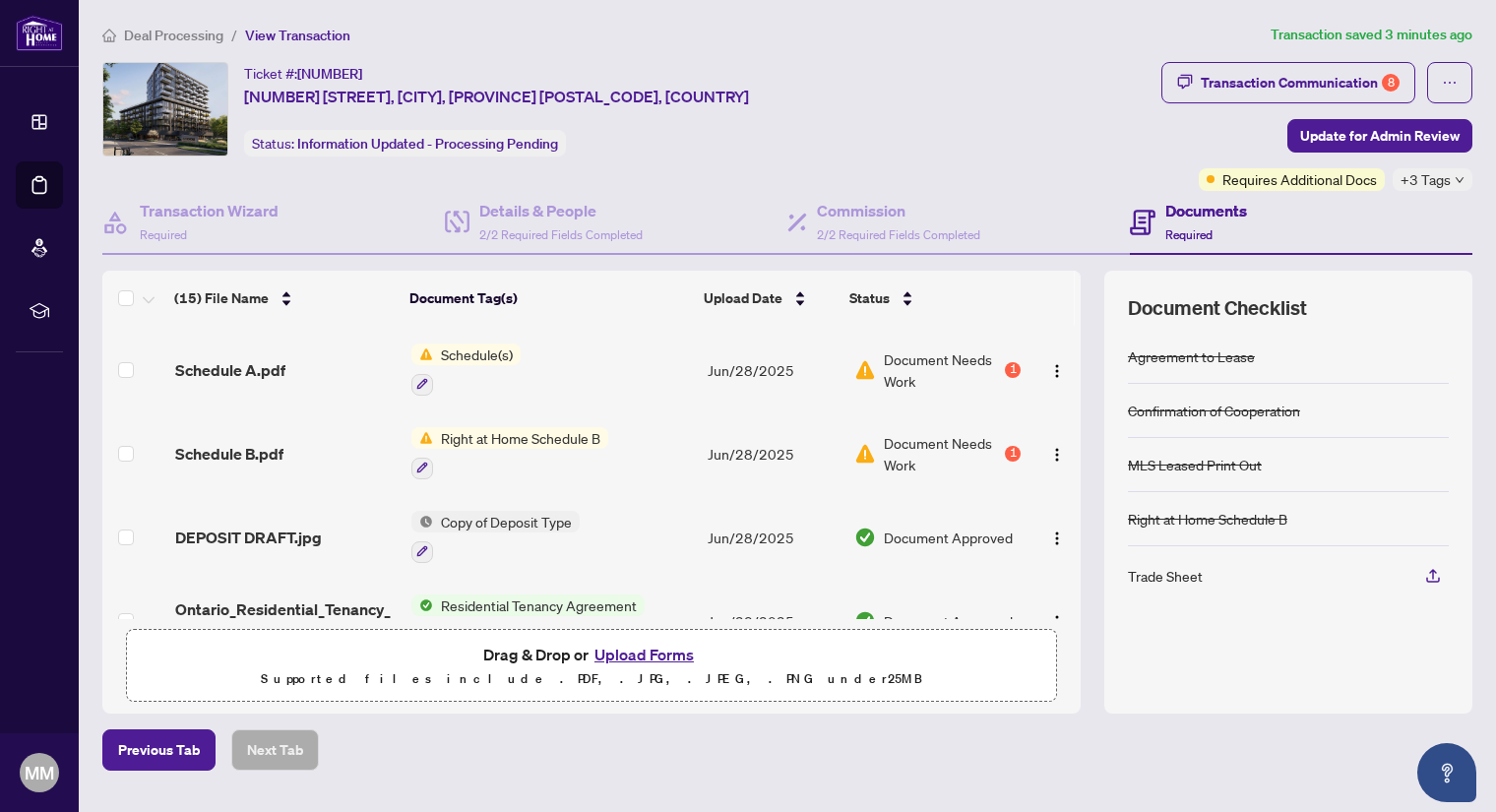 scroll, scrollTop: 718, scrollLeft: 0, axis: vertical 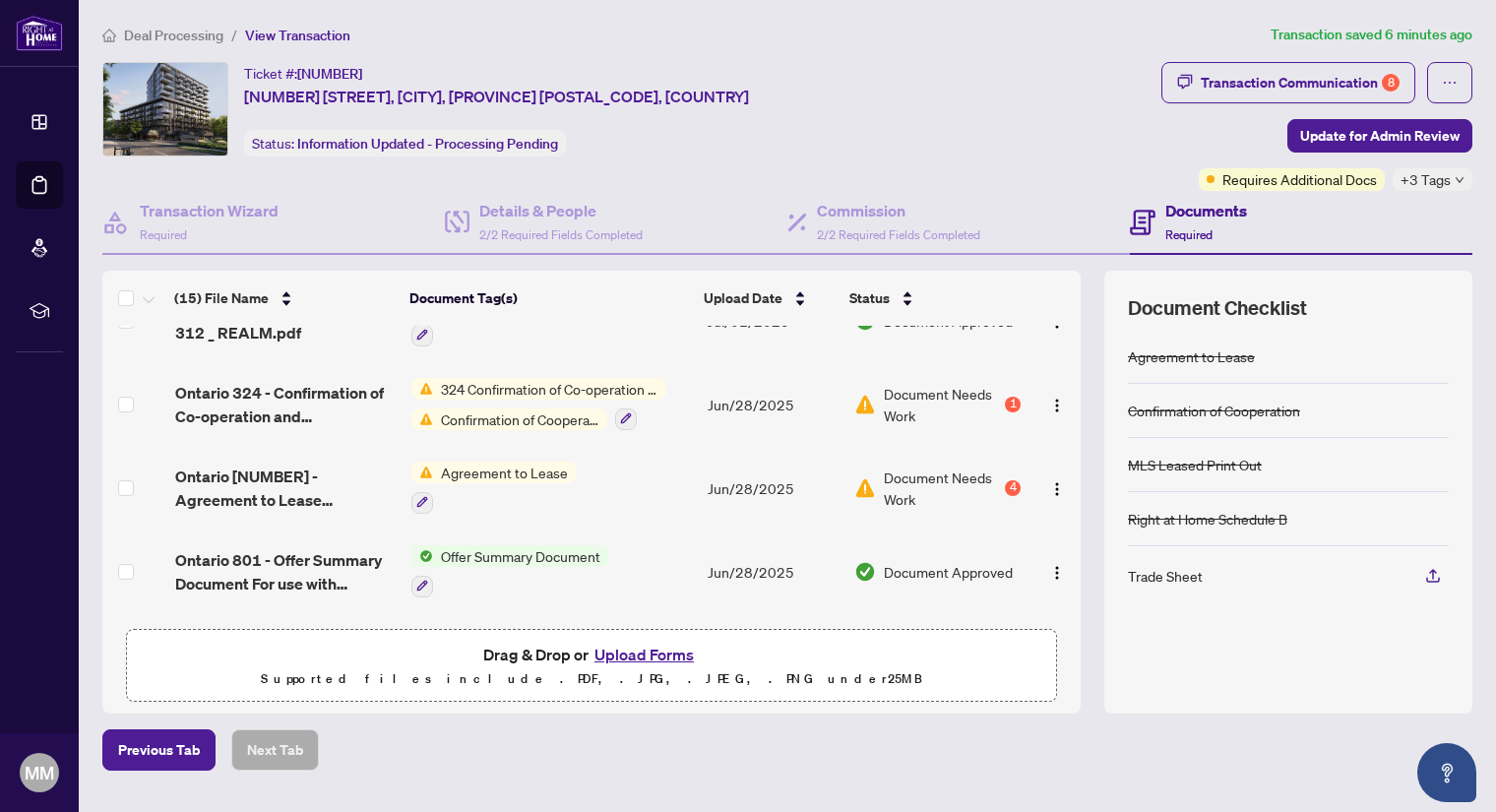 click on "Agreement to Lease" at bounding box center (551, 487) 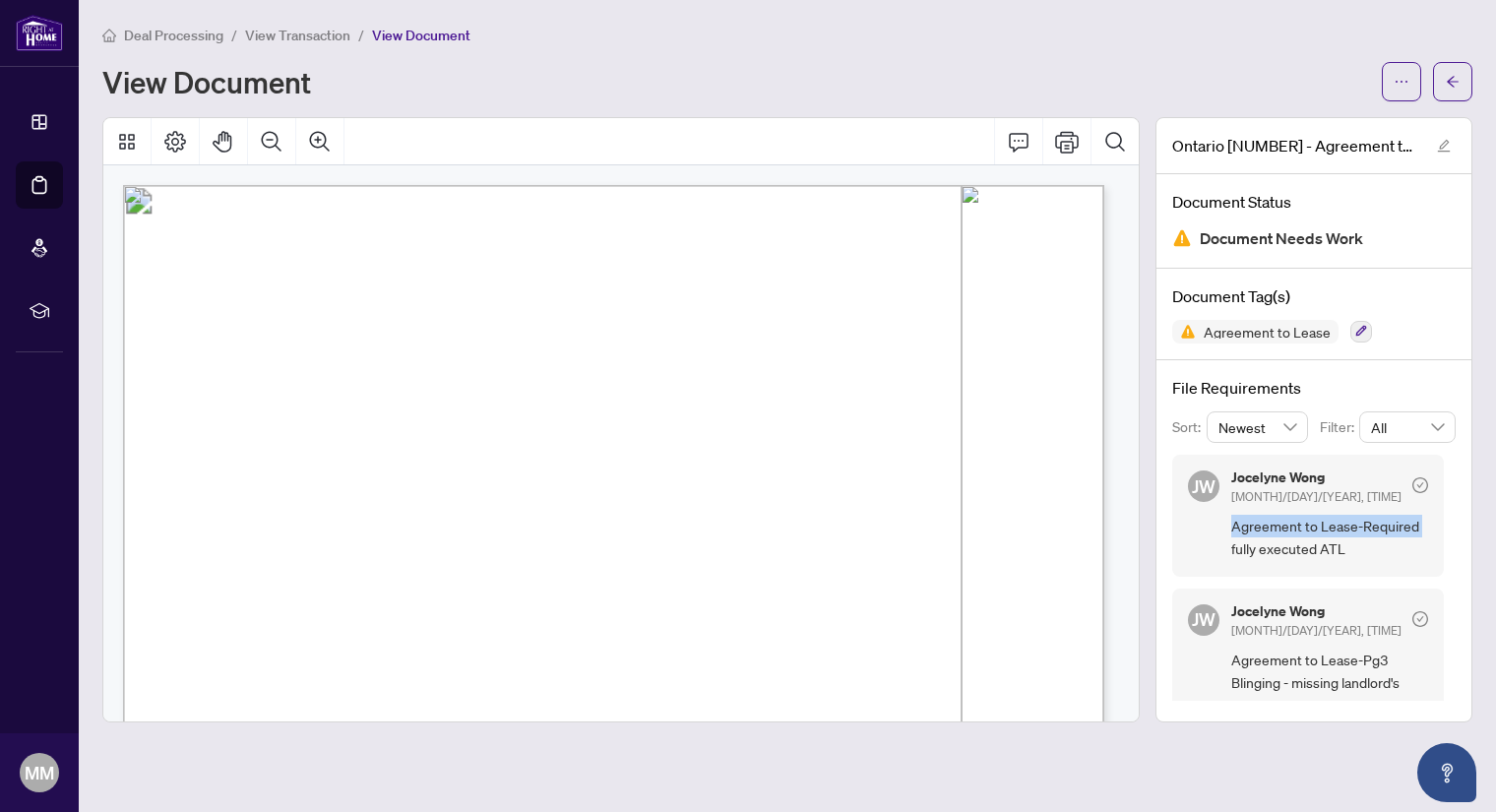 drag, startPoint x: 1449, startPoint y: 490, endPoint x: 1452, endPoint y: 512, distance: 22.203603 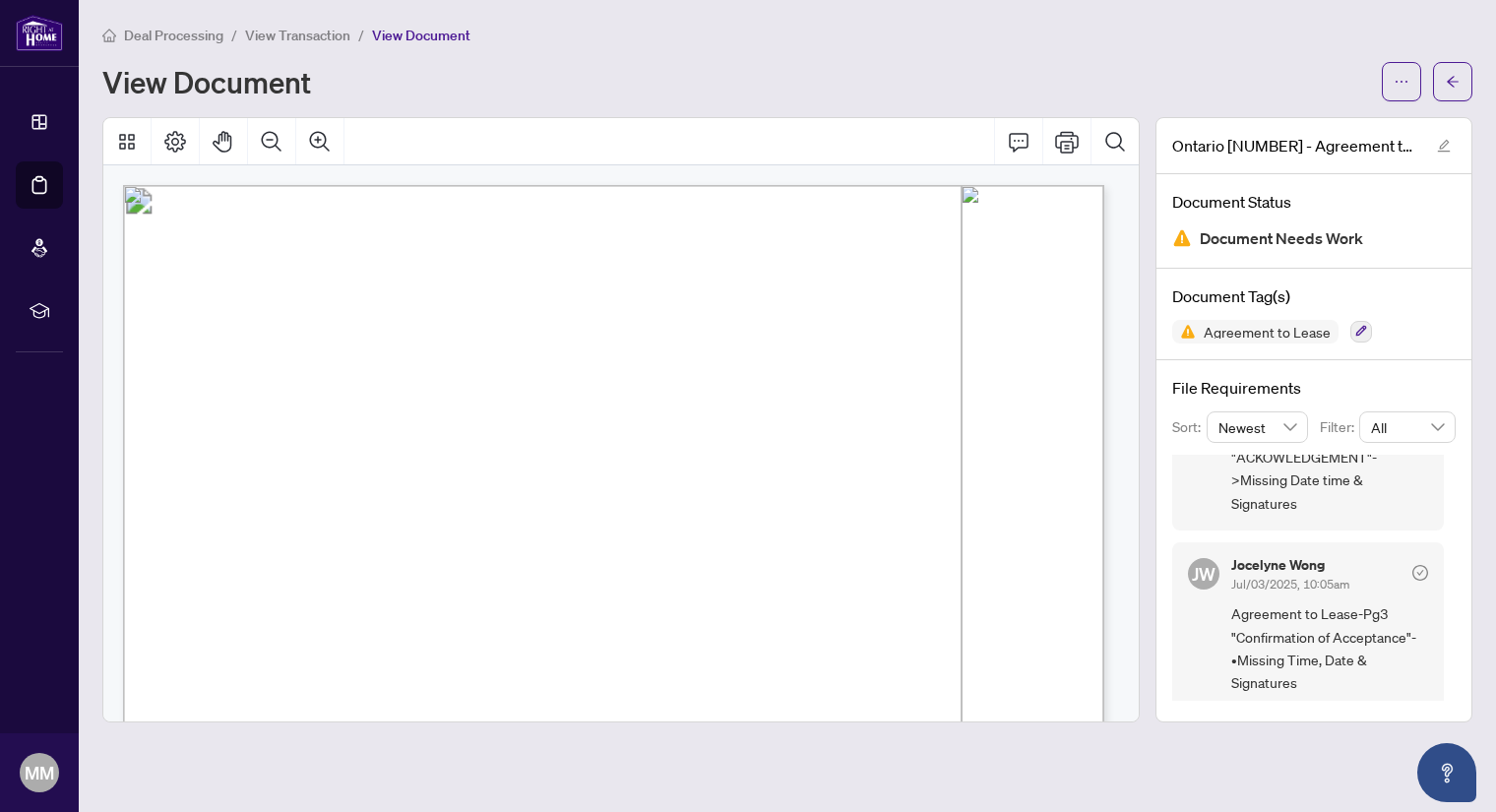 scroll, scrollTop: 387, scrollLeft: 0, axis: vertical 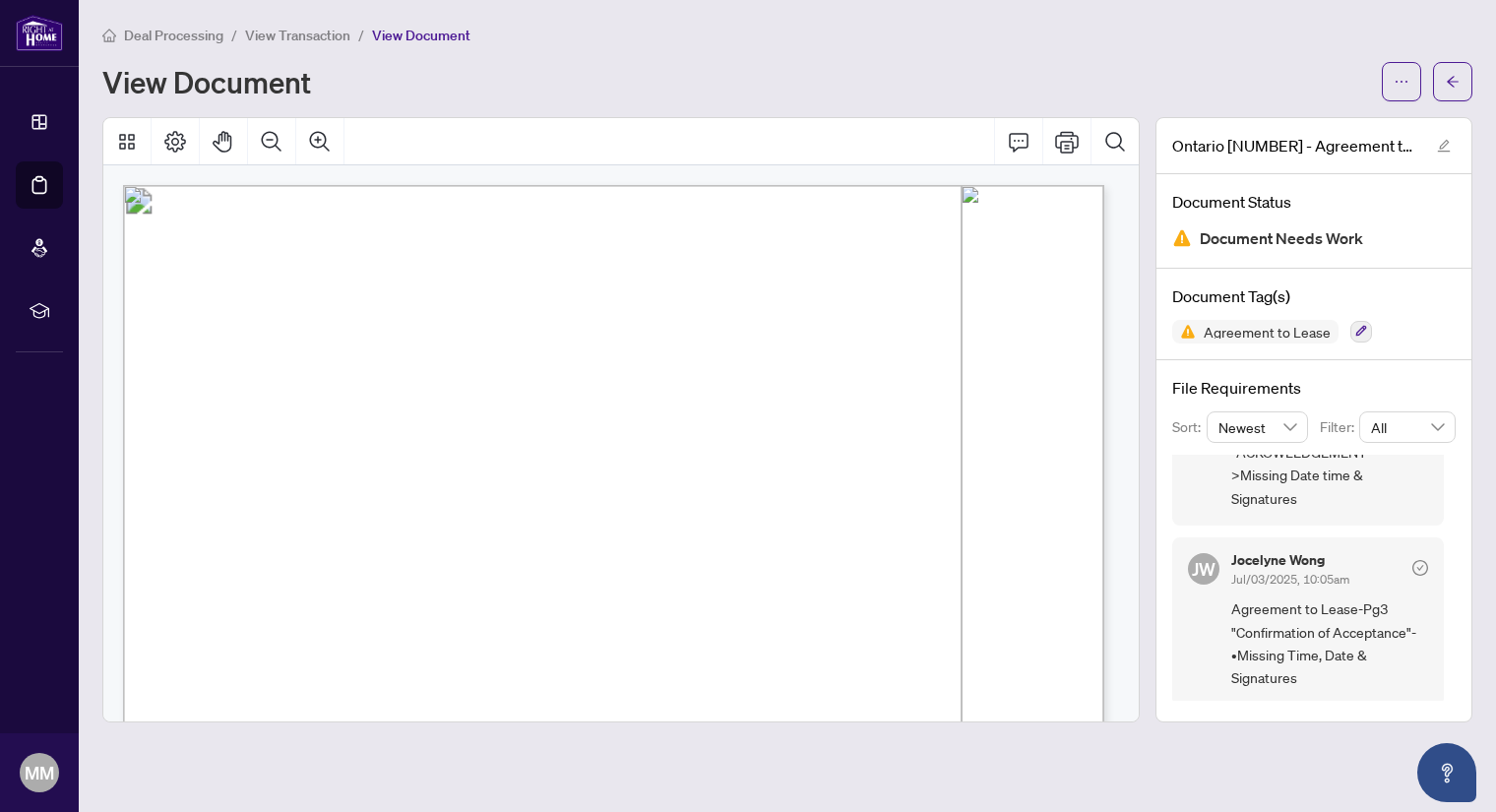 click on "Deal Processing / View Transaction / View Document View Document Ontario 400 - Agreement to Lease Residential3 Pages.pdf Document Status Document Needs Work Document Tag(s) Agreement to Lease File Requirements Sort: Newest Filter: All JW [FIRST] [LAST] Jul/03/2025, 10:10am Agreement to Lease-Required fully executed ATL JW [FIRST] [LAST] Jul/03/2025, 10:09am Agreement to Lease-Pg3 Blinging - missing landlord's signature JW [FIRST] [LAST] Jul/03/2025, 10:06am Agreement to Lease-Pg3 "ACKOWLEDGEMENT"->Missing Date time & Signatures JW [FIRST] [LAST] Jul/03/2025, 10:05am Agreement to Lease-Pg3 "Confirmation of Acceptance"->Missing Time, Date & Signatures" at bounding box center [787, 373] 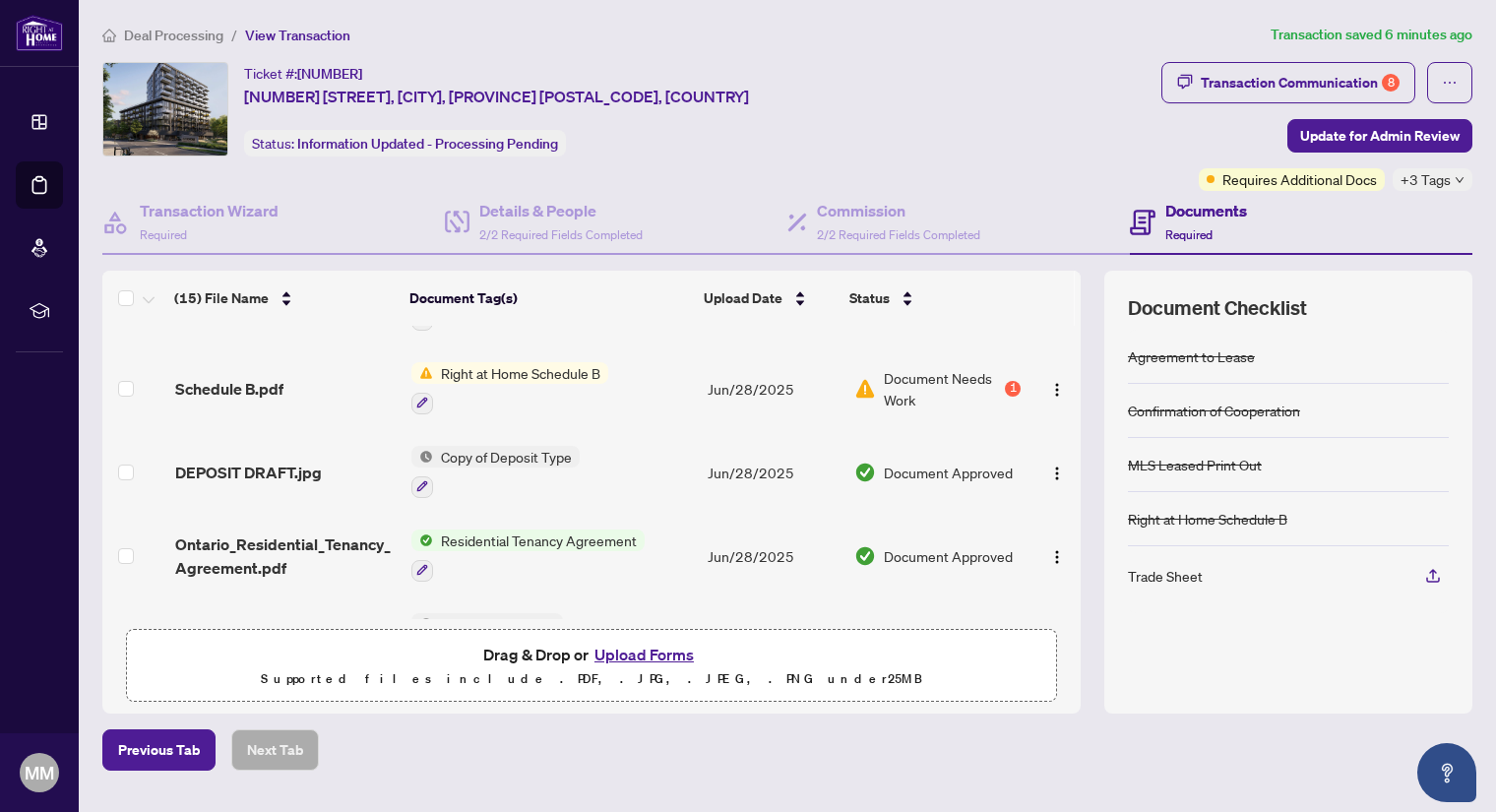 scroll, scrollTop: 932, scrollLeft: 0, axis: vertical 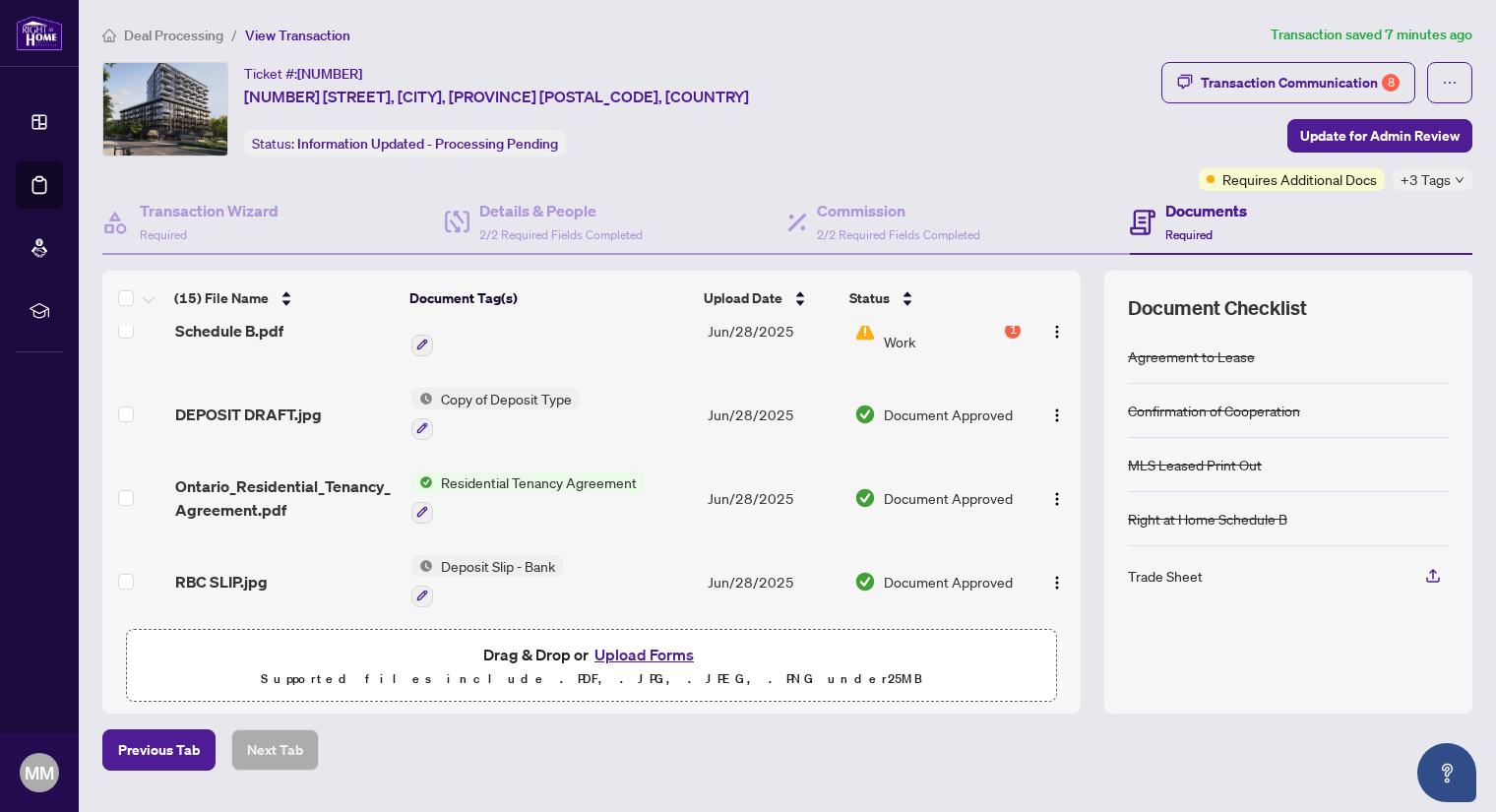 drag, startPoint x: 1057, startPoint y: 572, endPoint x: 1066, endPoint y: 610, distance: 39.051248 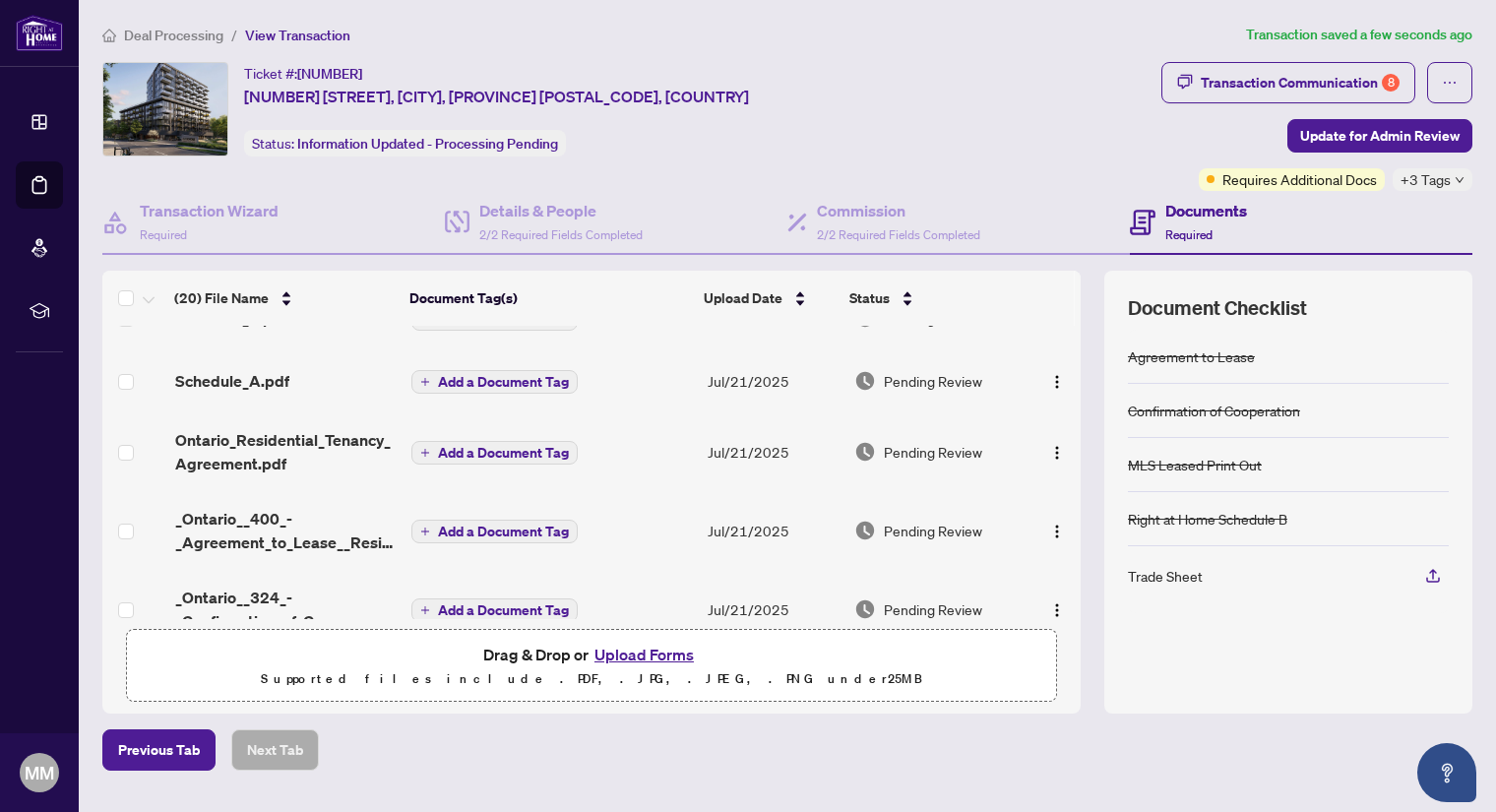 scroll, scrollTop: 0, scrollLeft: 0, axis: both 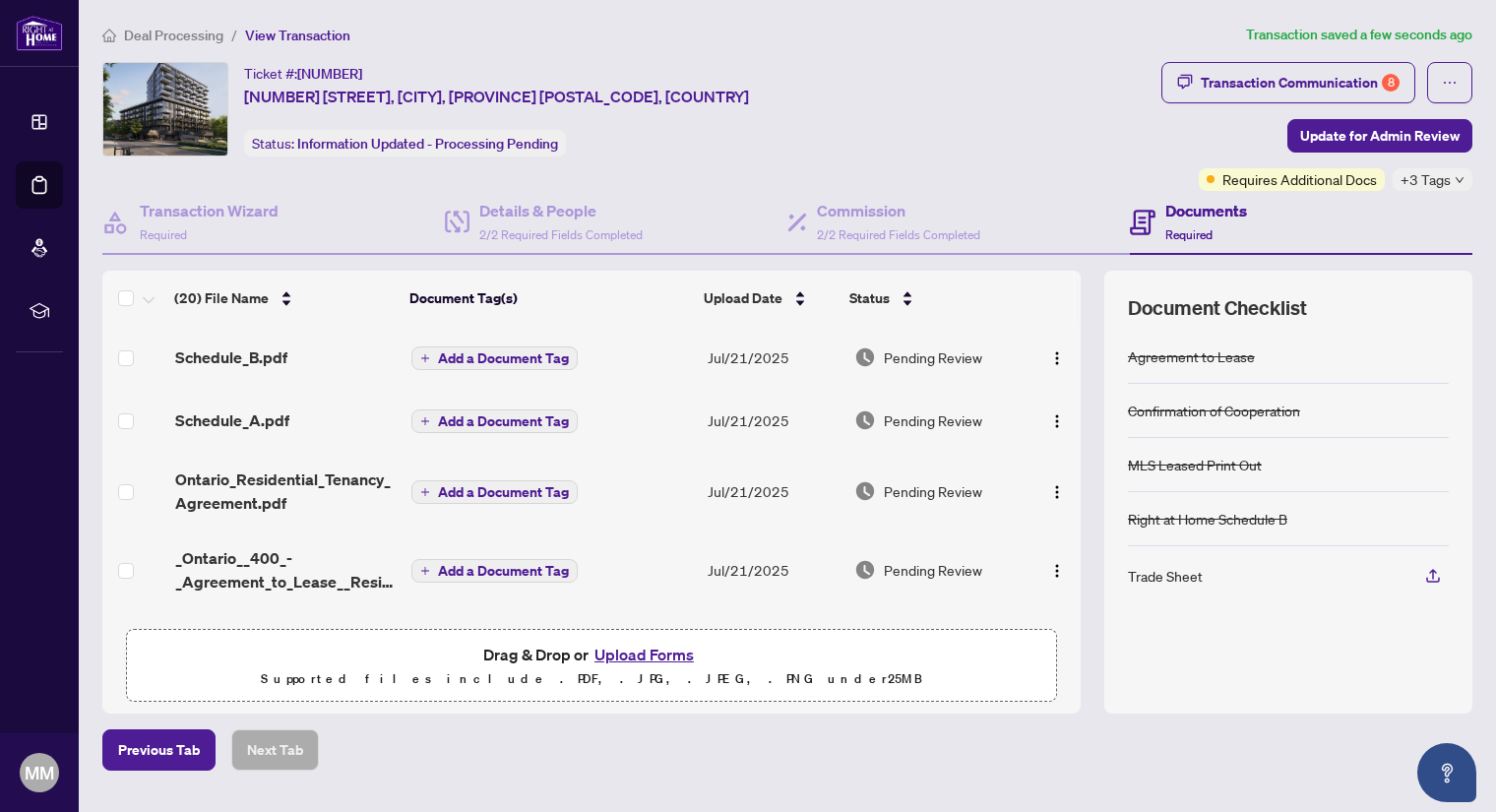click on "Add a Document Tag" at bounding box center [503, 358] 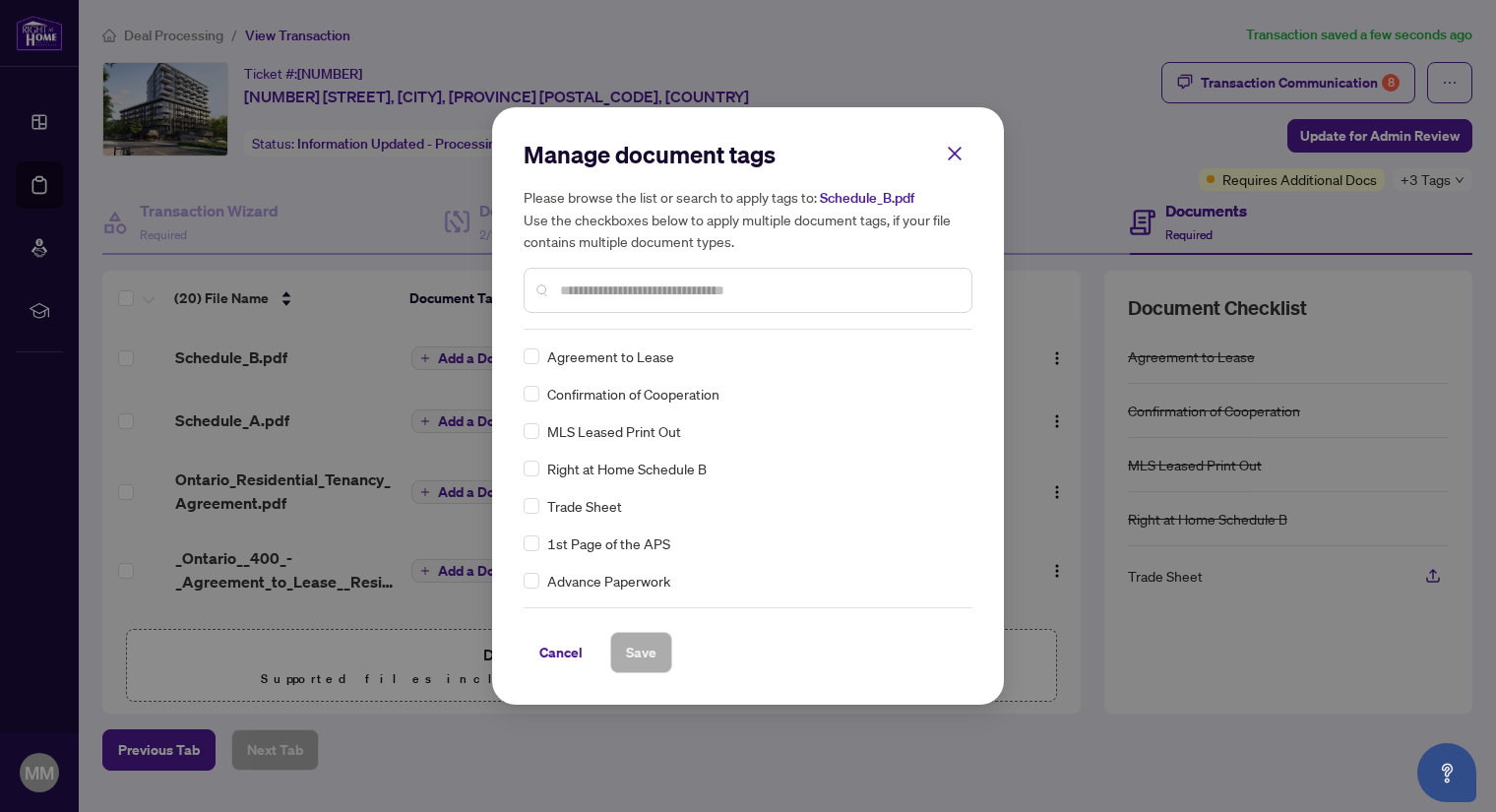 click at bounding box center [758, 290] 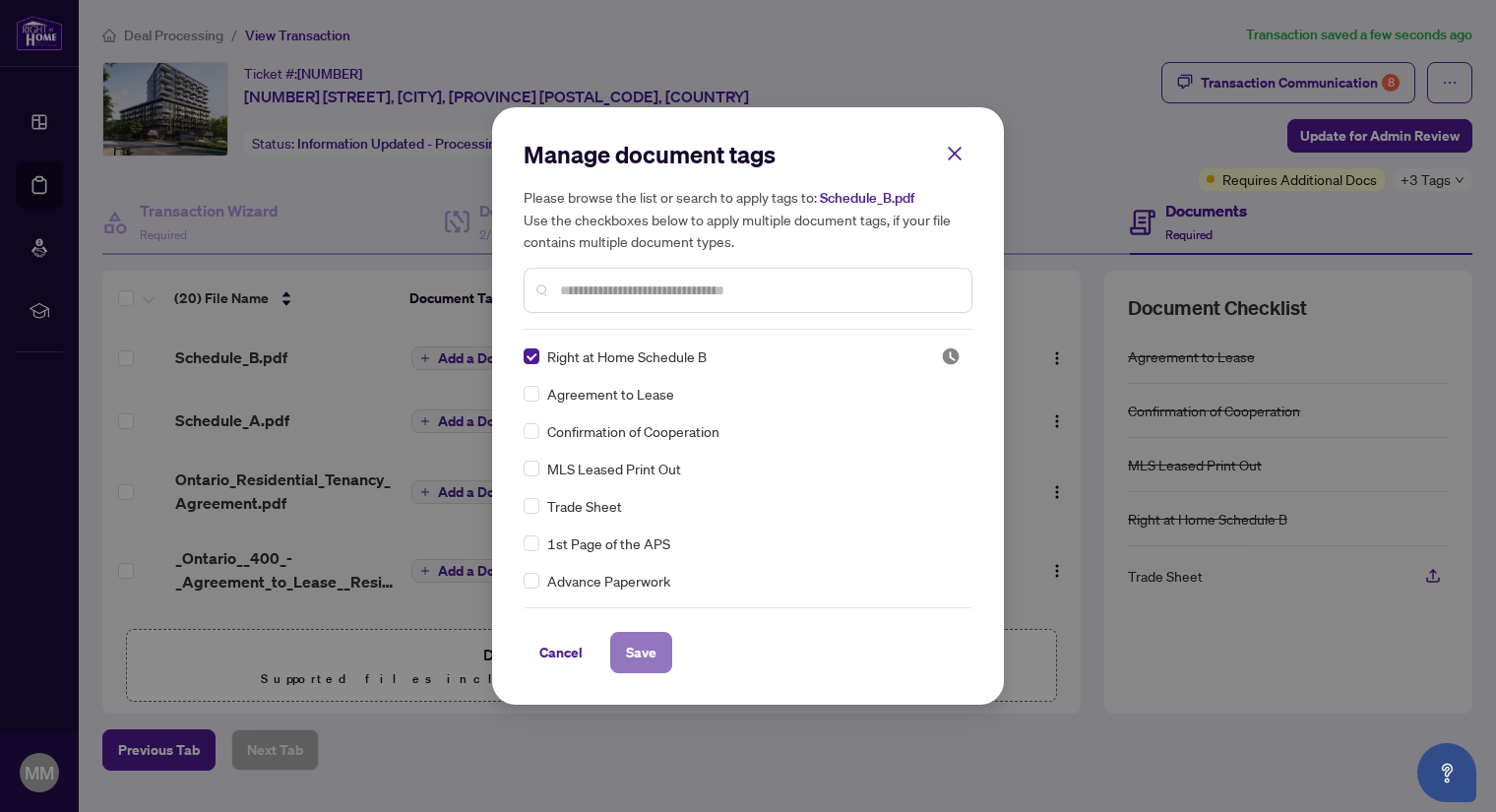 click on "Save" at bounding box center (641, 653) 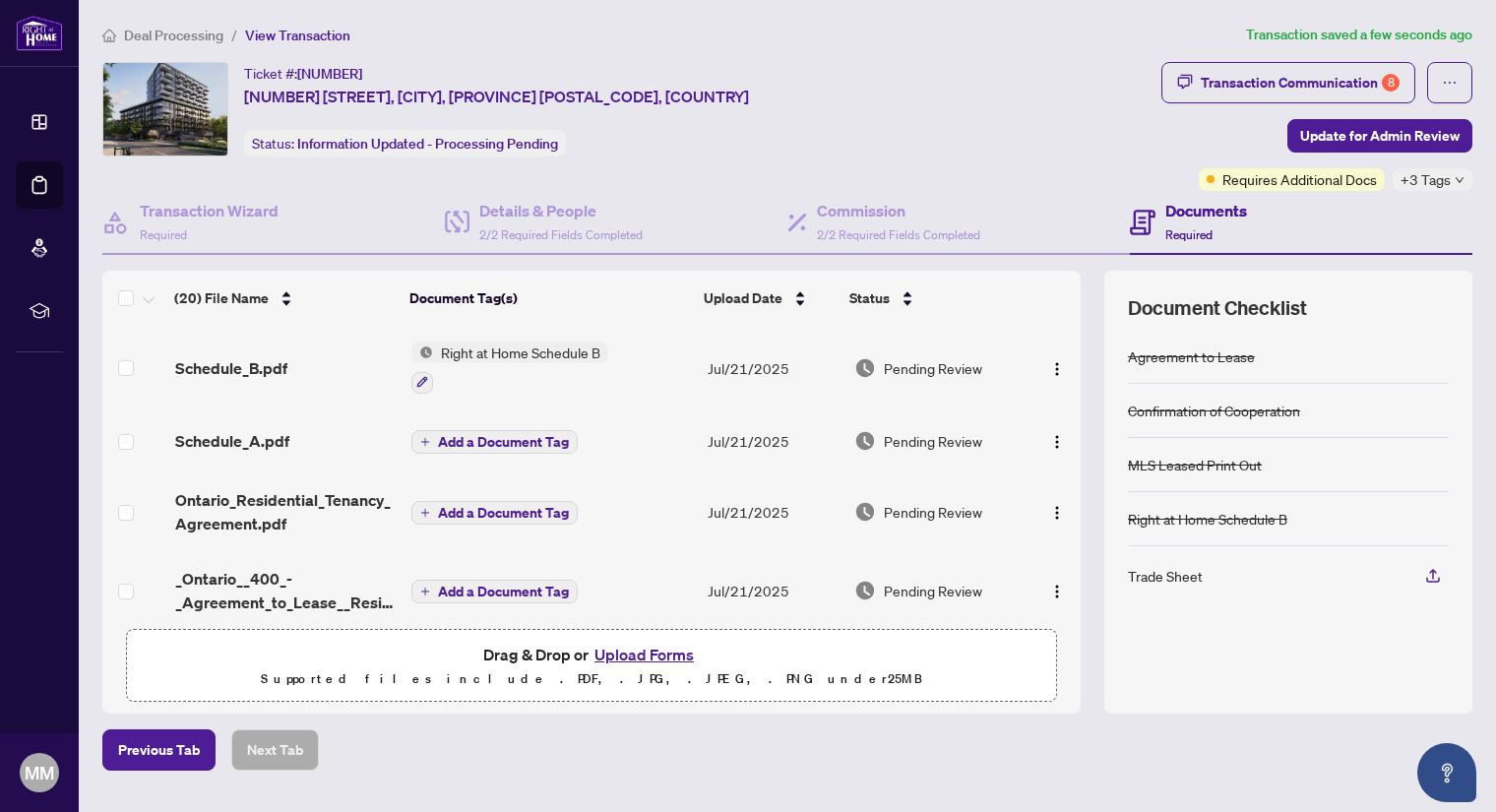 click on "Add a Document Tag" at bounding box center [503, 442] 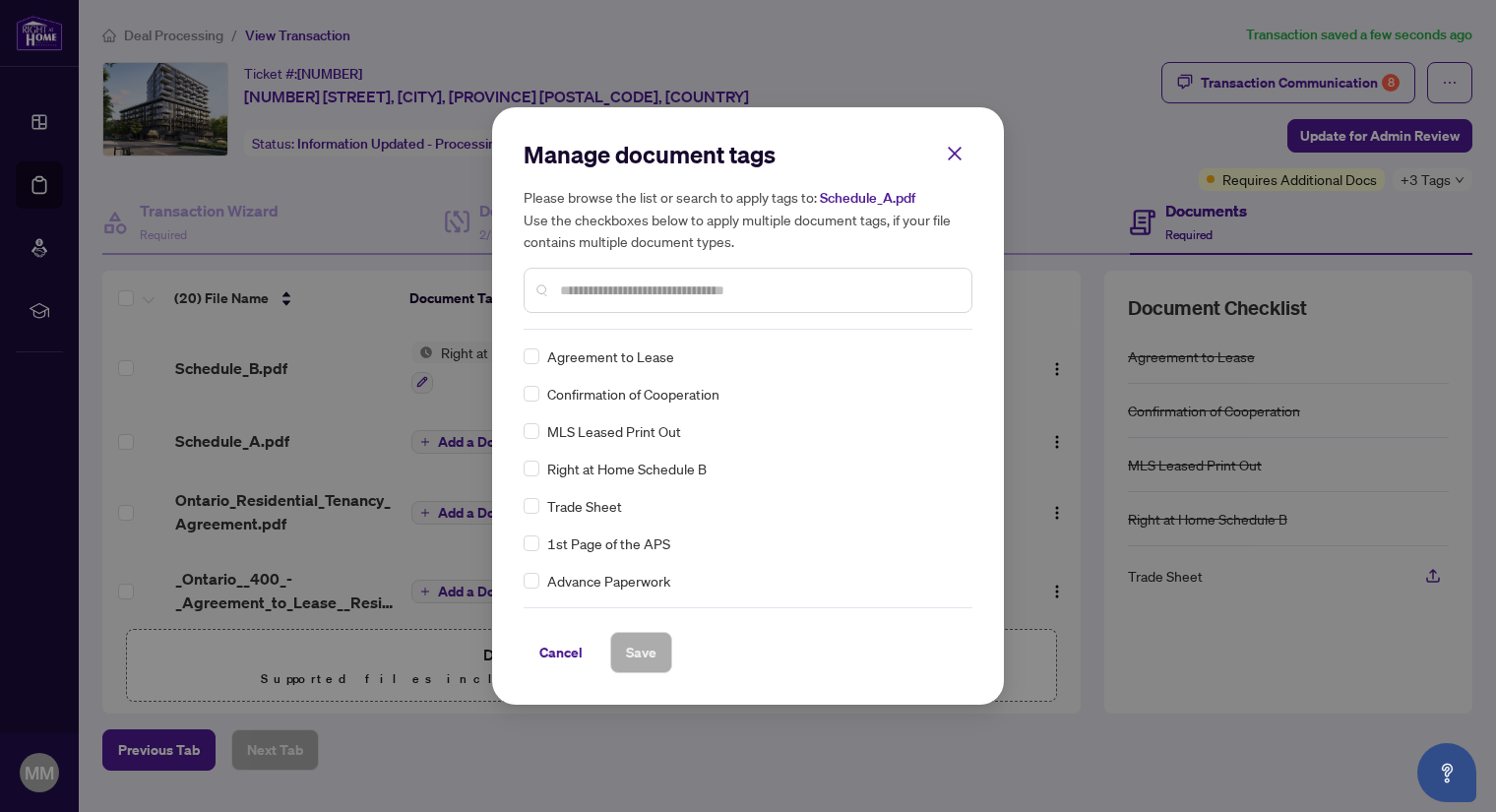 click at bounding box center [758, 290] 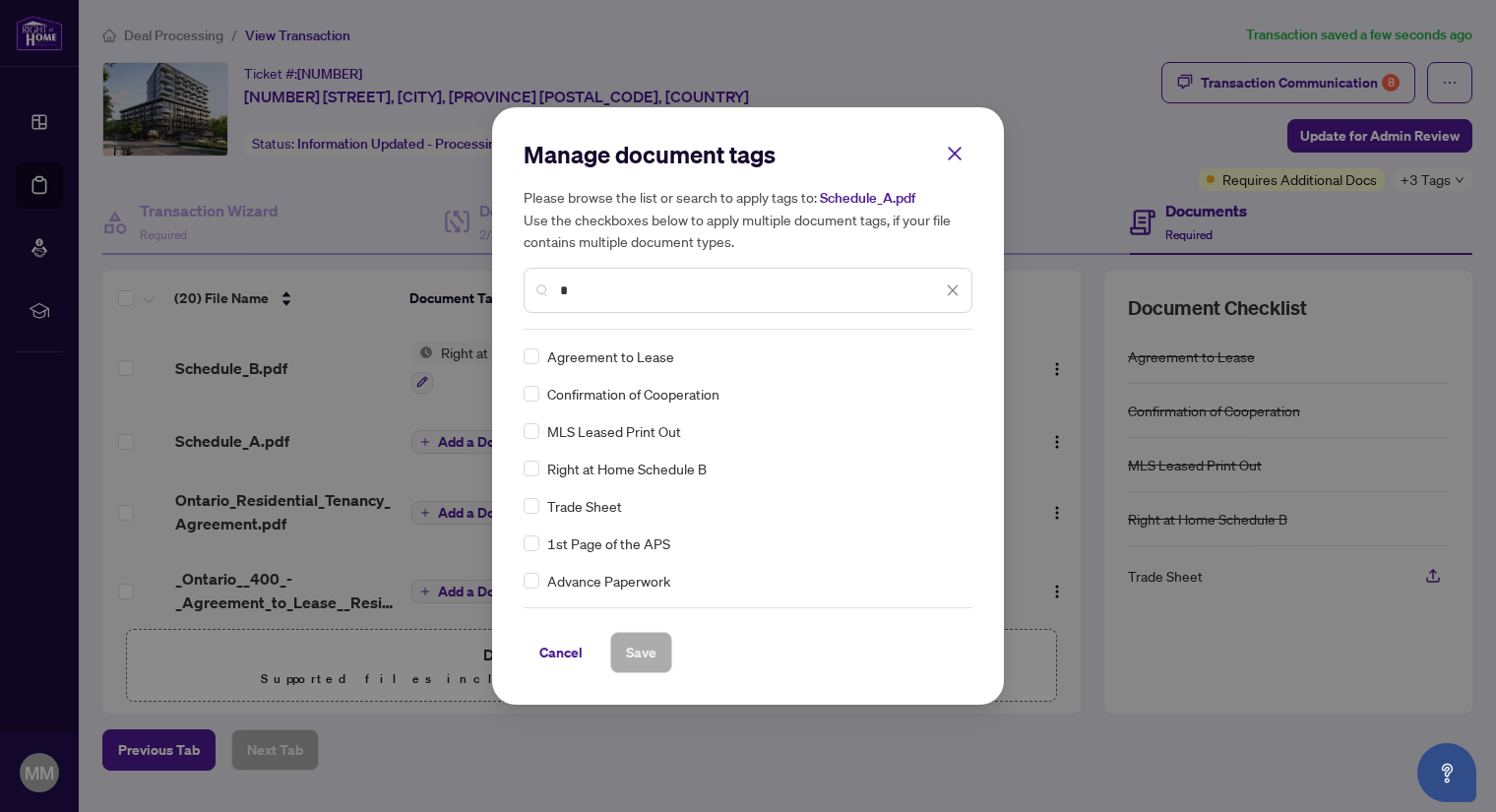 scroll, scrollTop: 667, scrollLeft: 0, axis: vertical 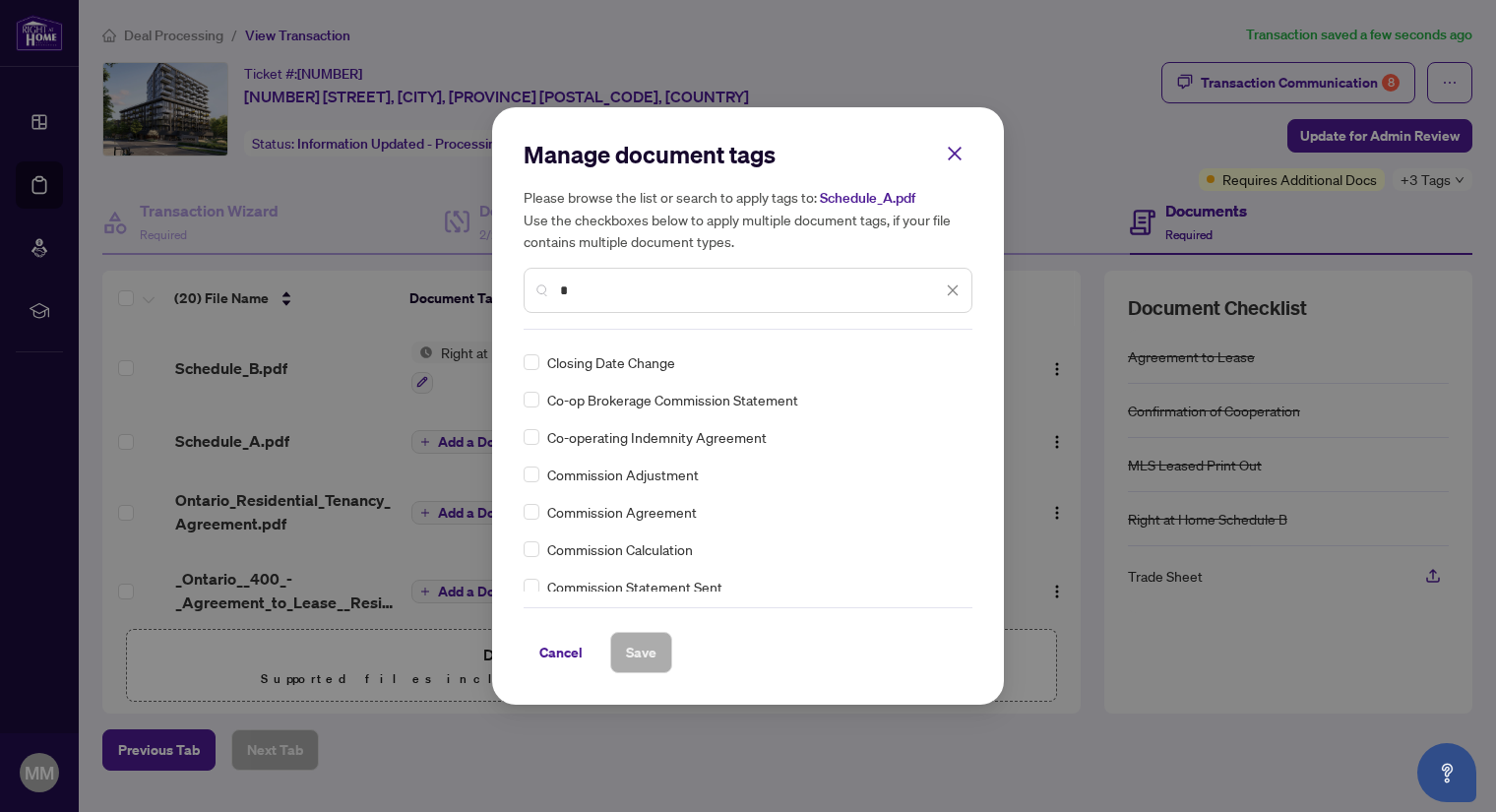 click on "*" at bounding box center [748, 290] 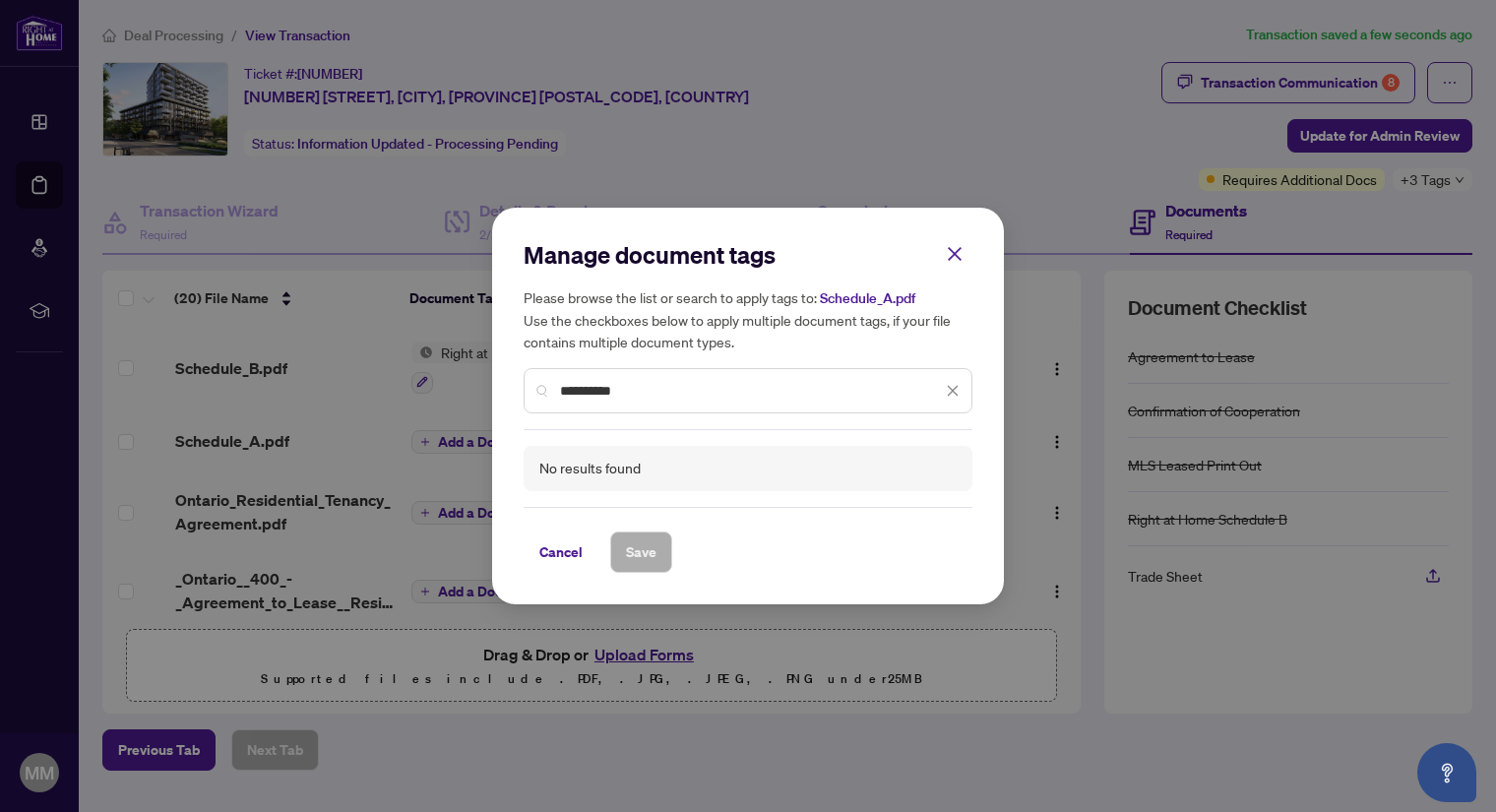 click on "**********" at bounding box center (751, 391) 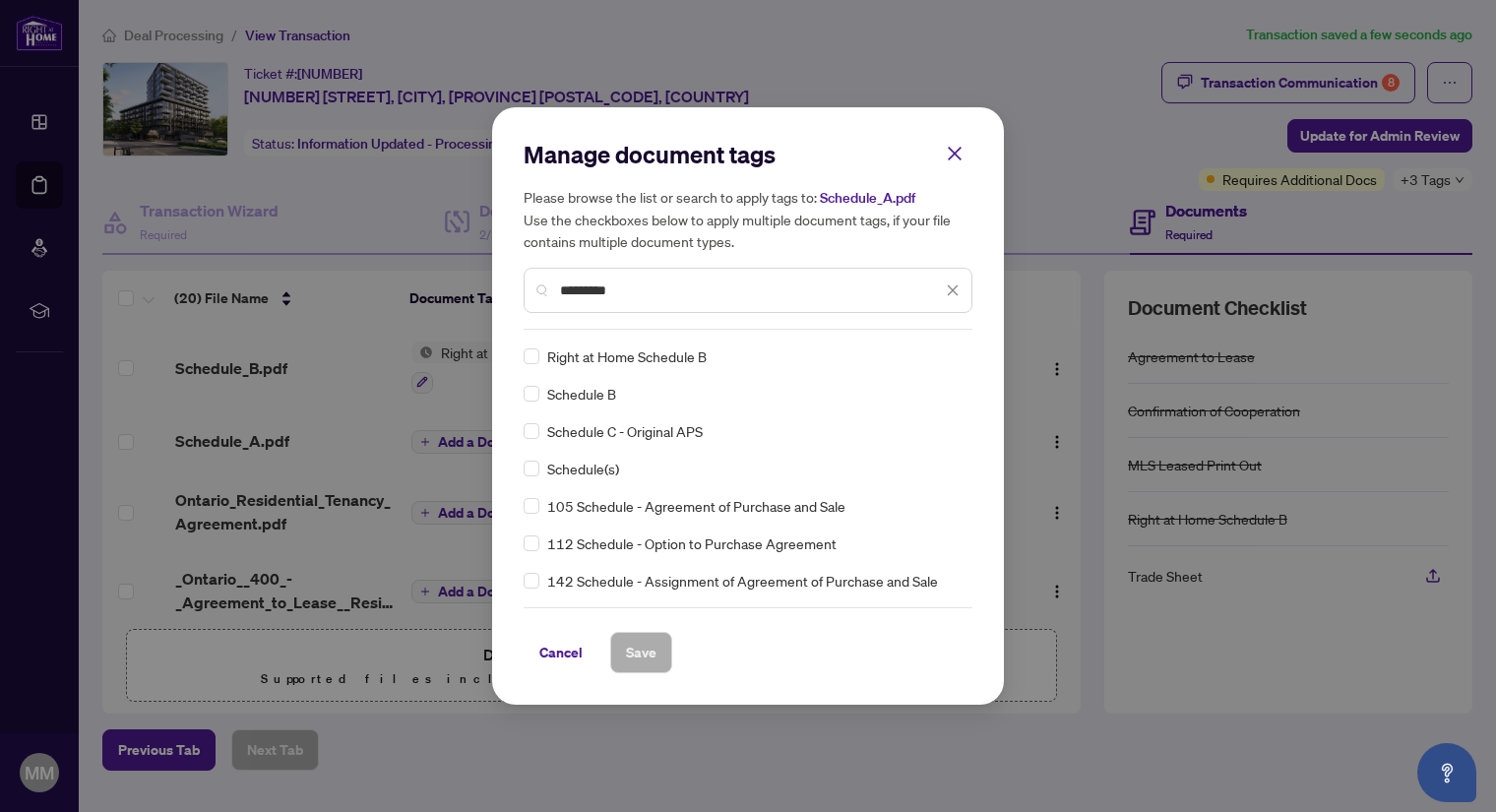 type on "********" 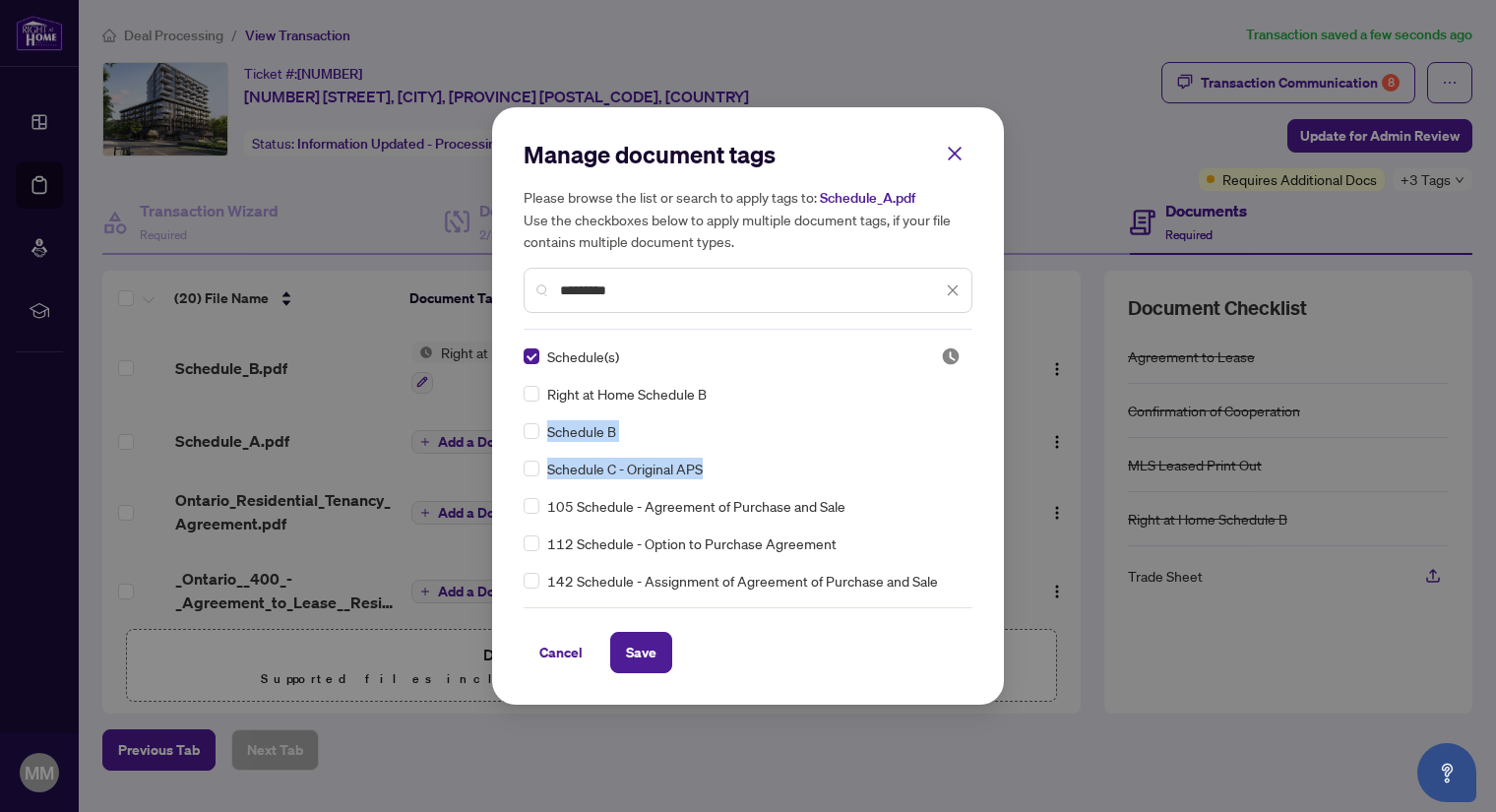 drag, startPoint x: 965, startPoint y: 389, endPoint x: 965, endPoint y: 450, distance: 61 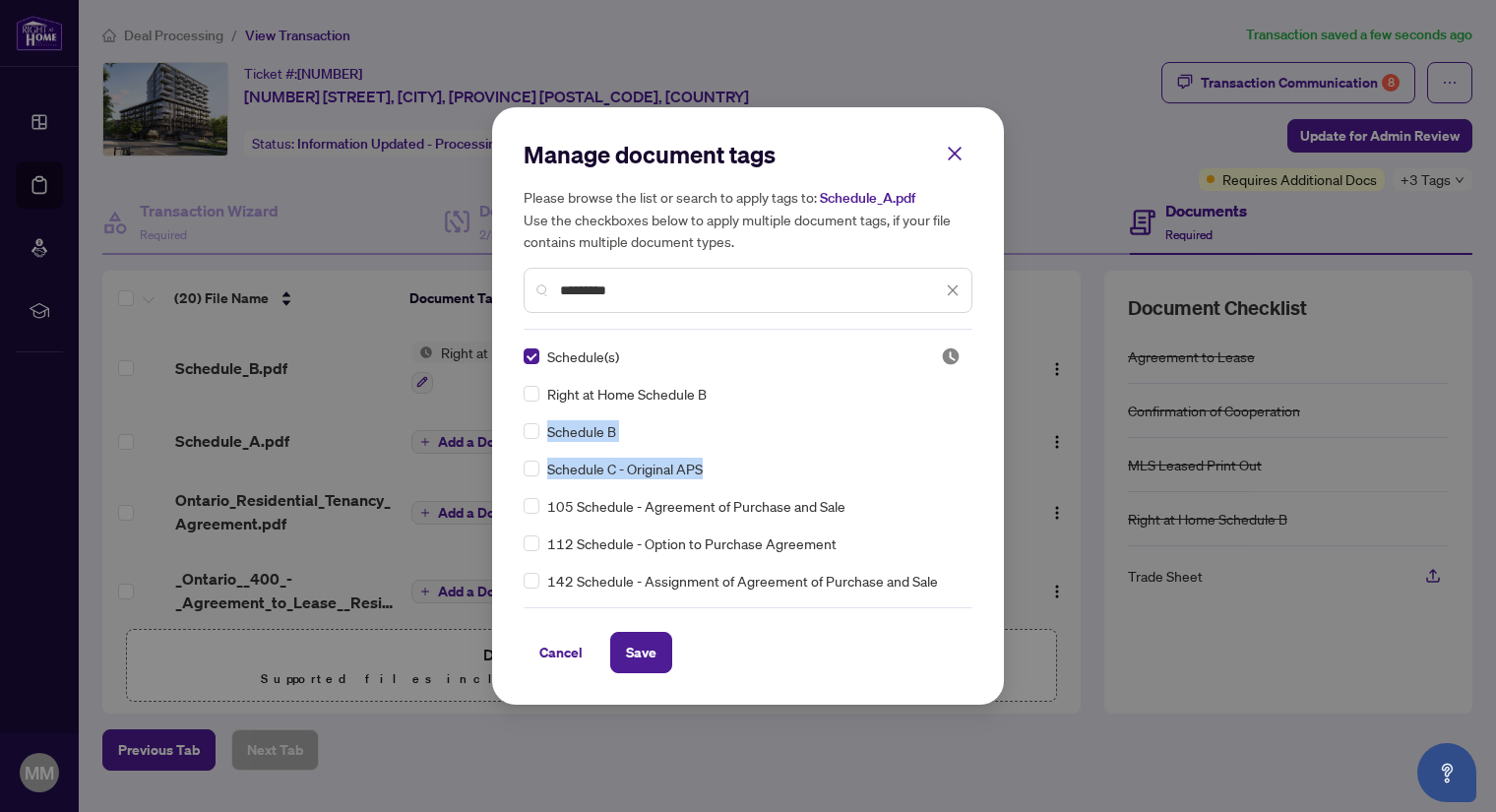 click on "Schedule(s) Right at Home Schedule B Schedule B Schedule C - Original APS [NUMBER] Schedule - Agreement of Purchase and Sale [NUMBER] Schedule - Option to Purchase Agreement [NUMBER] Schedule - Assignment of Agreement of Purchase and Sale [NUMBER] Schedule - Listing Agreement Authority to Offer for Sale [NUMBER] Schedule - Listing Agreement Authority to Offer for Lease [NUMBER] Seller Property Information Statement - Schedule forCondominium [NUMBER] Seller Property Information Statement - Schedule forWater Supply, Waste Disposal, Access, Shoreline, Utilities [NUMBER] Schedule - Buyer Representation Agreement [NUMBER] Schedule - Tenant Representation Agreement [NUMBER] Schedule - Agreement to Lease - Residential [NUMBER] Schedule - Agreement of Purchase and Sale Business in Leased Premises [NUMBER] Schedule - Agreement of Purchase and Sale - Commercial [NUMBER] Schedule - Agreement to Lease - Commercial [NUMBER] Schedule - Agreement to Sub-Lease -Commercial [NUMBER] Schedule - Listing Agreement - Commercial Authority to Offer for Sale" at bounding box center [748, 468] 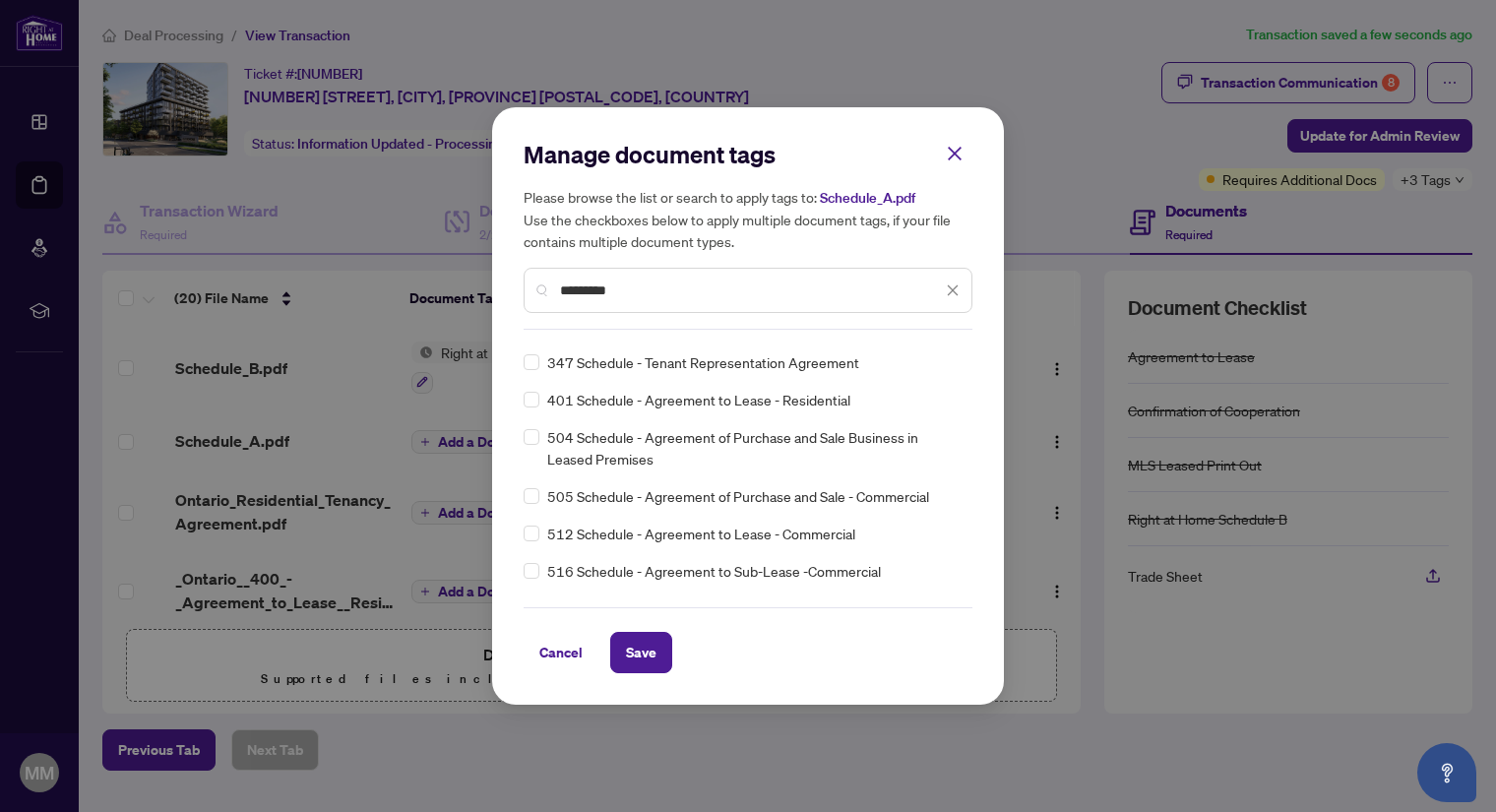 scroll, scrollTop: 488, scrollLeft: 0, axis: vertical 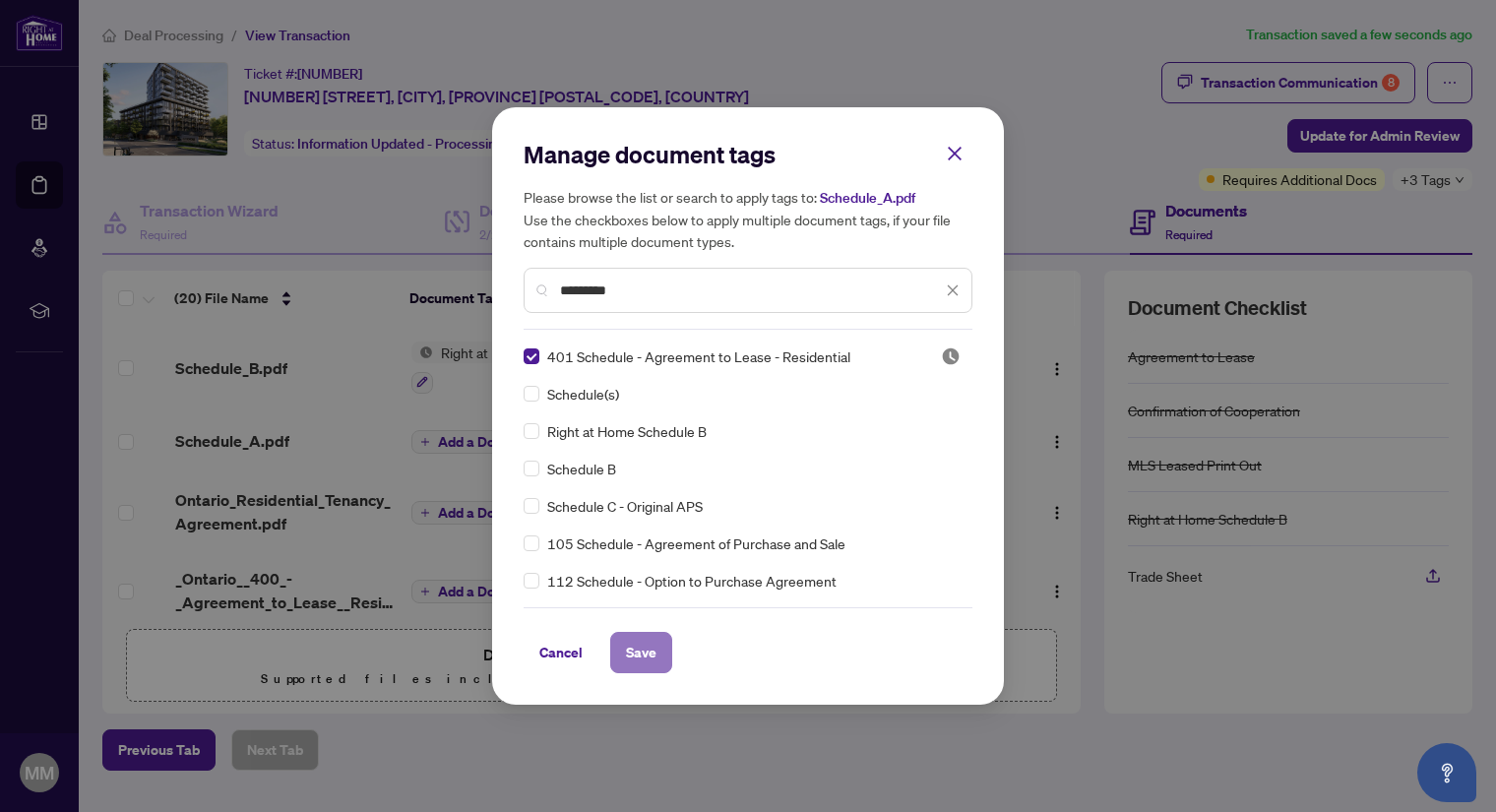 click on "Save" at bounding box center [641, 653] 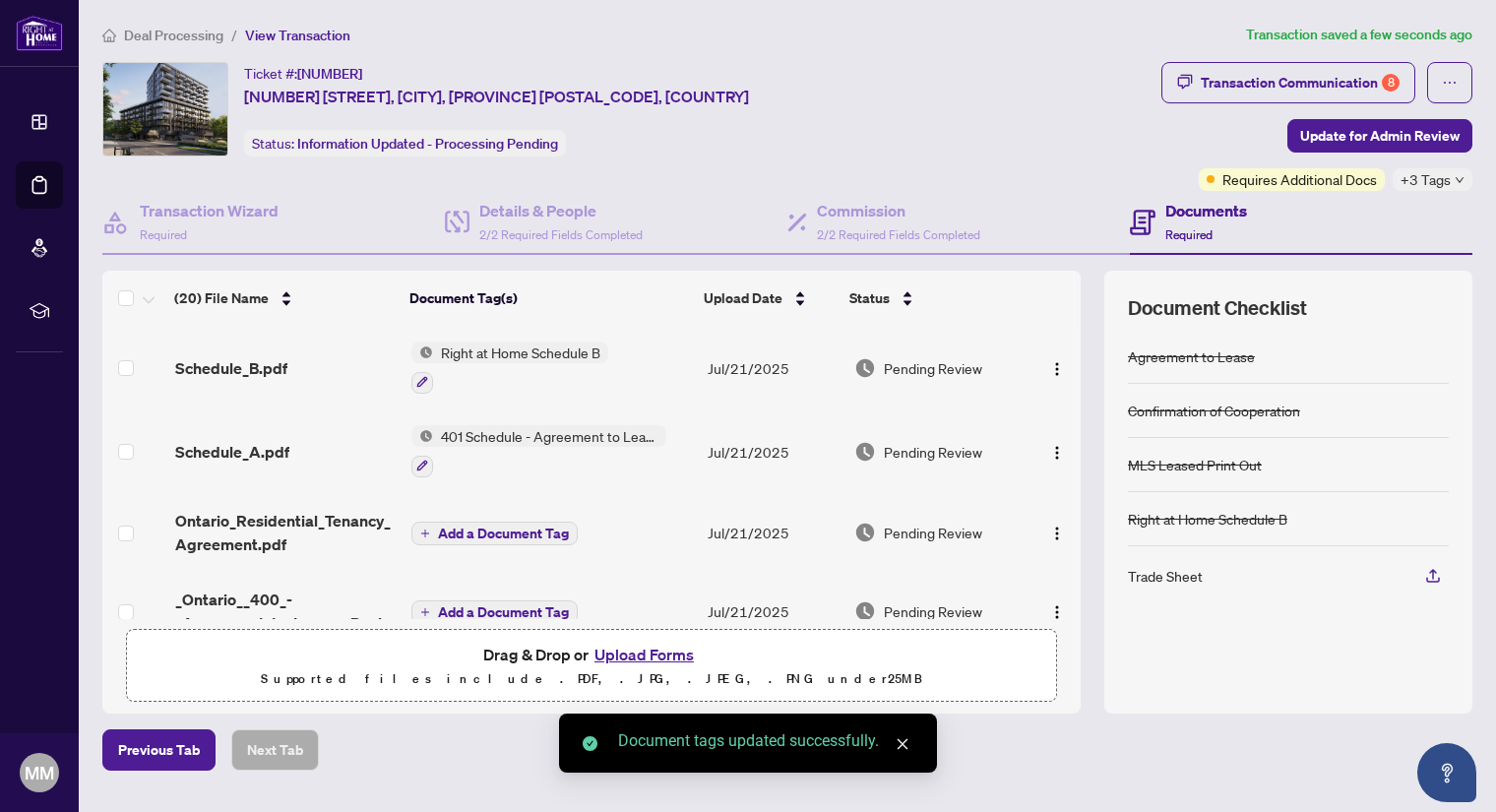 click on "Add a Document Tag" at bounding box center (503, 533) 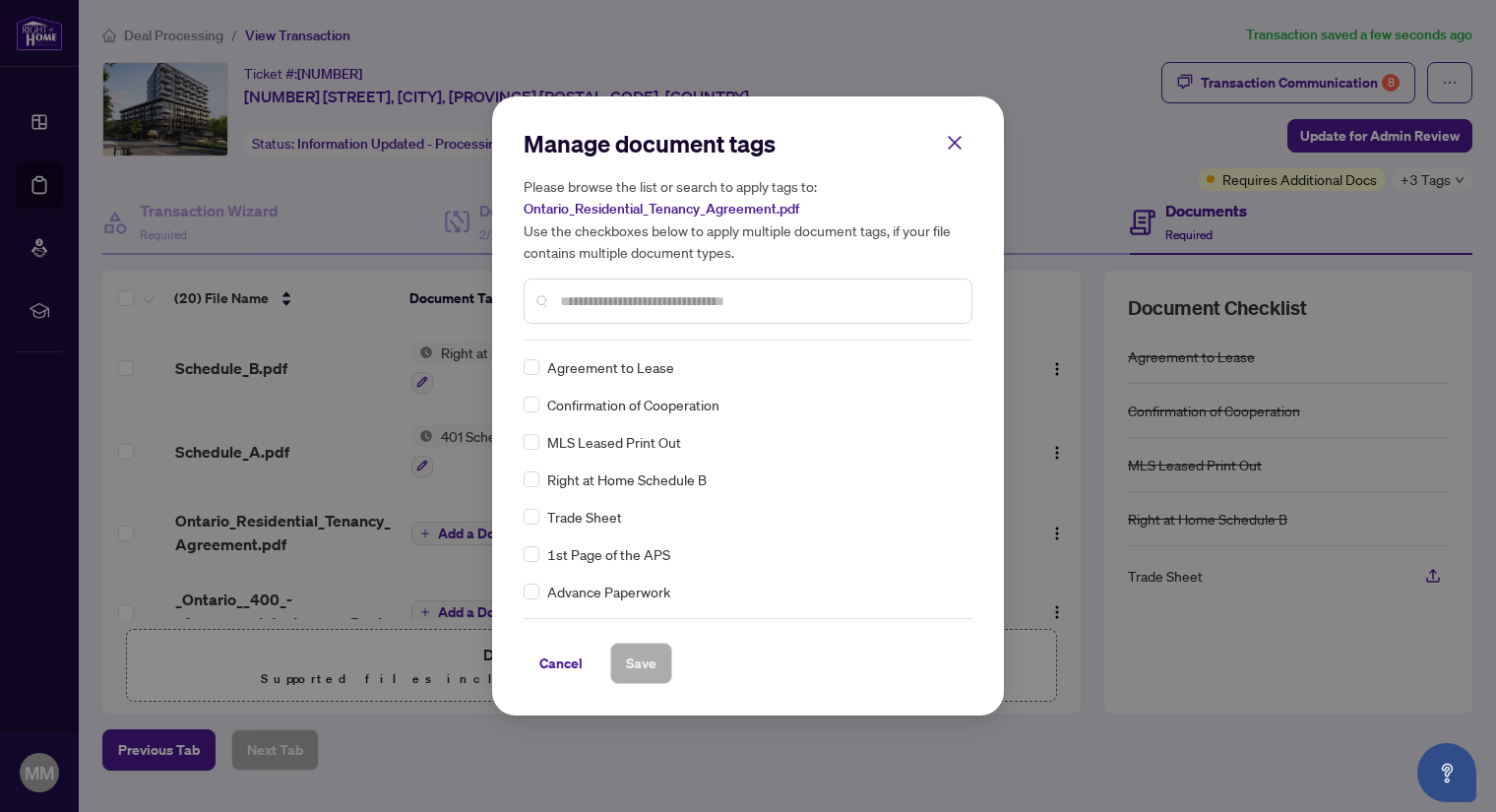 click at bounding box center (758, 301) 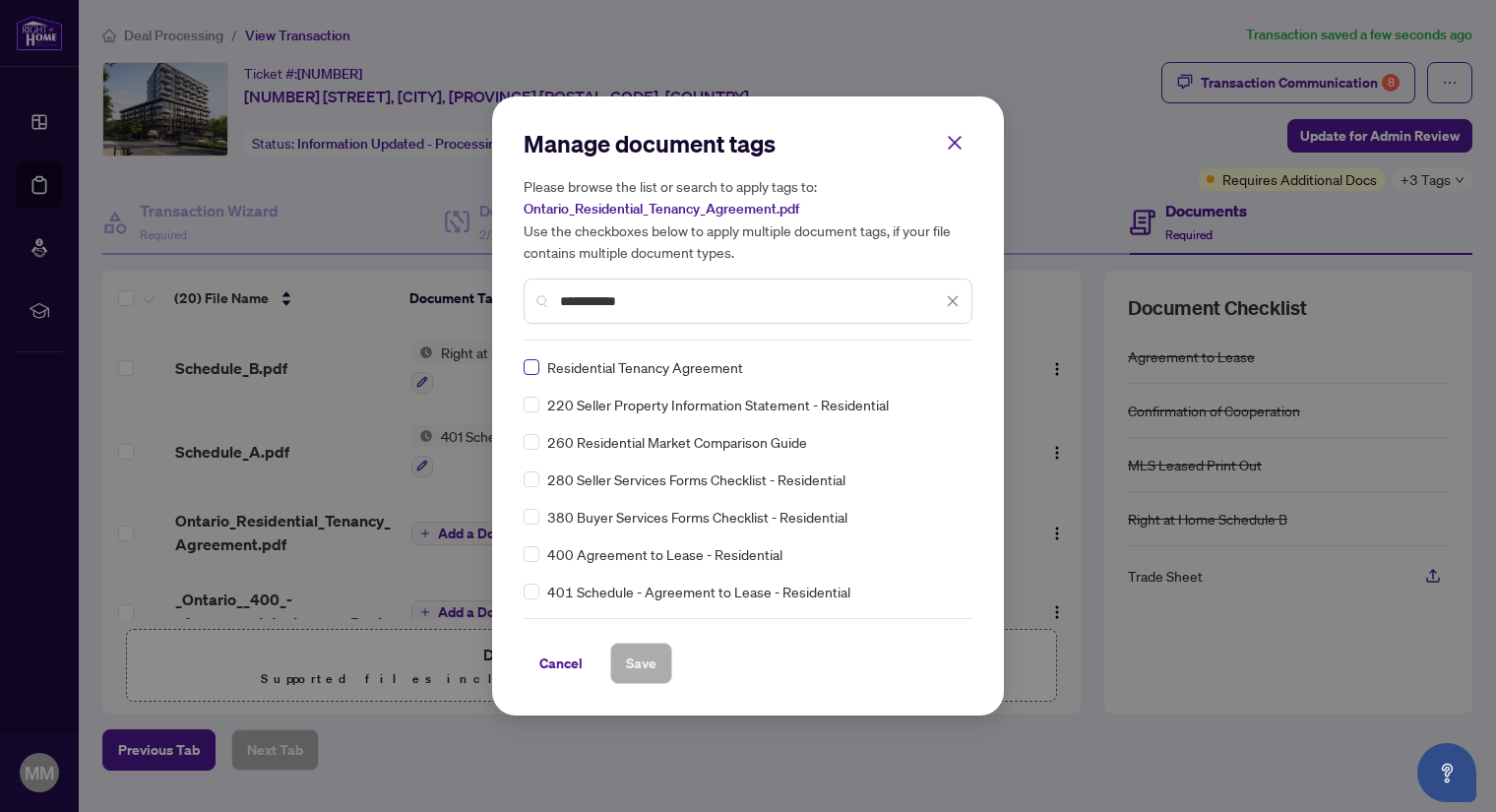 type on "**********" 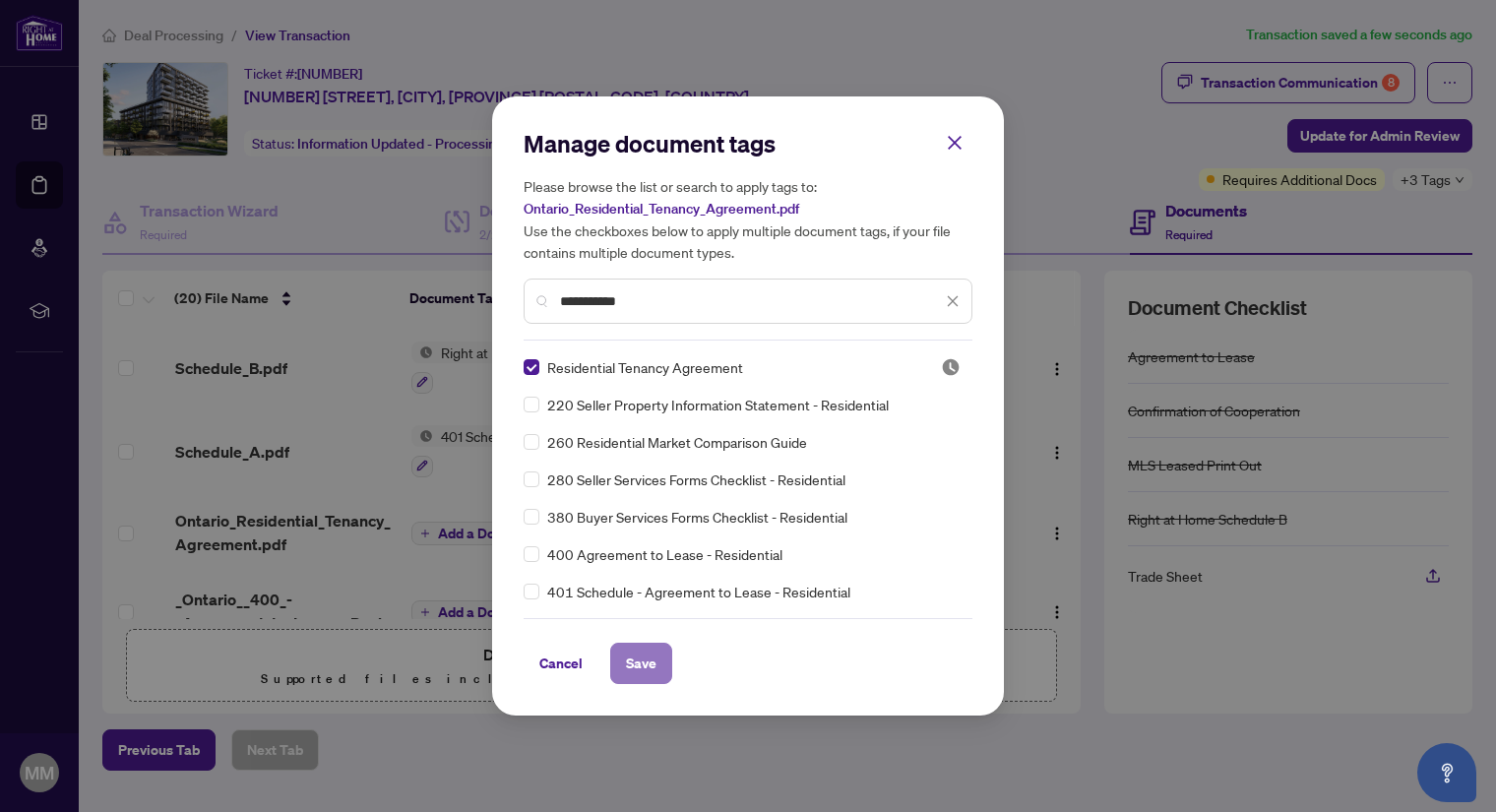 click on "Save" at bounding box center [641, 663] 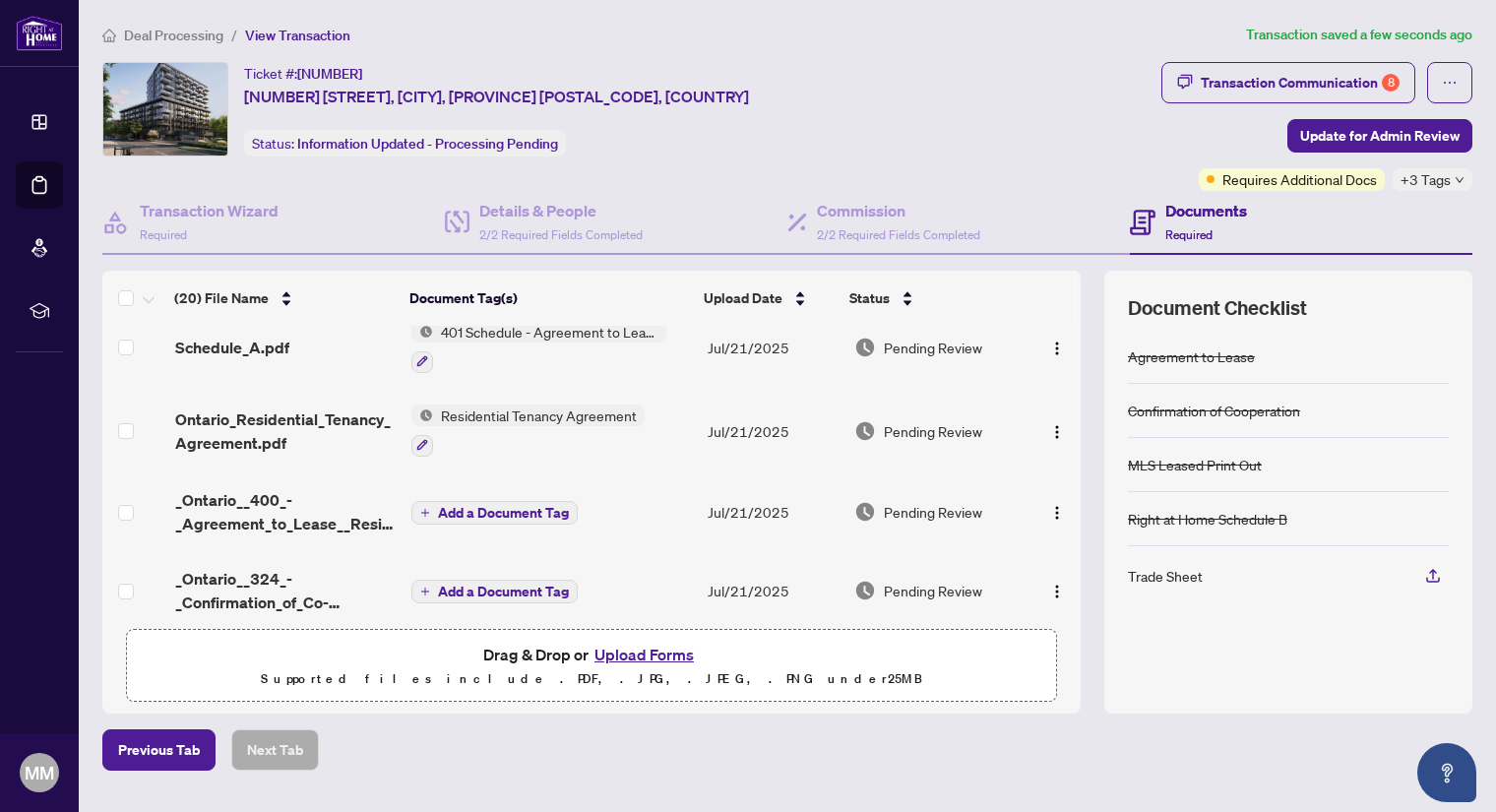 scroll, scrollTop: 243, scrollLeft: 0, axis: vertical 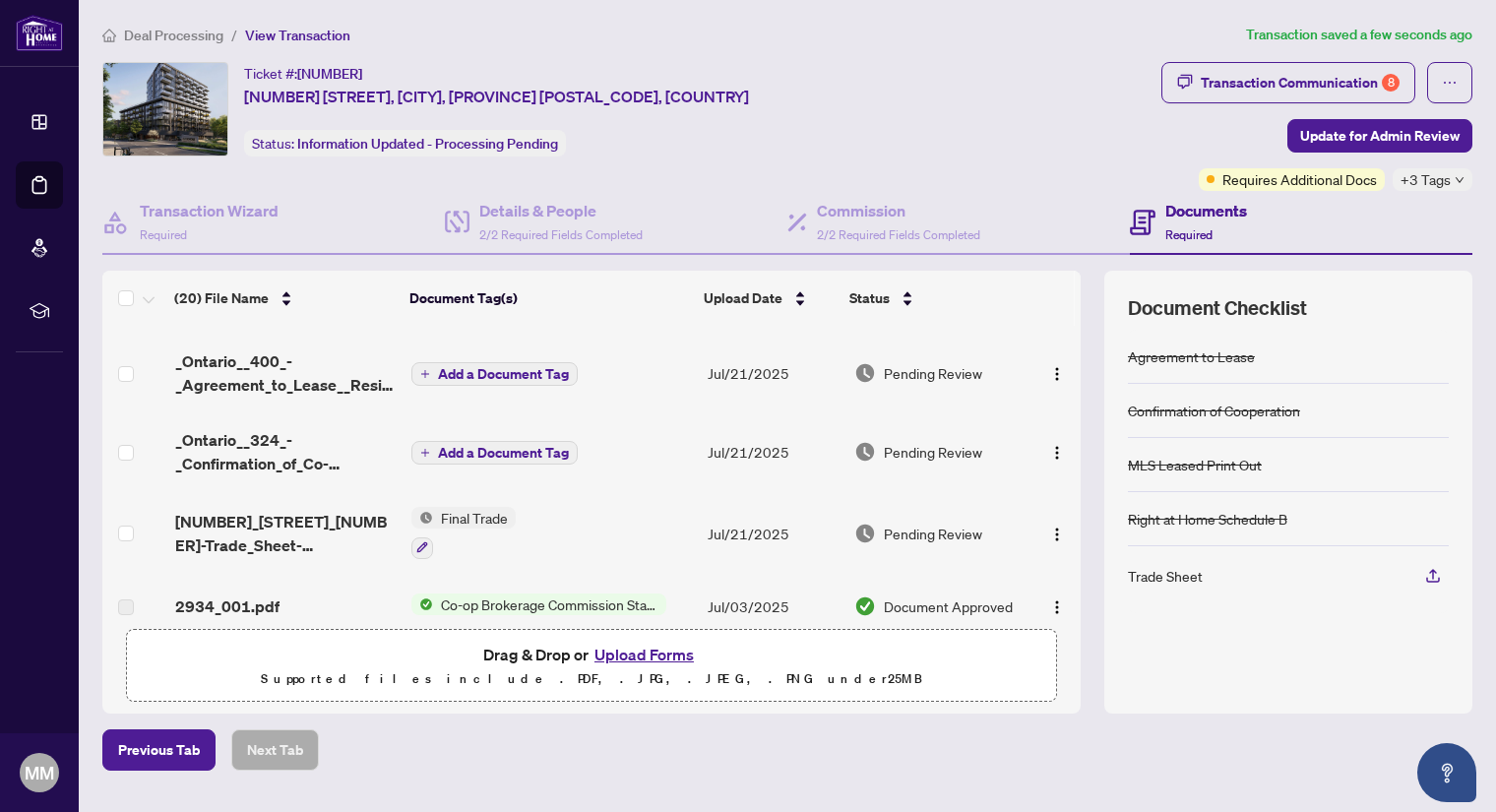 click on "Add a Document Tag" at bounding box center (503, 374) 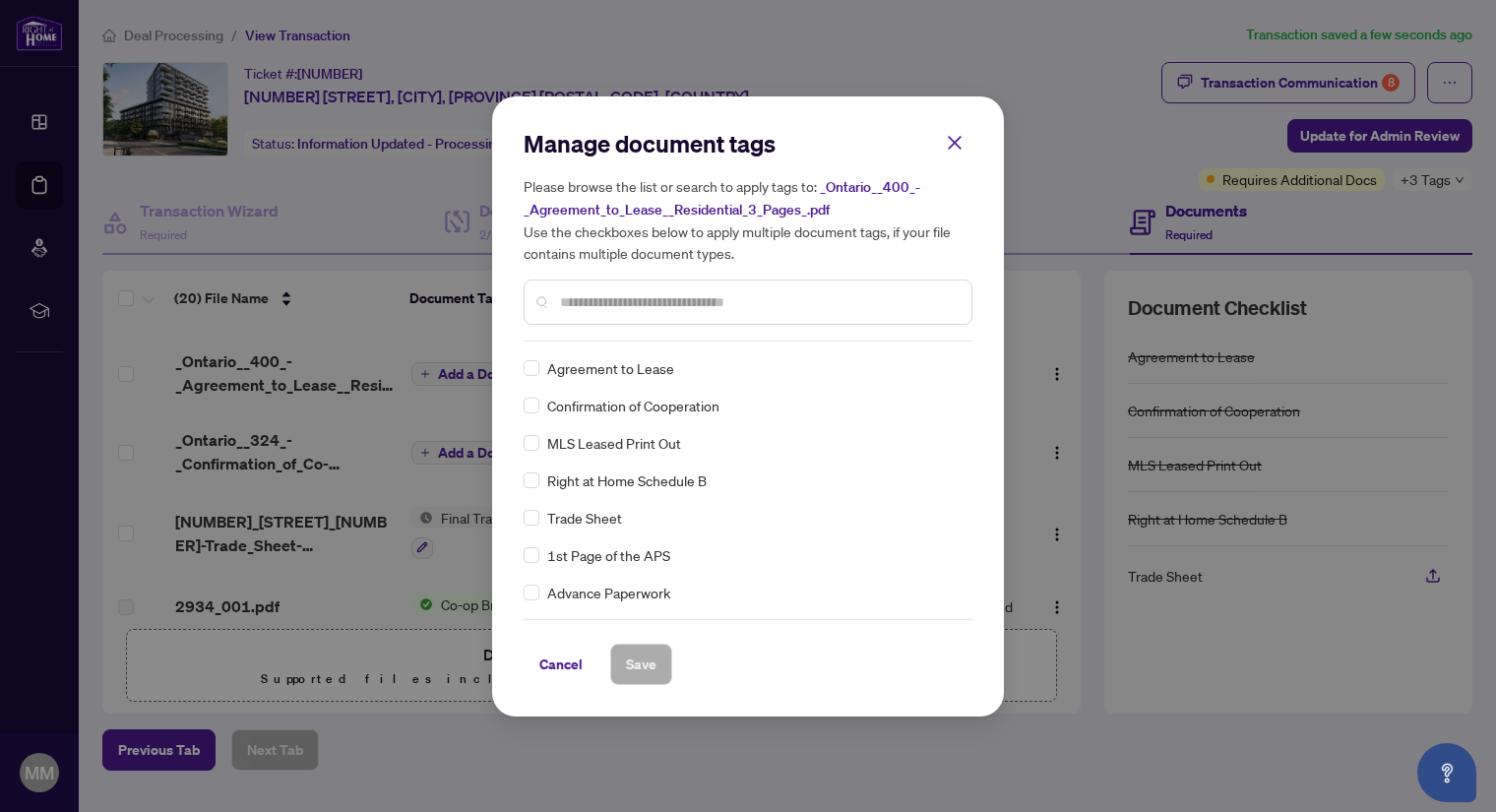 click at bounding box center (758, 302) 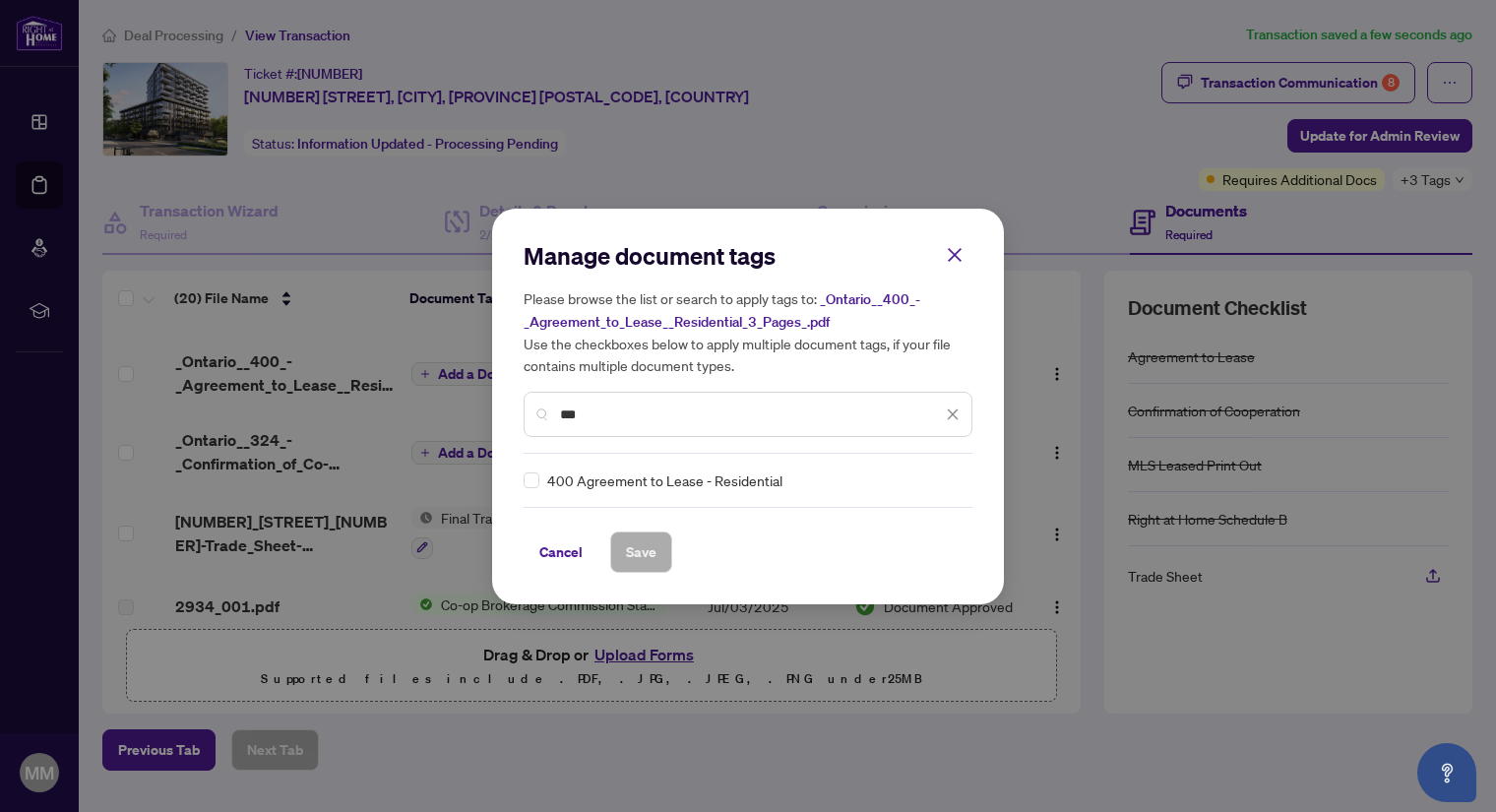 type on "***" 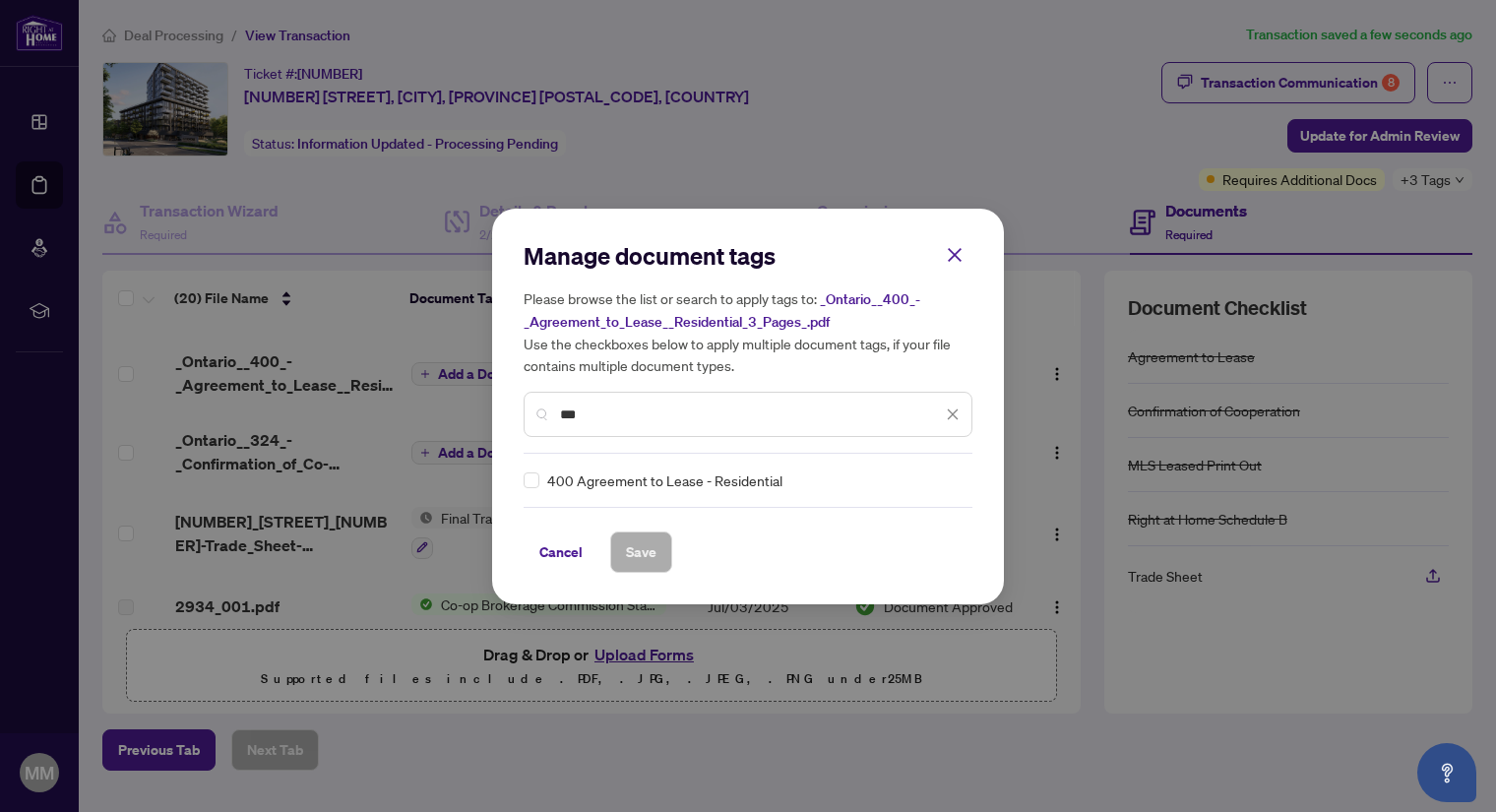 click on "Manage document tags Please browse the list or search to apply tags to:   _Ontario__400_-_Agreement_to_Lease__Residential_3_Pages_.pdf   Use the checkboxes below to apply multiple document tags, if your file contains multiple document types.   *** 400 Agreement to Lease - Residential Cancel Save Cancel OK" at bounding box center (748, 406) 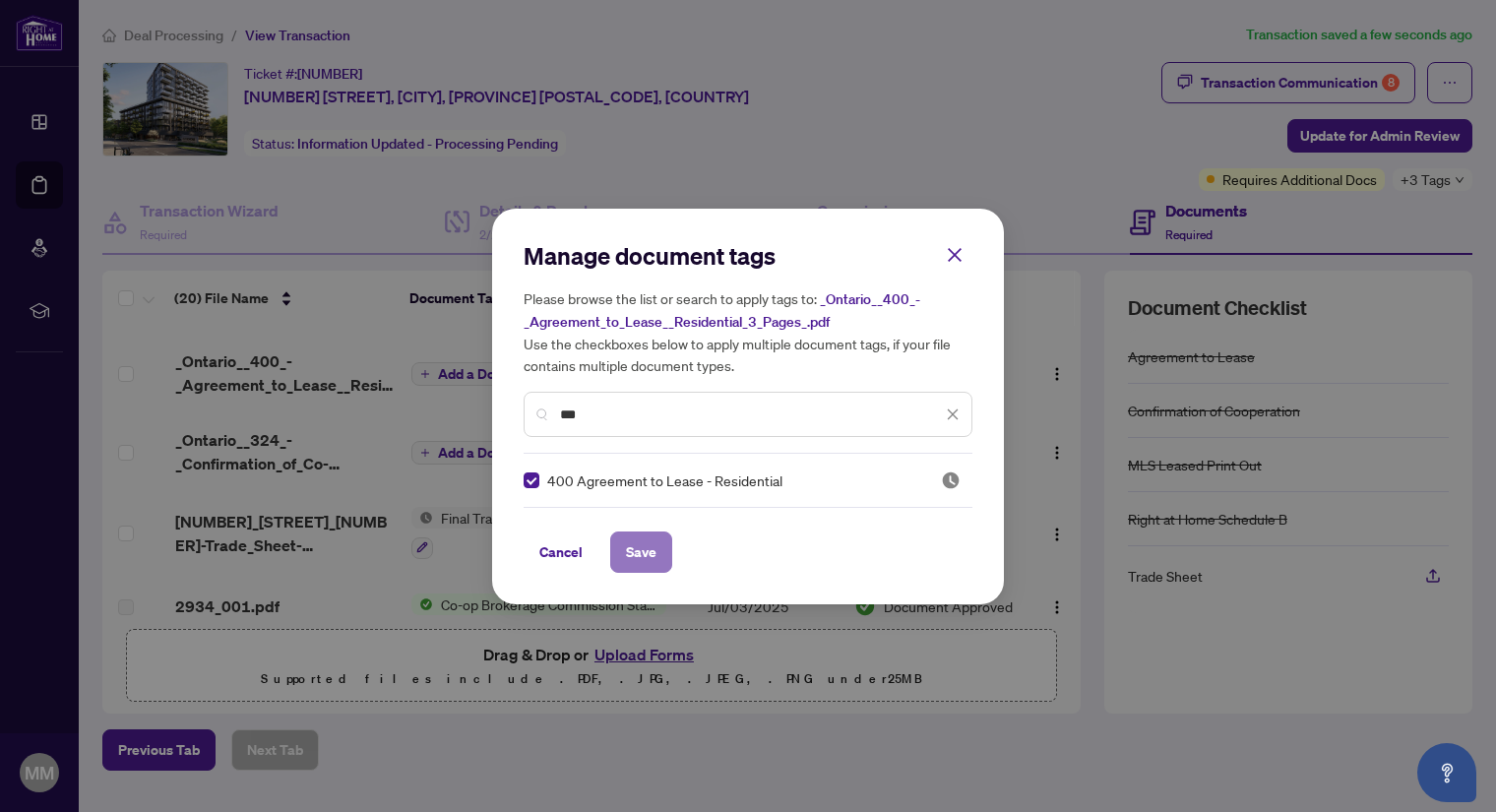 click on "Save" at bounding box center (641, 552) 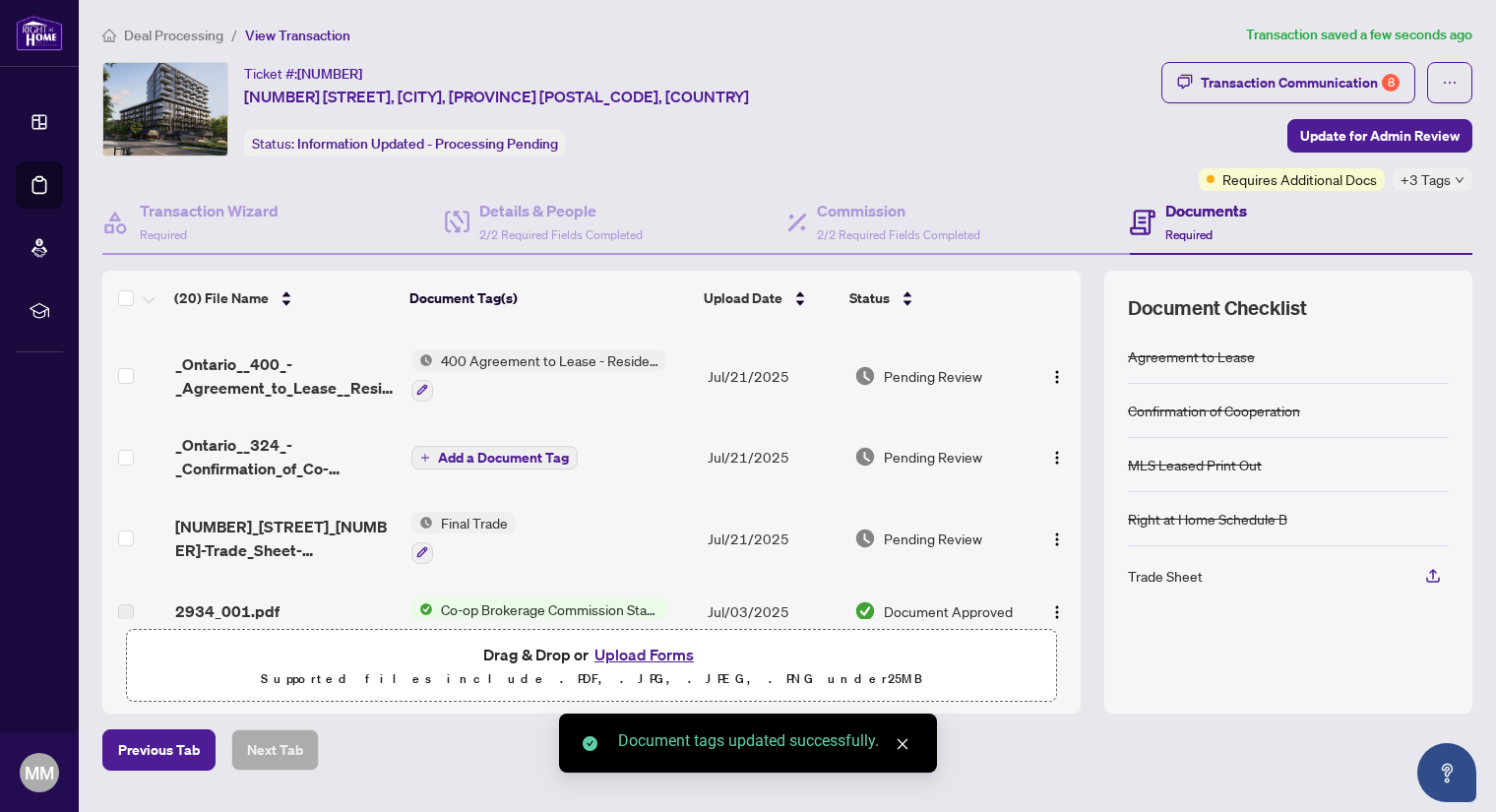 click on "Add a Document Tag" at bounding box center (503, 458) 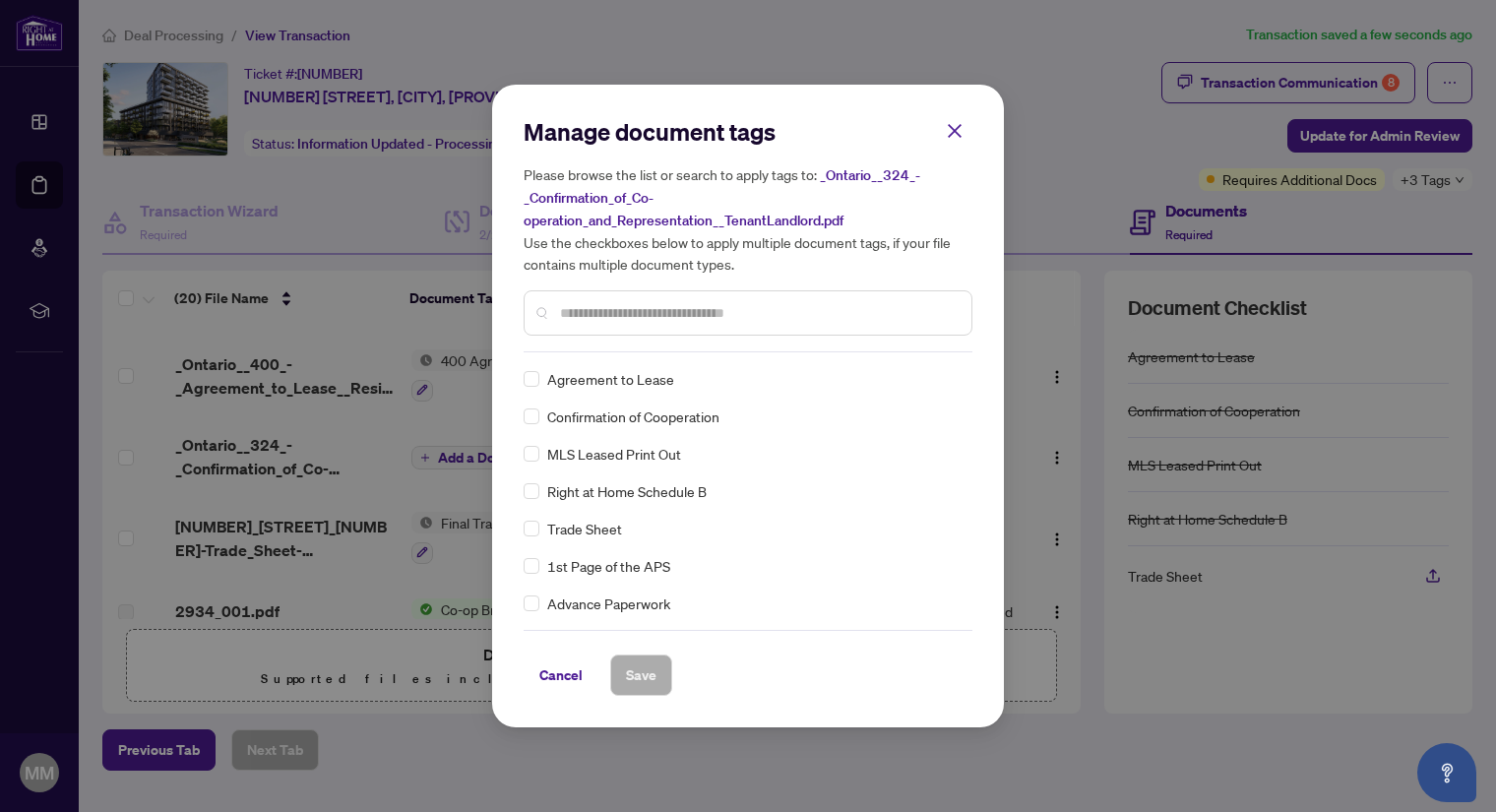click at bounding box center (748, 313) 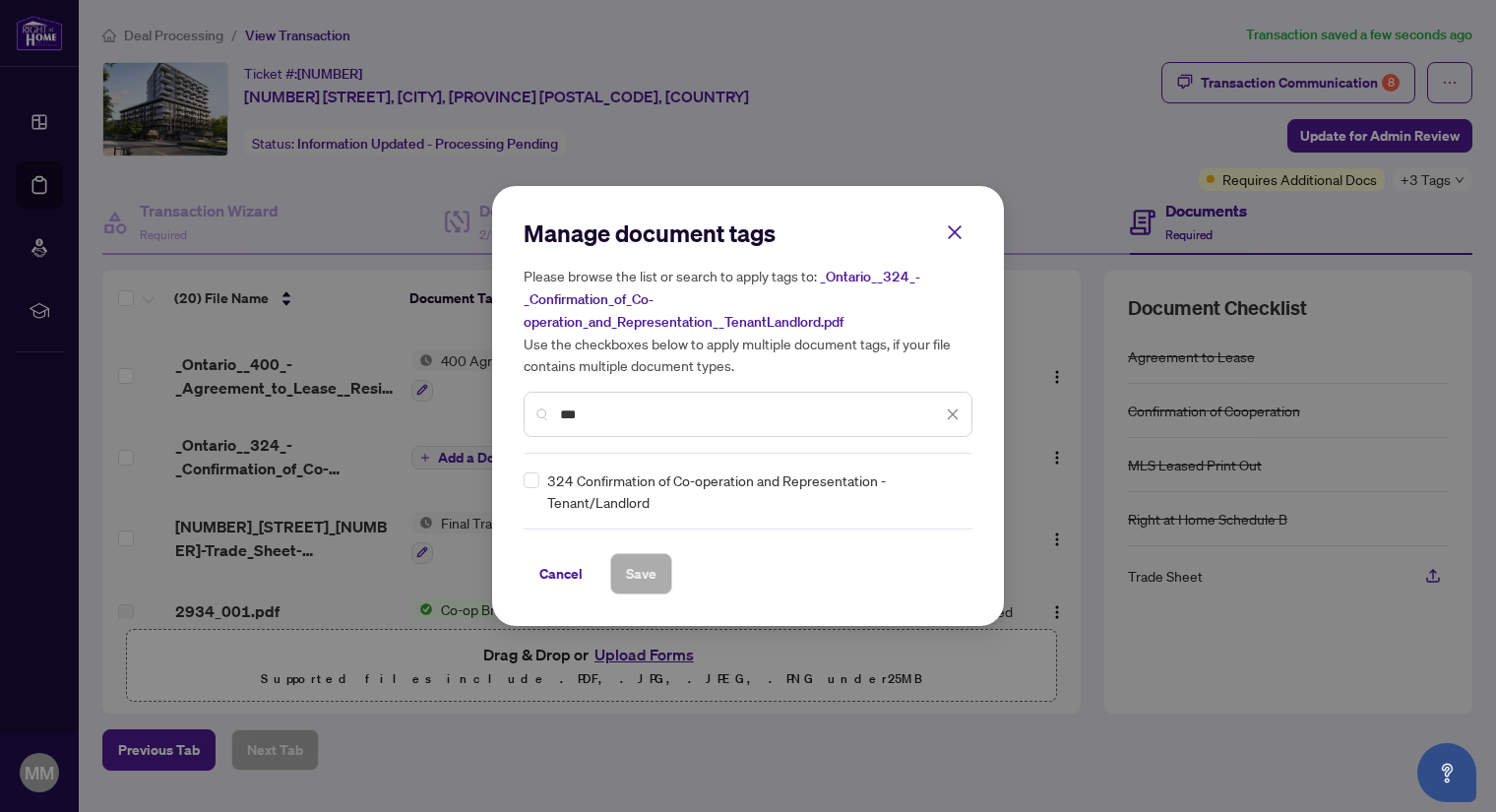 type on "***" 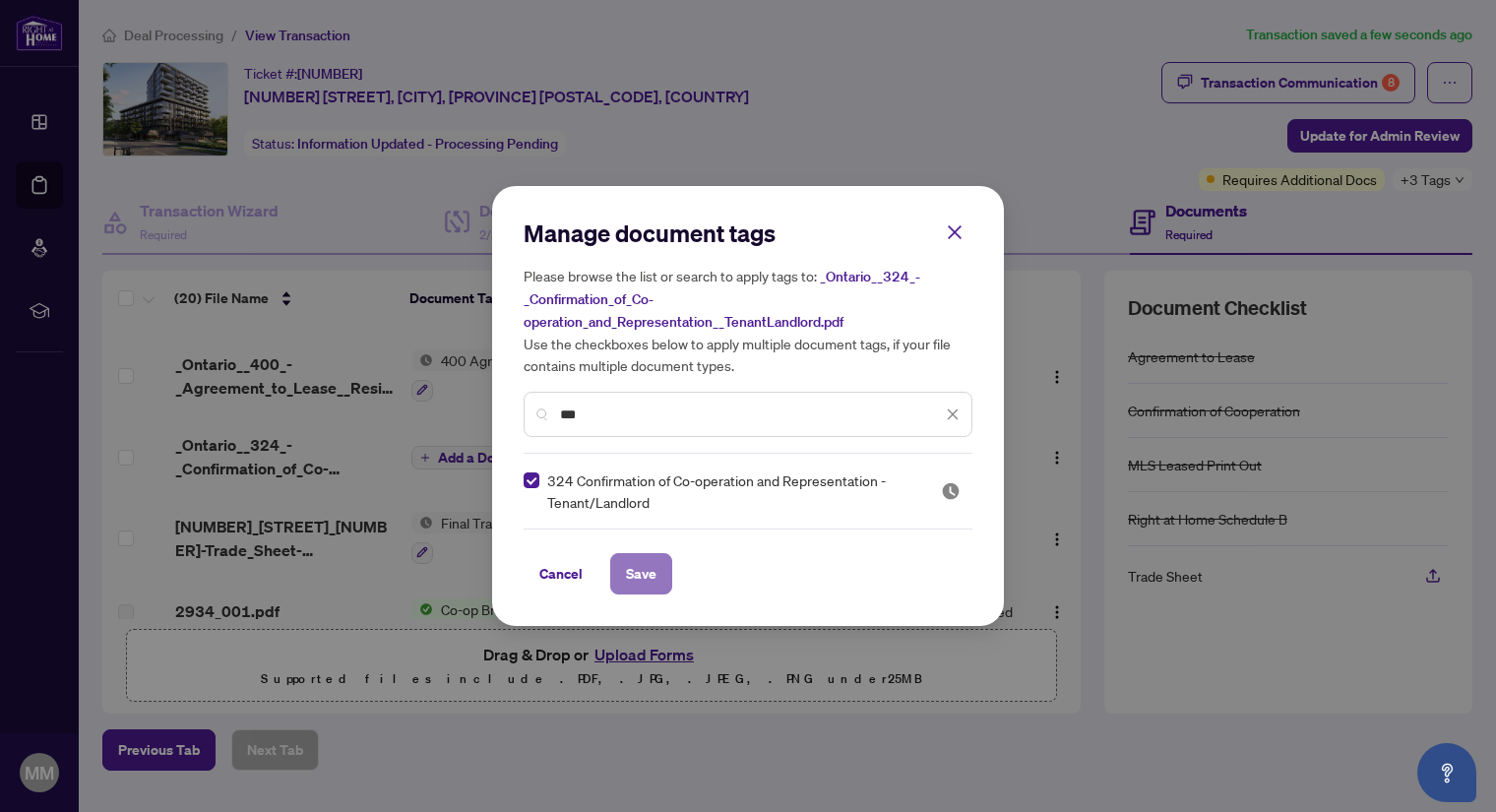 click on "Save" at bounding box center (641, 574) 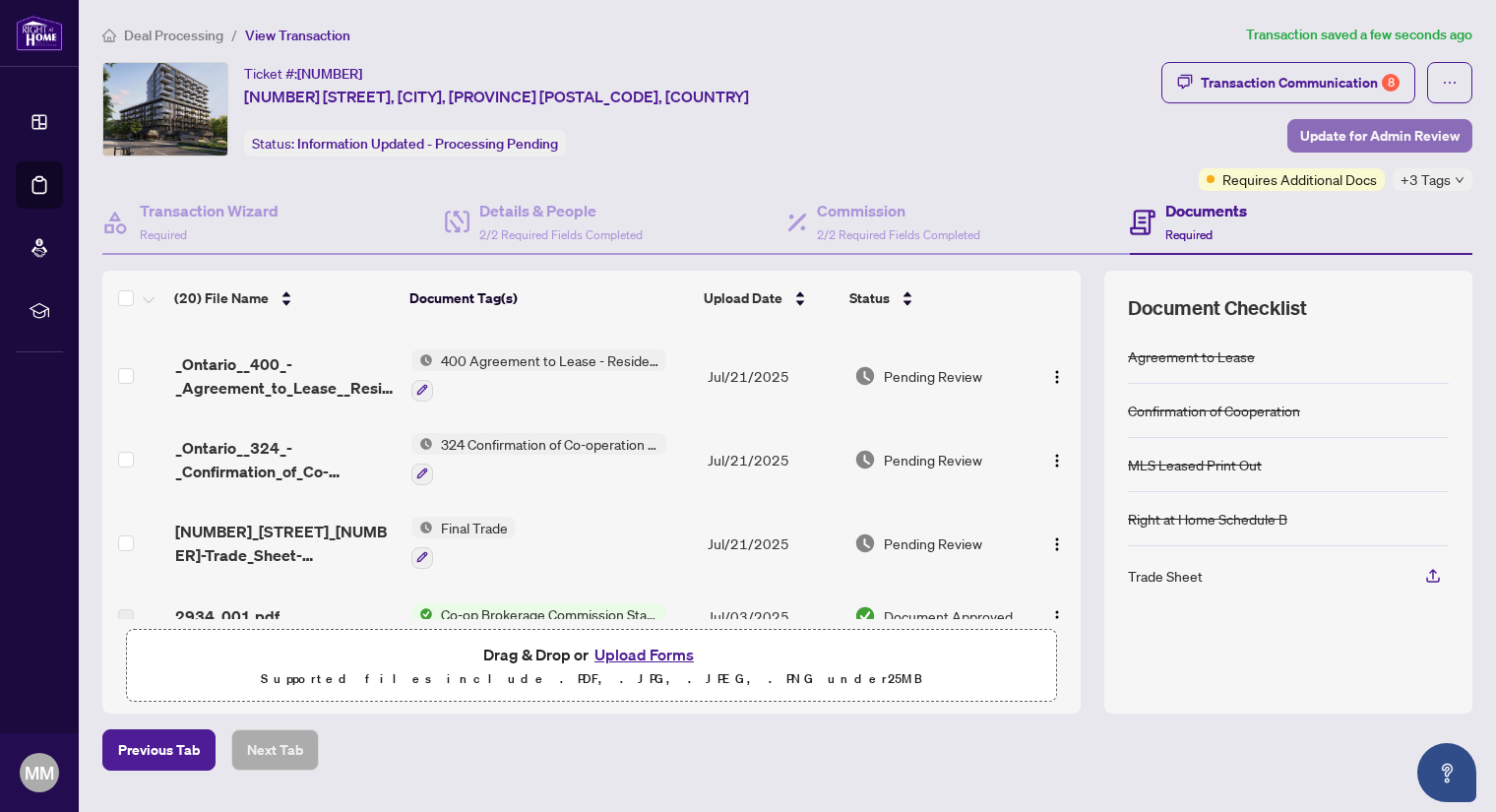click on "Update for Admin Review" at bounding box center [1380, 136] 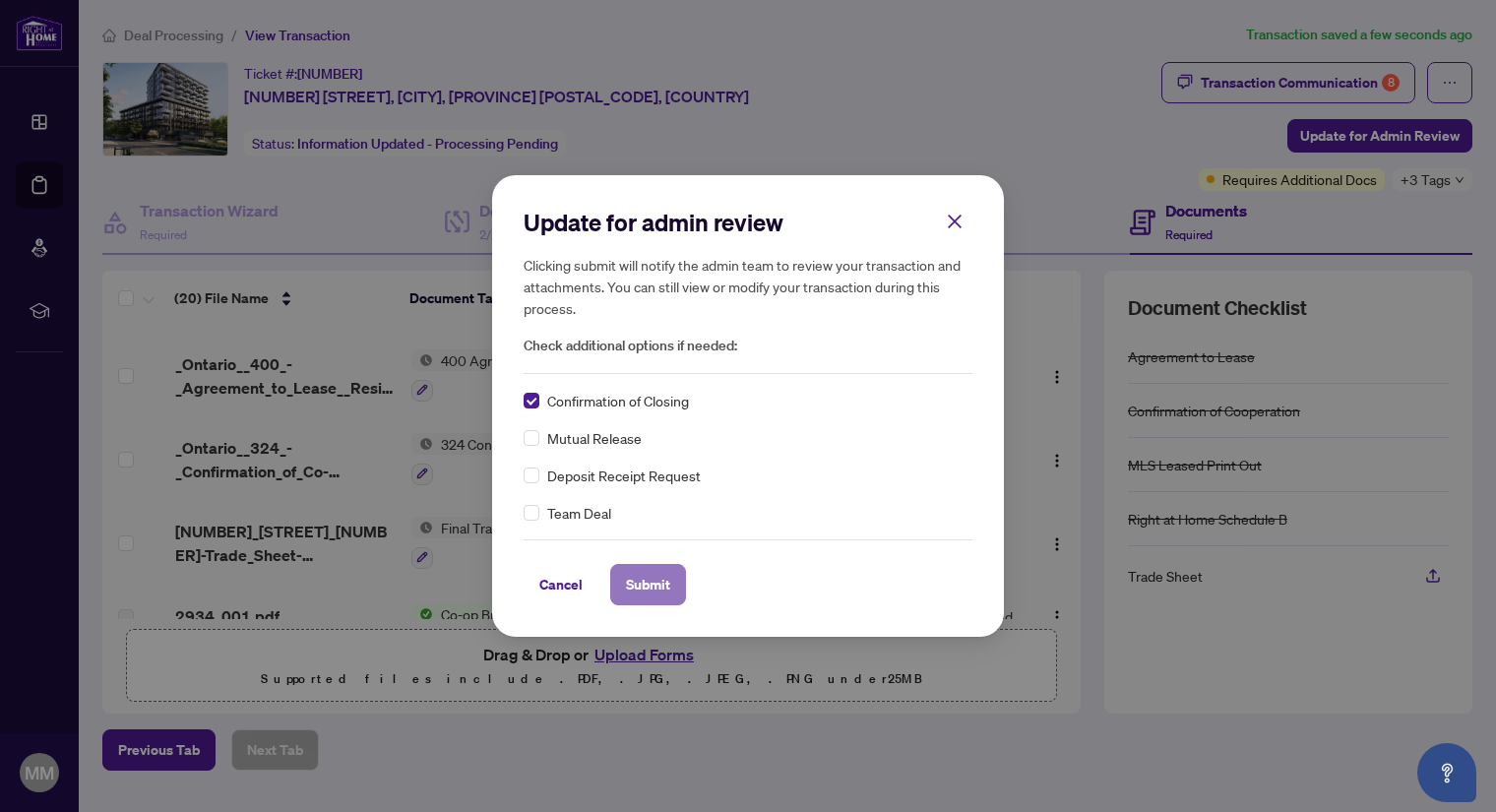 click on "Submit" at bounding box center [648, 585] 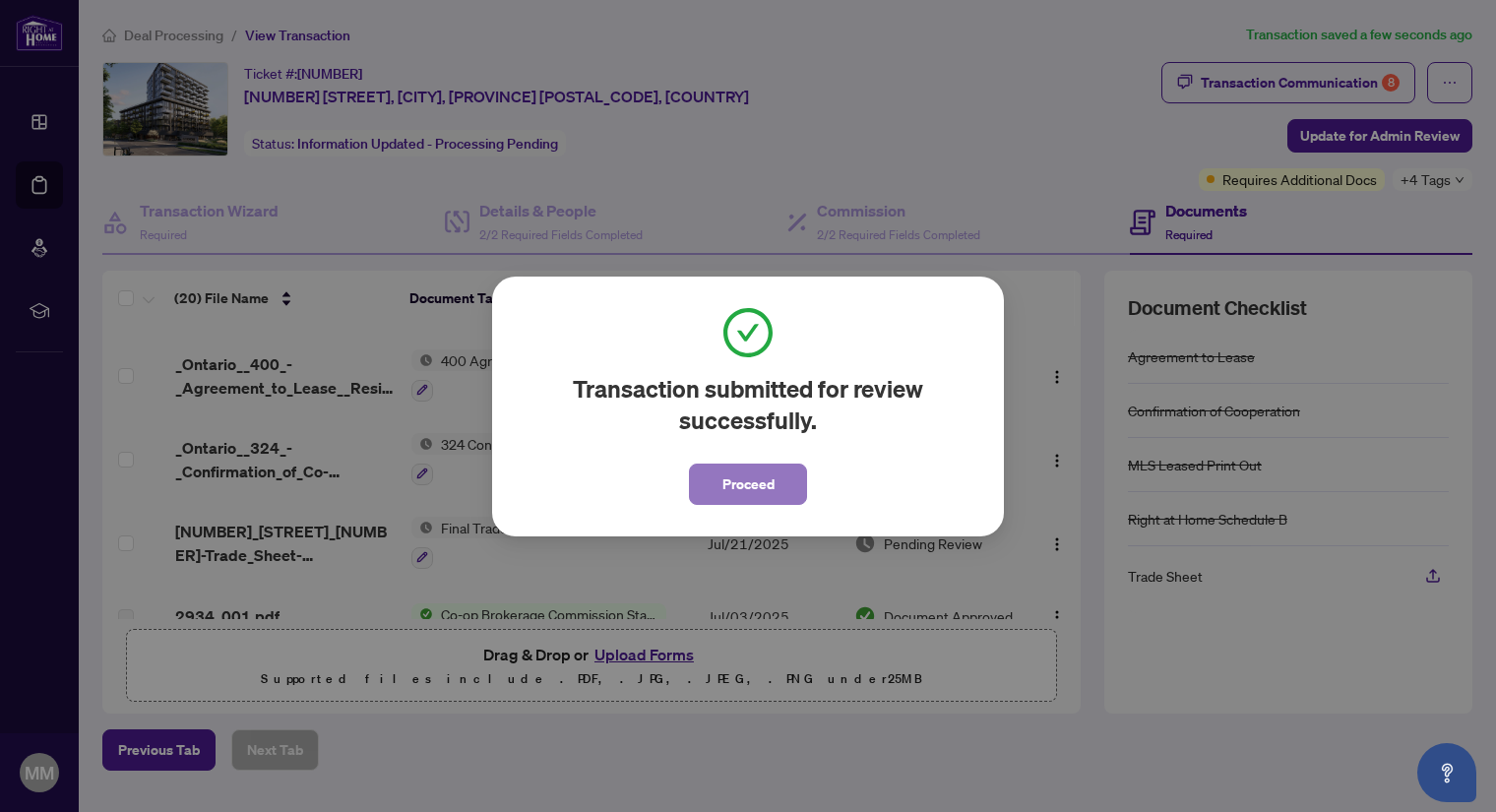 click on "Proceed" at bounding box center [748, 484] 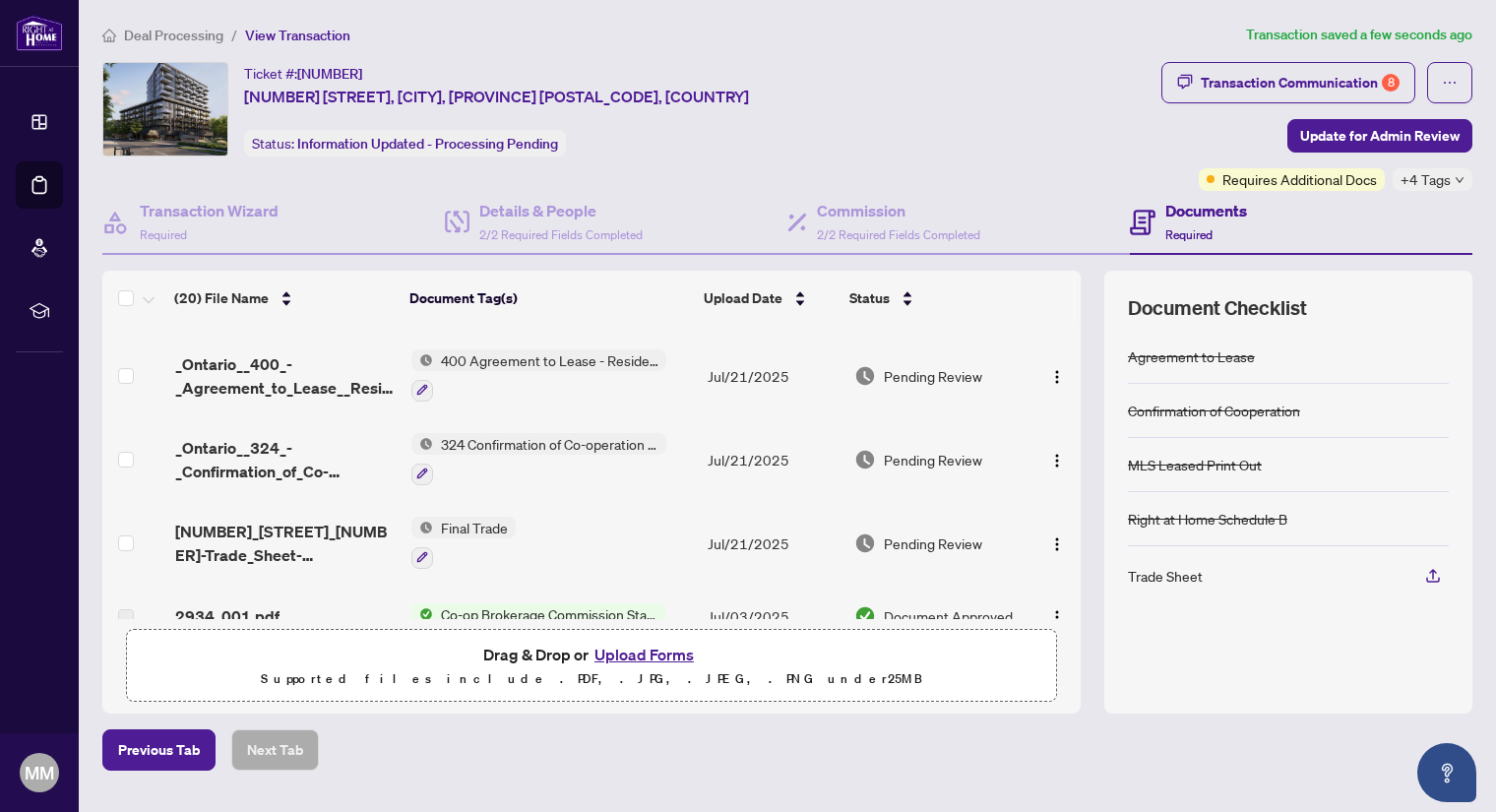 click on "Deal Processing" at bounding box center (173, 35) 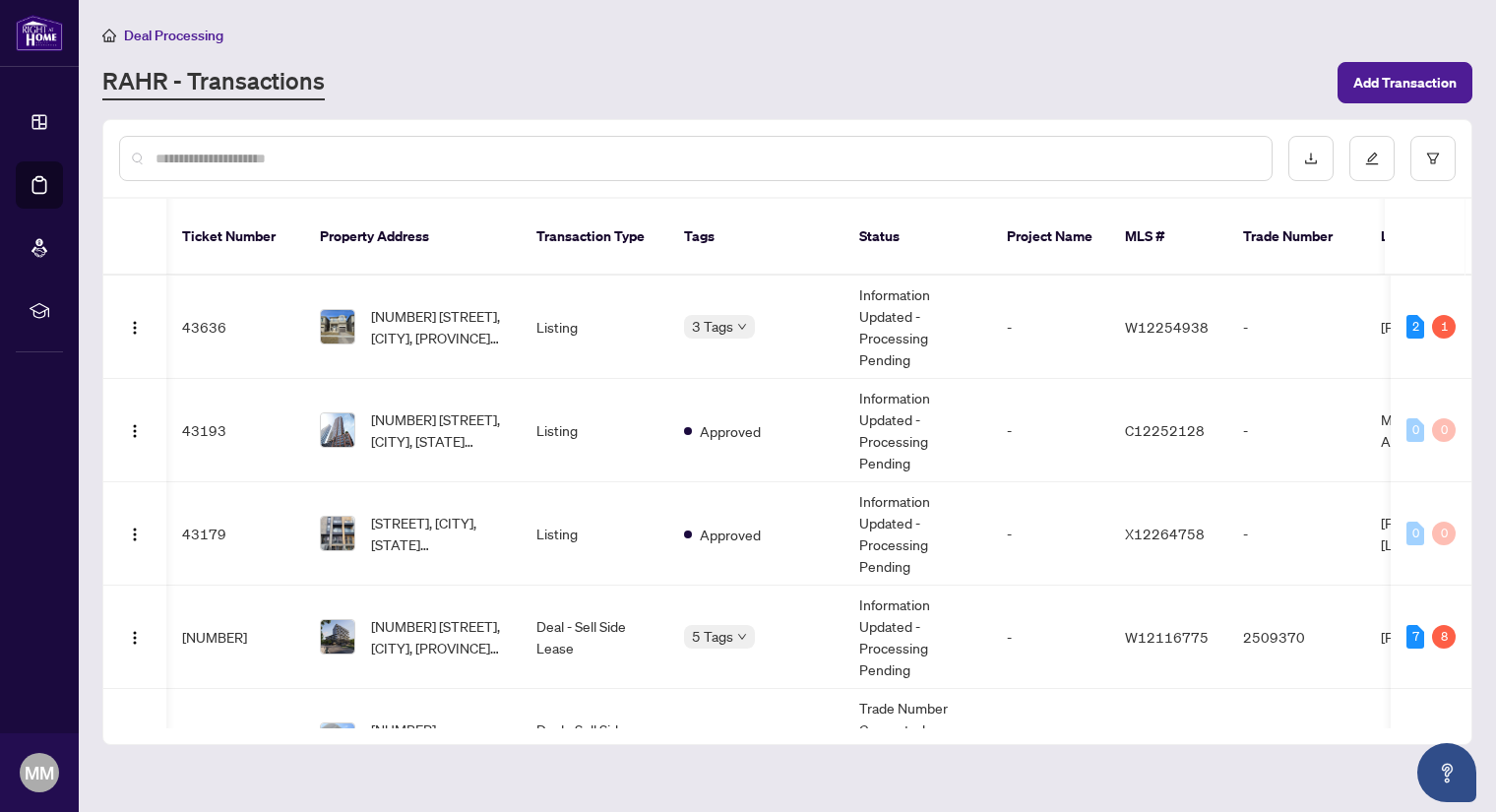 scroll, scrollTop: 0, scrollLeft: 148, axis: horizontal 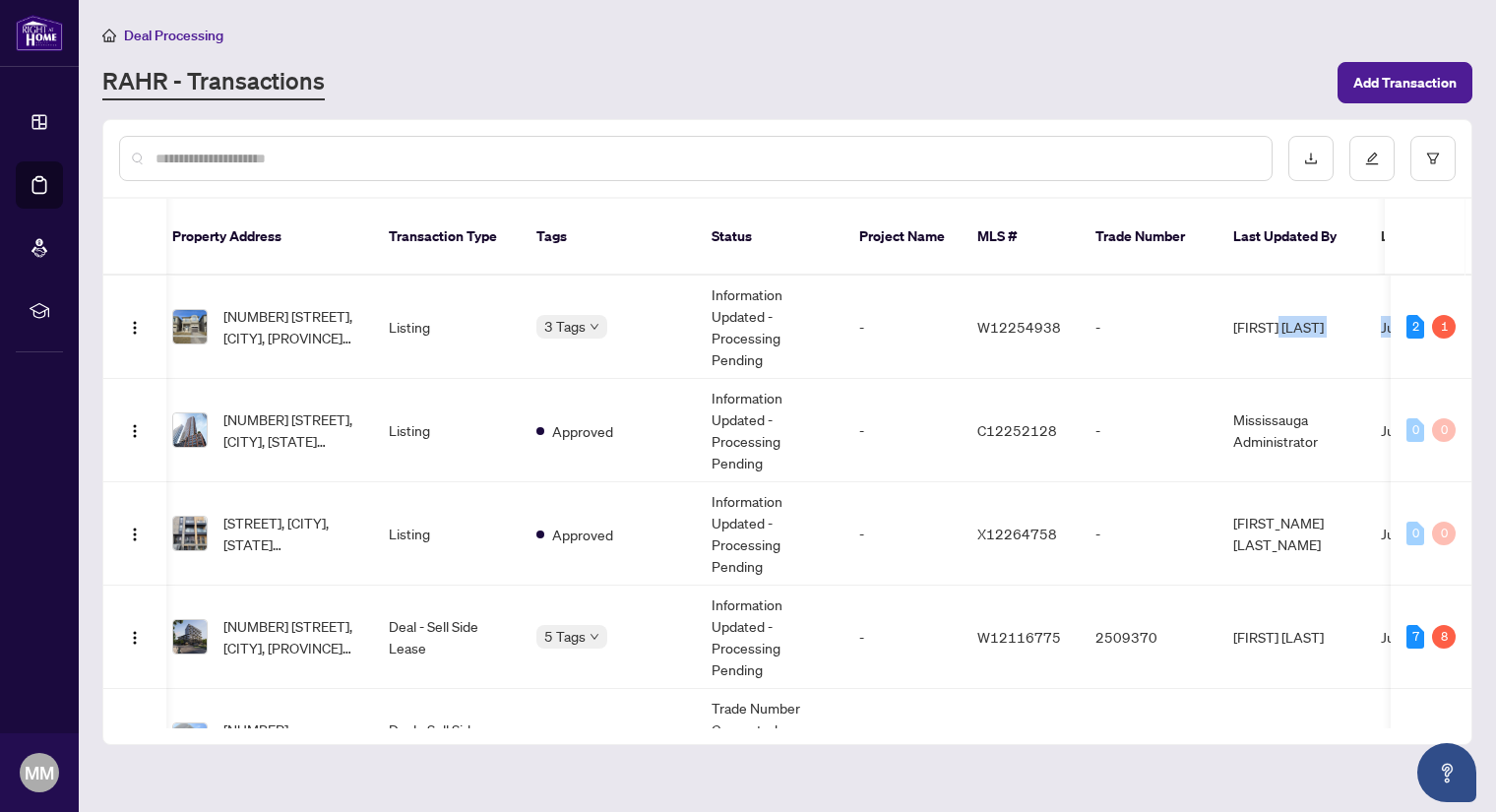 drag, startPoint x: 1471, startPoint y: 292, endPoint x: 1471, endPoint y: 318, distance: 26 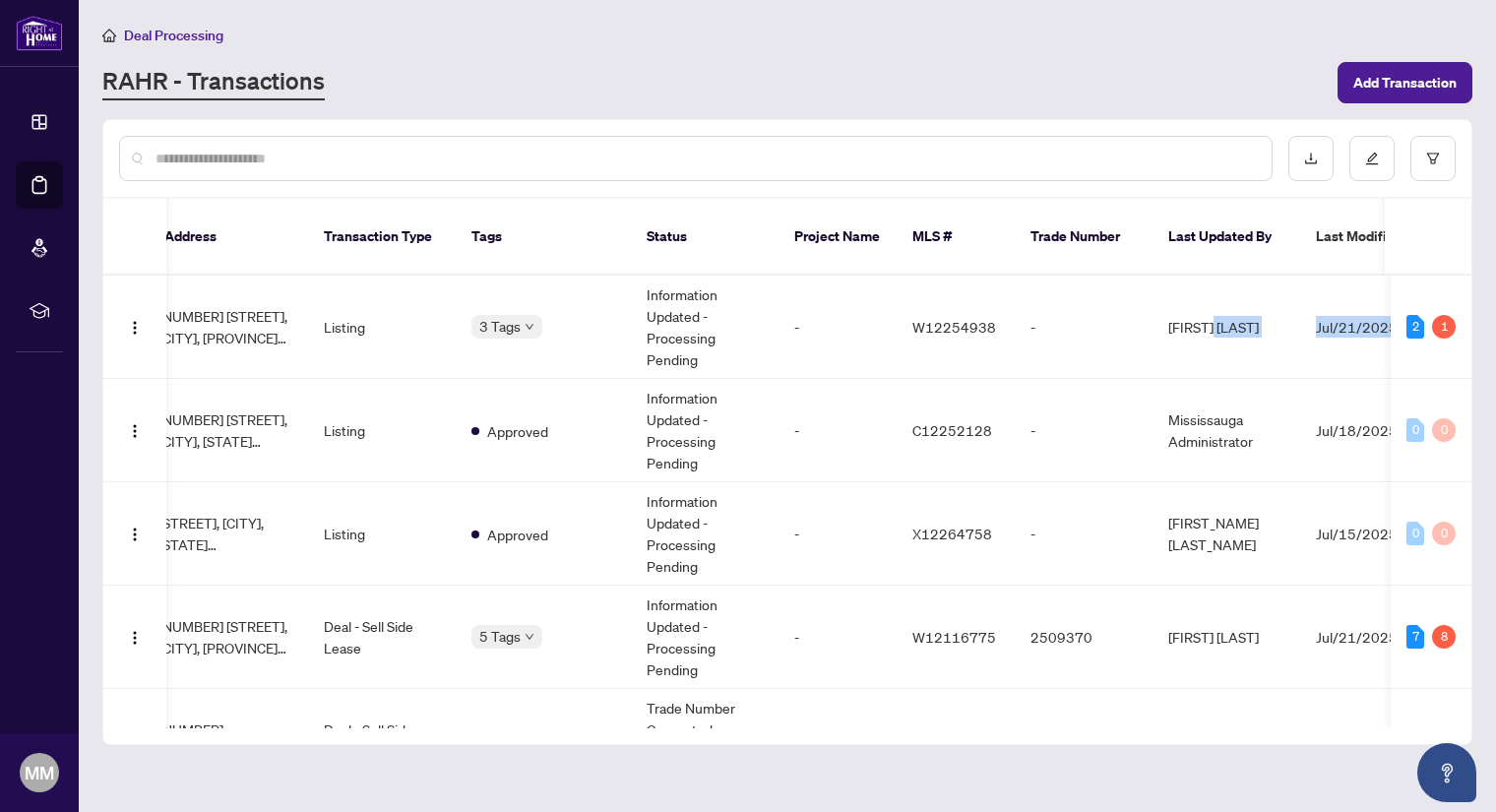 scroll, scrollTop: 0, scrollLeft: 136, axis: horizontal 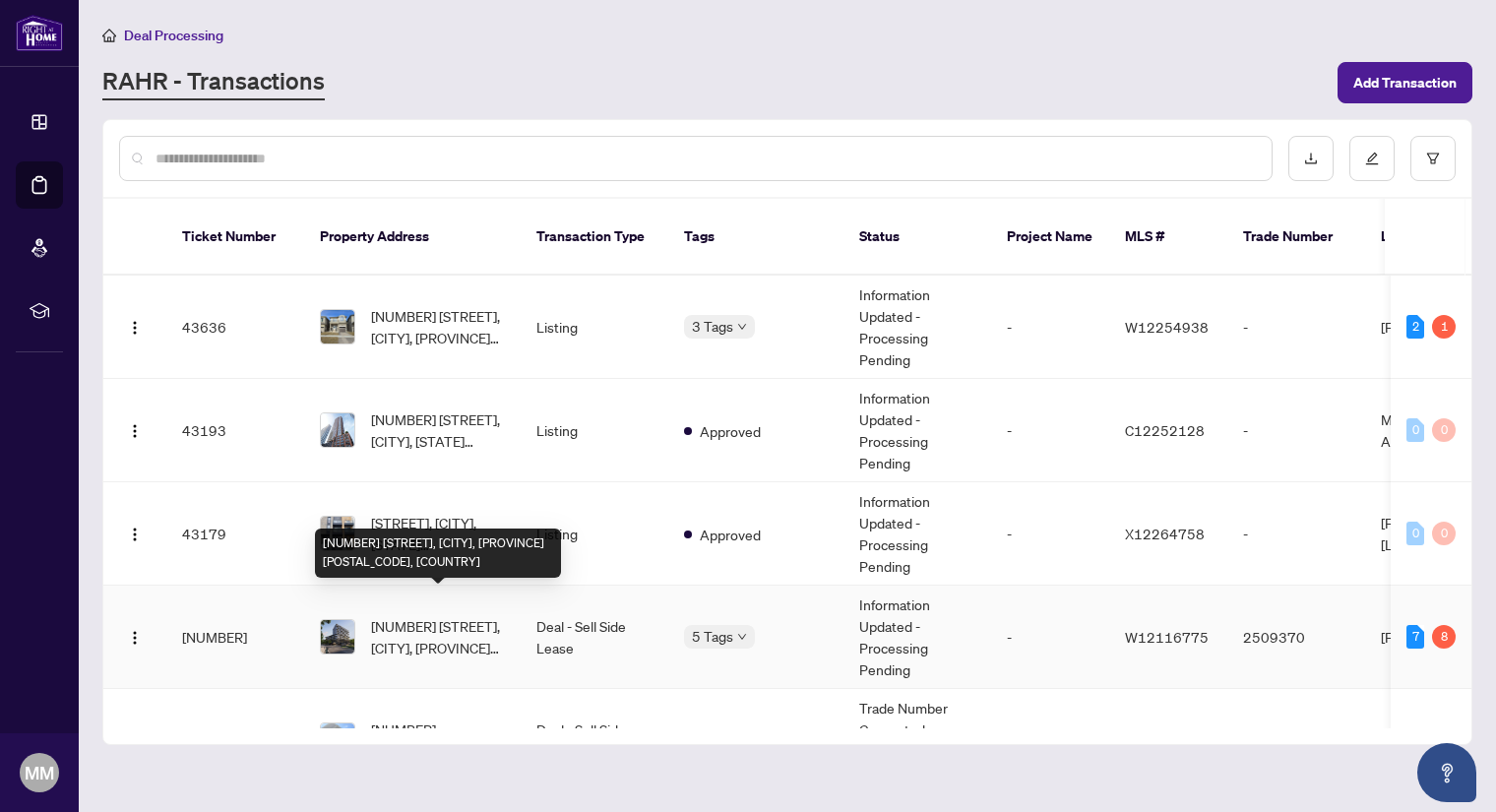 click on "[NUMBER] [STREET], [CITY], [PROVINCE] [POSTAL_CODE], [COUNTRY]" at bounding box center [438, 637] 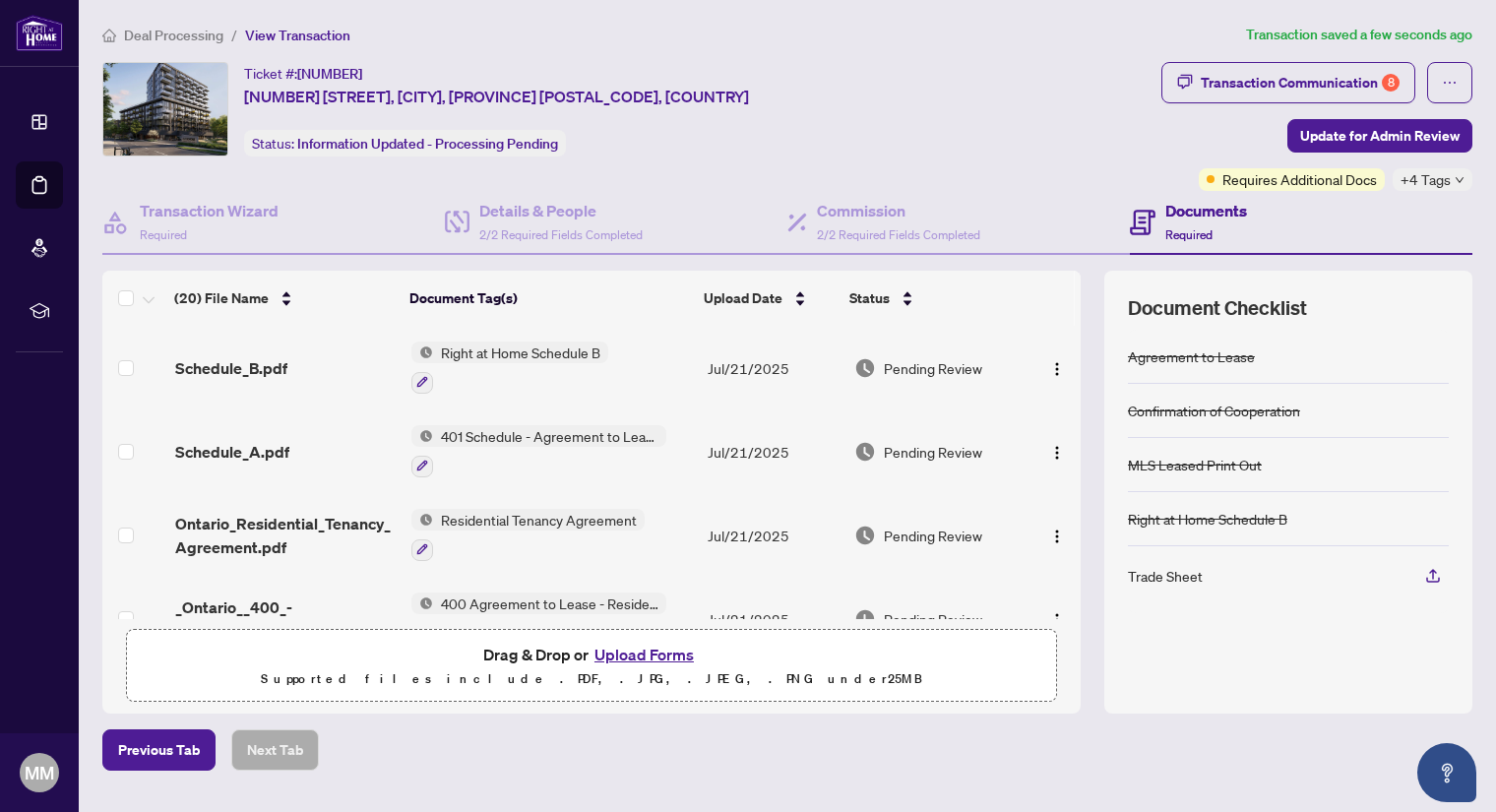 click on "Deal Processing" at bounding box center [173, 35] 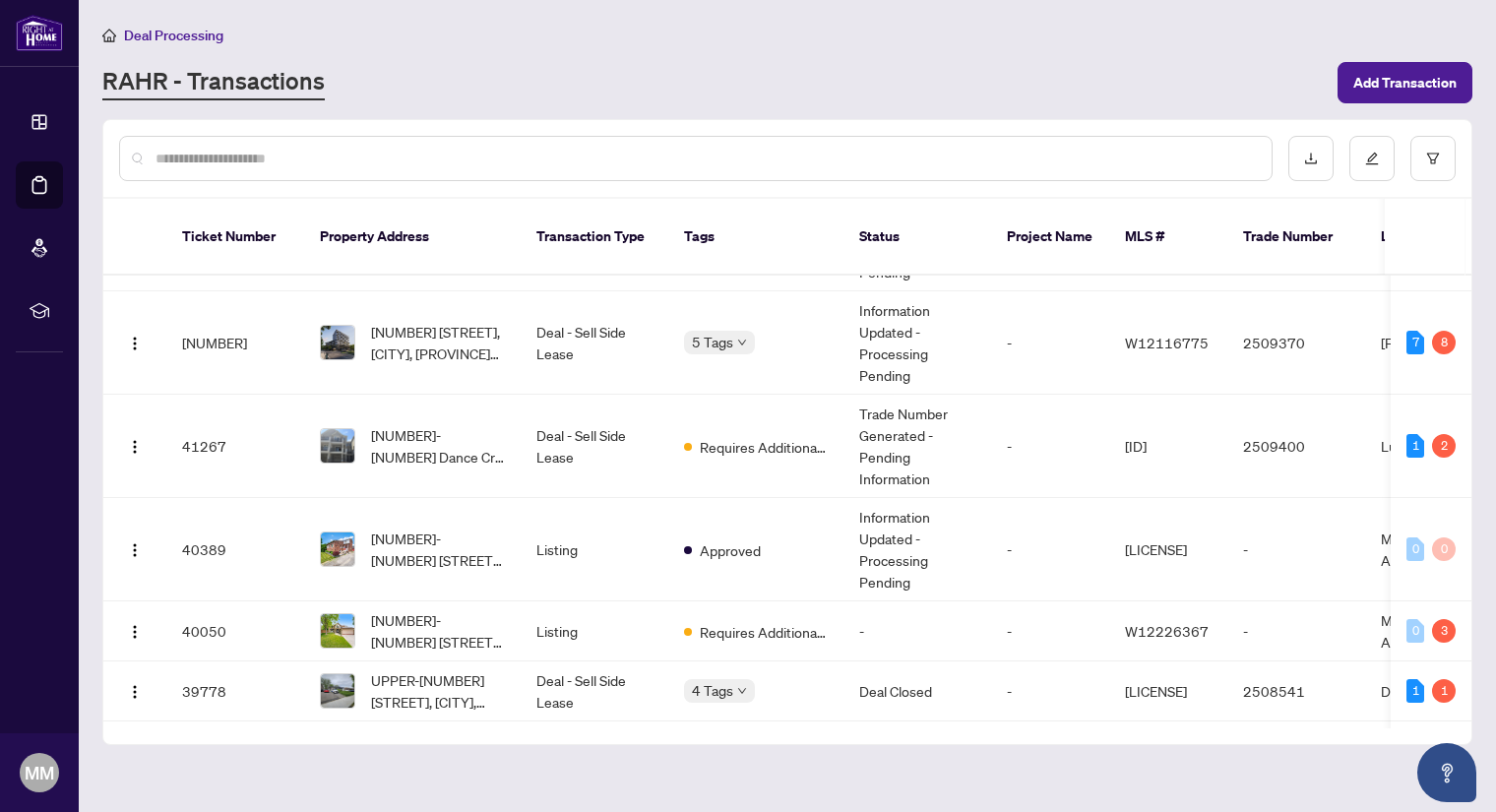 scroll, scrollTop: 326, scrollLeft: 0, axis: vertical 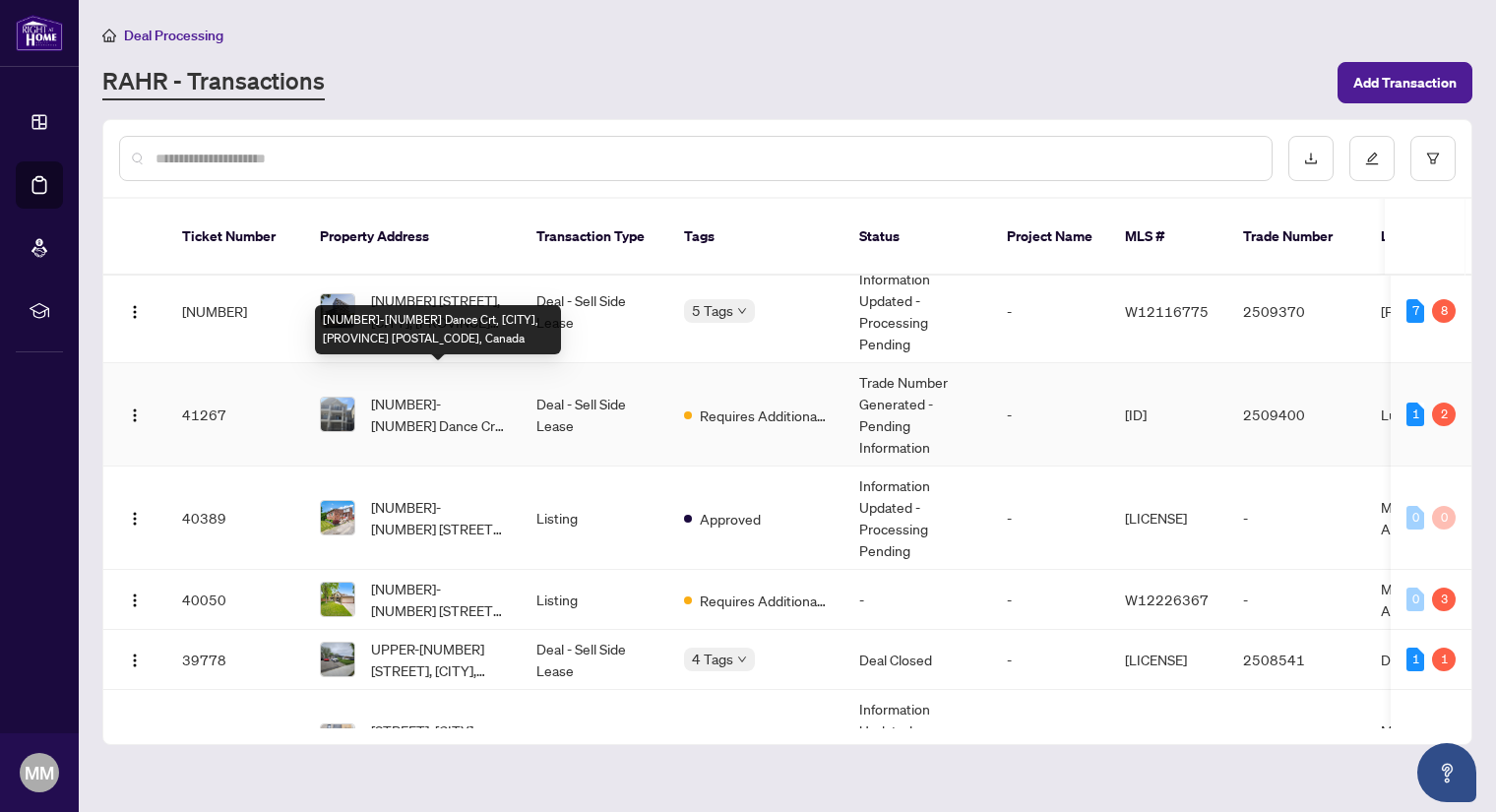click on "[NUMBER]-[NUMBER] Dance Crt, [CITY], [PROVINCE] [POSTAL_CODE], Canada" at bounding box center [438, 414] 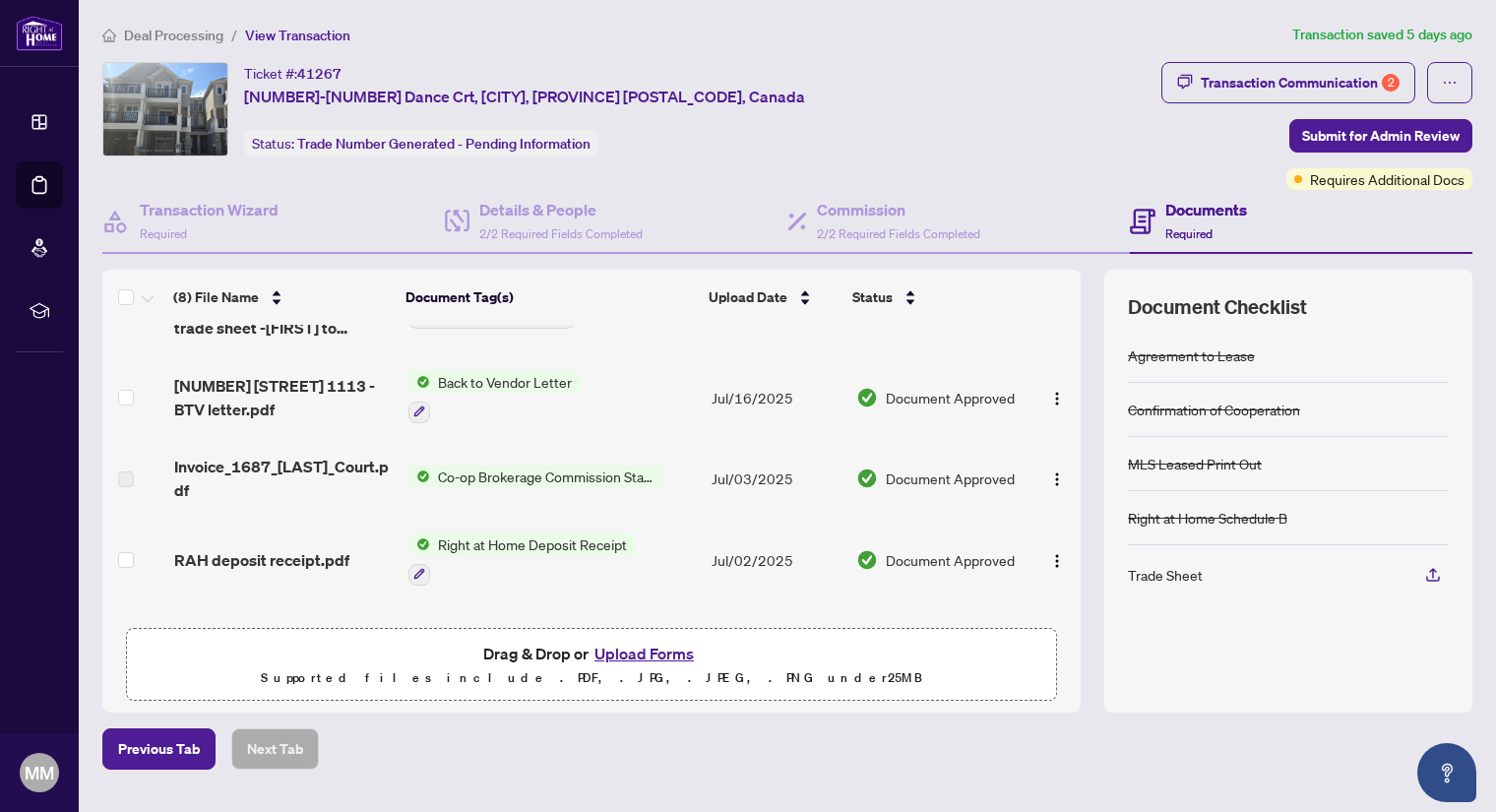 scroll, scrollTop: 0, scrollLeft: 0, axis: both 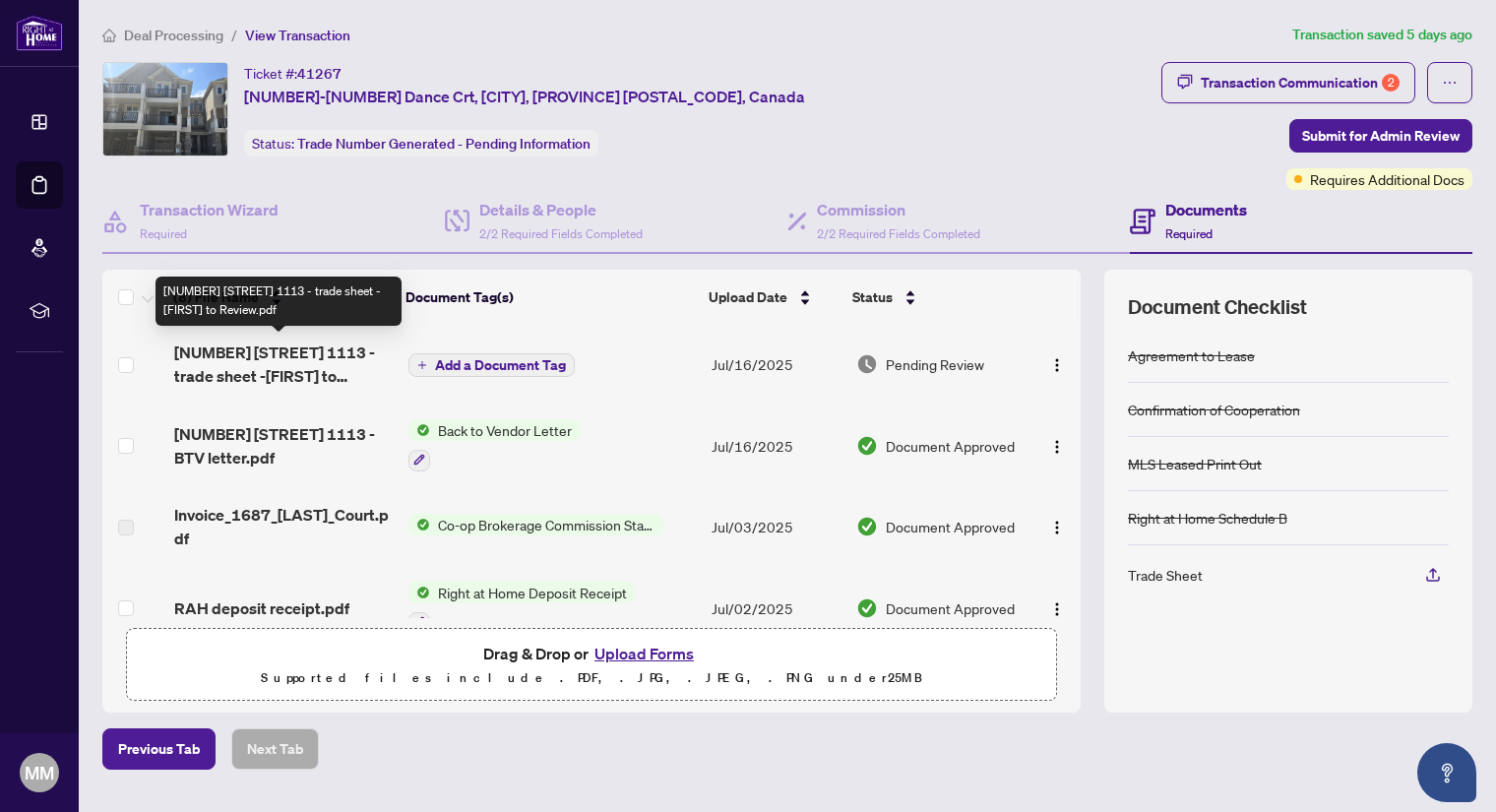 click on "[NUMBER] [STREET] 1113 - trade sheet -[FIRST] to Review.pdf" at bounding box center (283, 364) 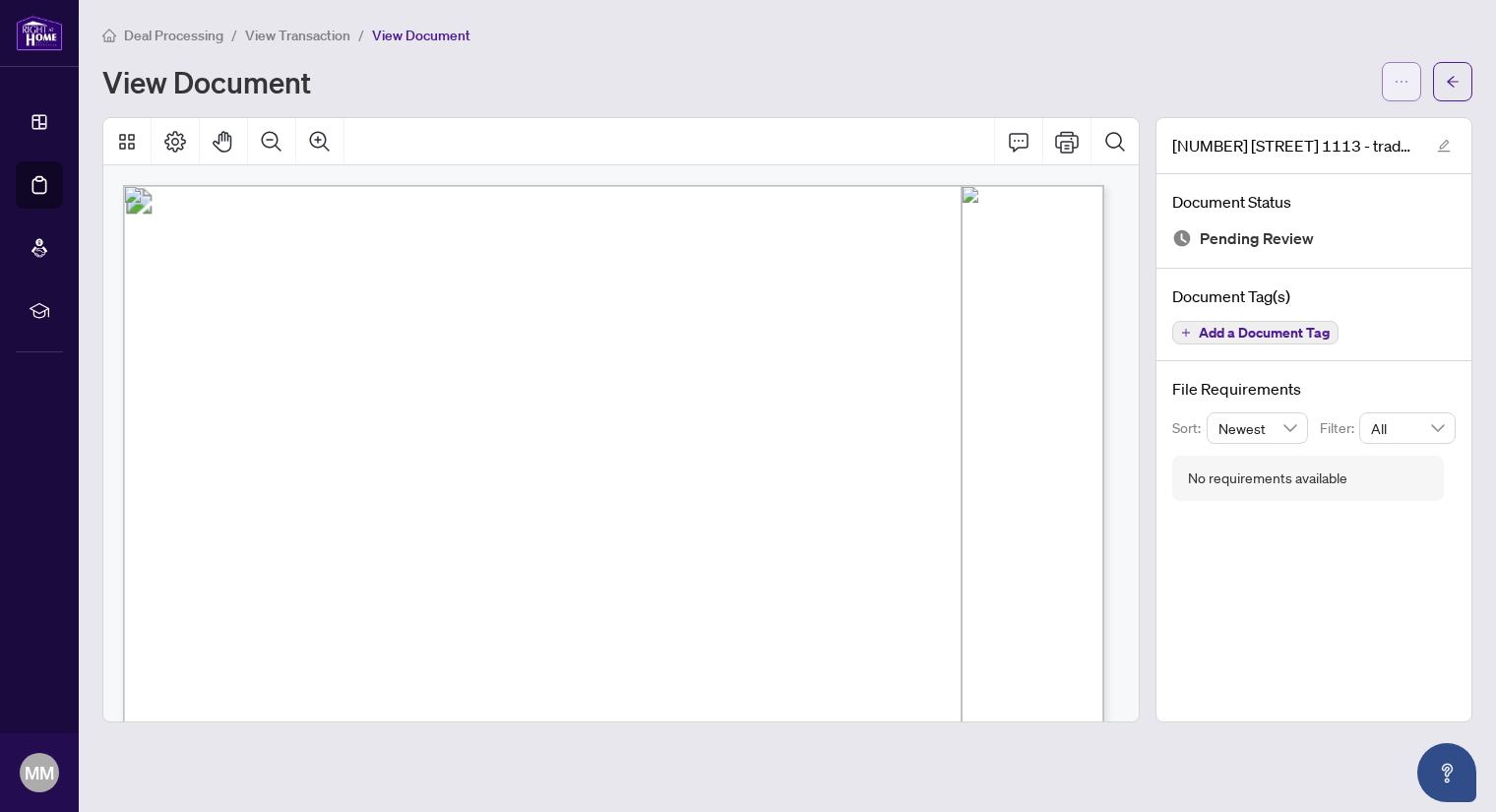 click 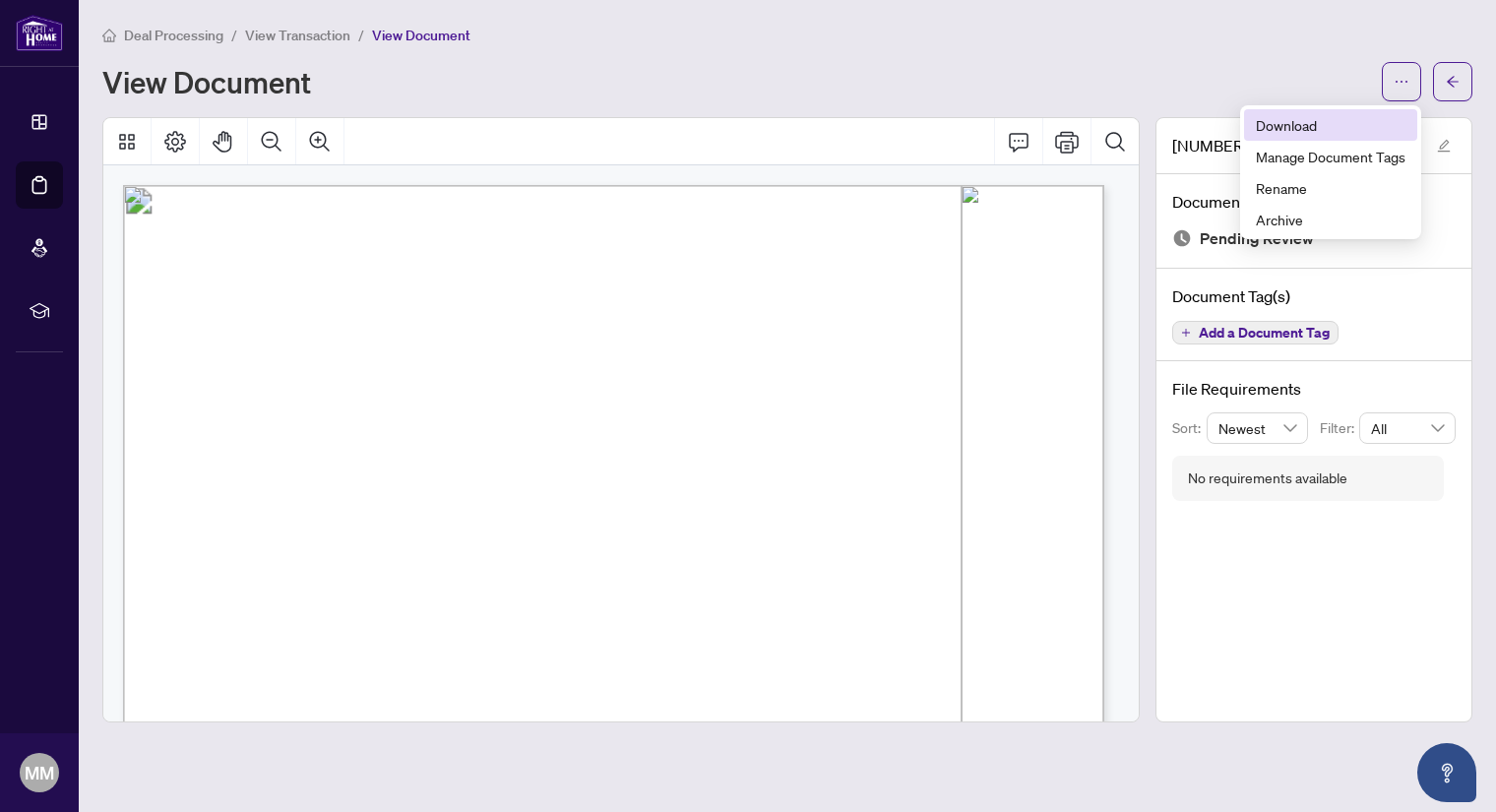 click on "Download" at bounding box center (1331, 125) 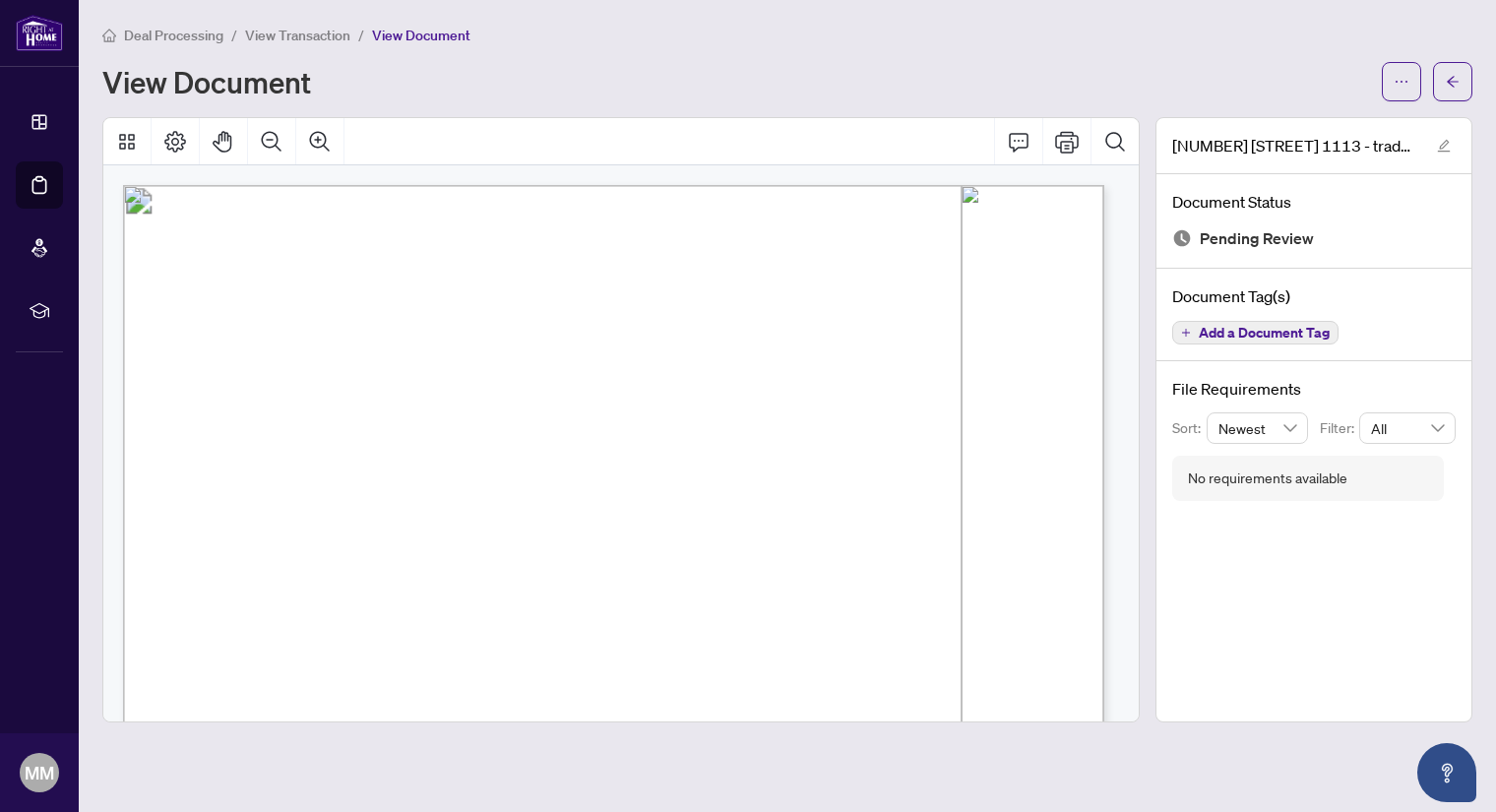 click on "View Transaction" at bounding box center (297, 35) 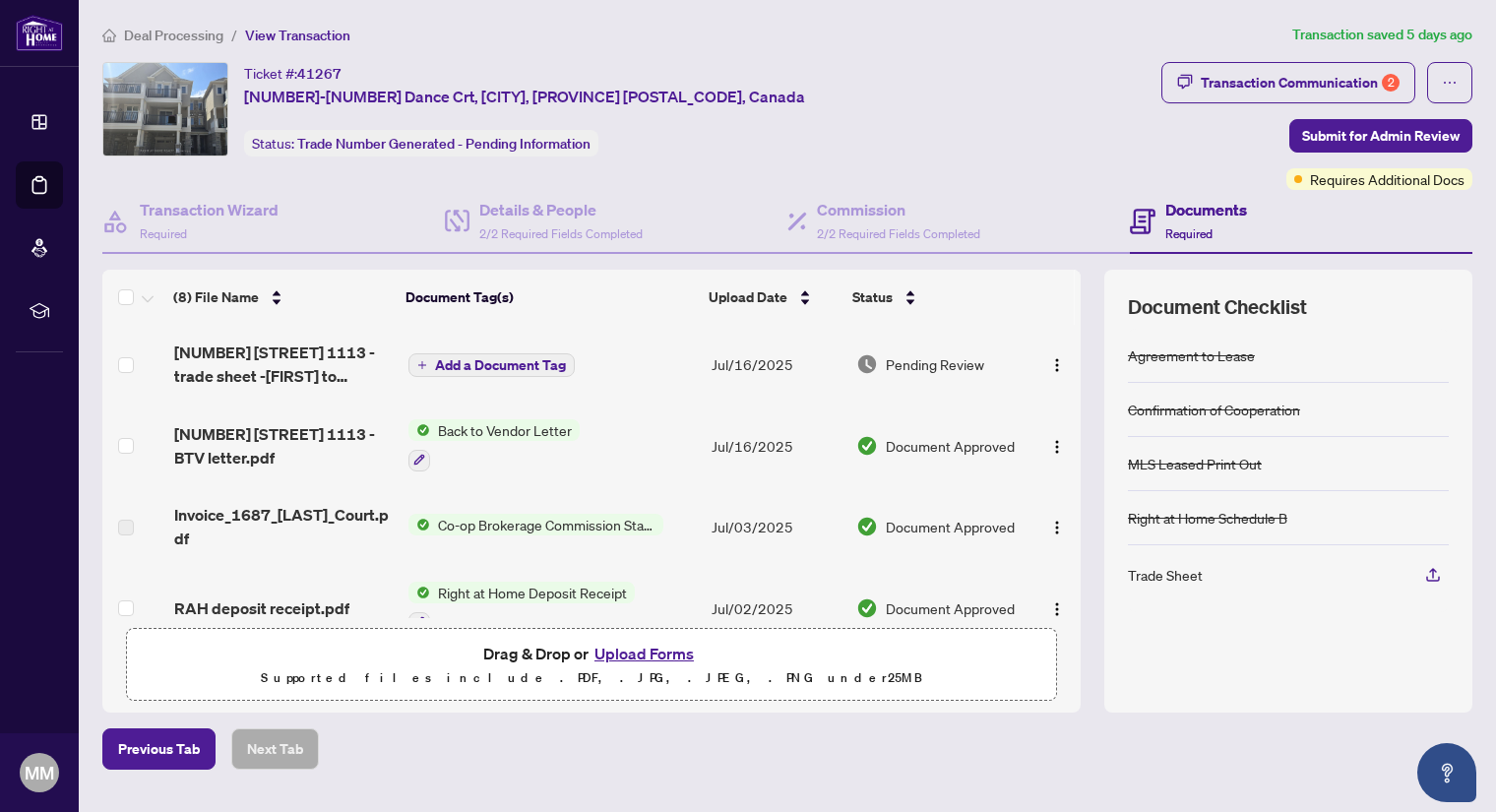 click on "Back to Vendor Letter" at bounding box center (505, 430) 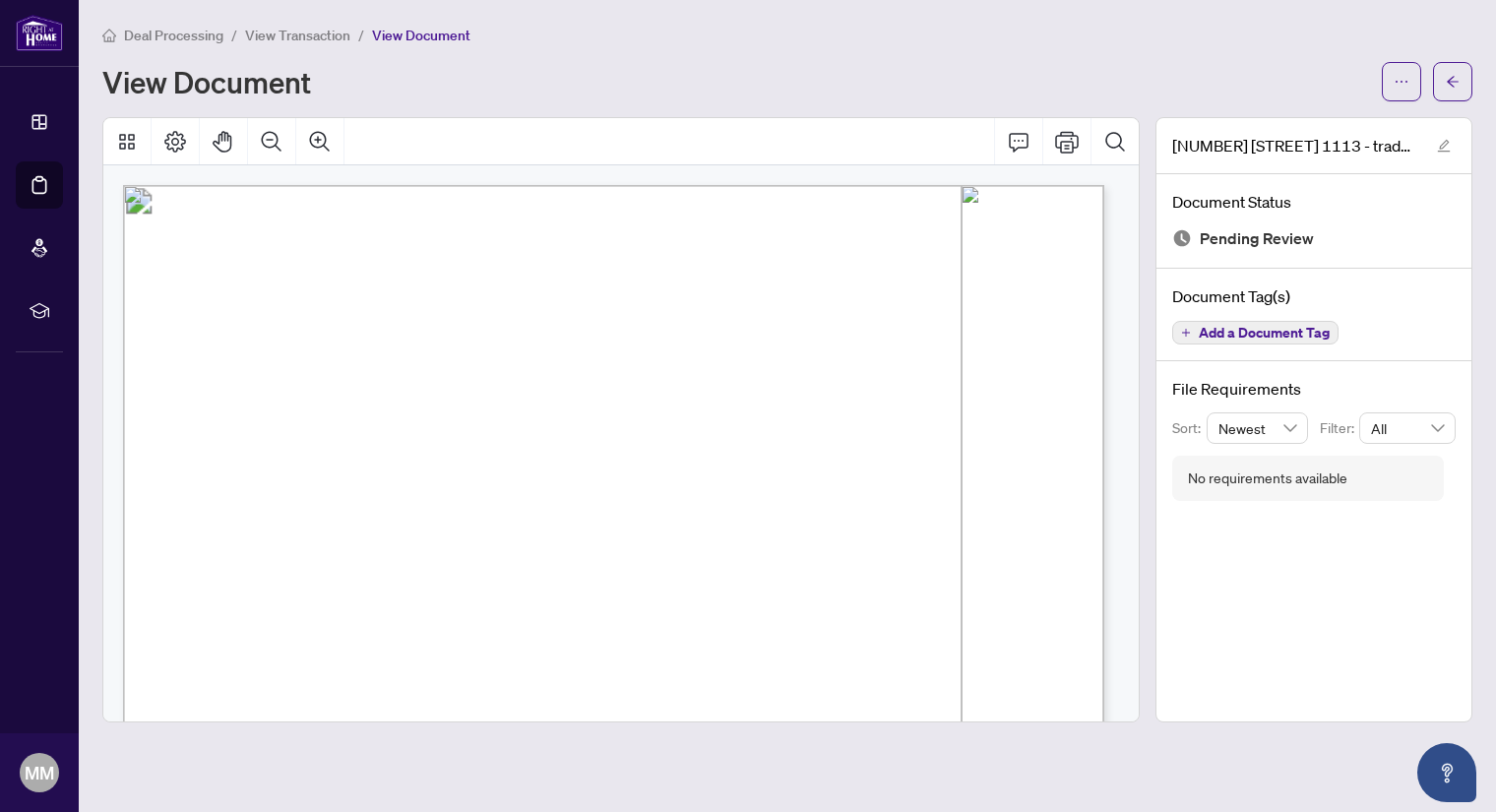 click on "View Transaction" at bounding box center [297, 35] 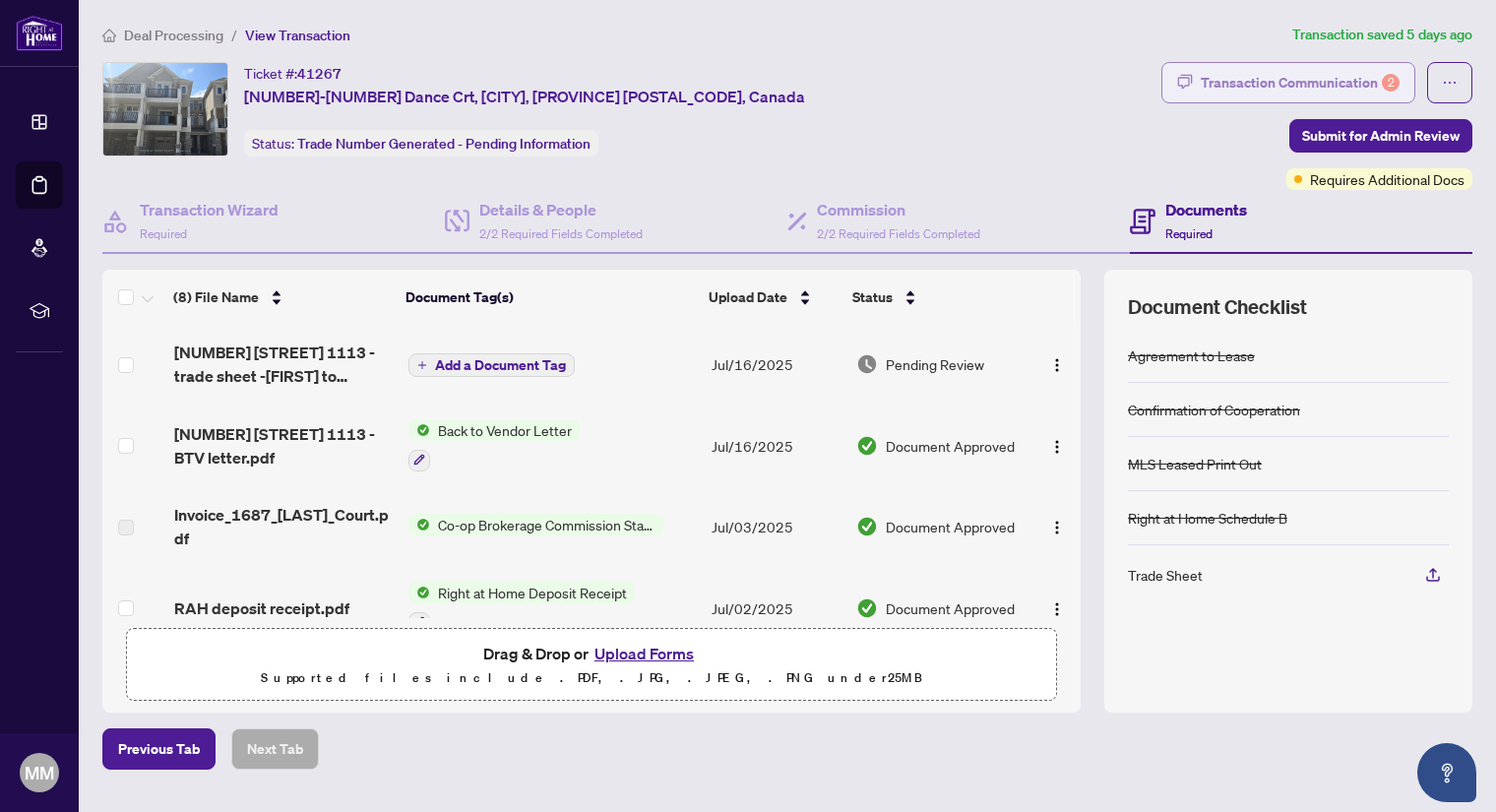 click on "Transaction Communication 2" at bounding box center (1300, 83) 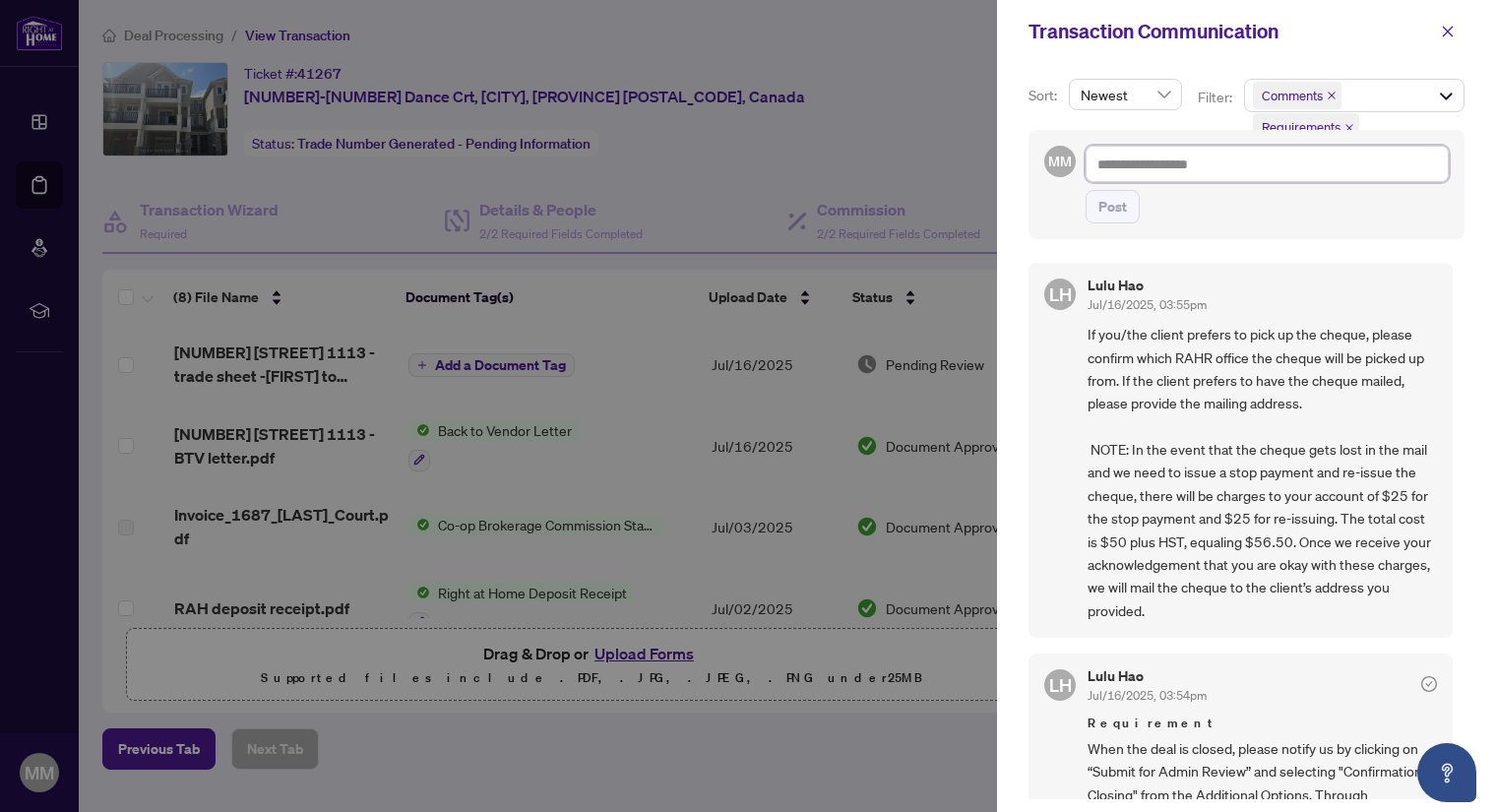 click at bounding box center (1267, 163) 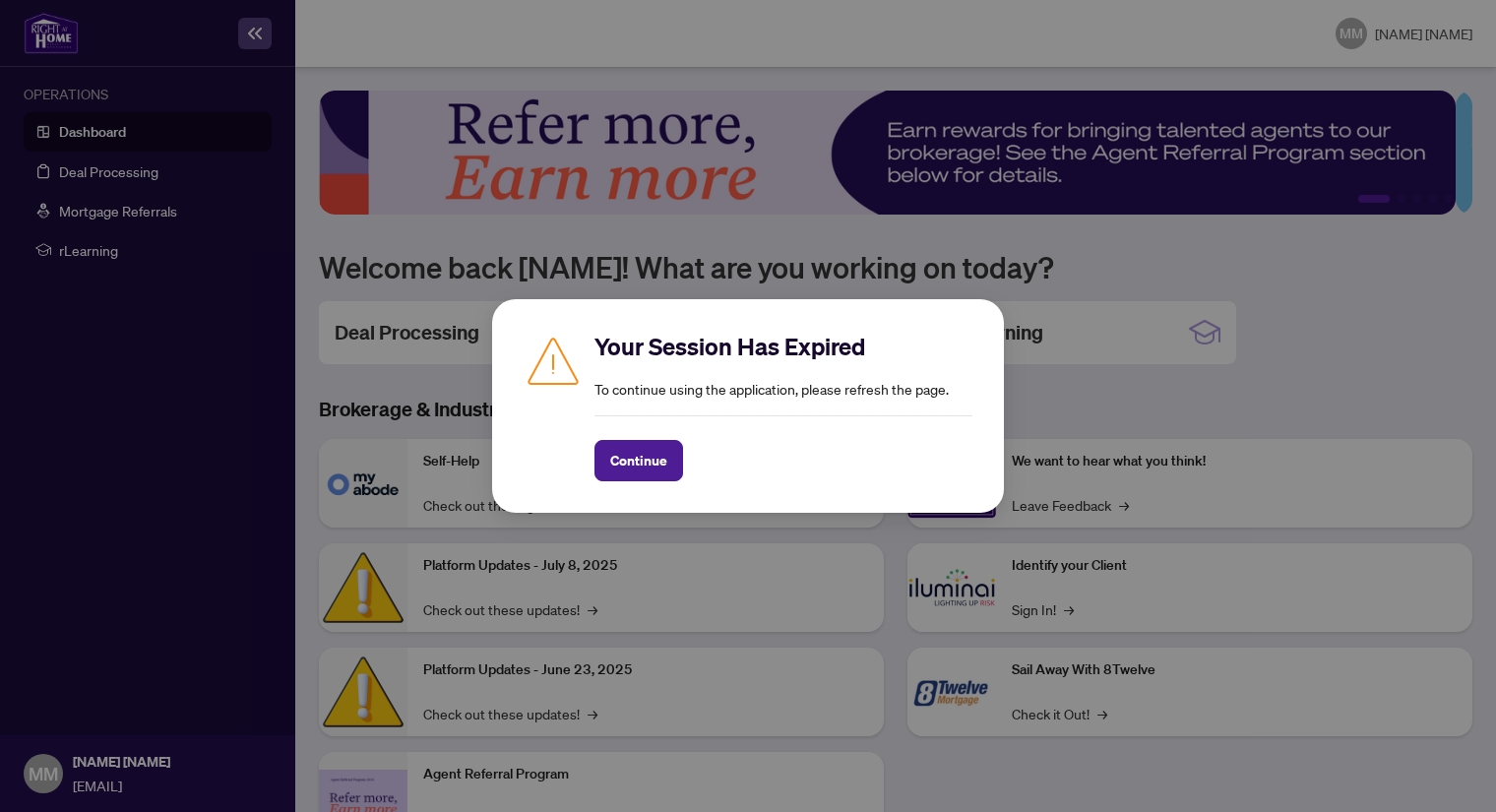 scroll, scrollTop: 0, scrollLeft: 0, axis: both 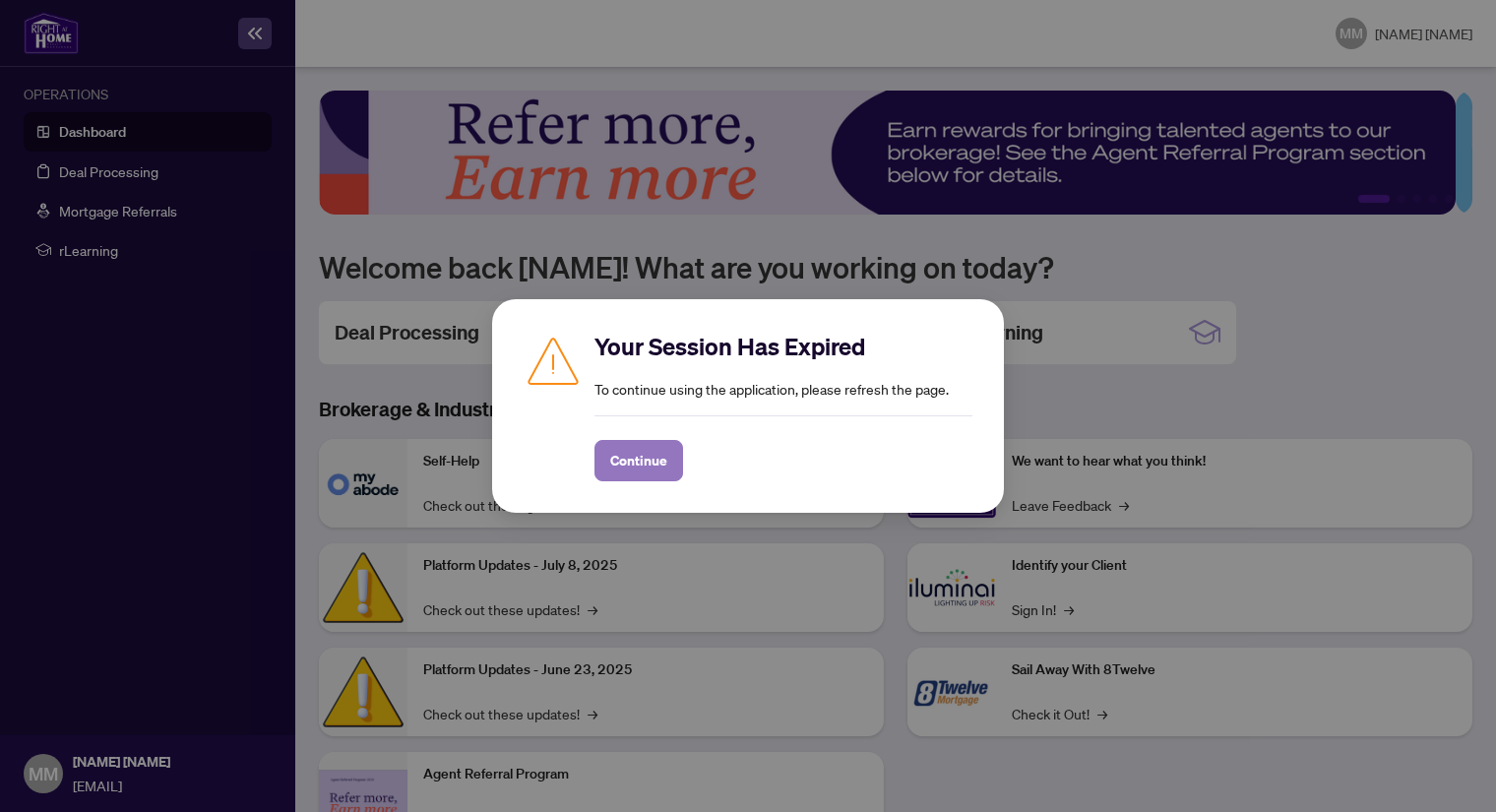 click on "Continue" at bounding box center (639, 461) 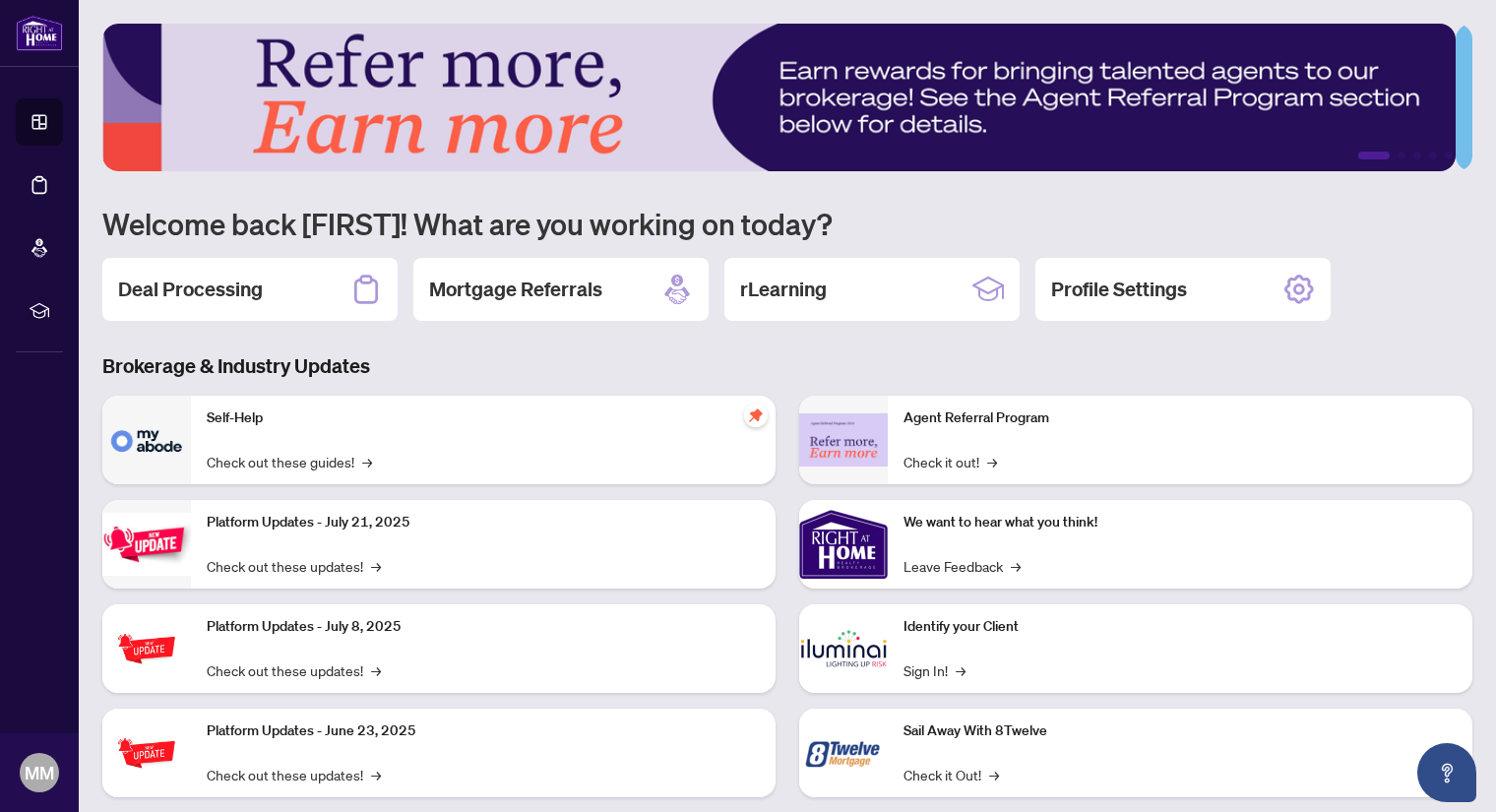 scroll, scrollTop: 0, scrollLeft: 0, axis: both 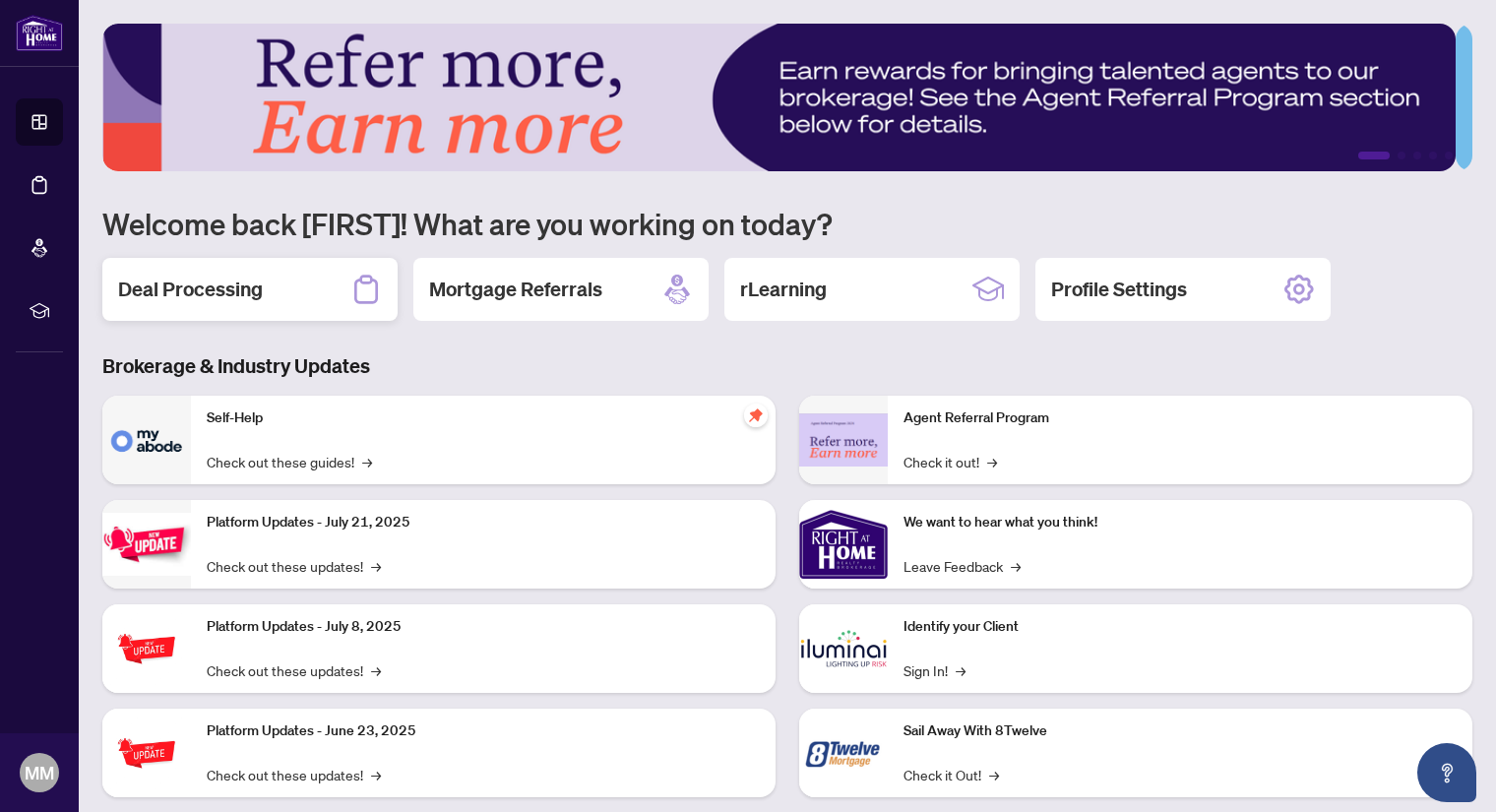 click on "Deal Processing" at bounding box center [190, 289] 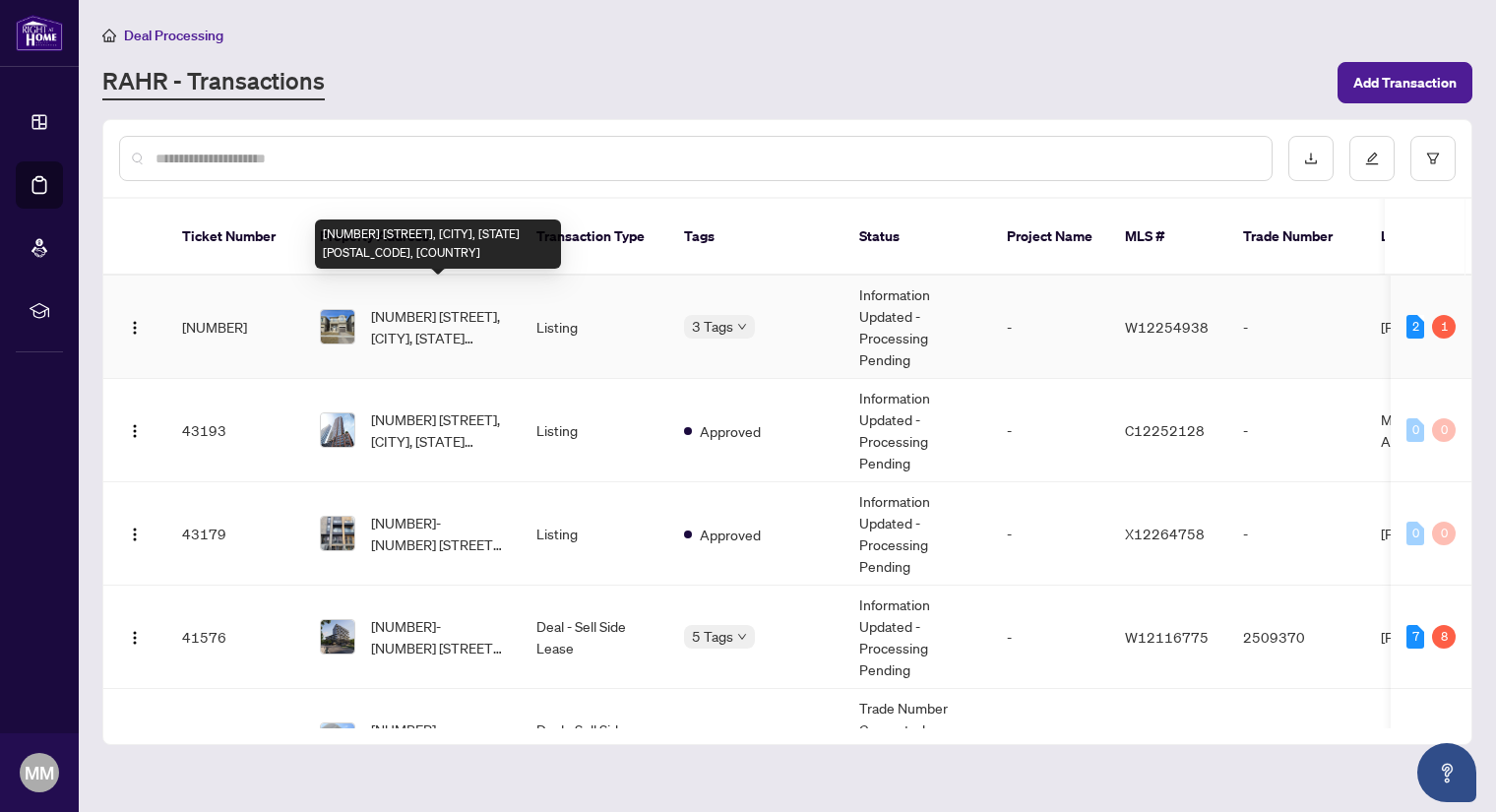 click on "[NUMBER] [STREET], [CITY], [STATE] [POSTAL_CODE], [COUNTRY]" at bounding box center (438, 327) 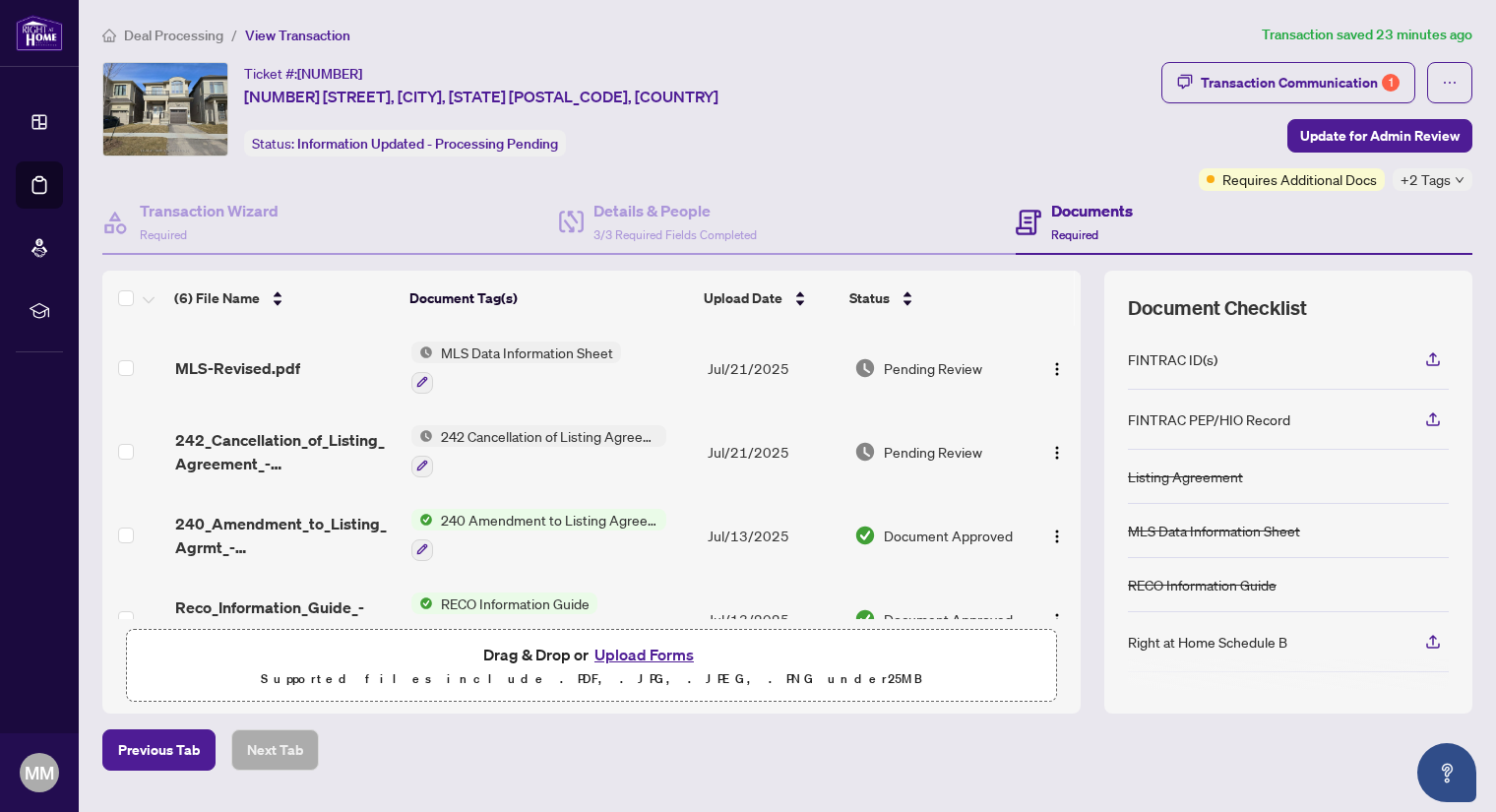 scroll, scrollTop: 210, scrollLeft: 0, axis: vertical 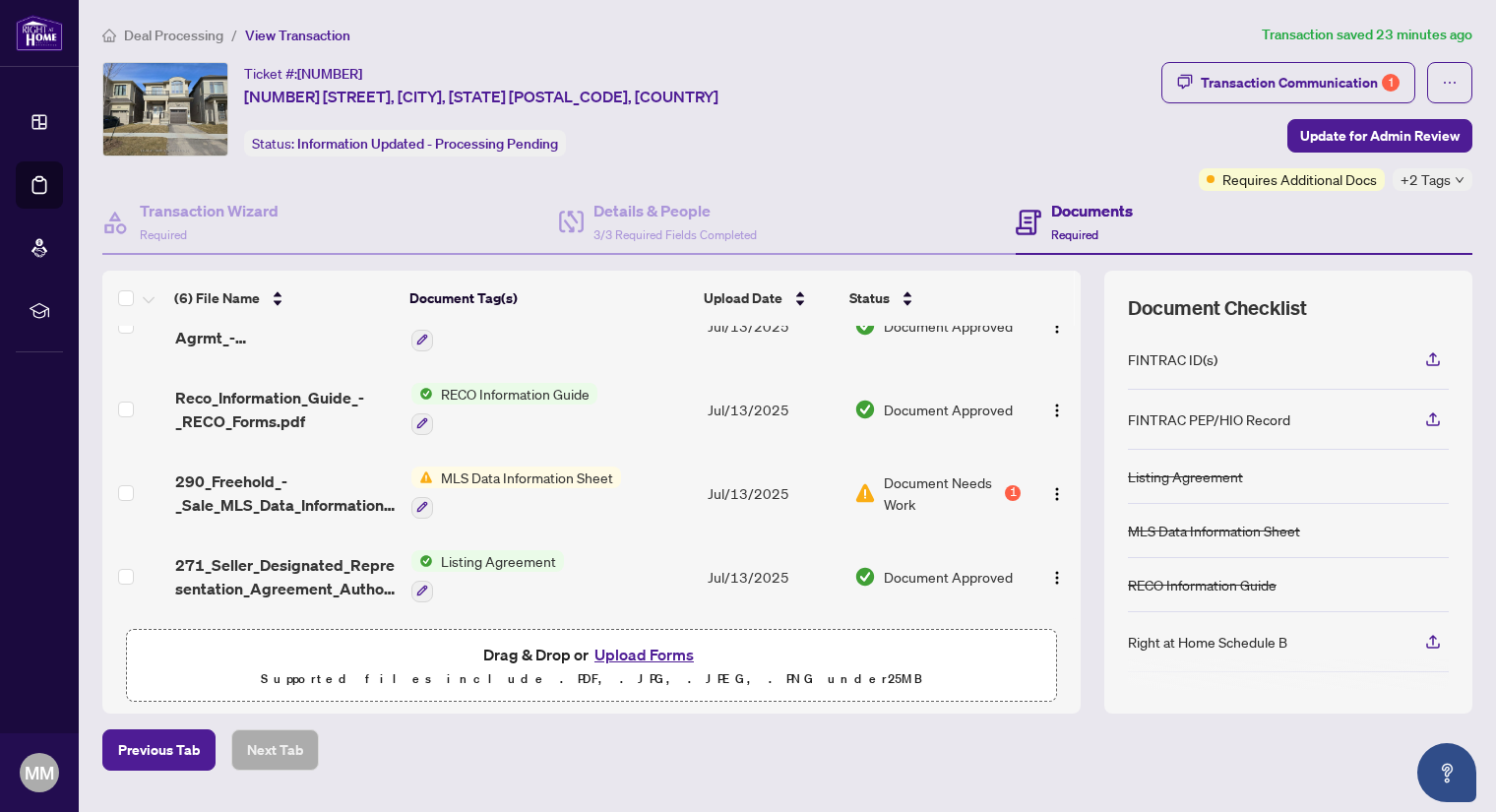 drag, startPoint x: 1064, startPoint y: 368, endPoint x: 1060, endPoint y: 647, distance: 279.02867 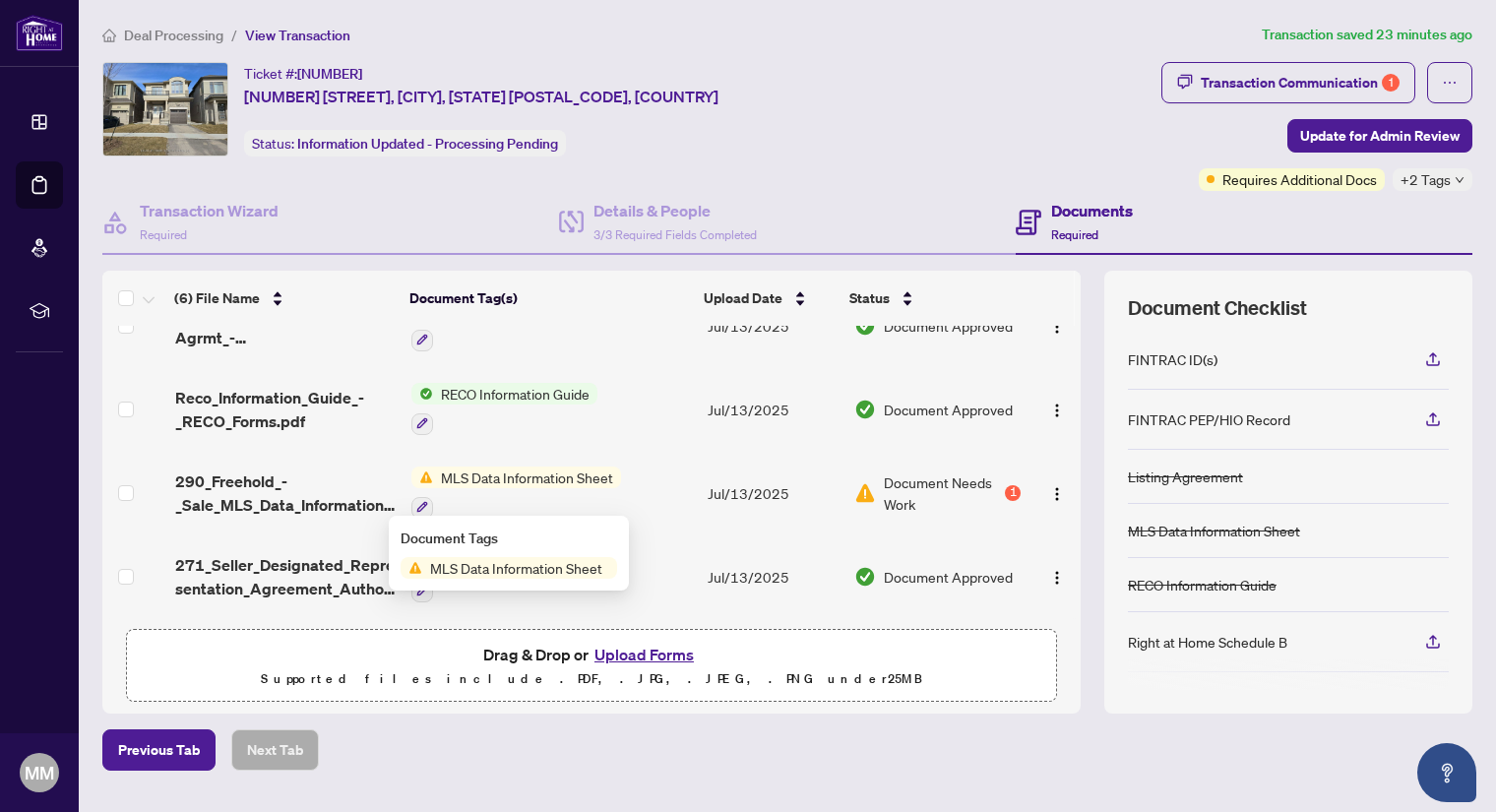 click on "Document Needs Work" at bounding box center [943, 493] 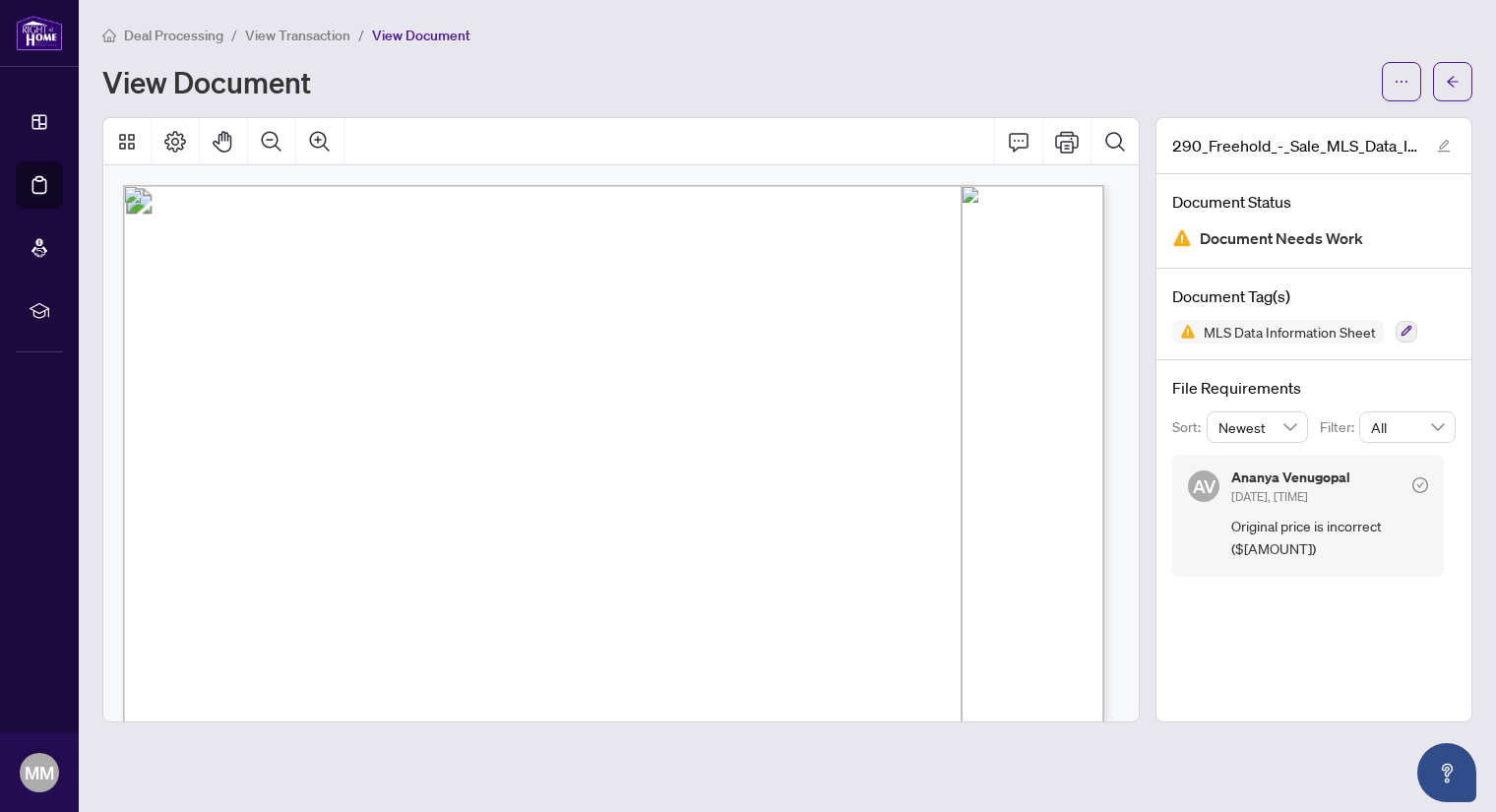 click on "View Transaction" at bounding box center [297, 35] 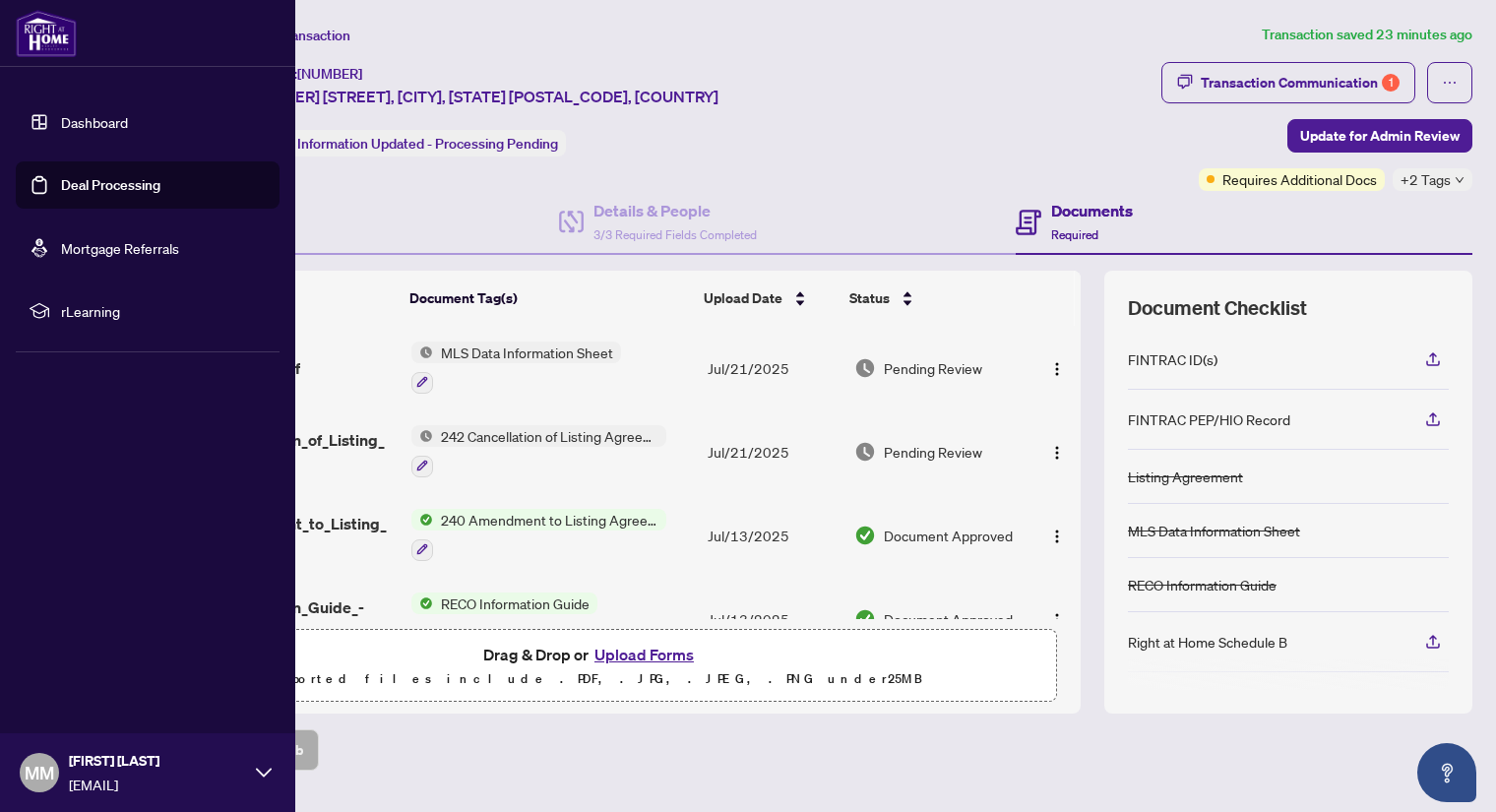 click on "Dashboard" at bounding box center (94, 122) 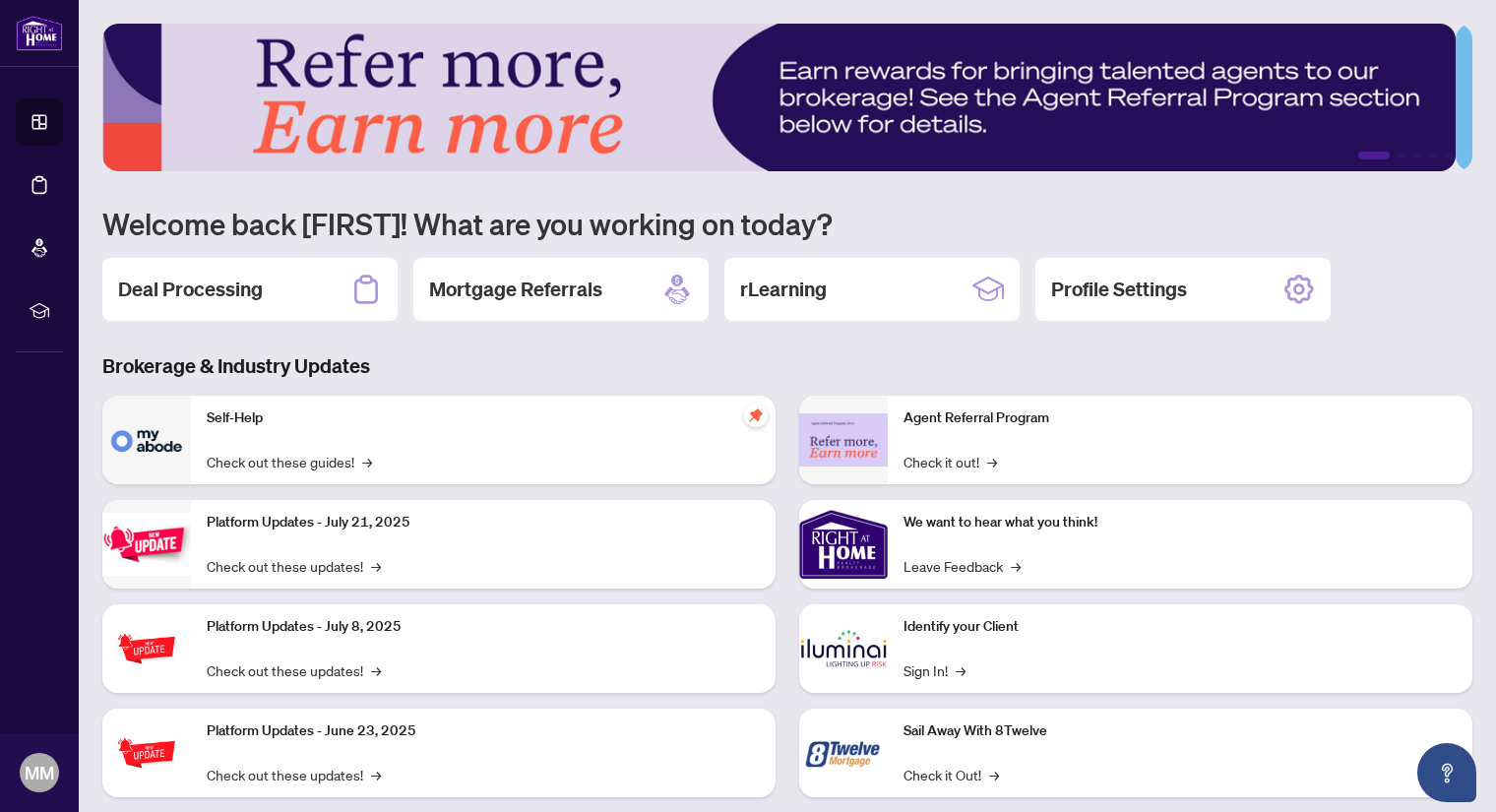 click on "1 2 3 4 5 Welcome back Mohamed! What are you working on today? Deal Processing Mortgage Referrals rLearning Profile Settings Brokerage & Industry Updates   Self-Help Check out these guides! → Platform Updates - July 21, 2025 Check out these updates! → Platform Updates - July 8, 2025 Check out these updates! → Platform Updates - June 23, 2025 Check out these updates! → Agent Referral Program Check it out! → We want to hear what you think! Leave Feedback → Identify your Client Sign In! → Sail Away With 8Twelve  Check it Out! →" at bounding box center (787, 425) 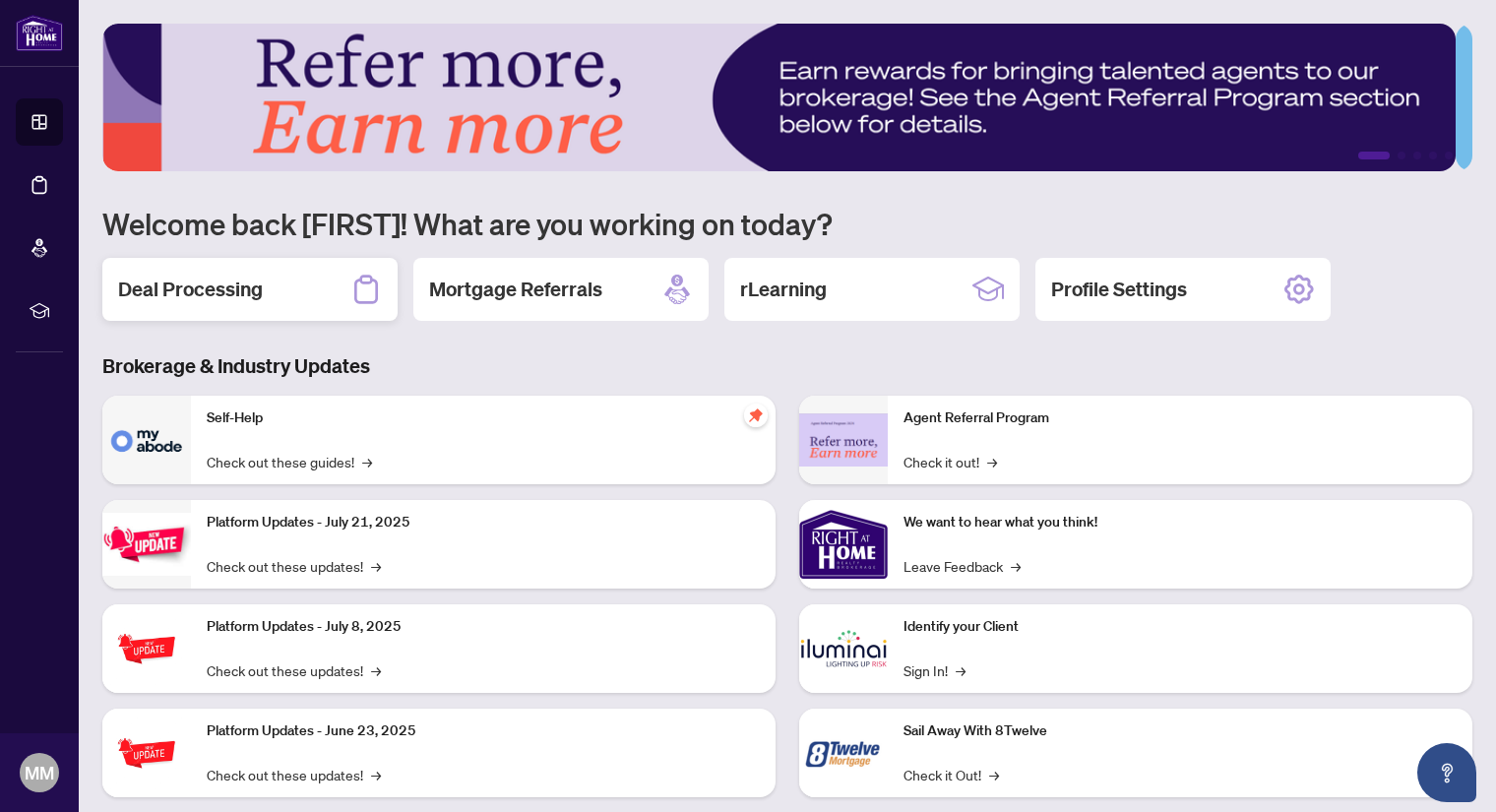click on "Deal Processing" at bounding box center [190, 289] 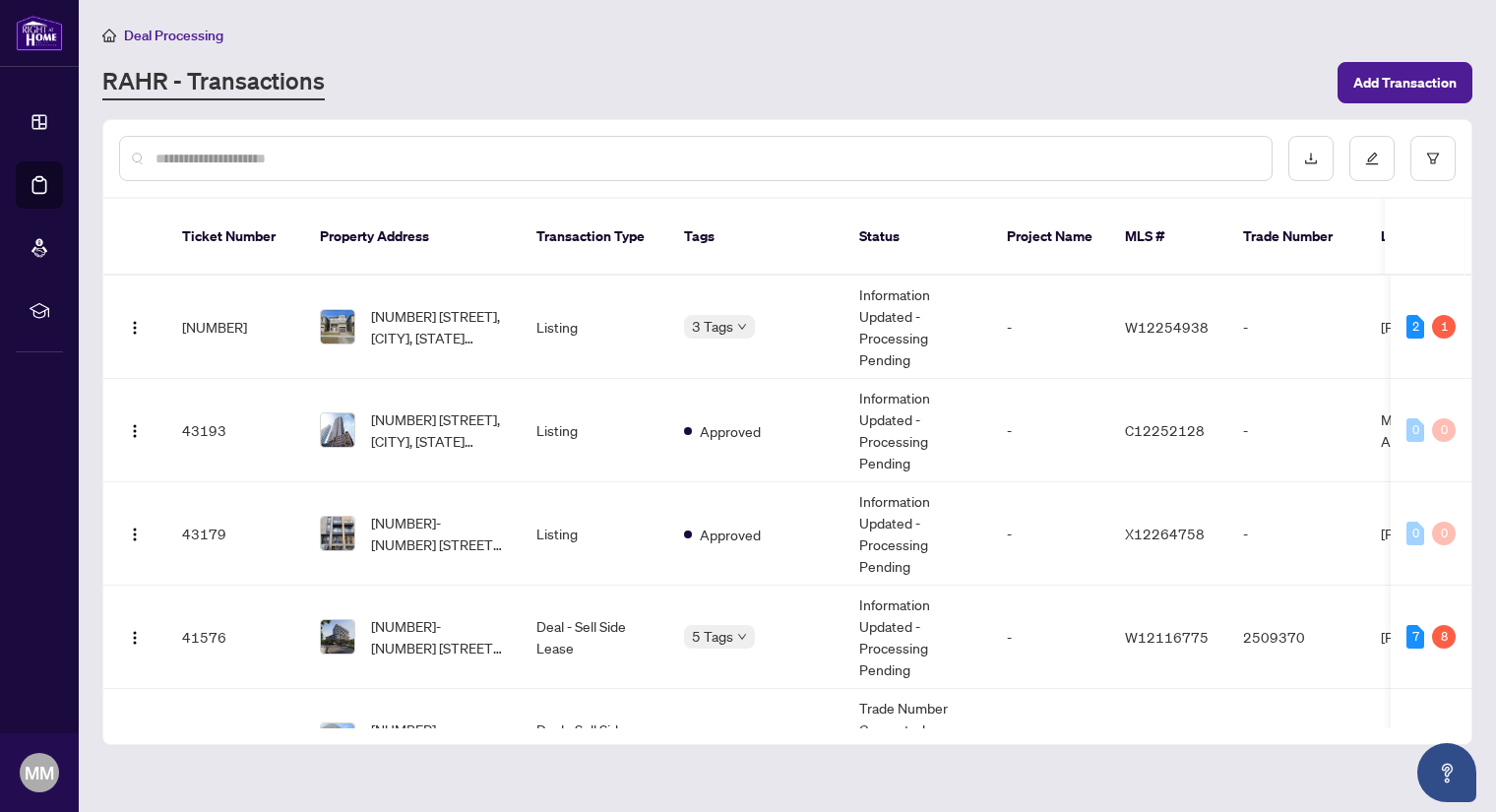 drag, startPoint x: 1474, startPoint y: 302, endPoint x: 1473, endPoint y: 318, distance: 16.03122 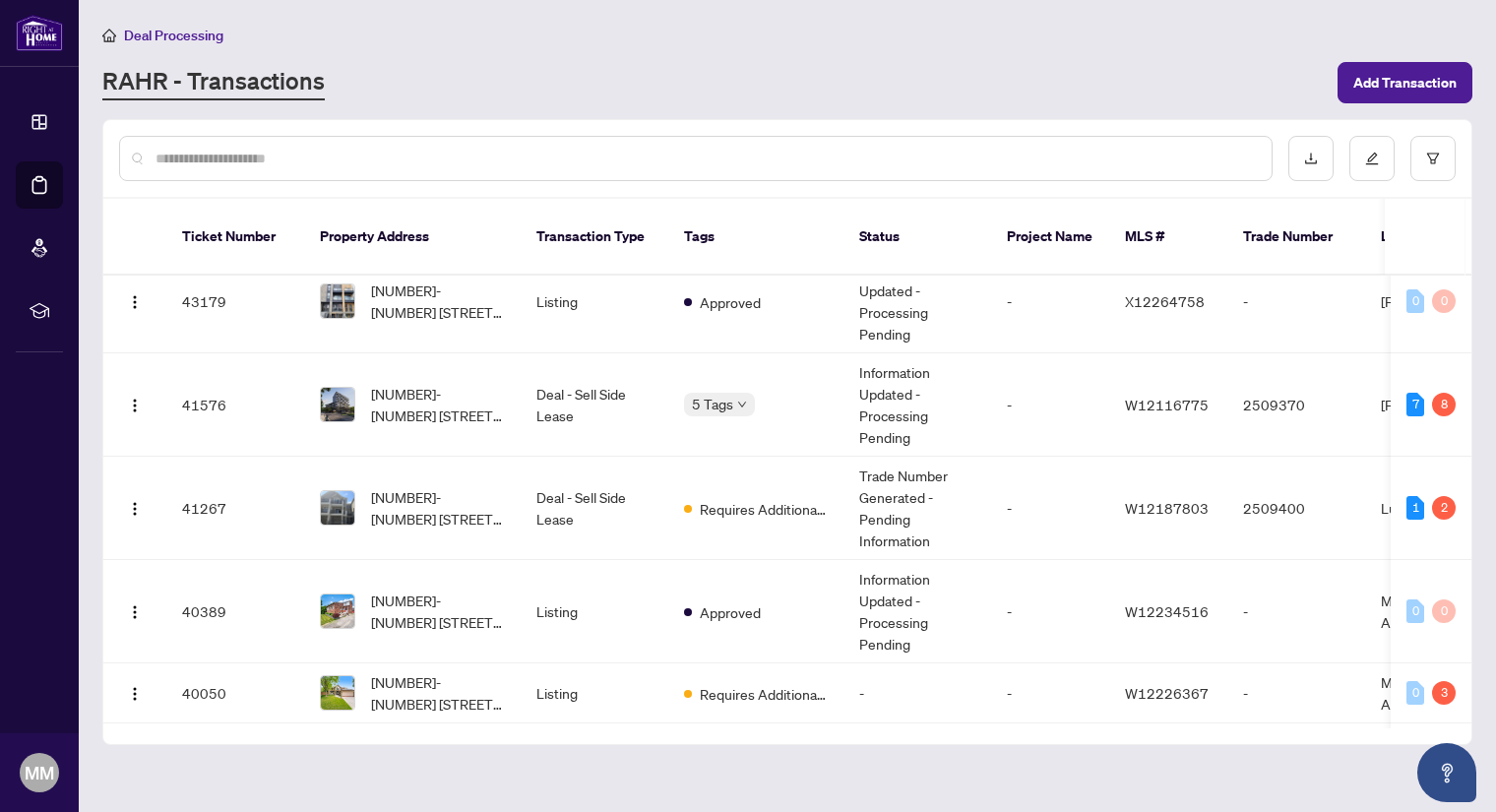 scroll, scrollTop: 282, scrollLeft: 0, axis: vertical 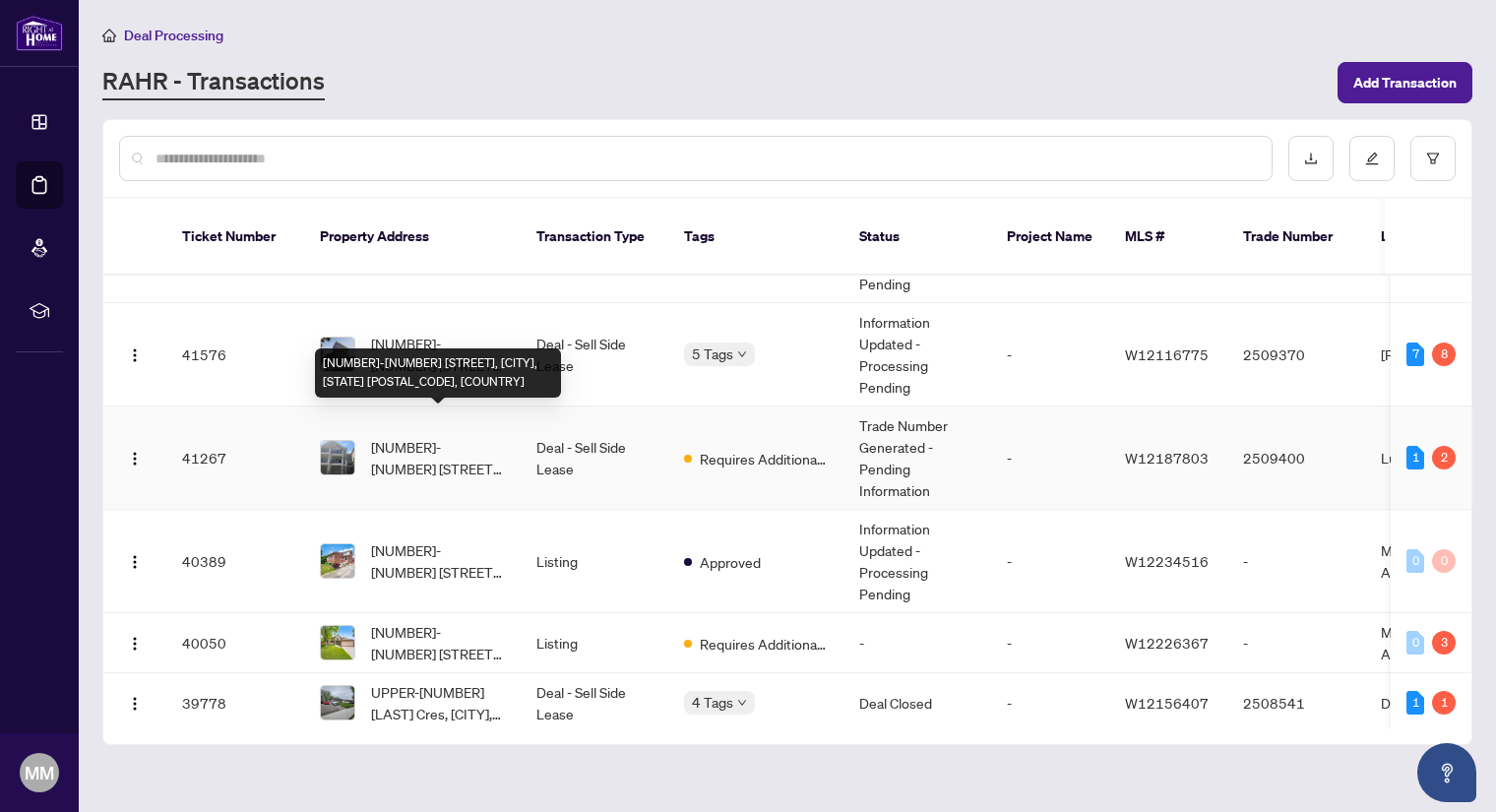 click on "[NUMBER]-[NUMBER] Dance Crt, [CITY], [PROVINCE] [POSTAL_CODE], Canada" at bounding box center [438, 458] 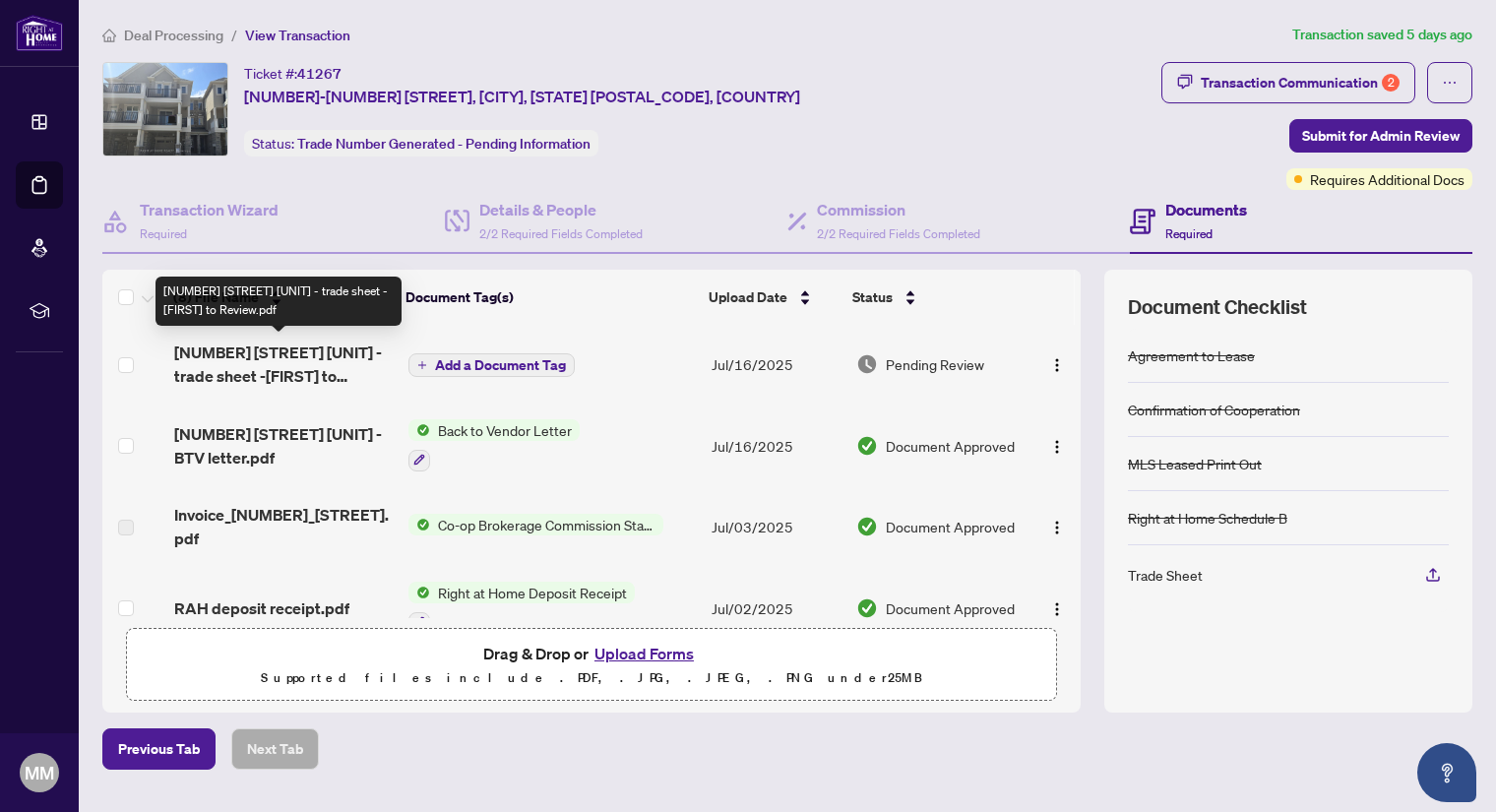 click on "[NUMBER] [STREET] 1113 - trade sheet -[FIRST] to Review.pdf" at bounding box center (283, 364) 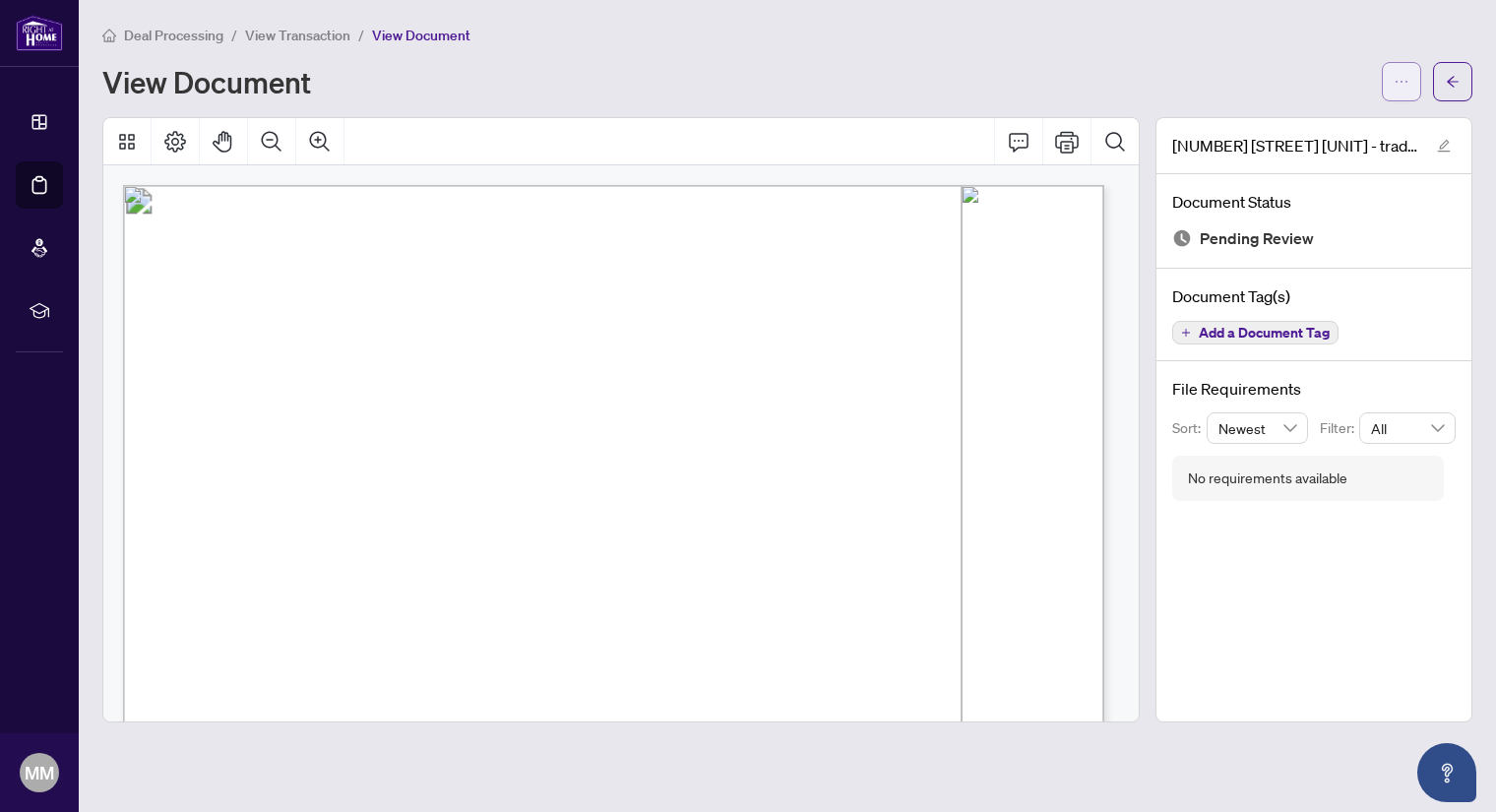 click 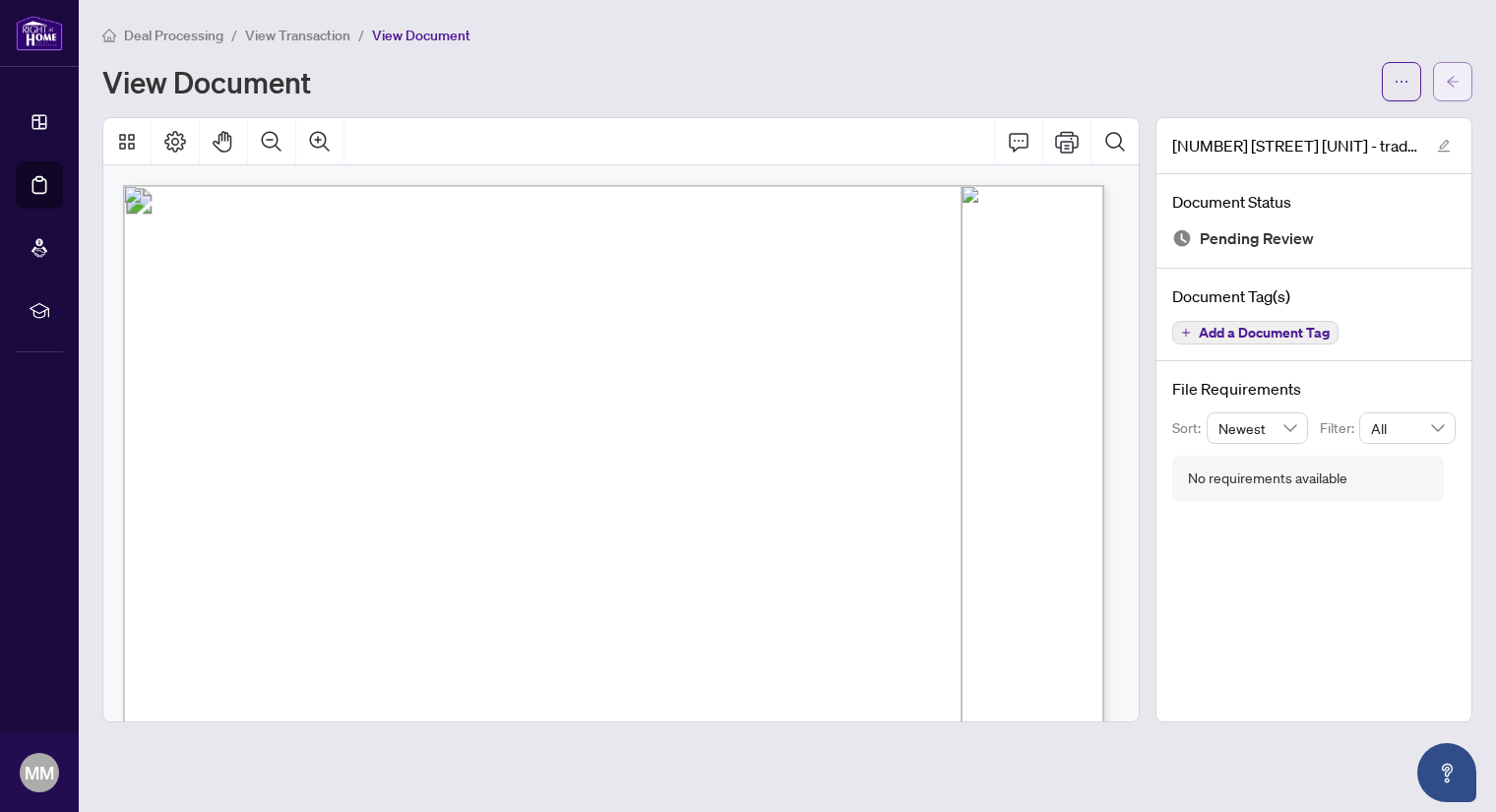 click at bounding box center [1453, 82] 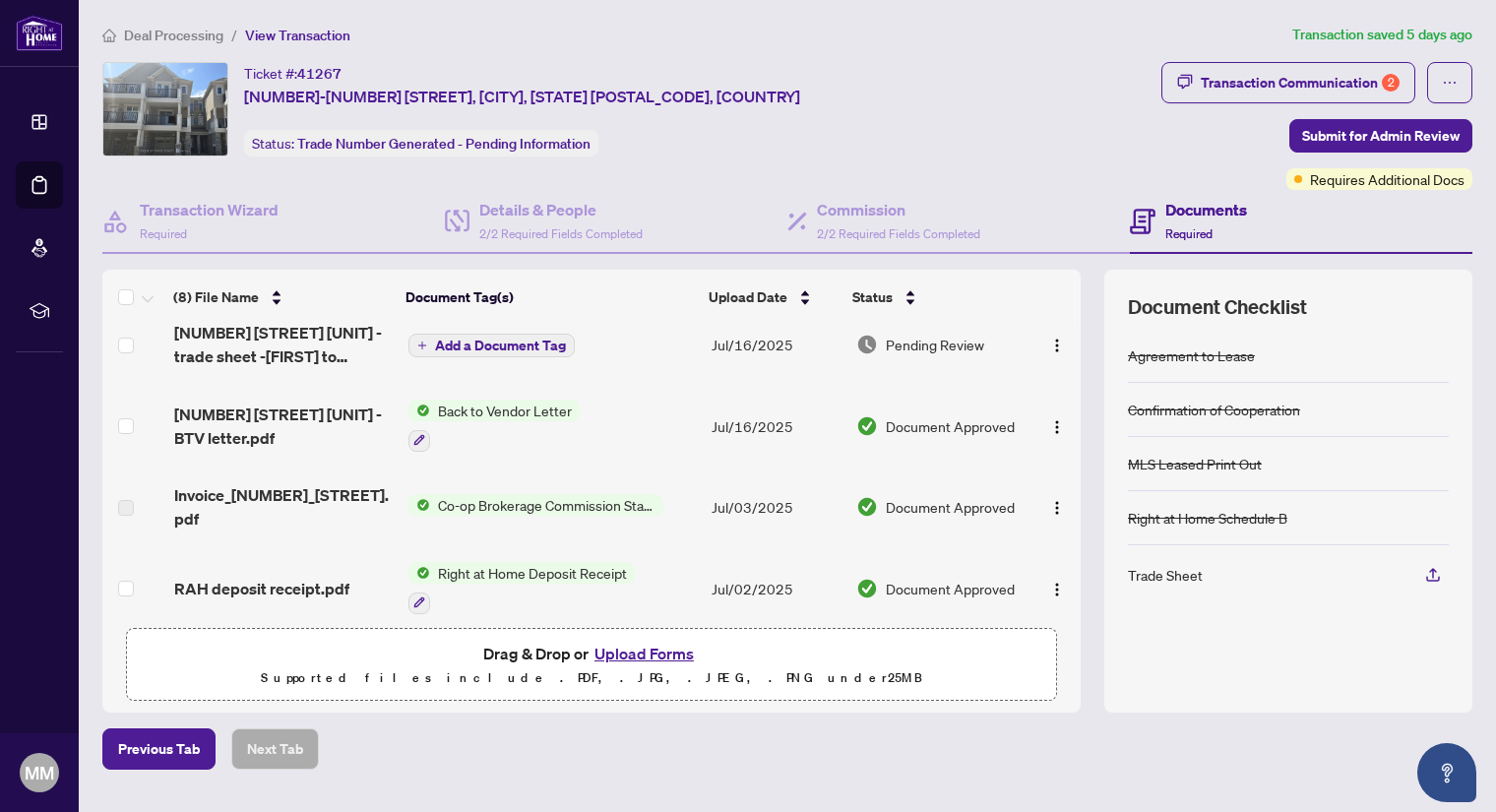 scroll, scrollTop: 0, scrollLeft: 0, axis: both 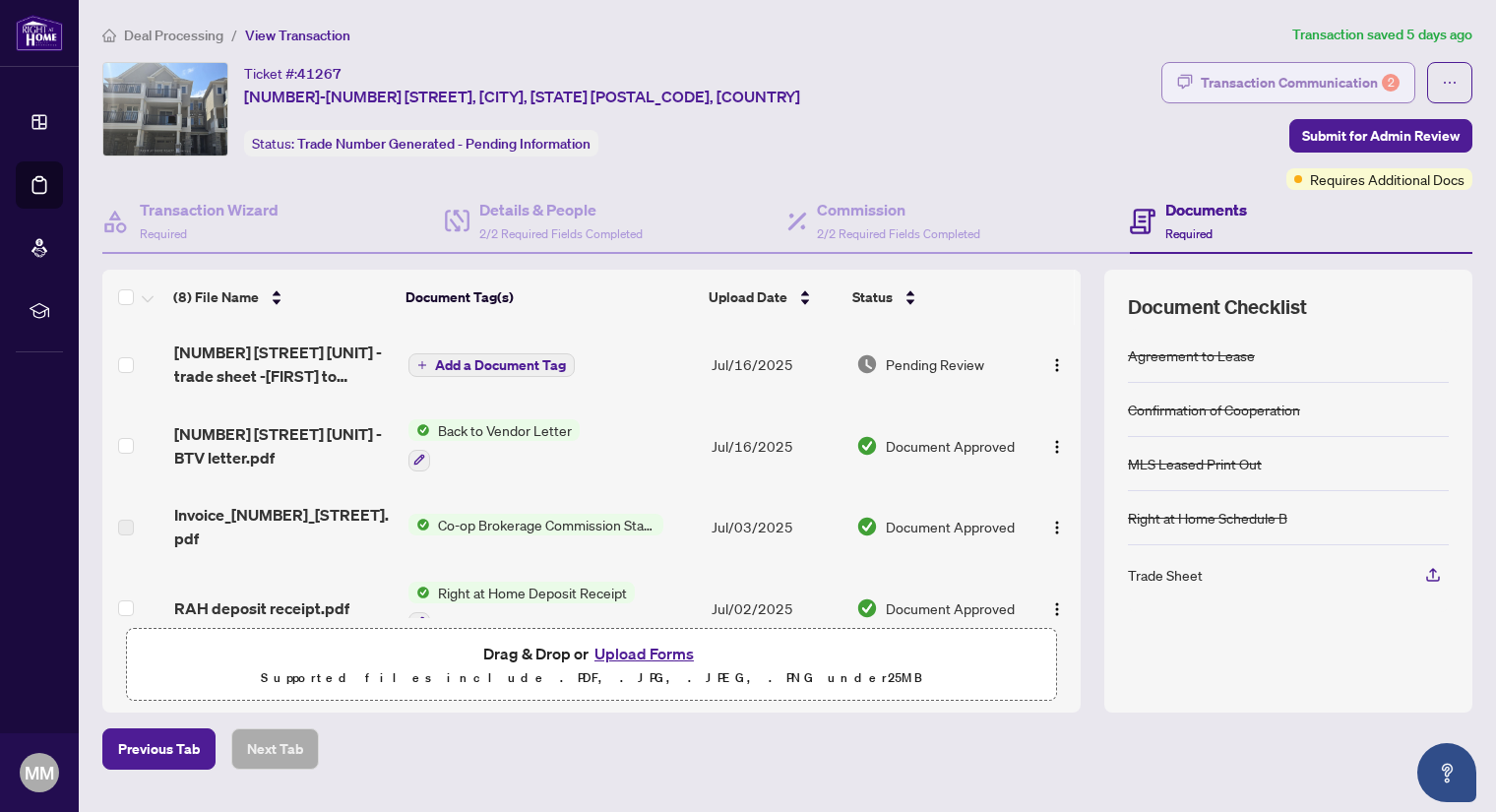 click on "Transaction Communication 2" at bounding box center (1300, 83) 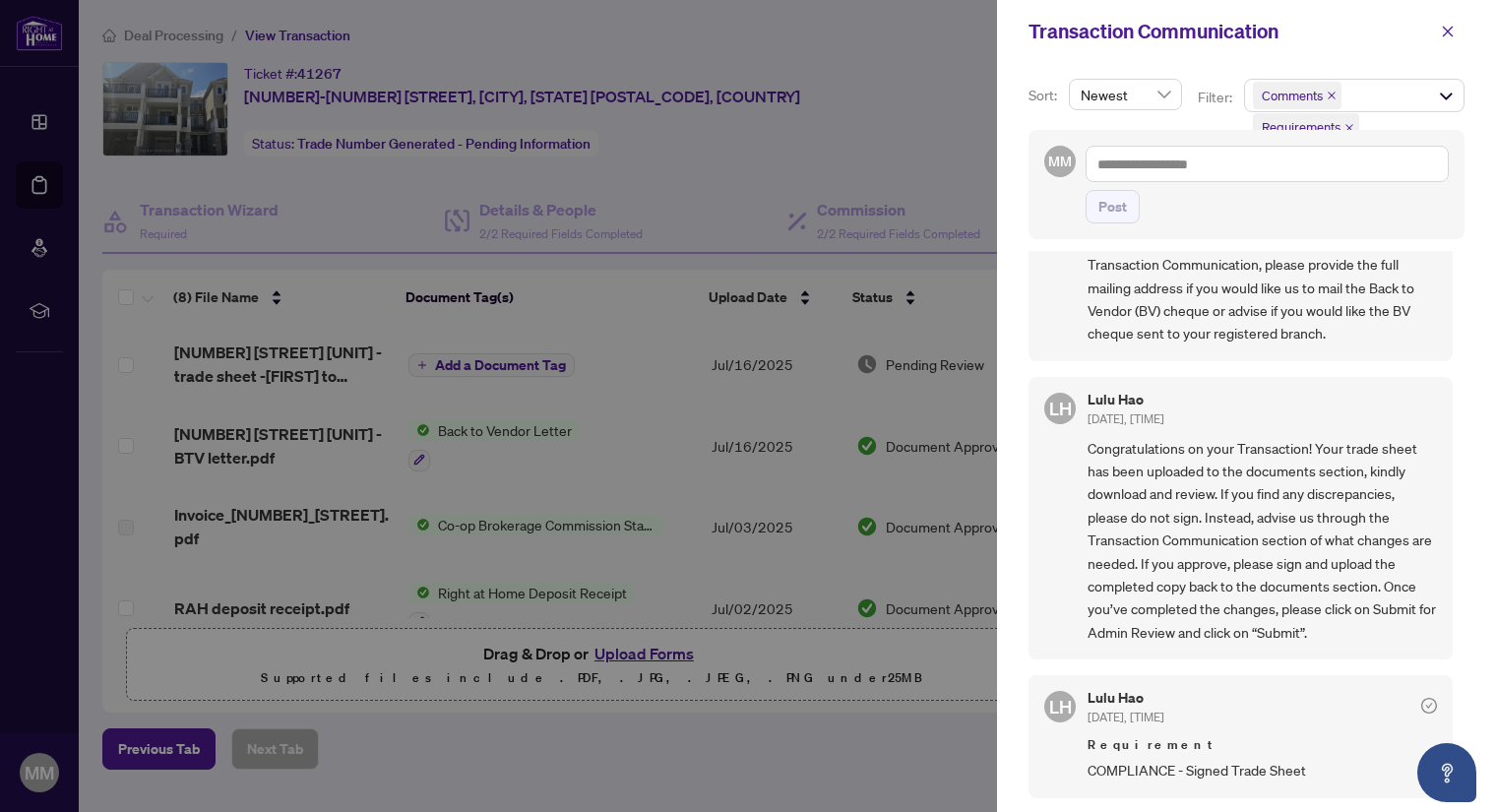 scroll, scrollTop: 551, scrollLeft: 0, axis: vertical 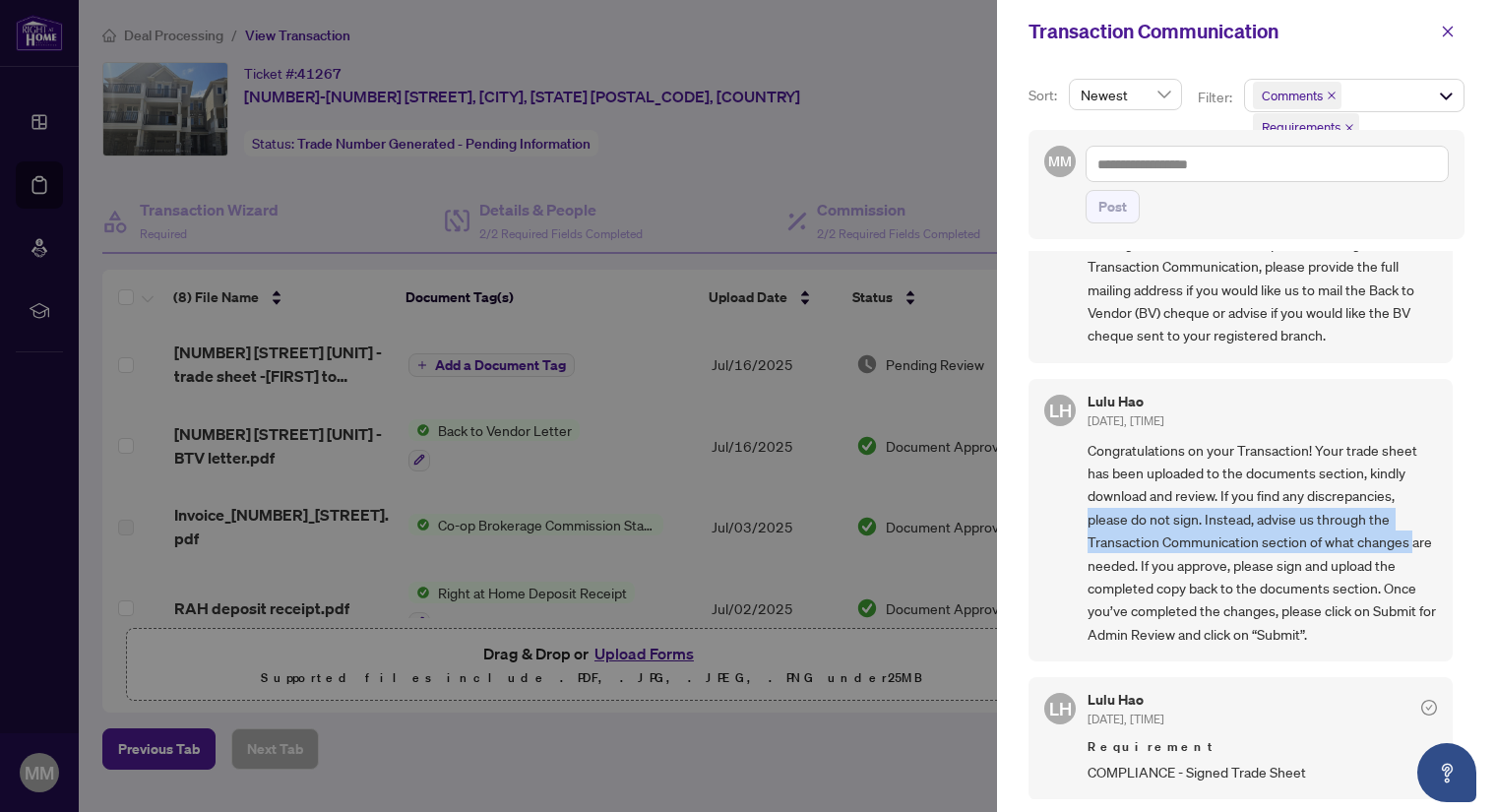 drag, startPoint x: 1453, startPoint y: 538, endPoint x: 1454, endPoint y: 500, distance: 38.013156 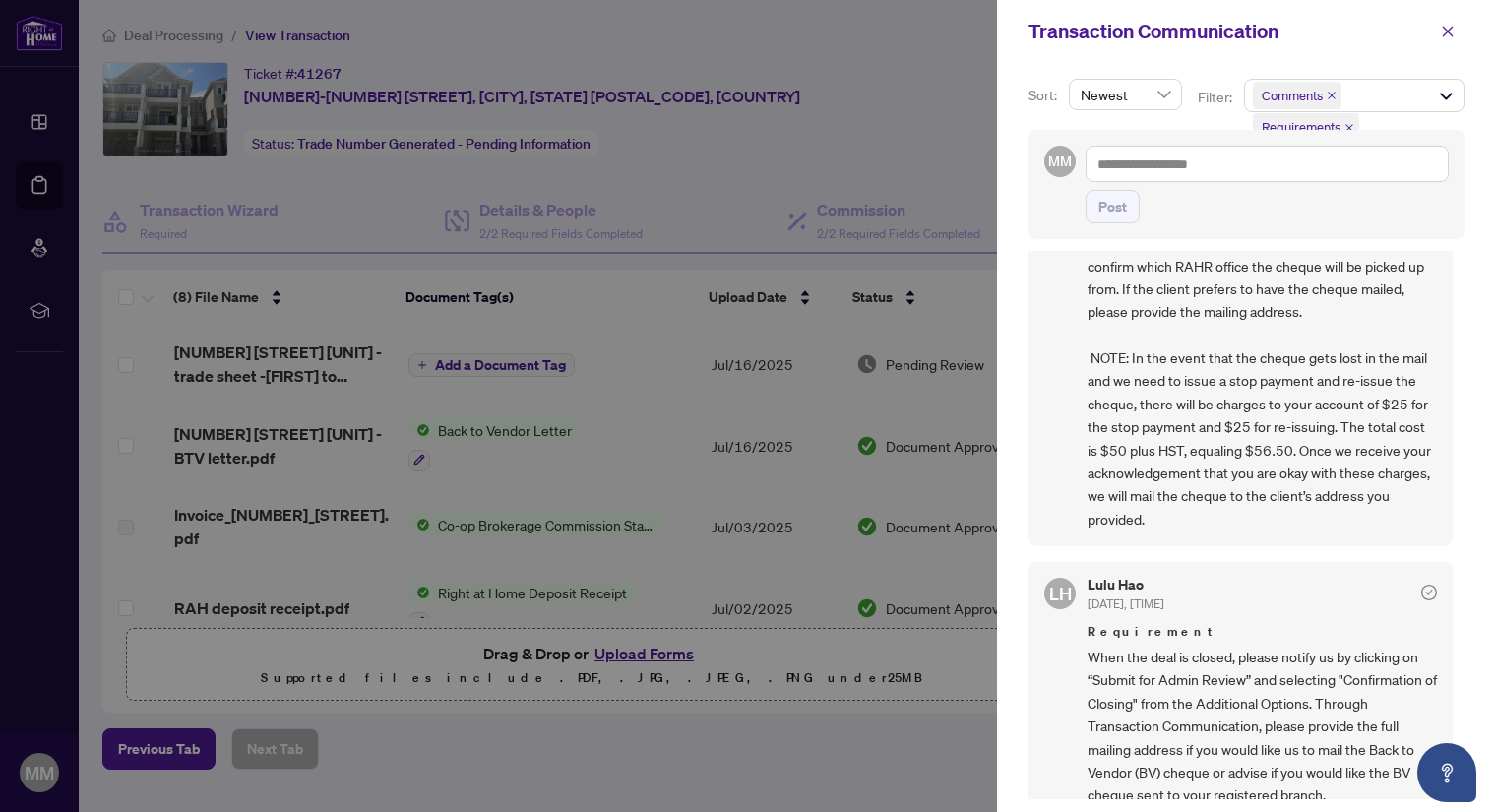 scroll, scrollTop: 0, scrollLeft: 0, axis: both 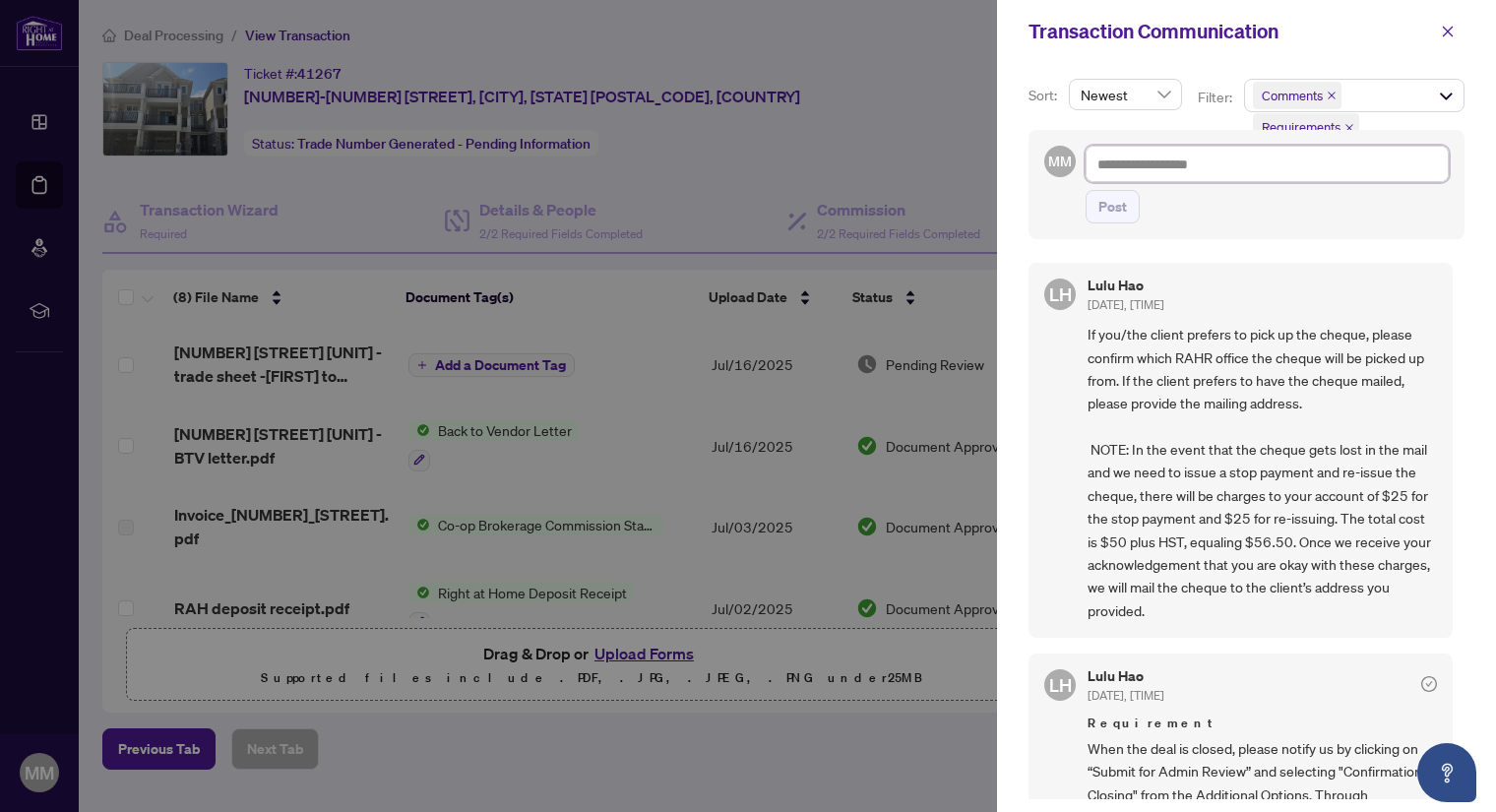 click at bounding box center [1267, 163] 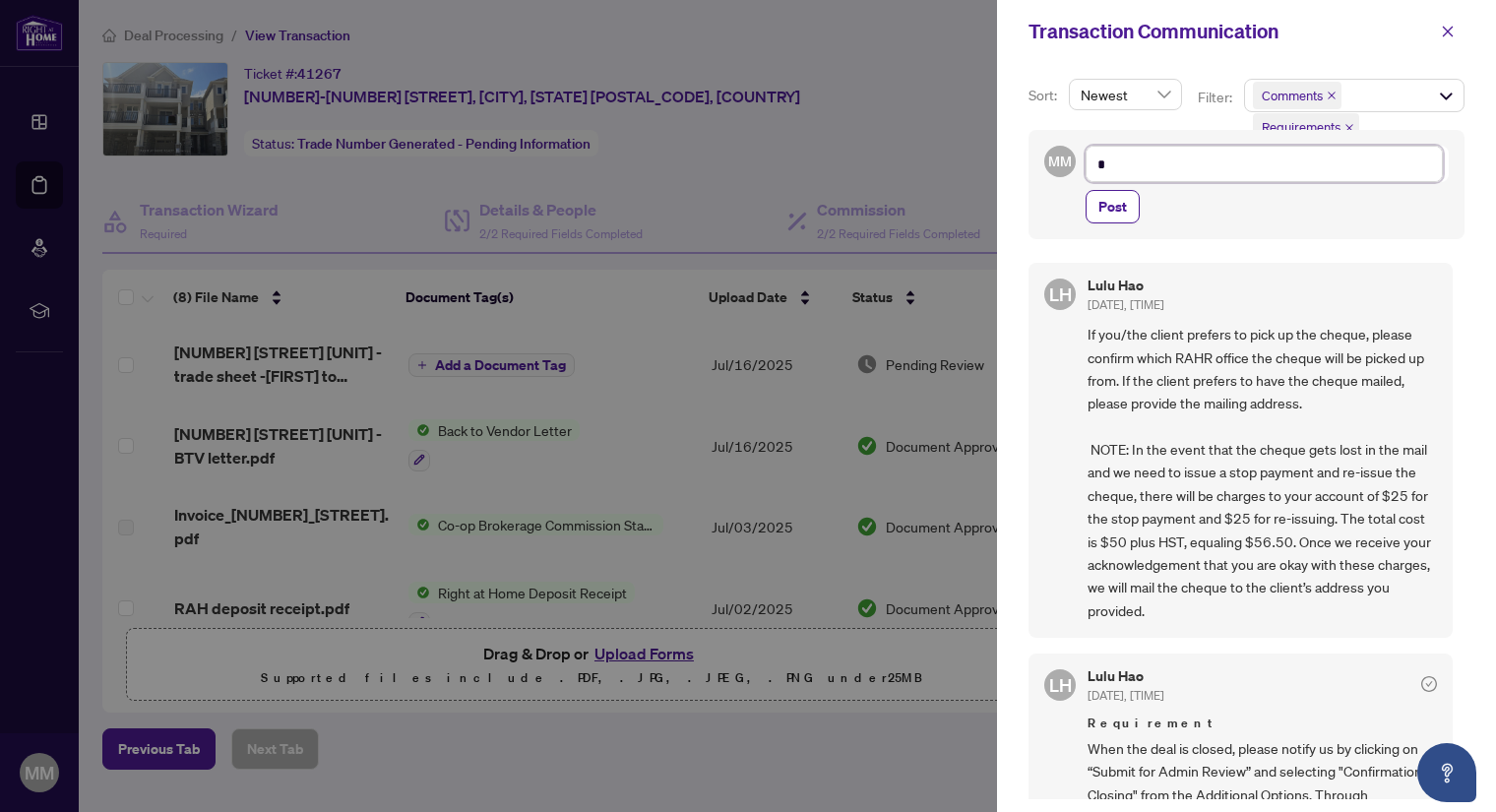 type on "**" 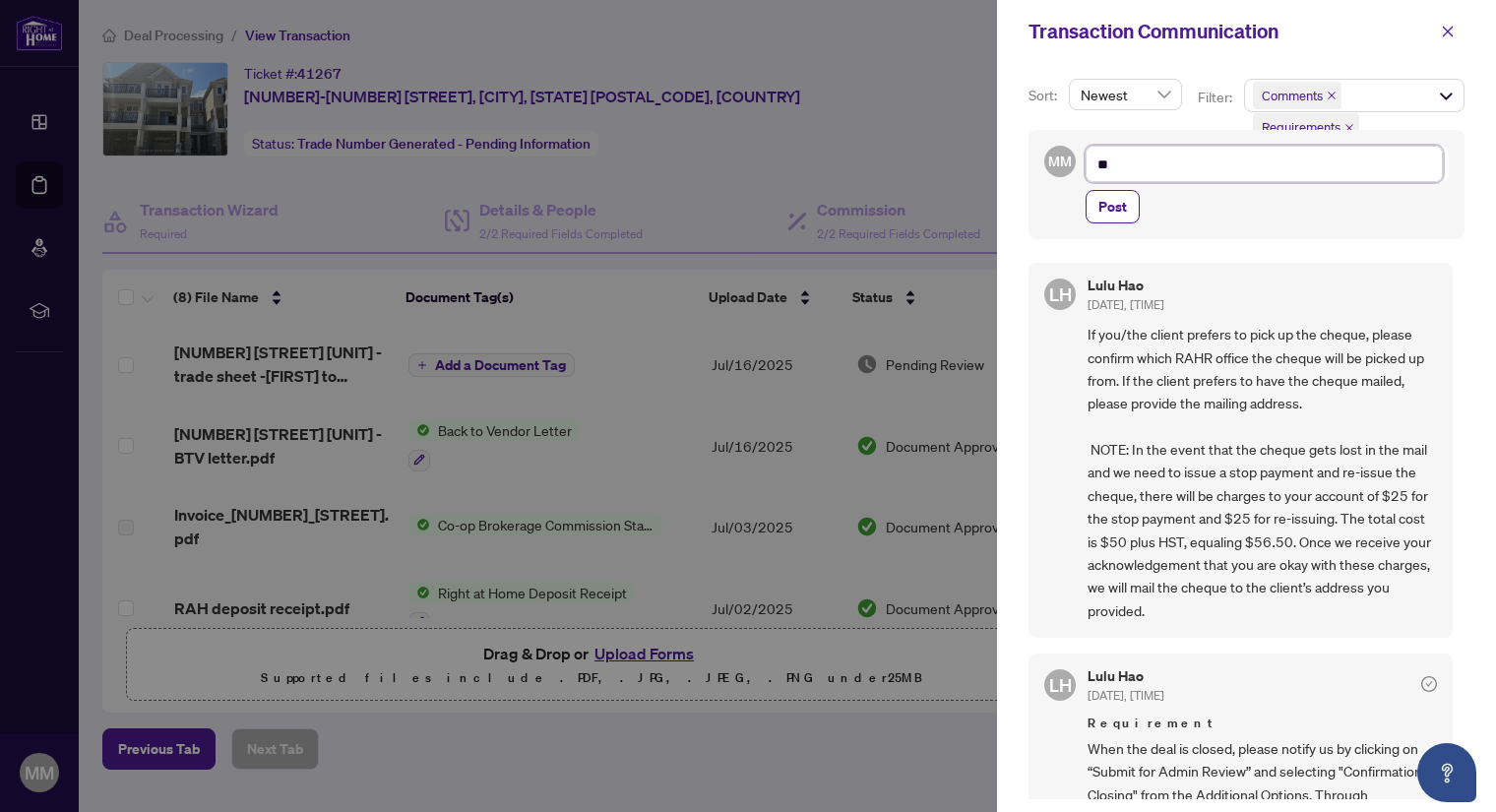 type on "***" 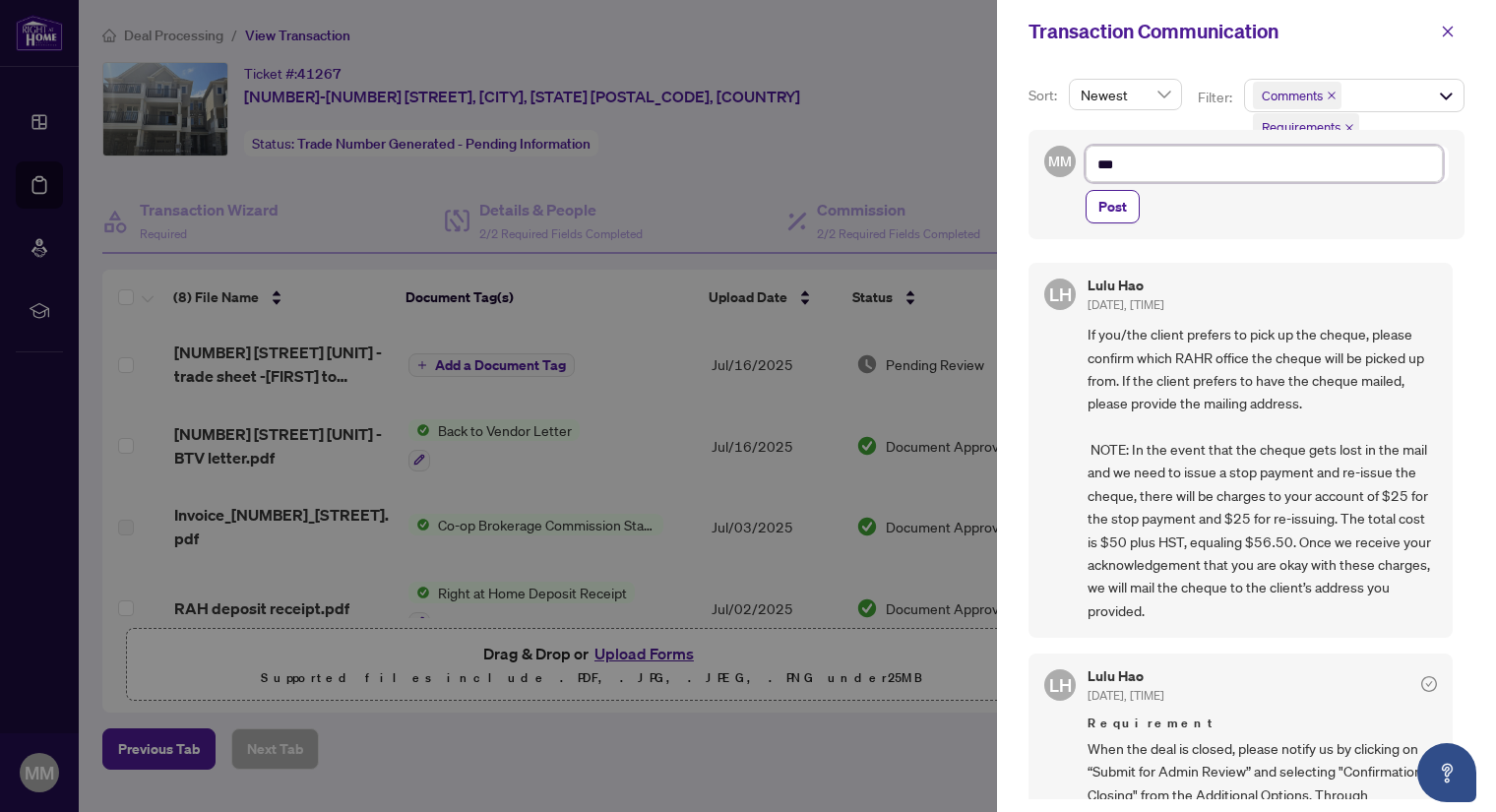 type on "****" 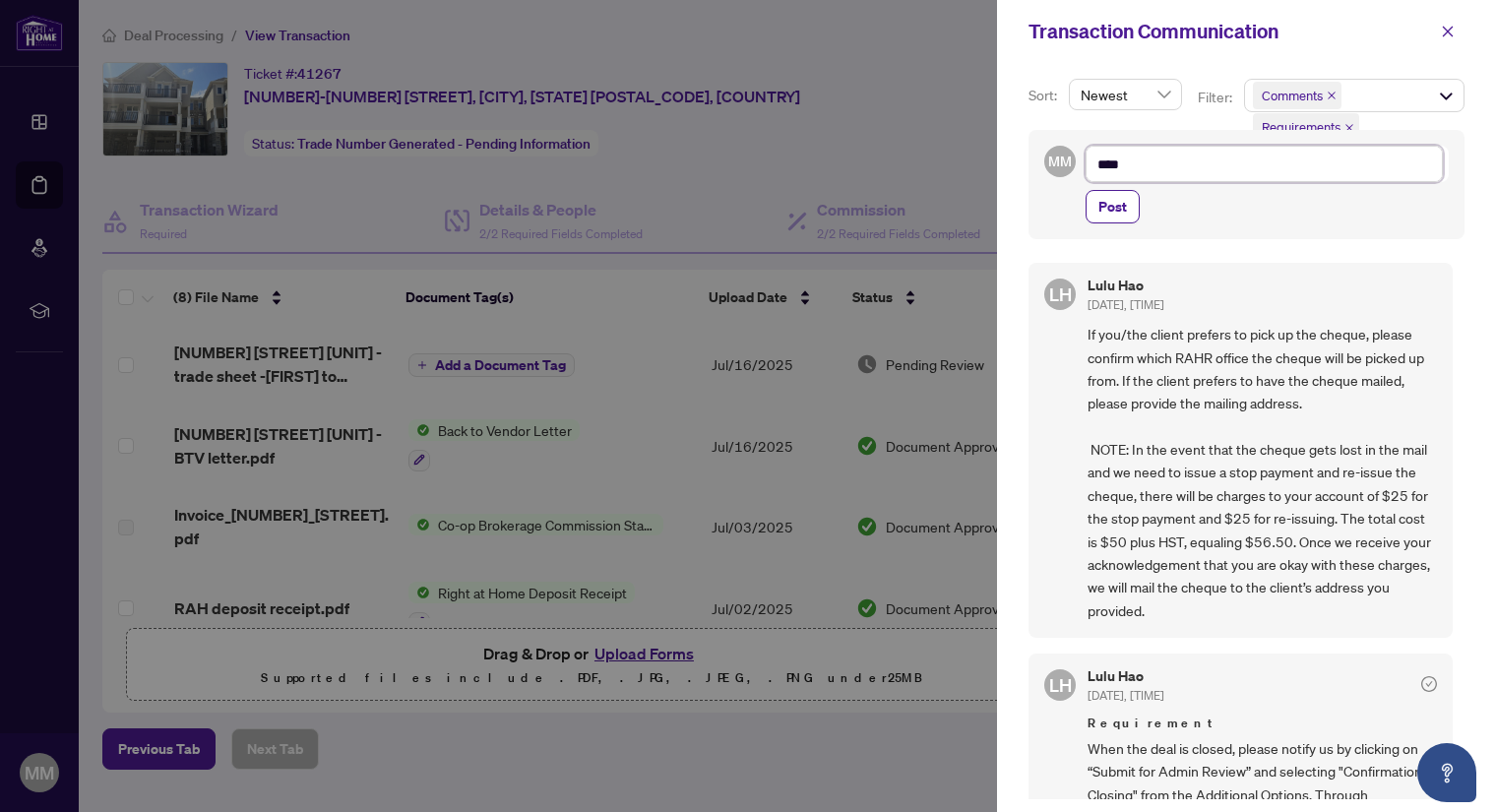 type on "****" 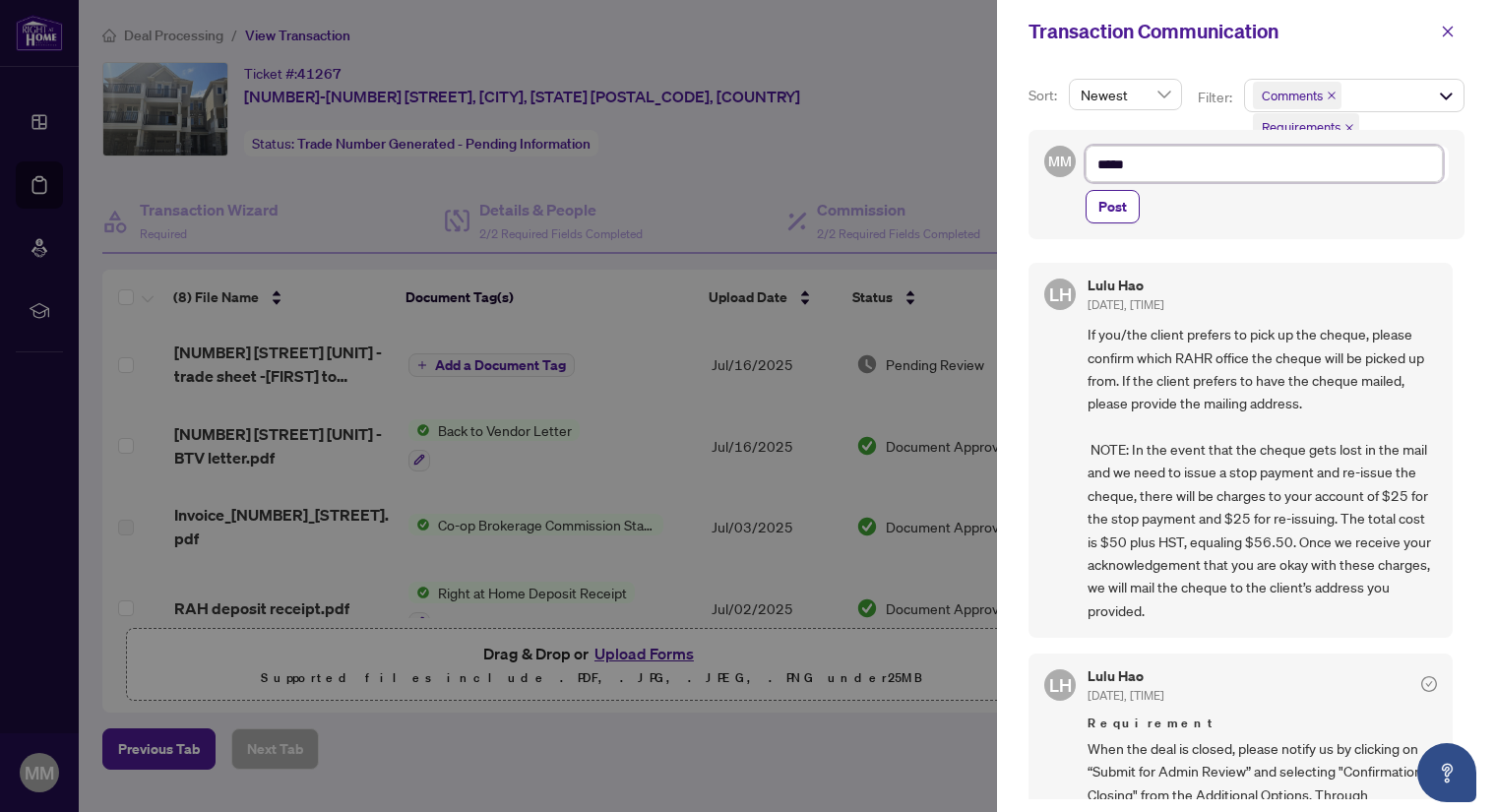 type on "*****" 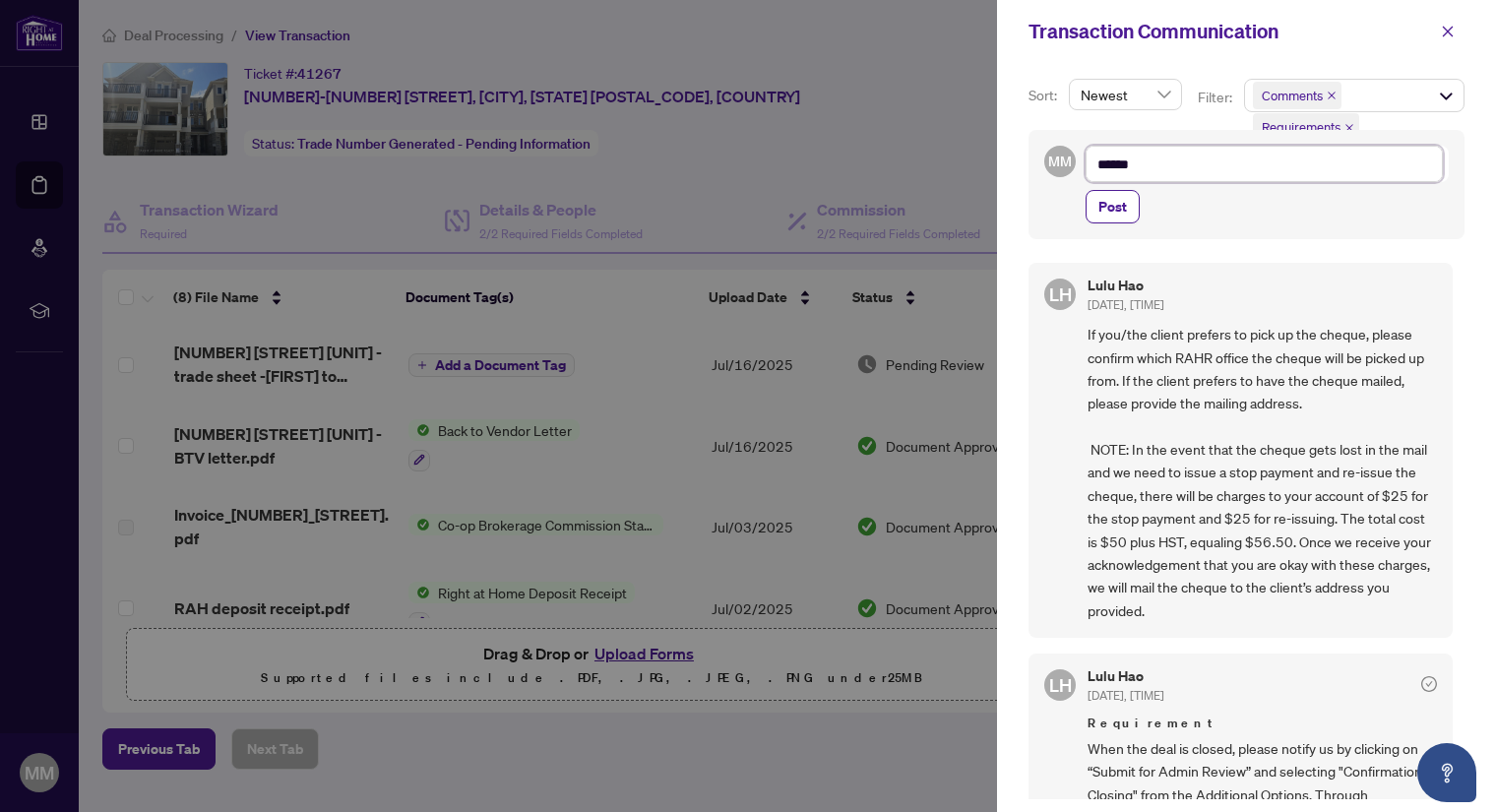 type on "*****" 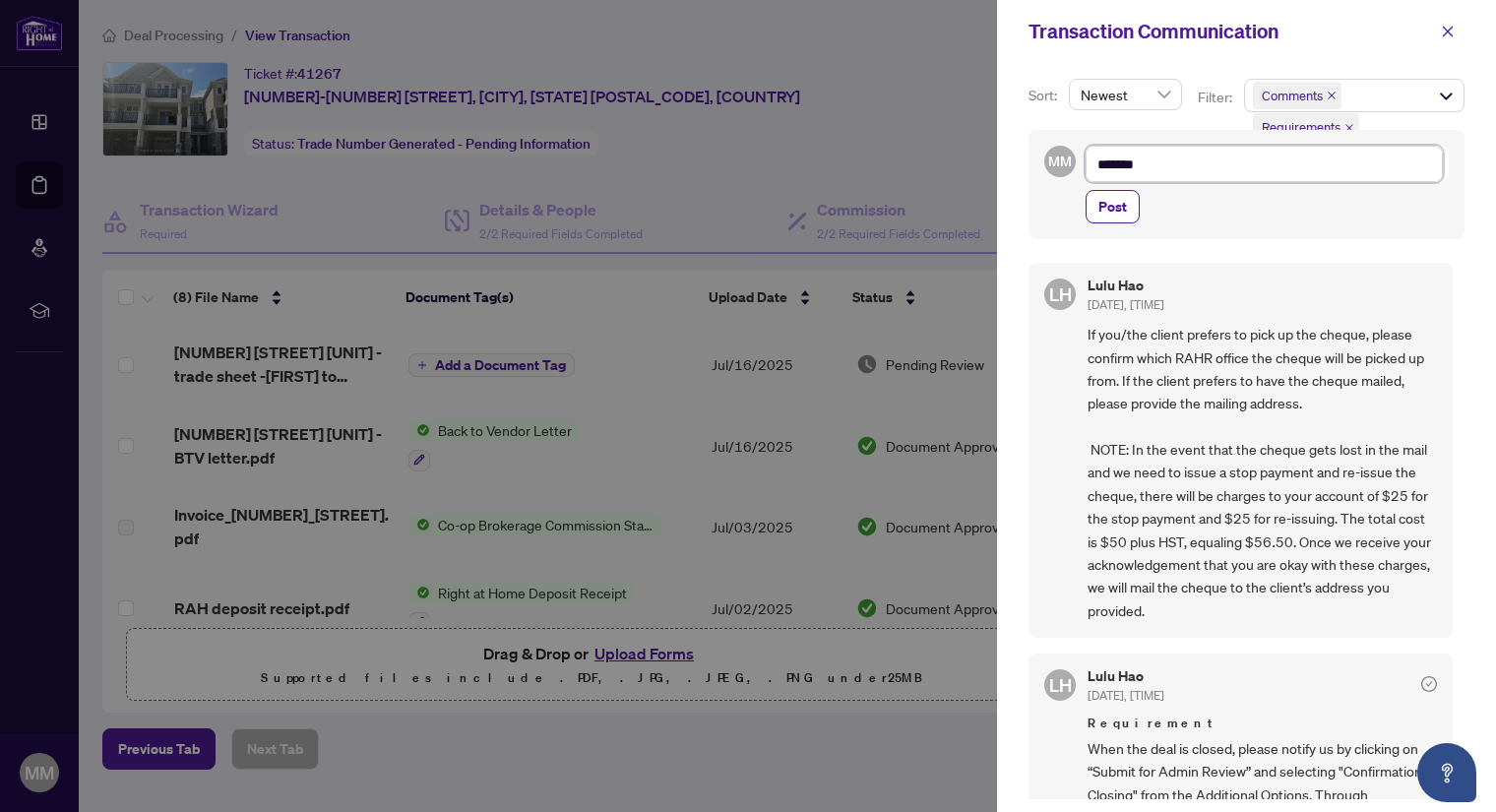 type on "*******" 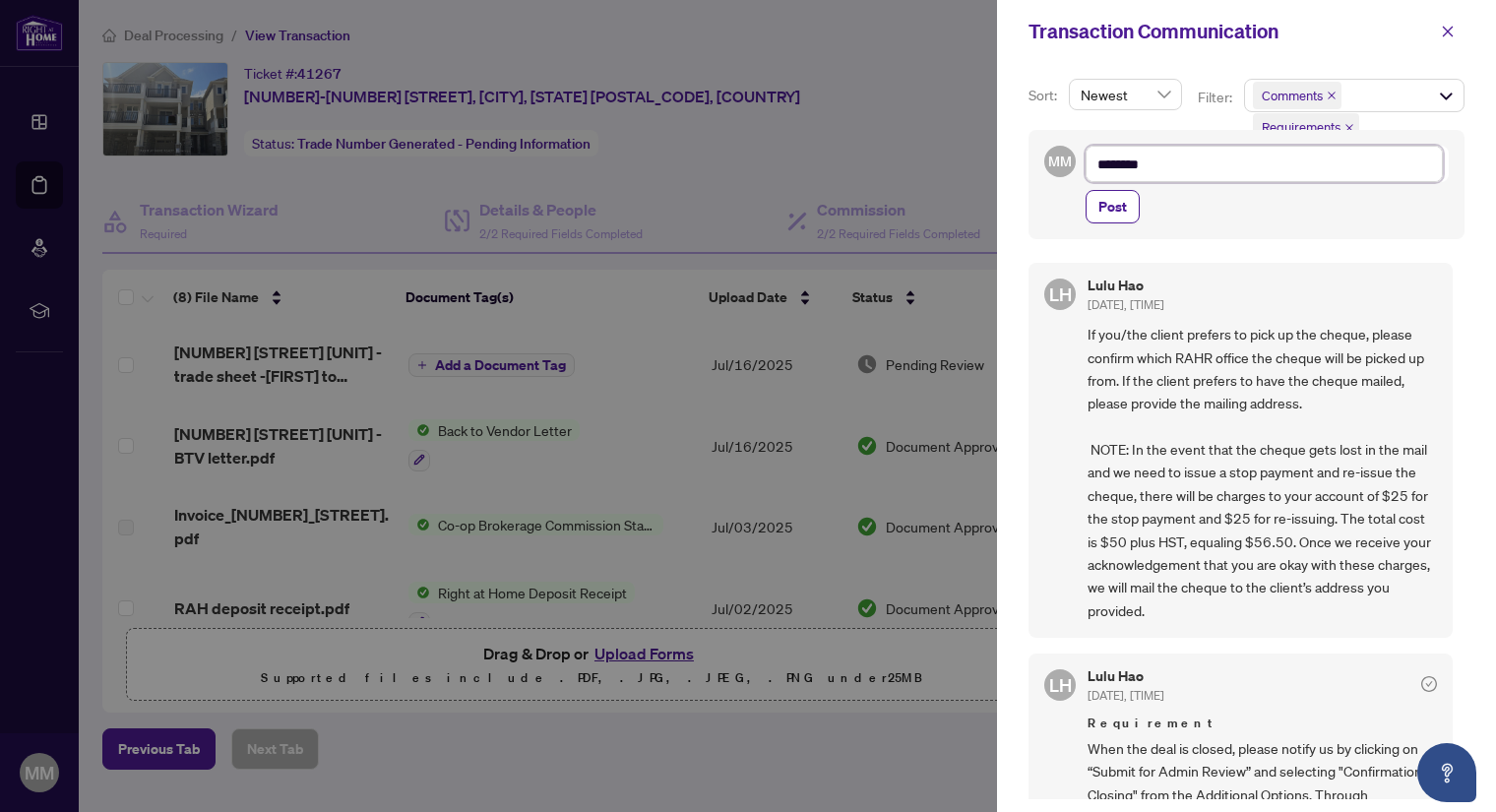 type on "*********" 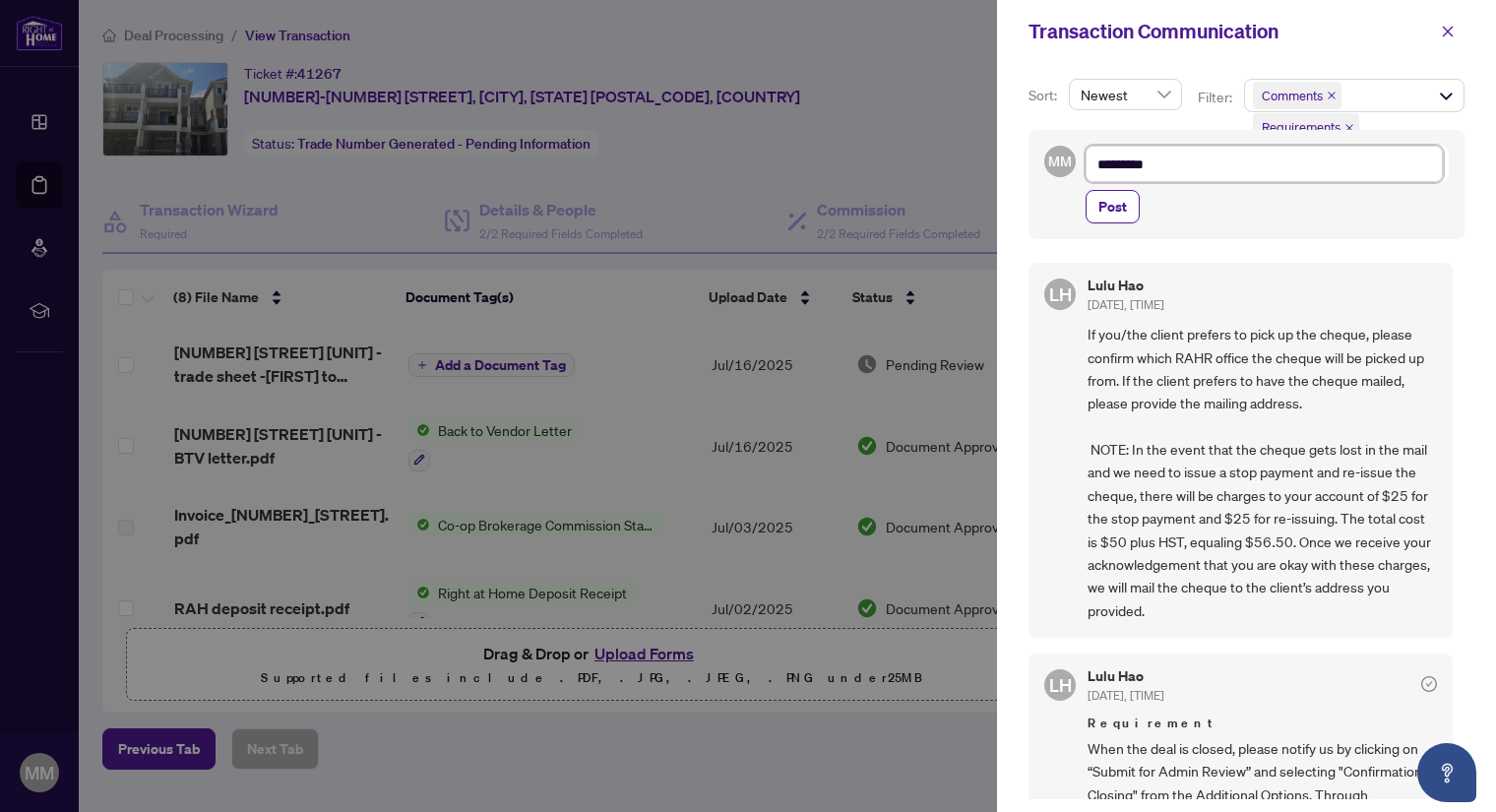 type on "*********" 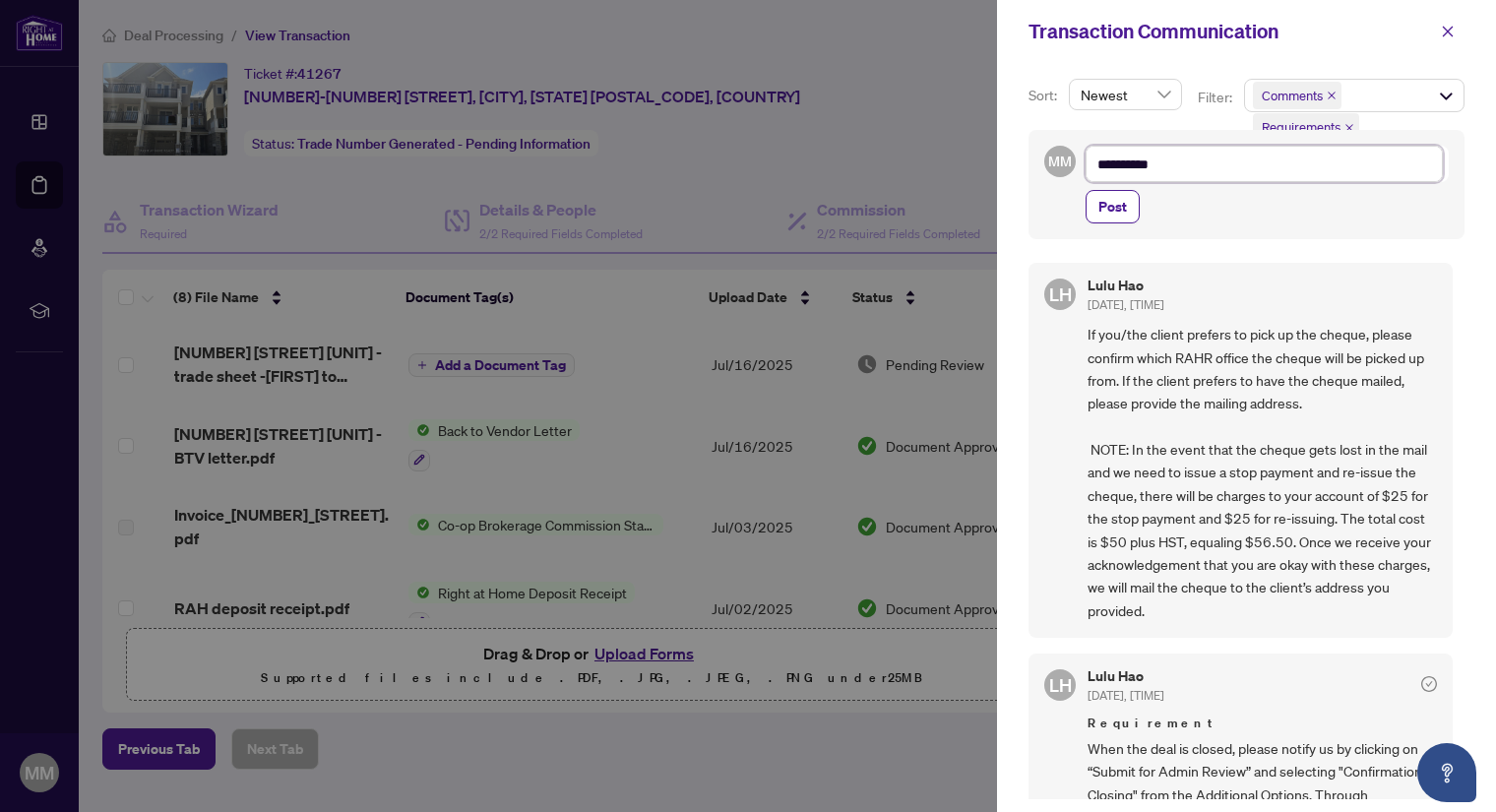 type on "**********" 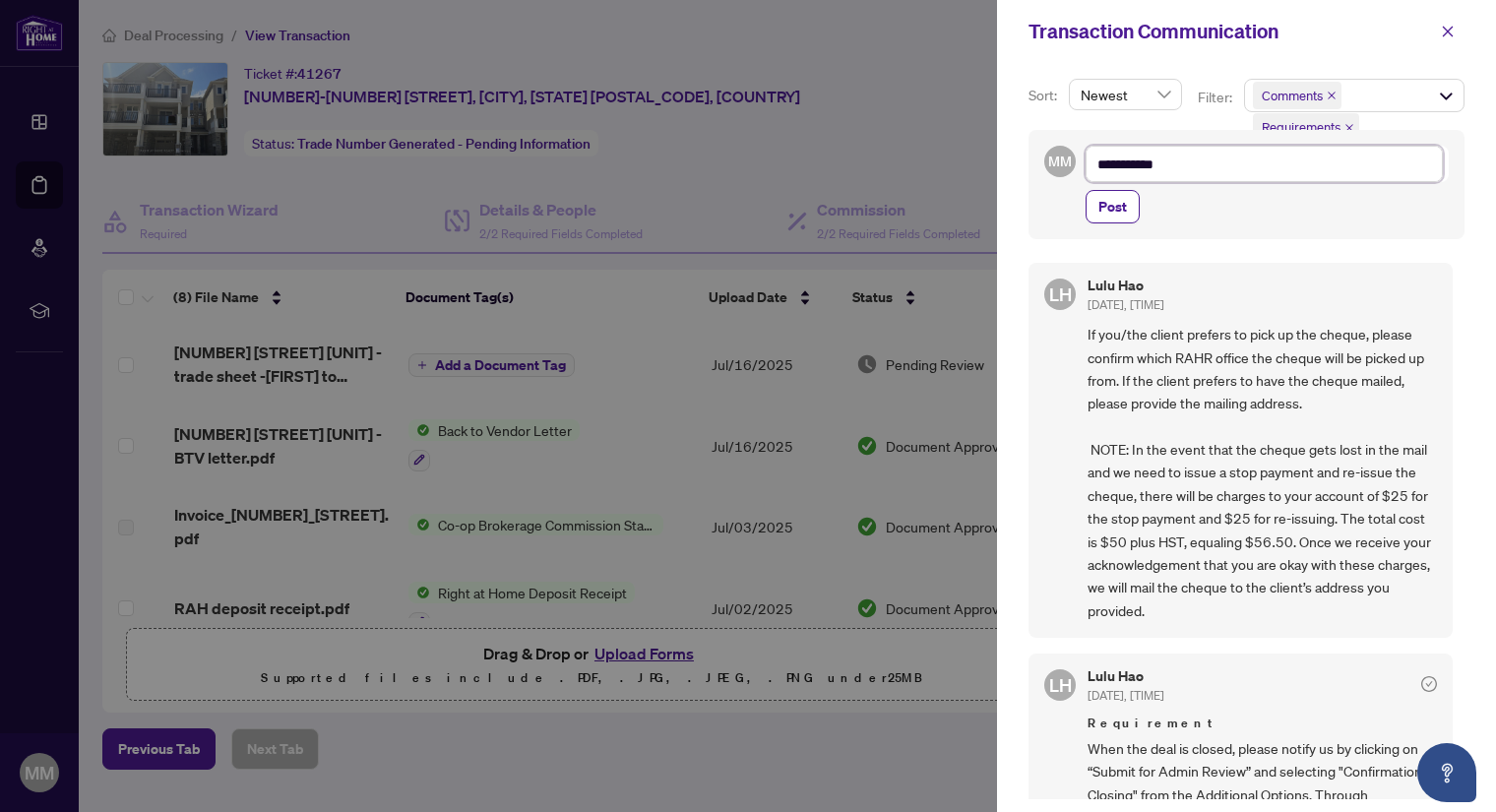 type on "**********" 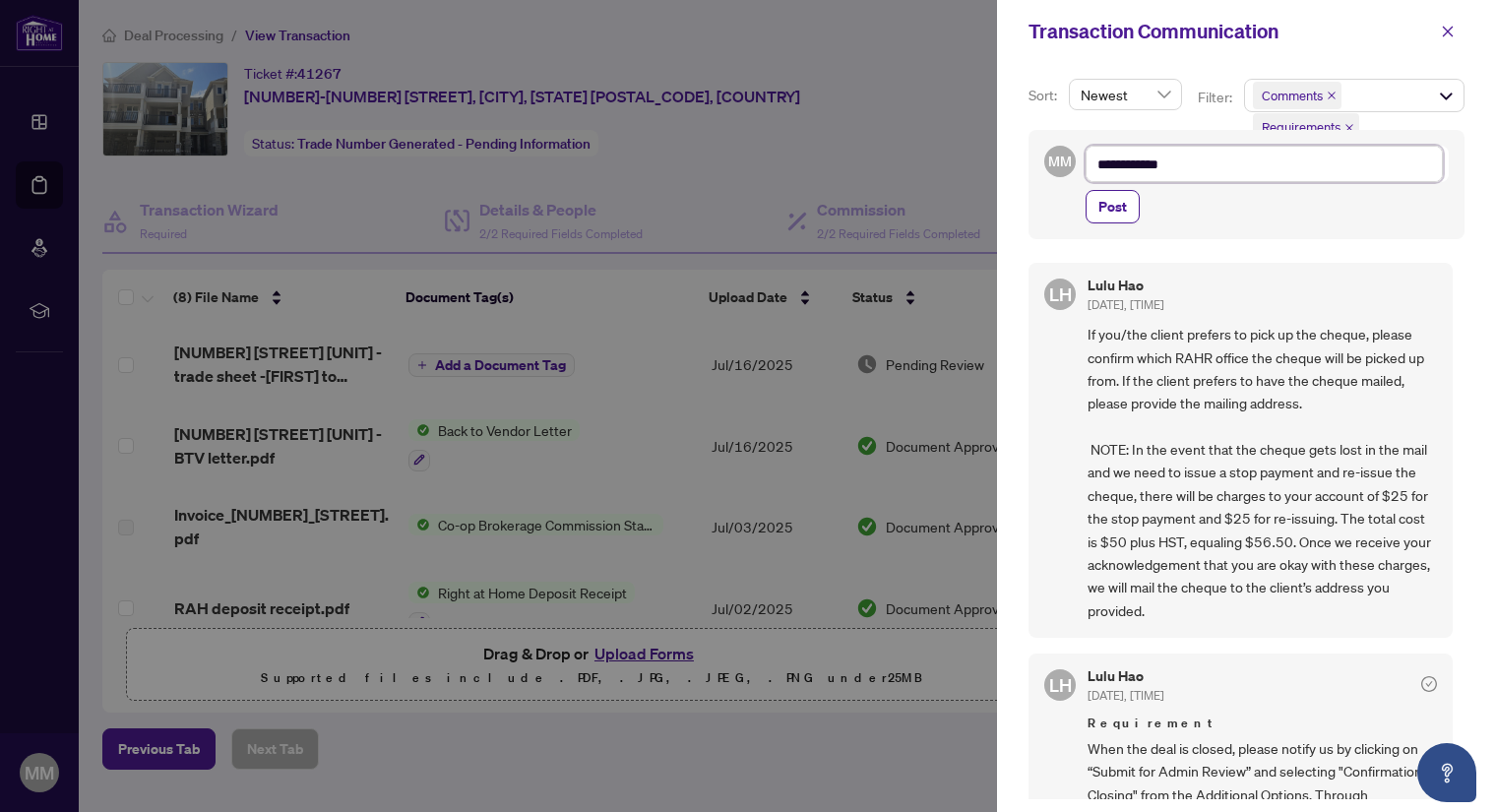 type on "**********" 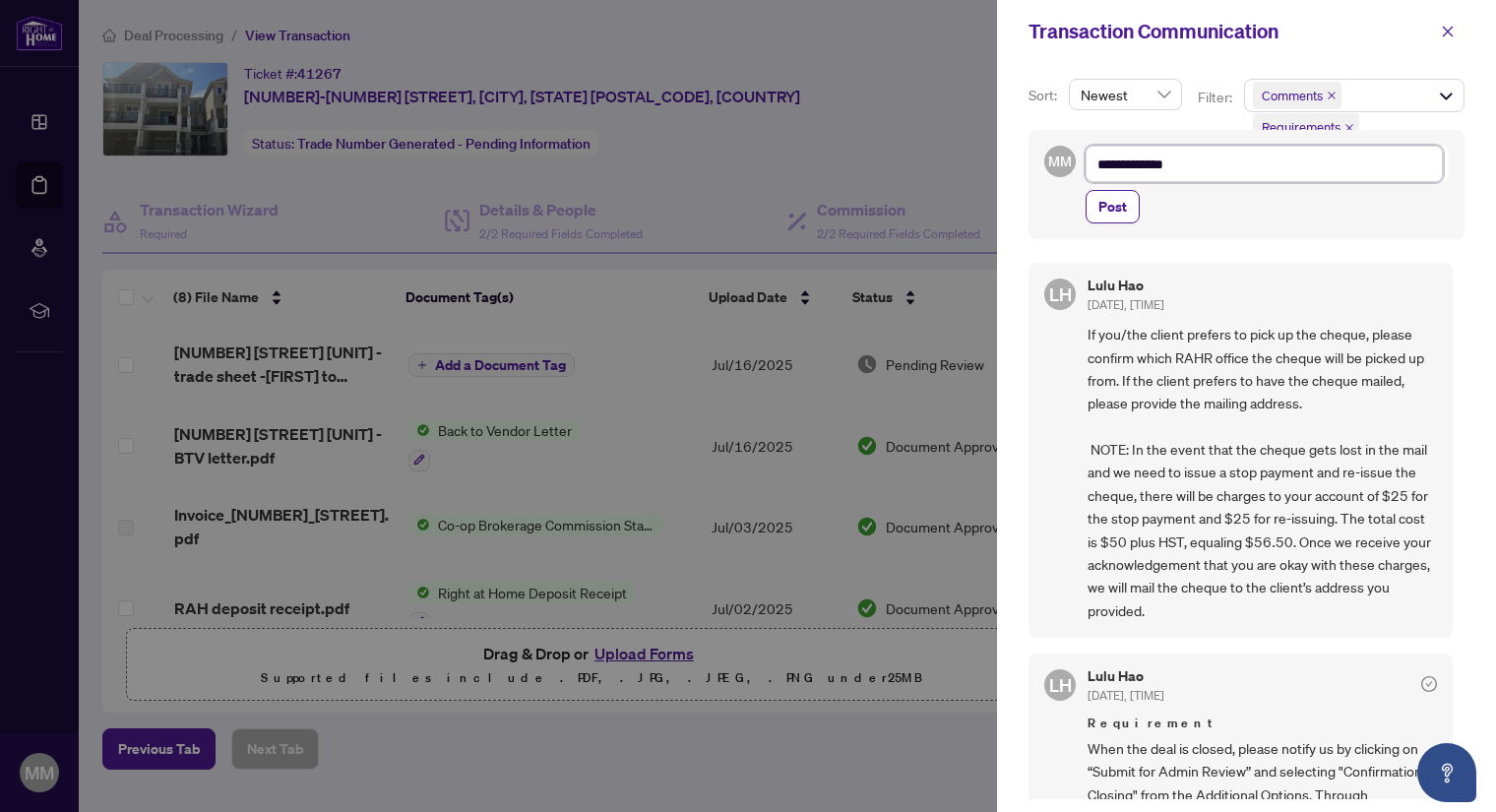 type on "**********" 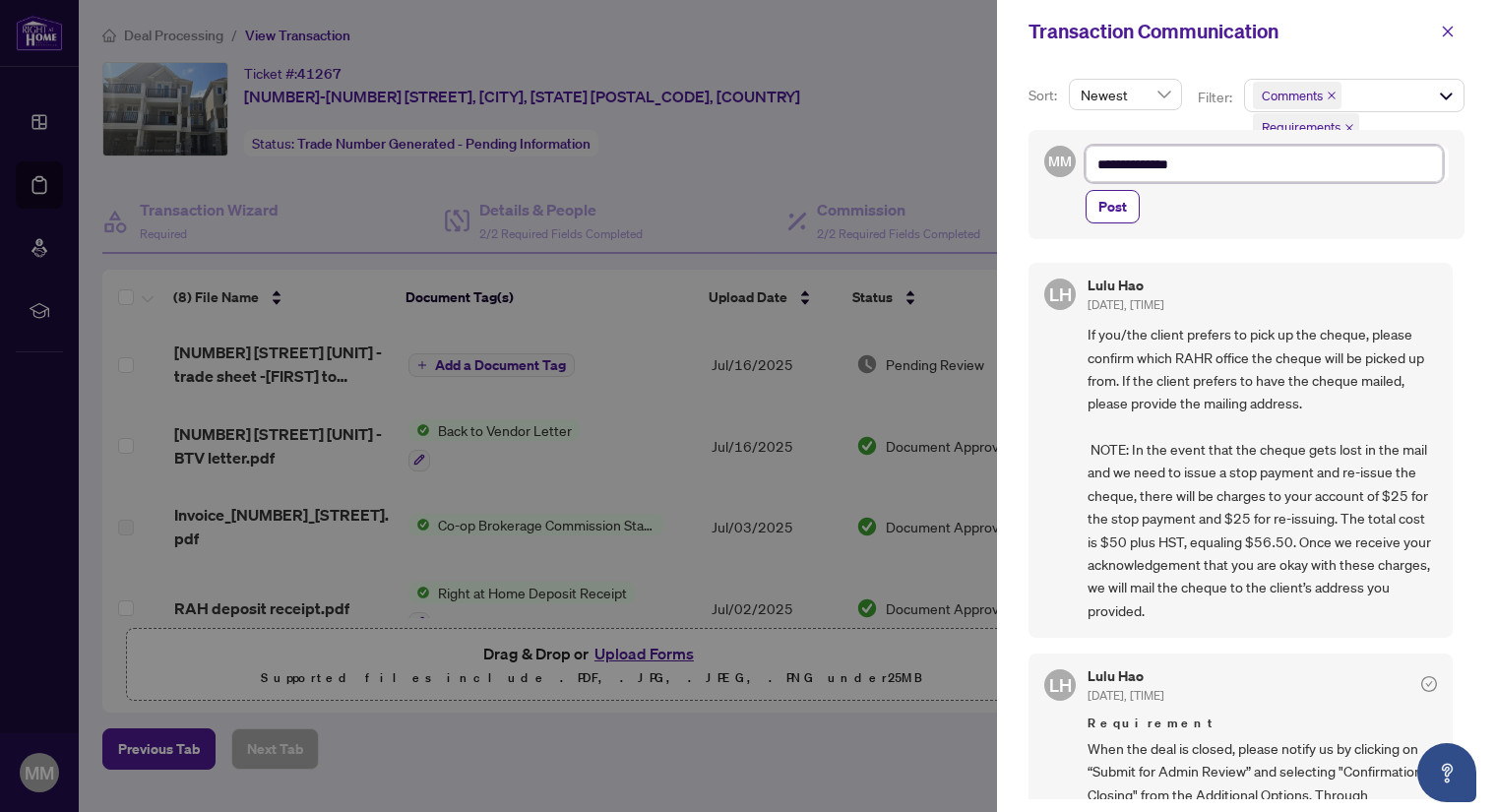 type on "**********" 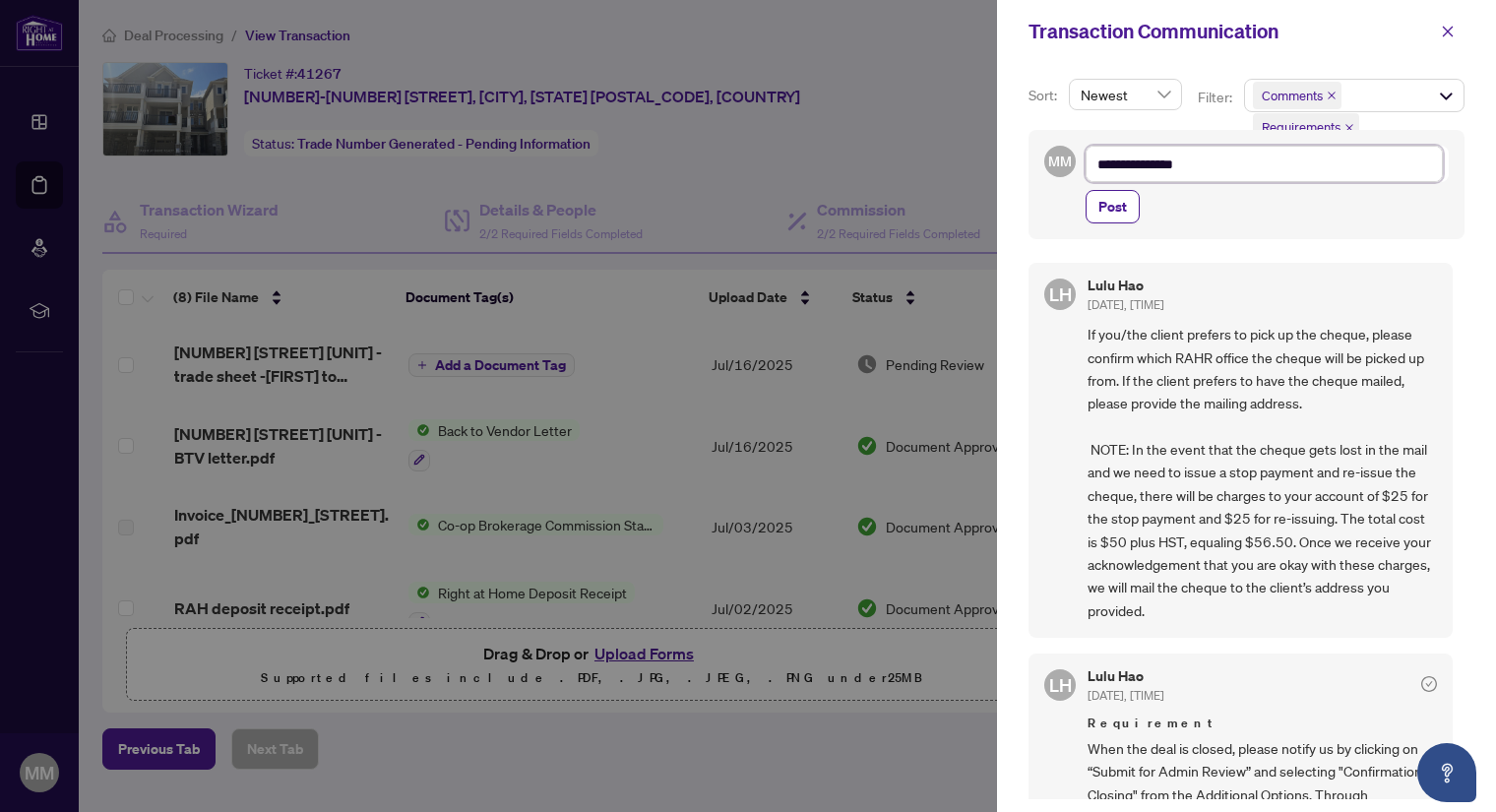 type on "**********" 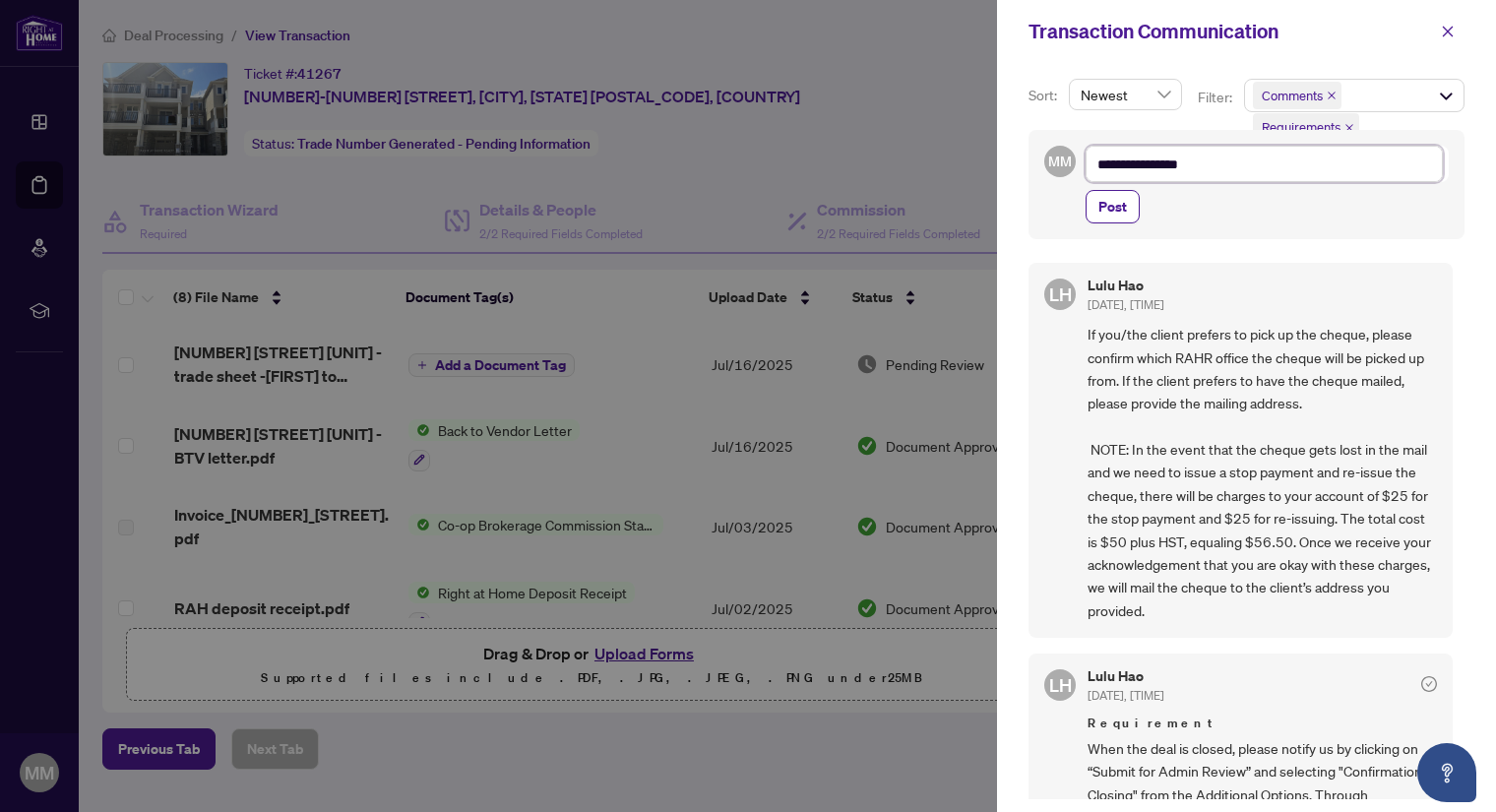 type on "**********" 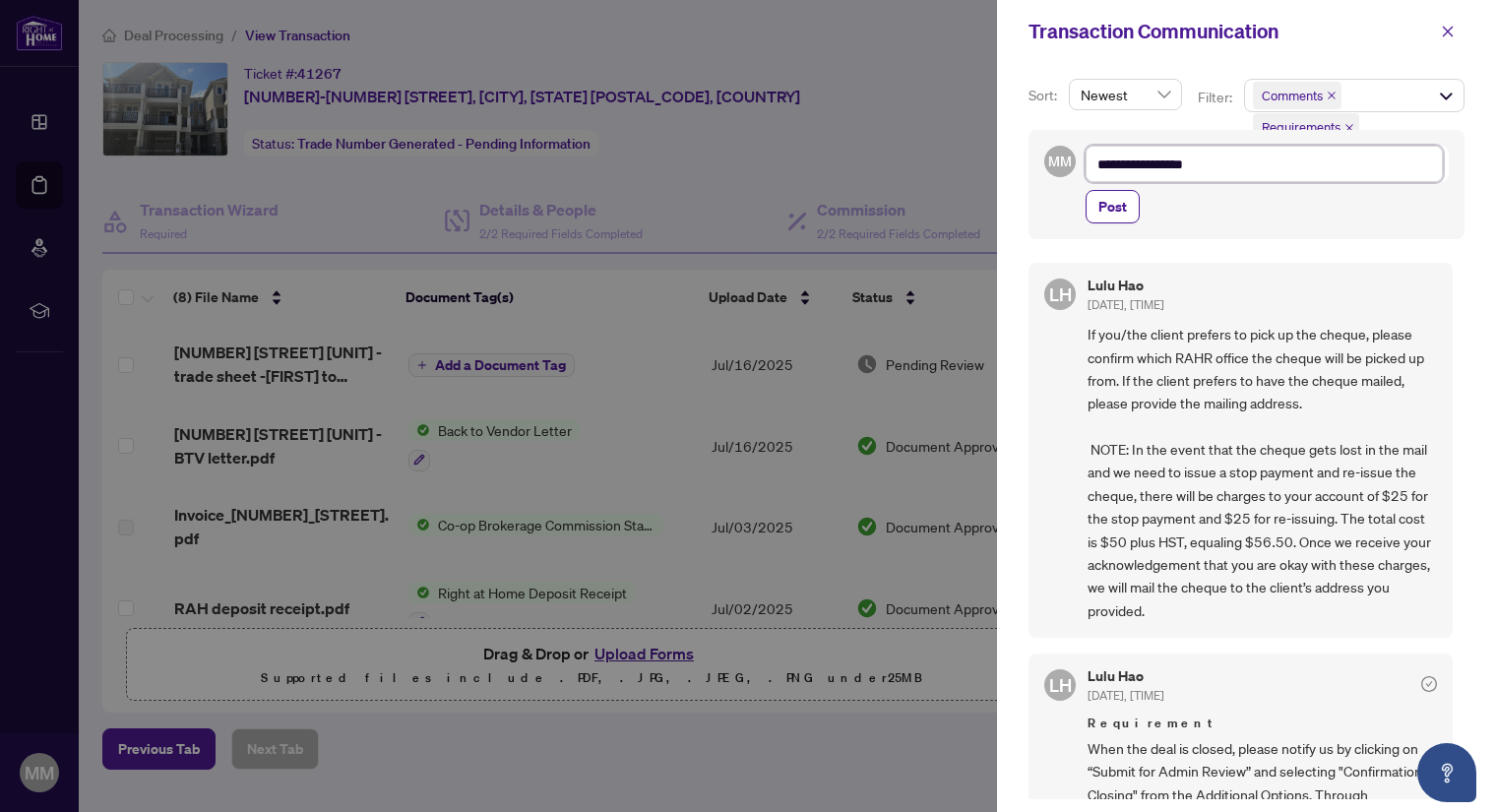type on "**********" 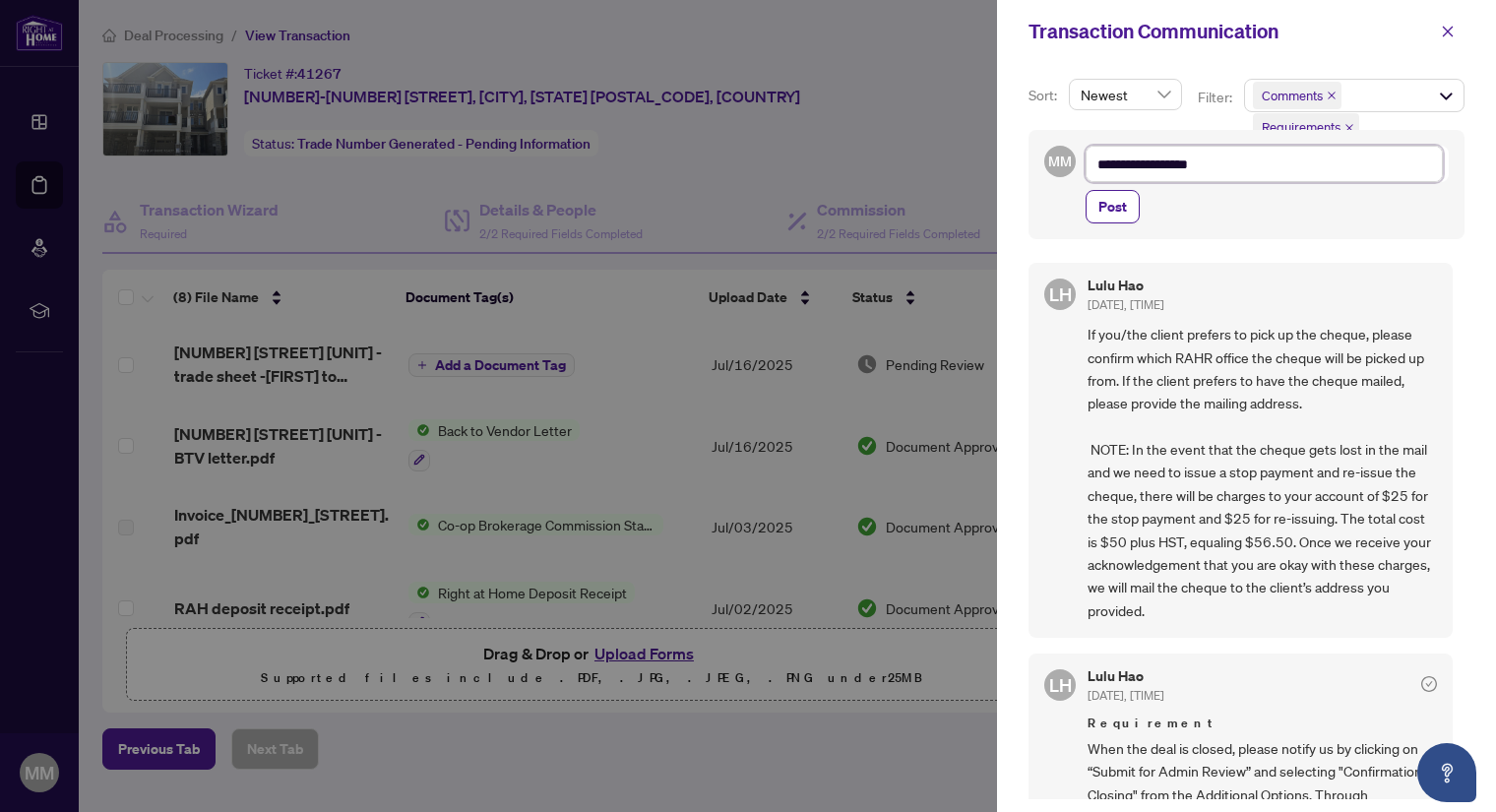 type on "**********" 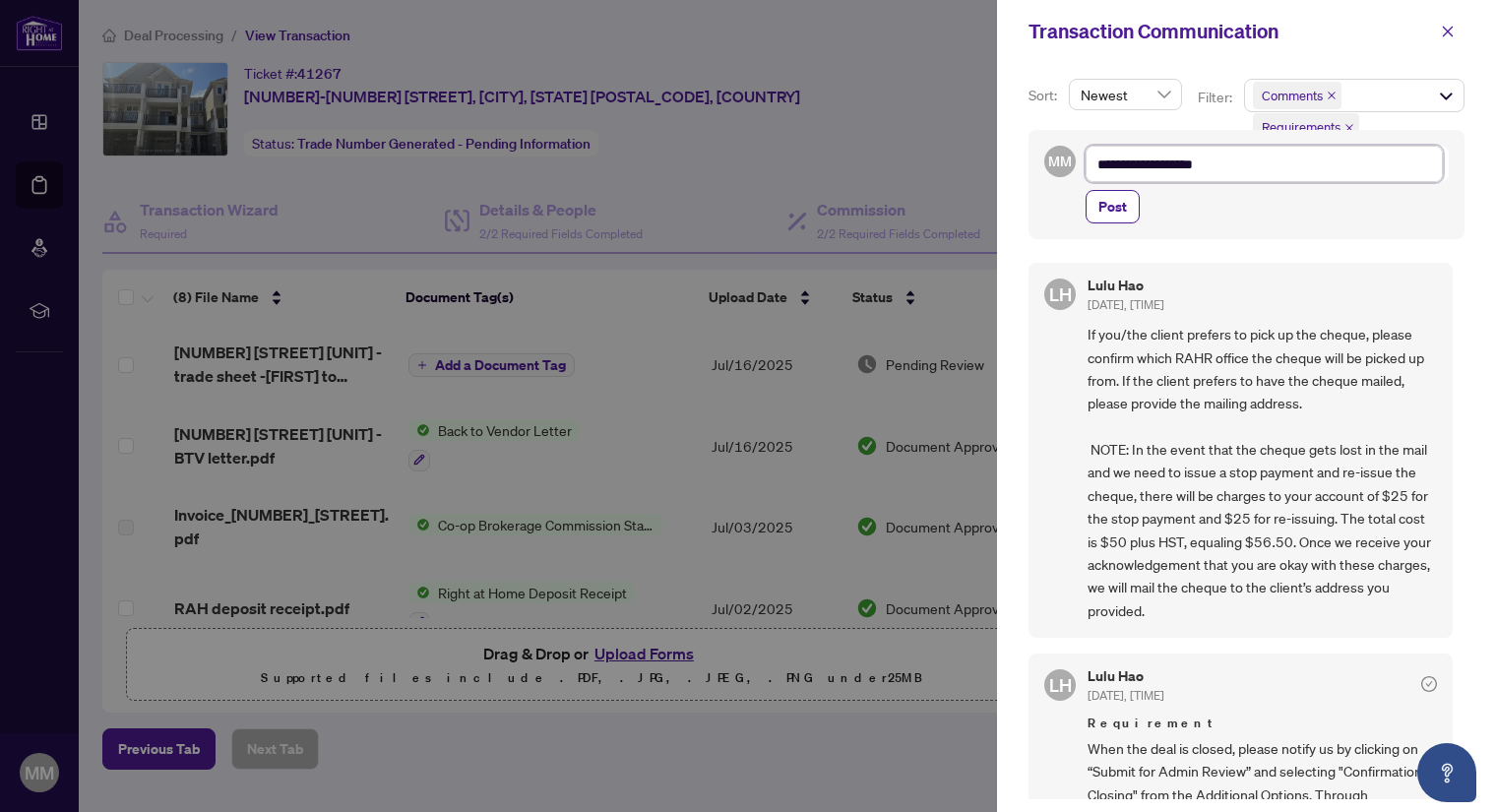 type on "**********" 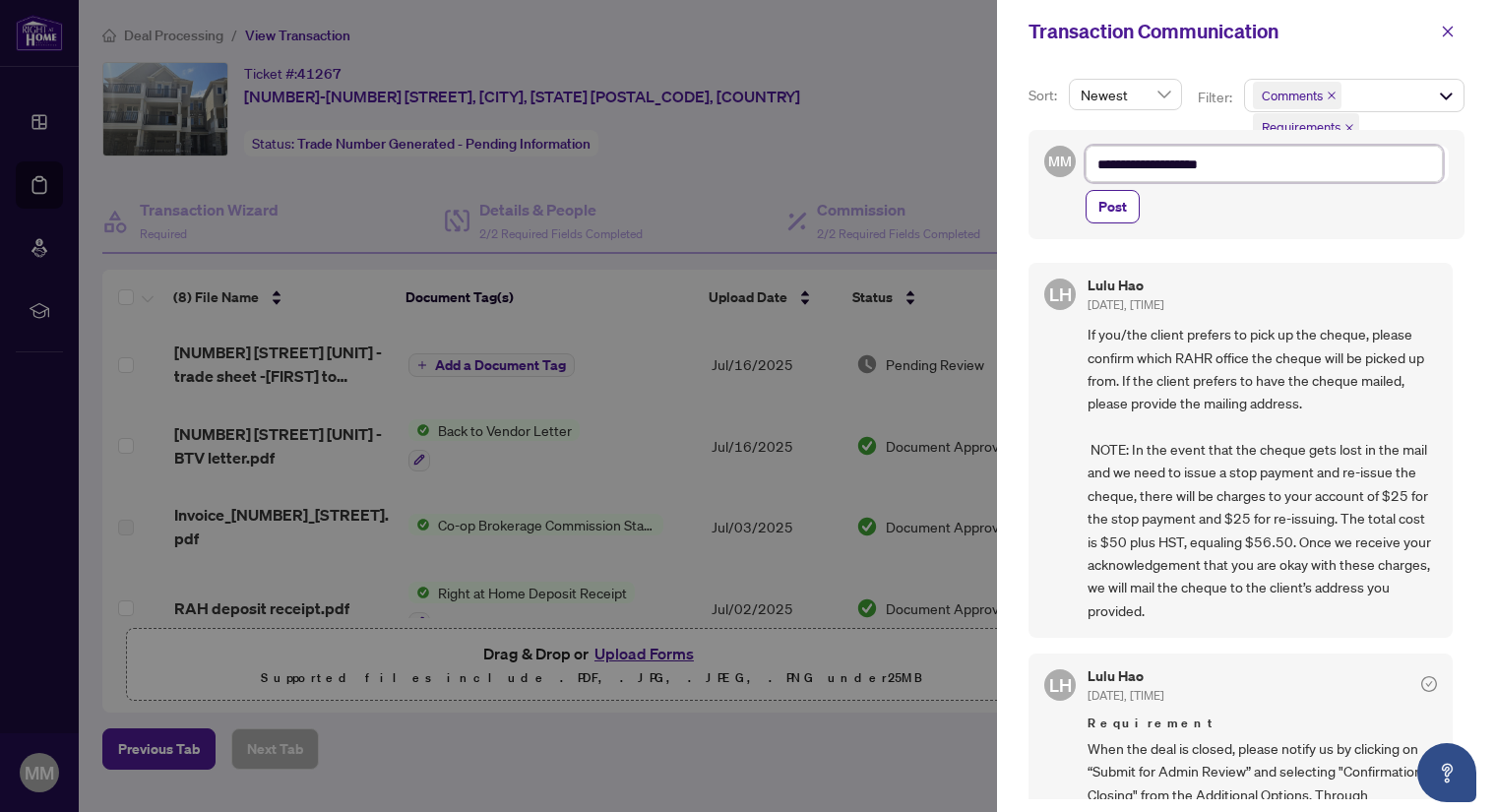 type on "**********" 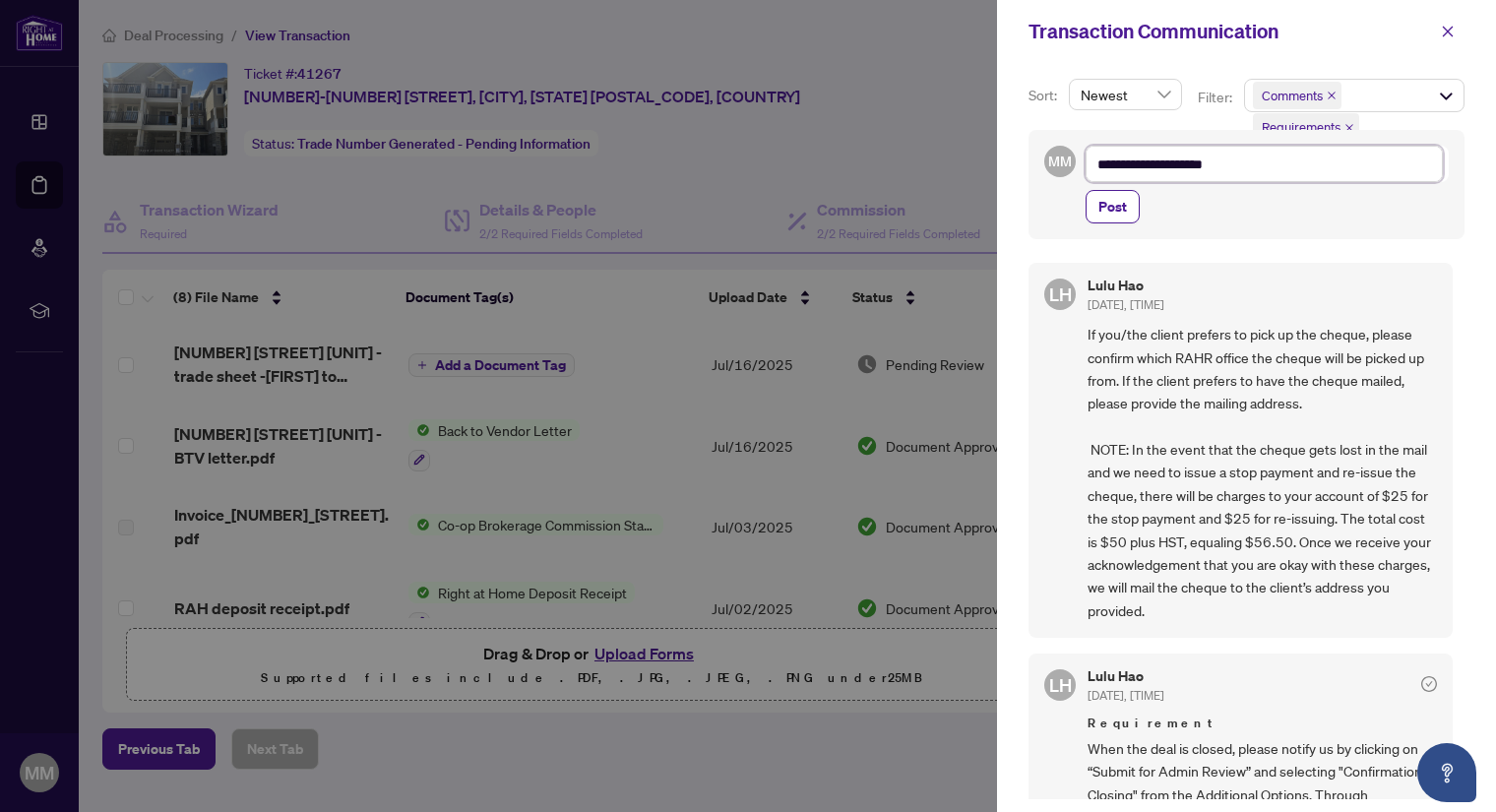 type on "**********" 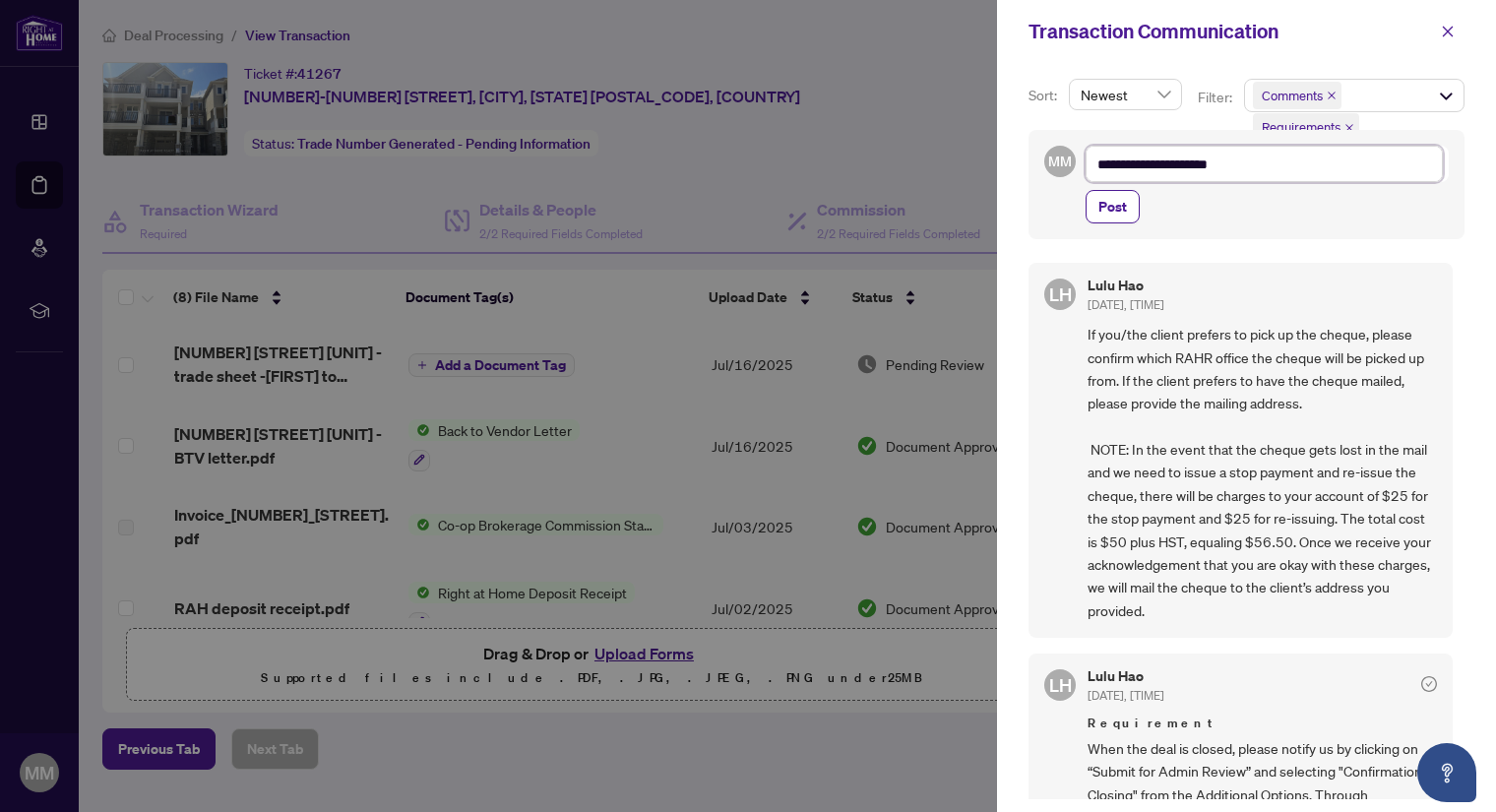 type on "**********" 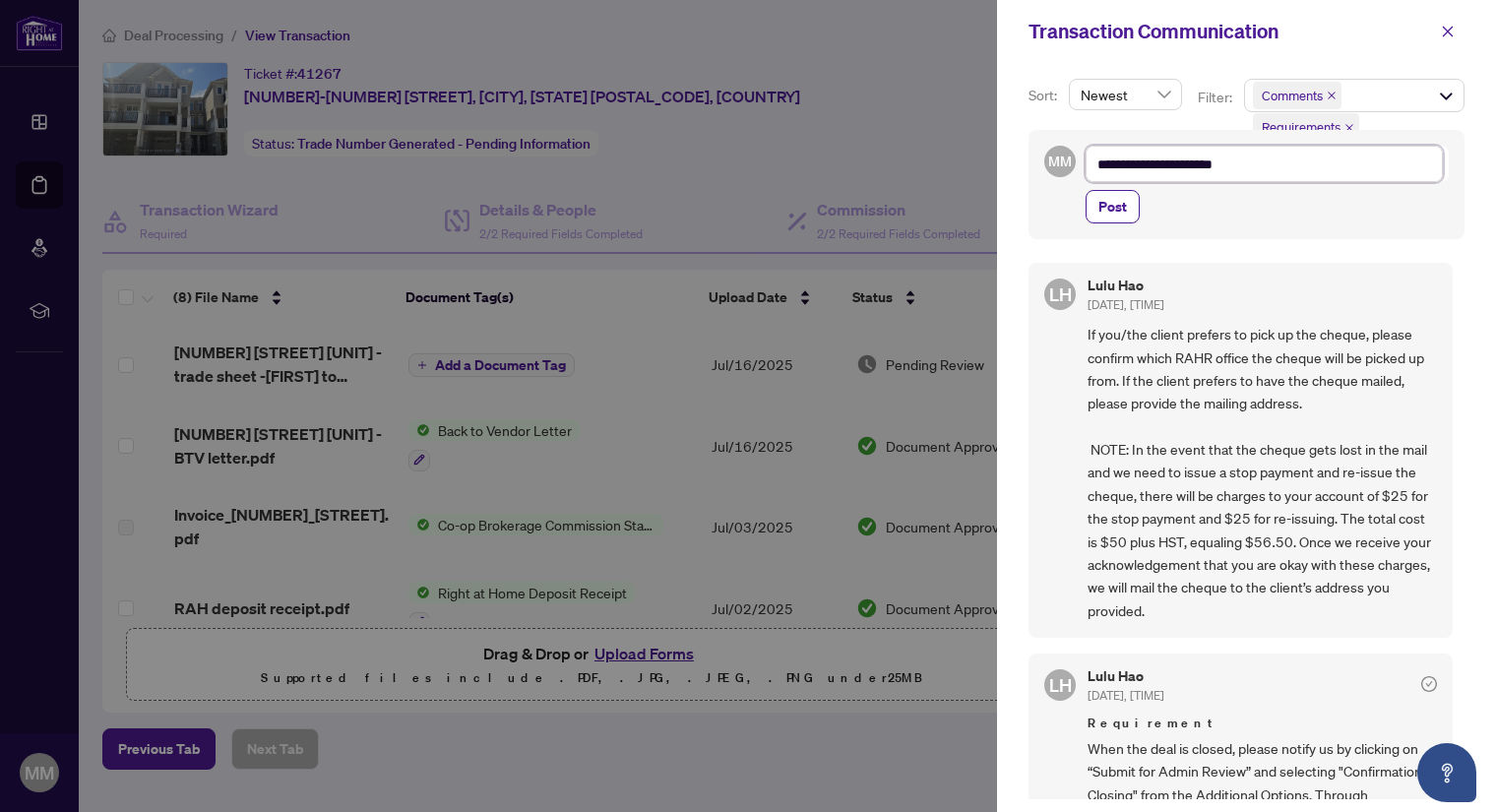 type on "**********" 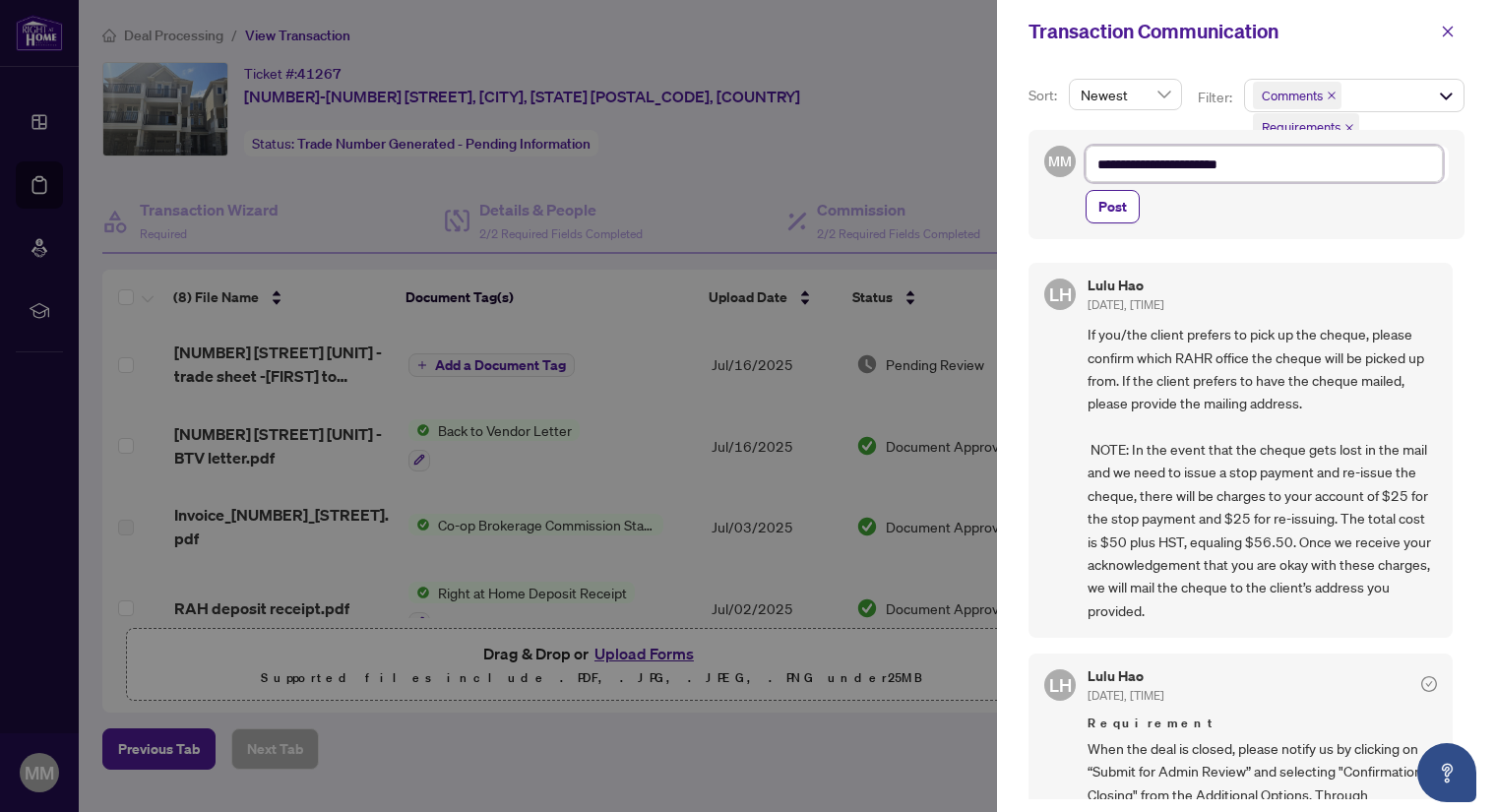 type on "**********" 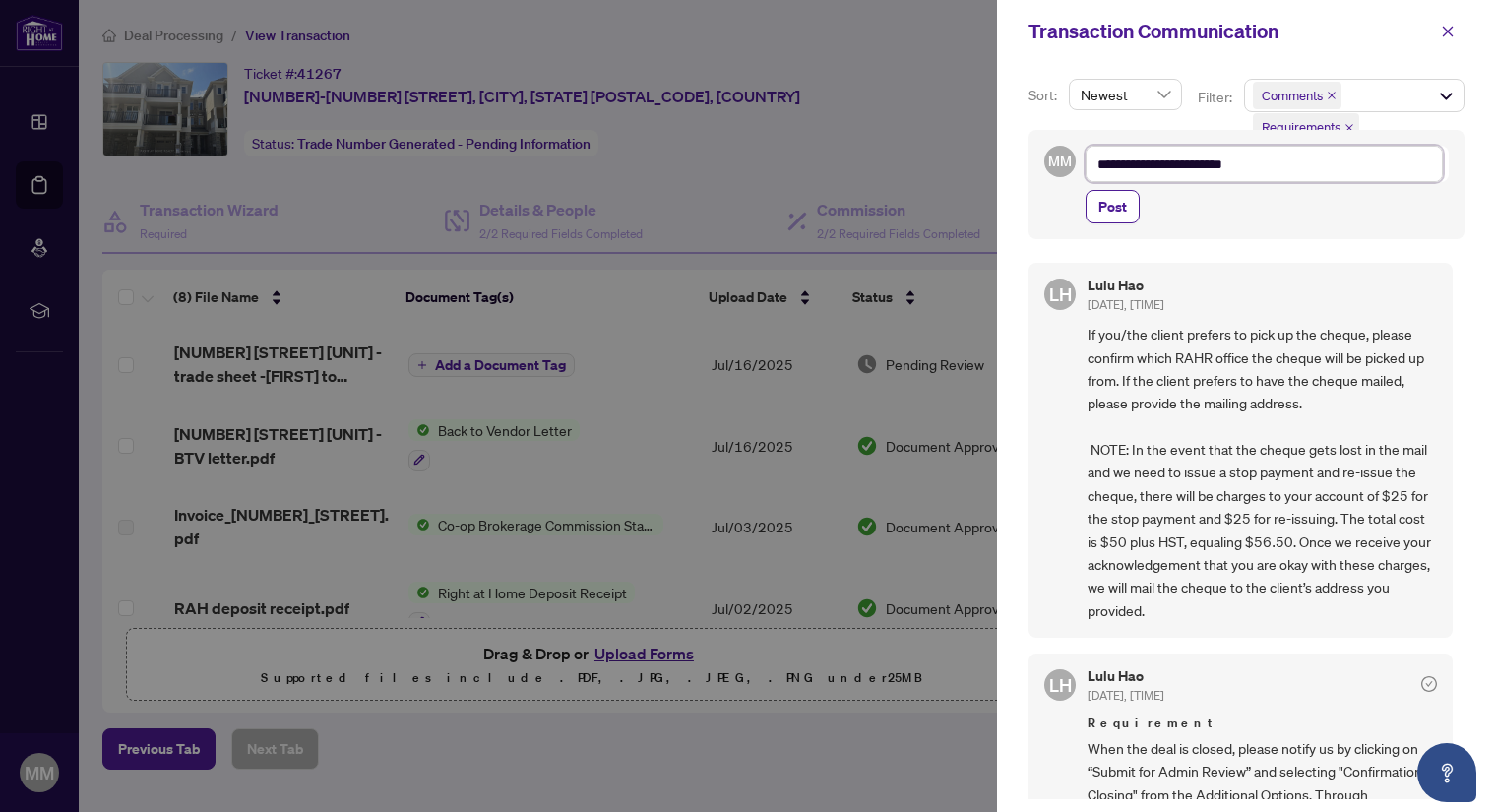 type on "**********" 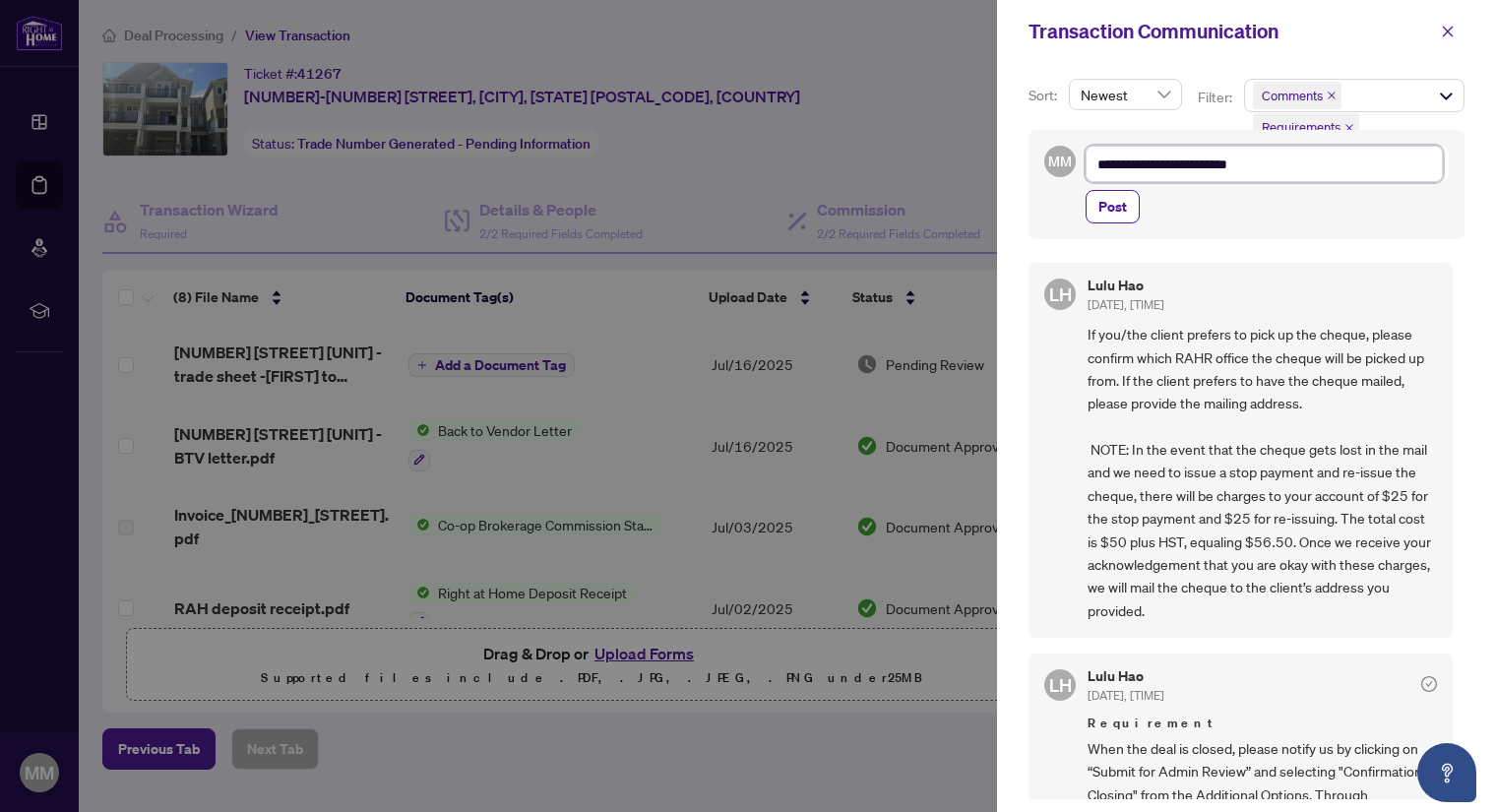 type on "**********" 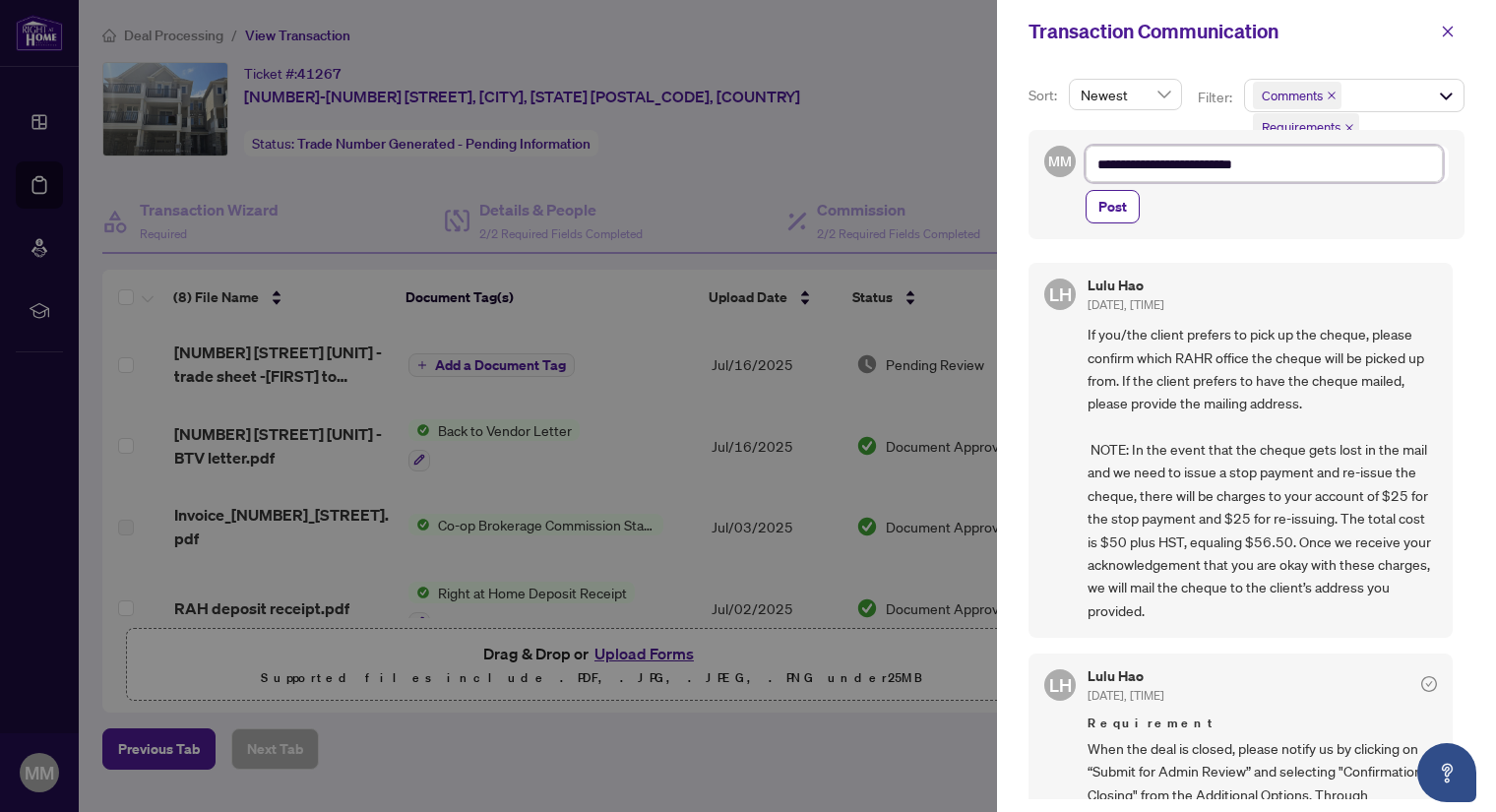 type on "**********" 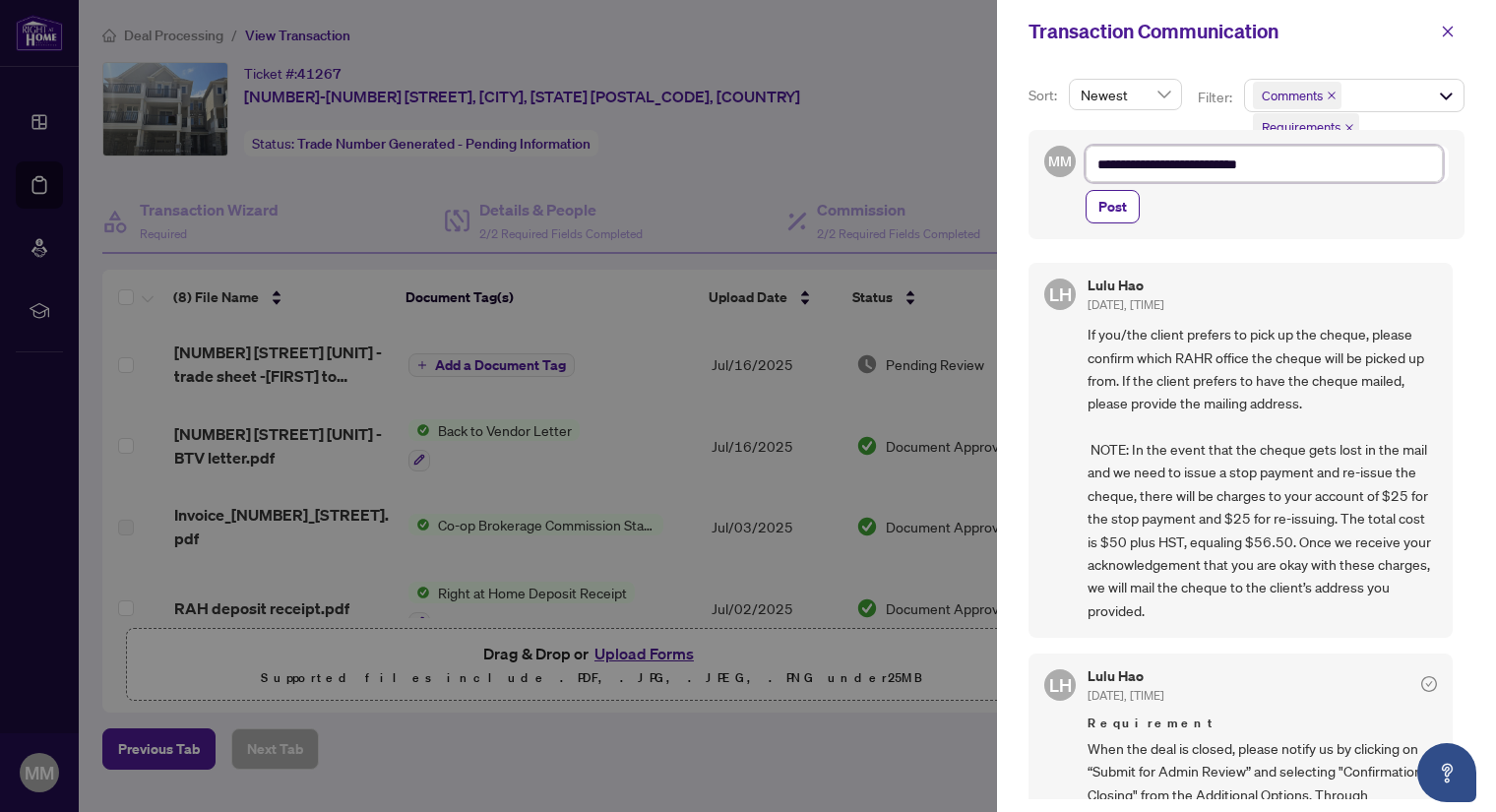 type on "**********" 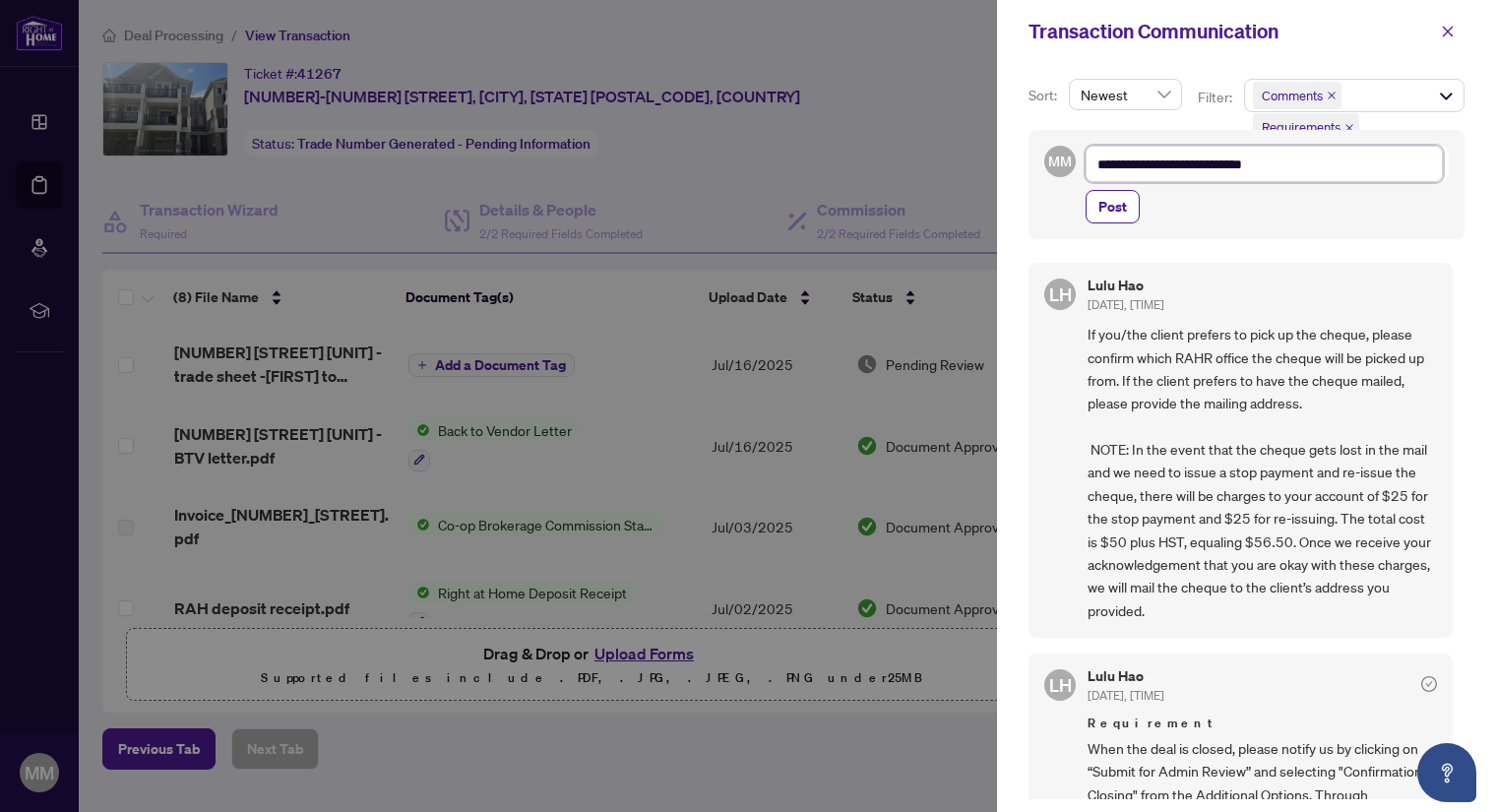 type on "**********" 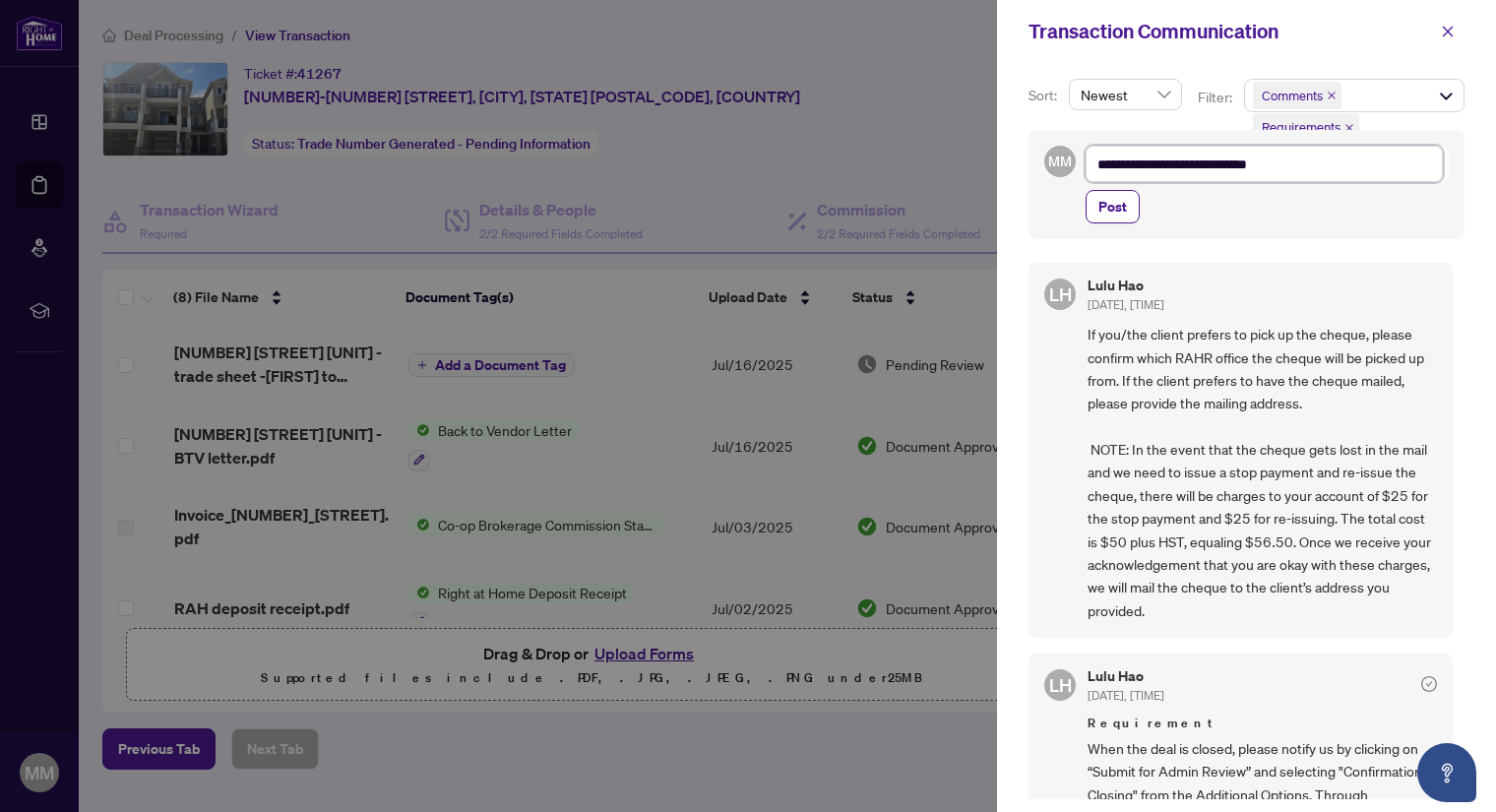 type on "**********" 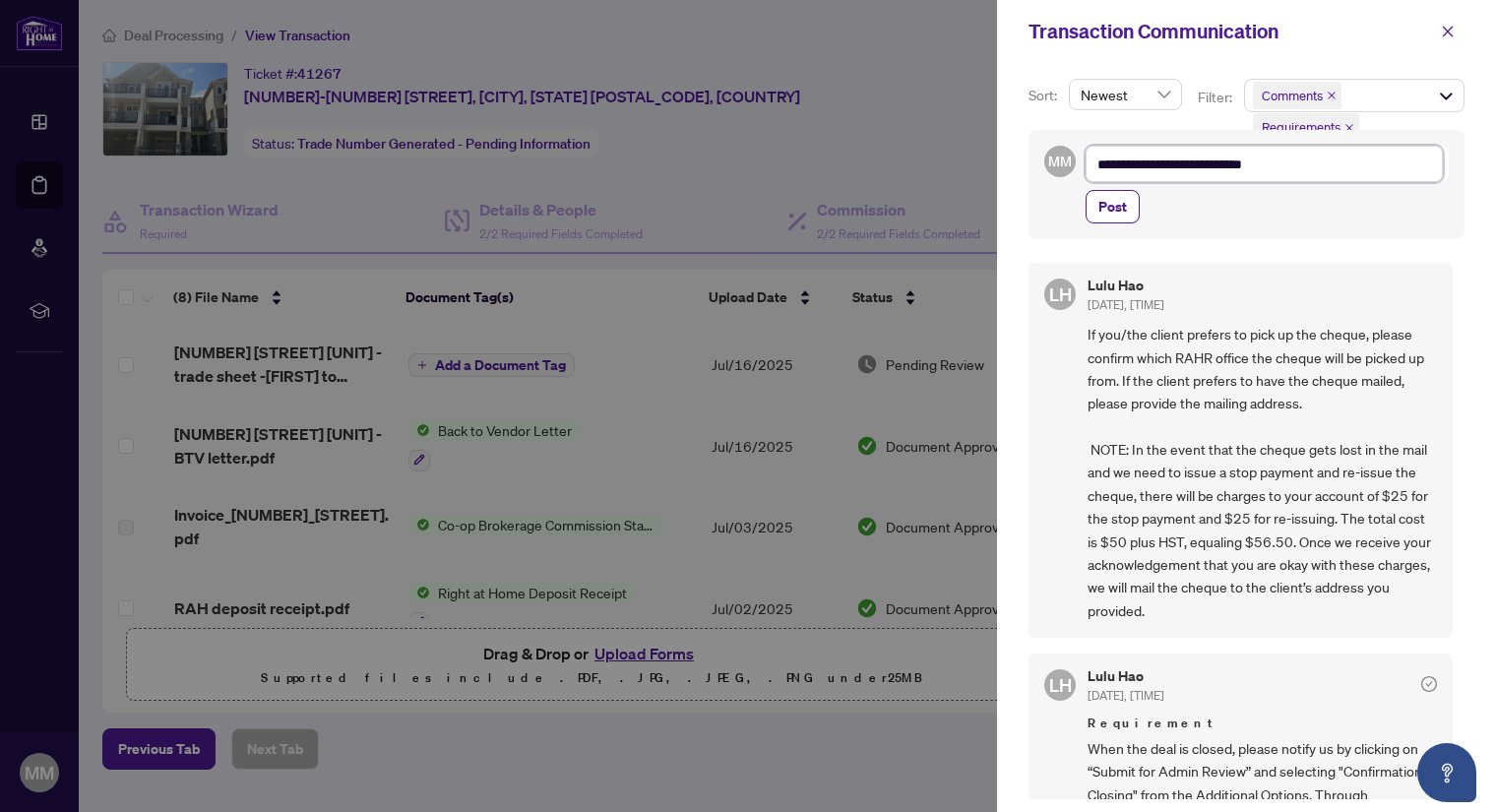type on "**********" 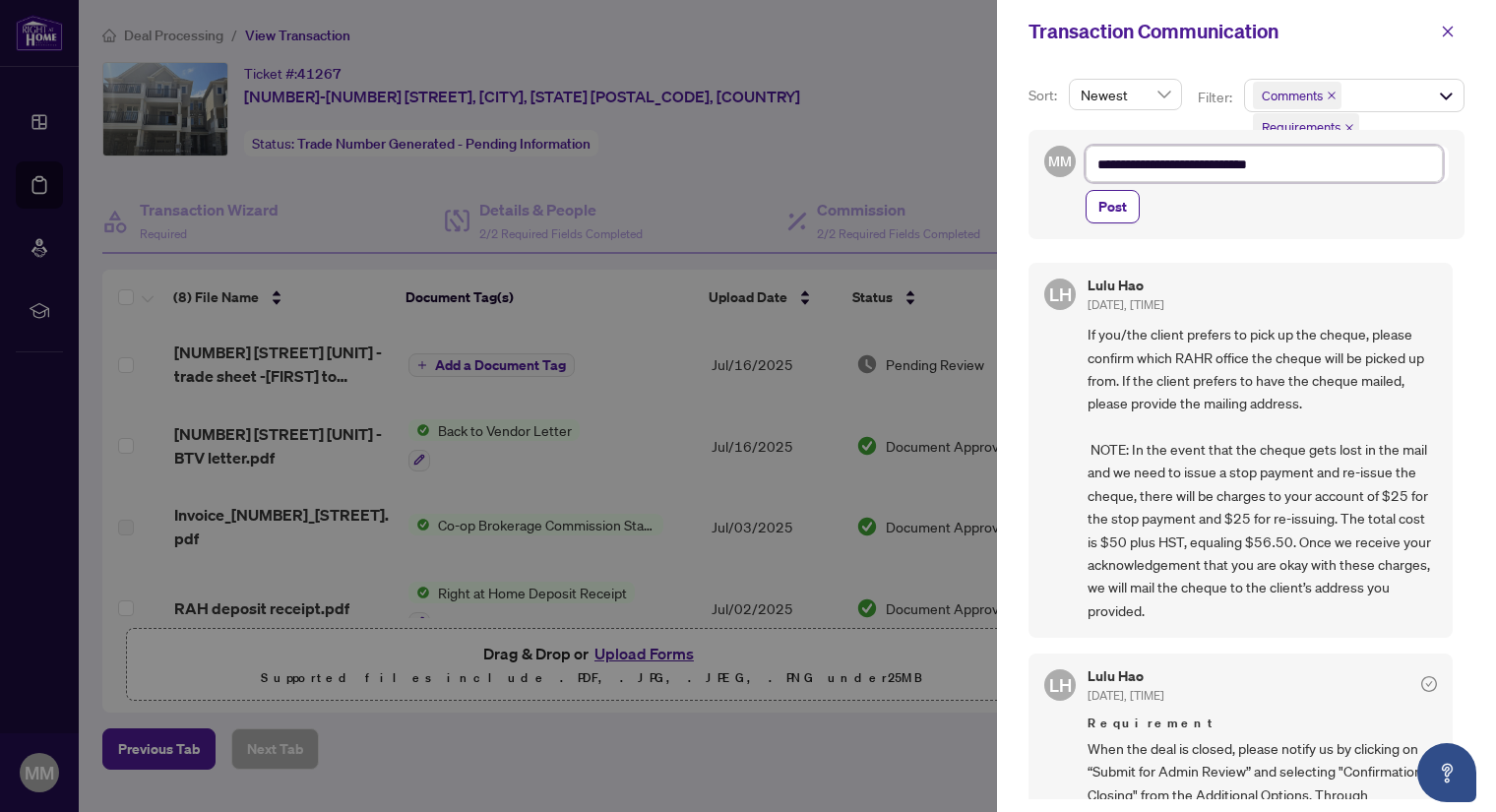 type on "**********" 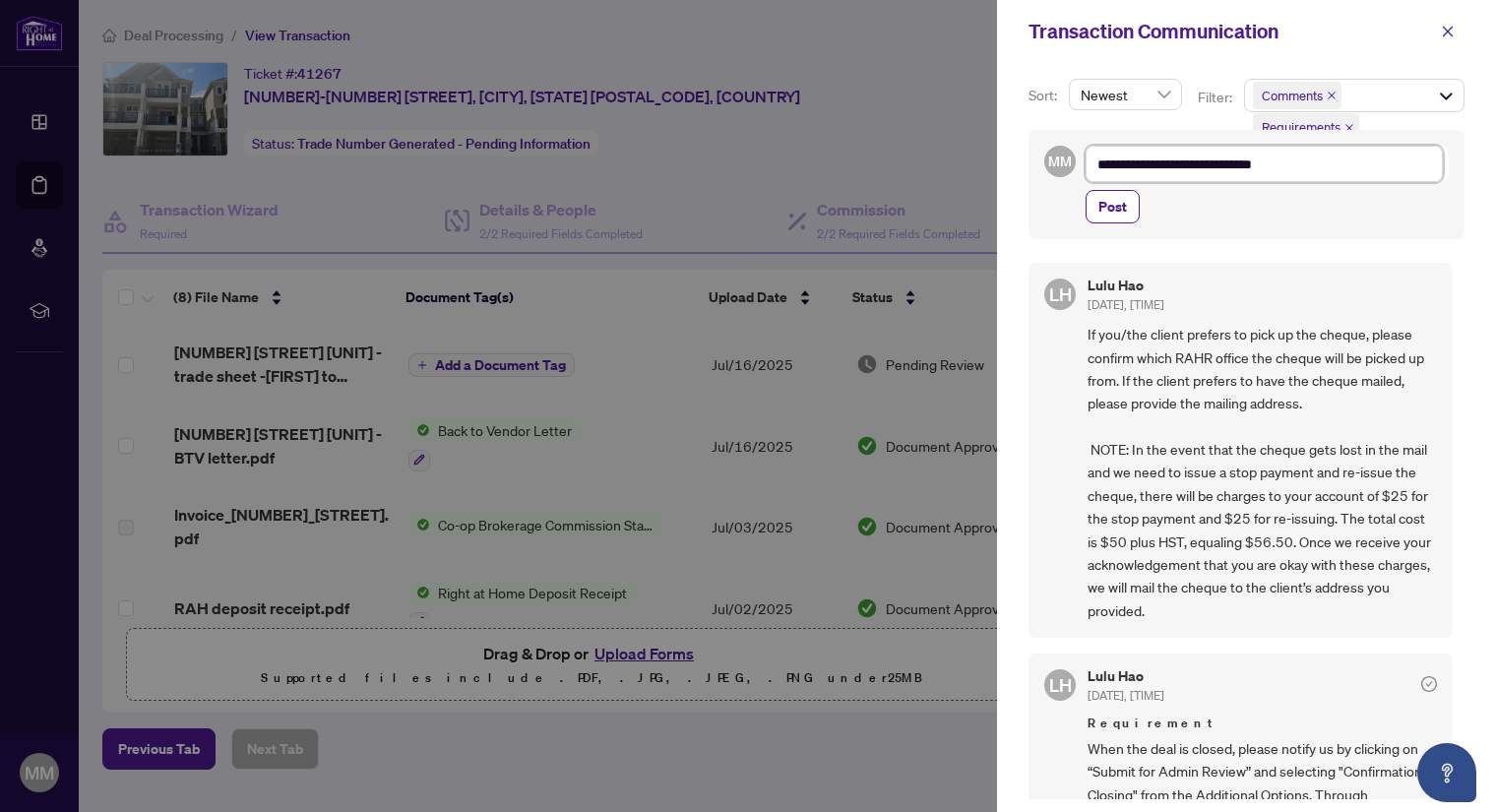 drag, startPoint x: 1313, startPoint y: 164, endPoint x: 1085, endPoint y: 165, distance: 228.00219 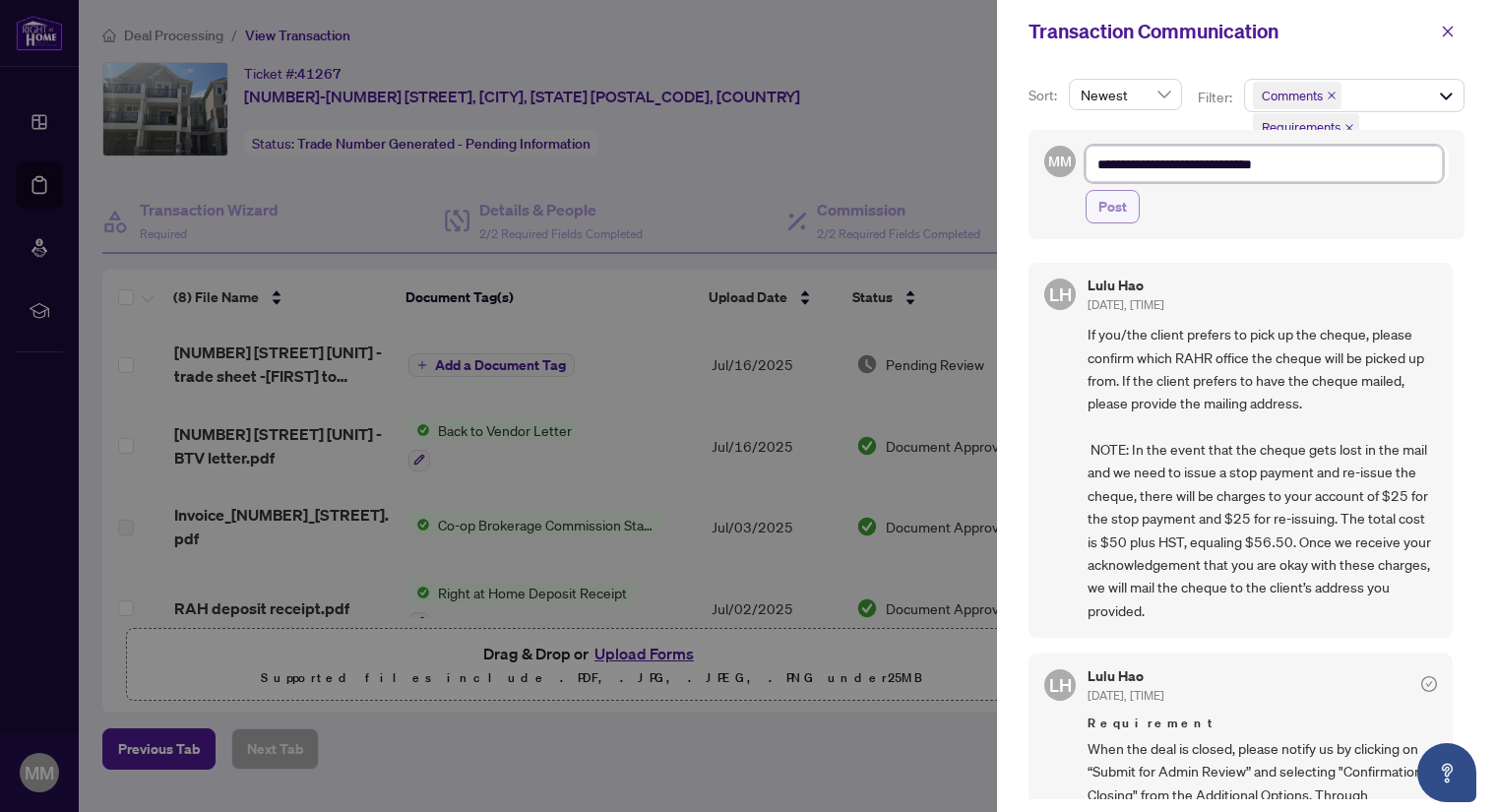 type on "**********" 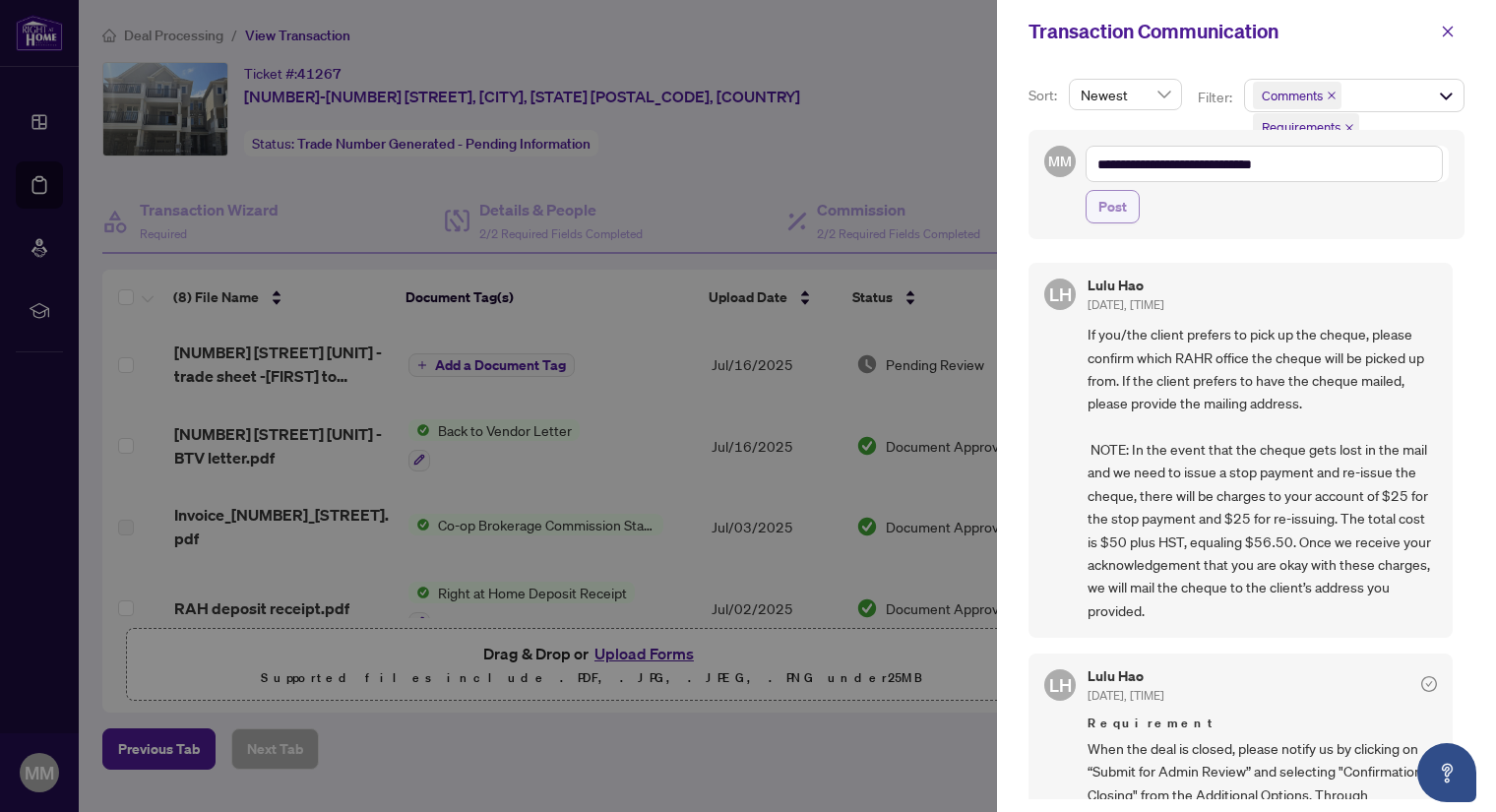 click on "Post" at bounding box center (1112, 207) 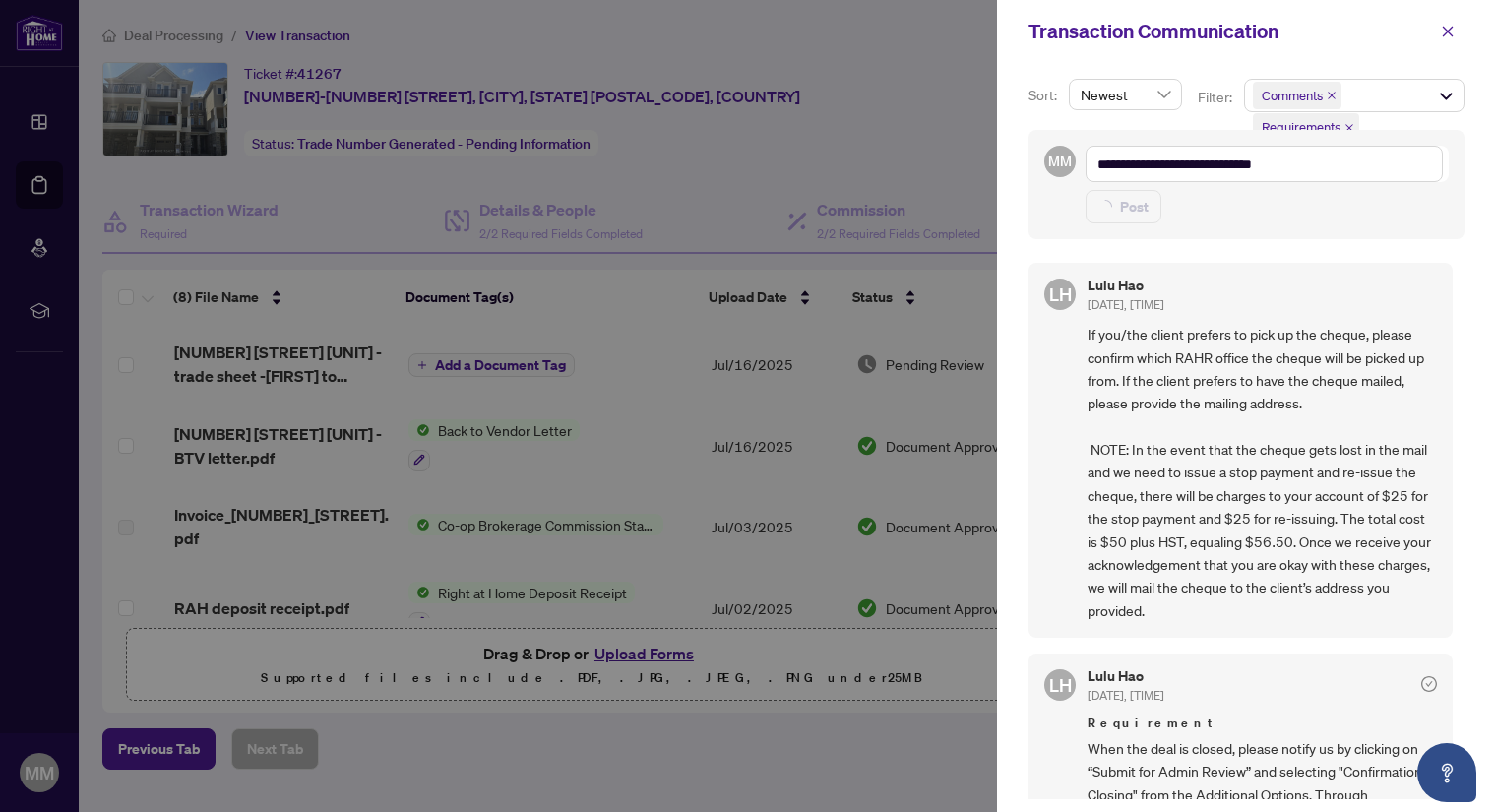 type 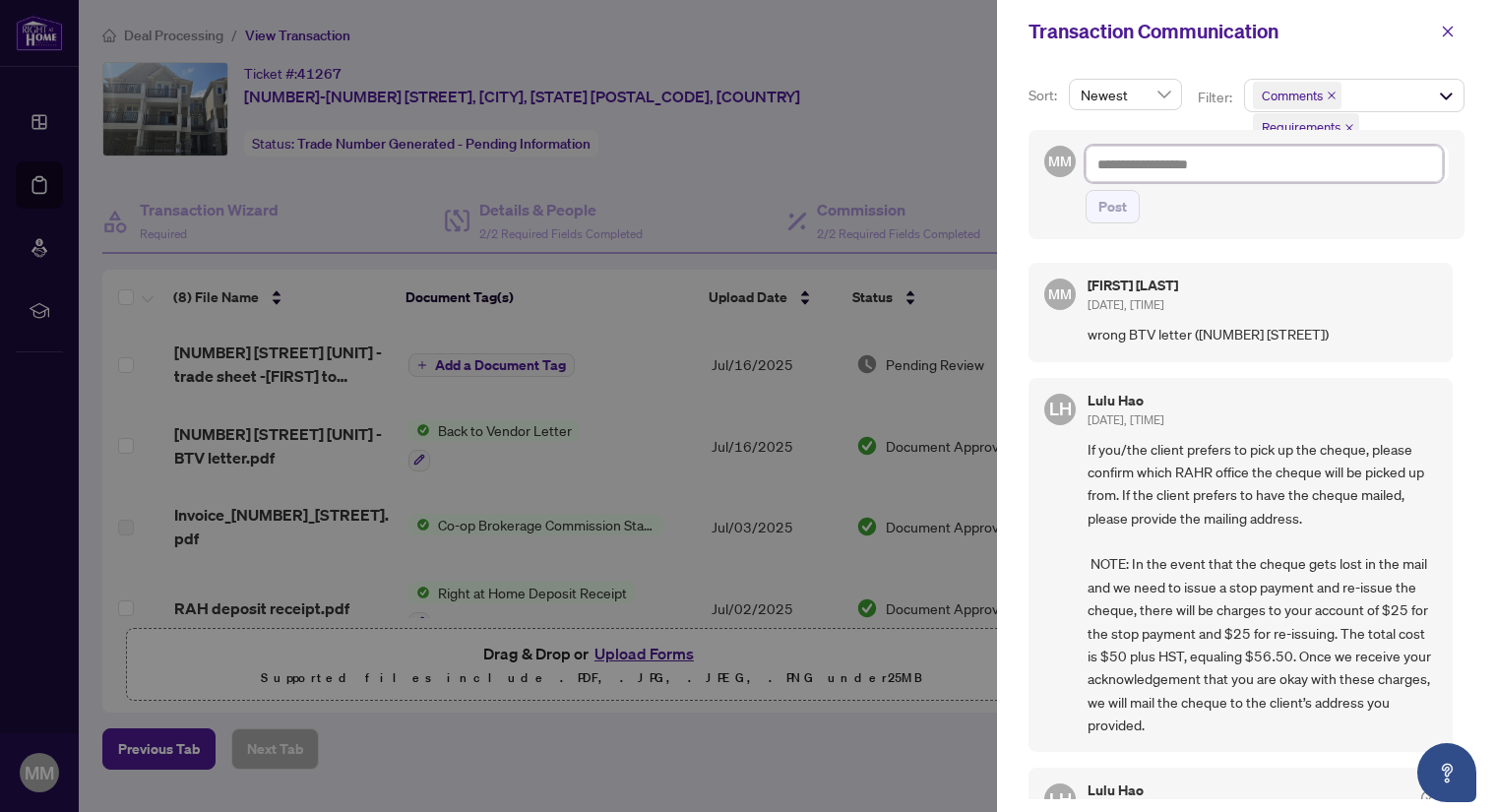 click at bounding box center [1264, 163] 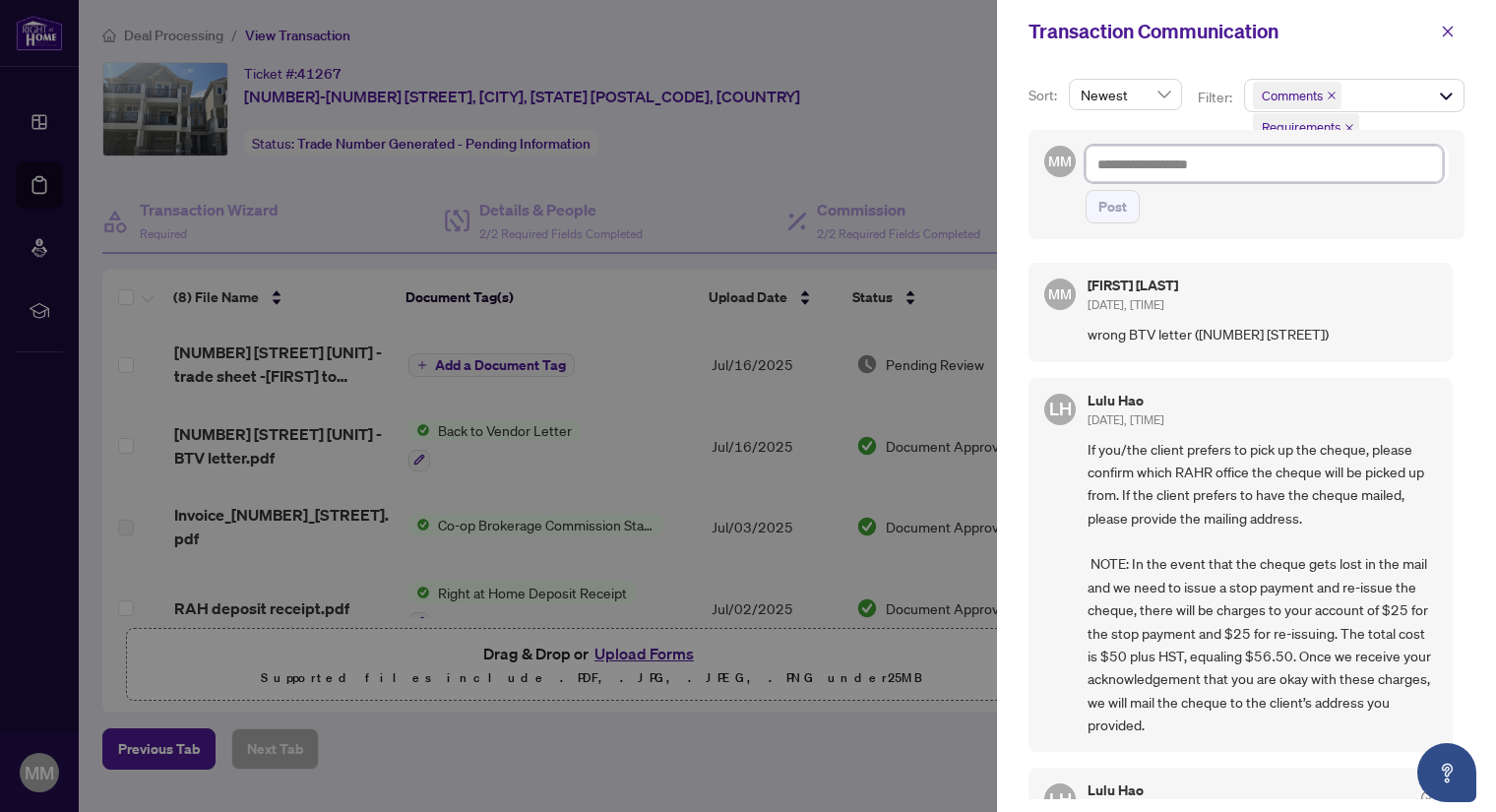 paste on "**********" 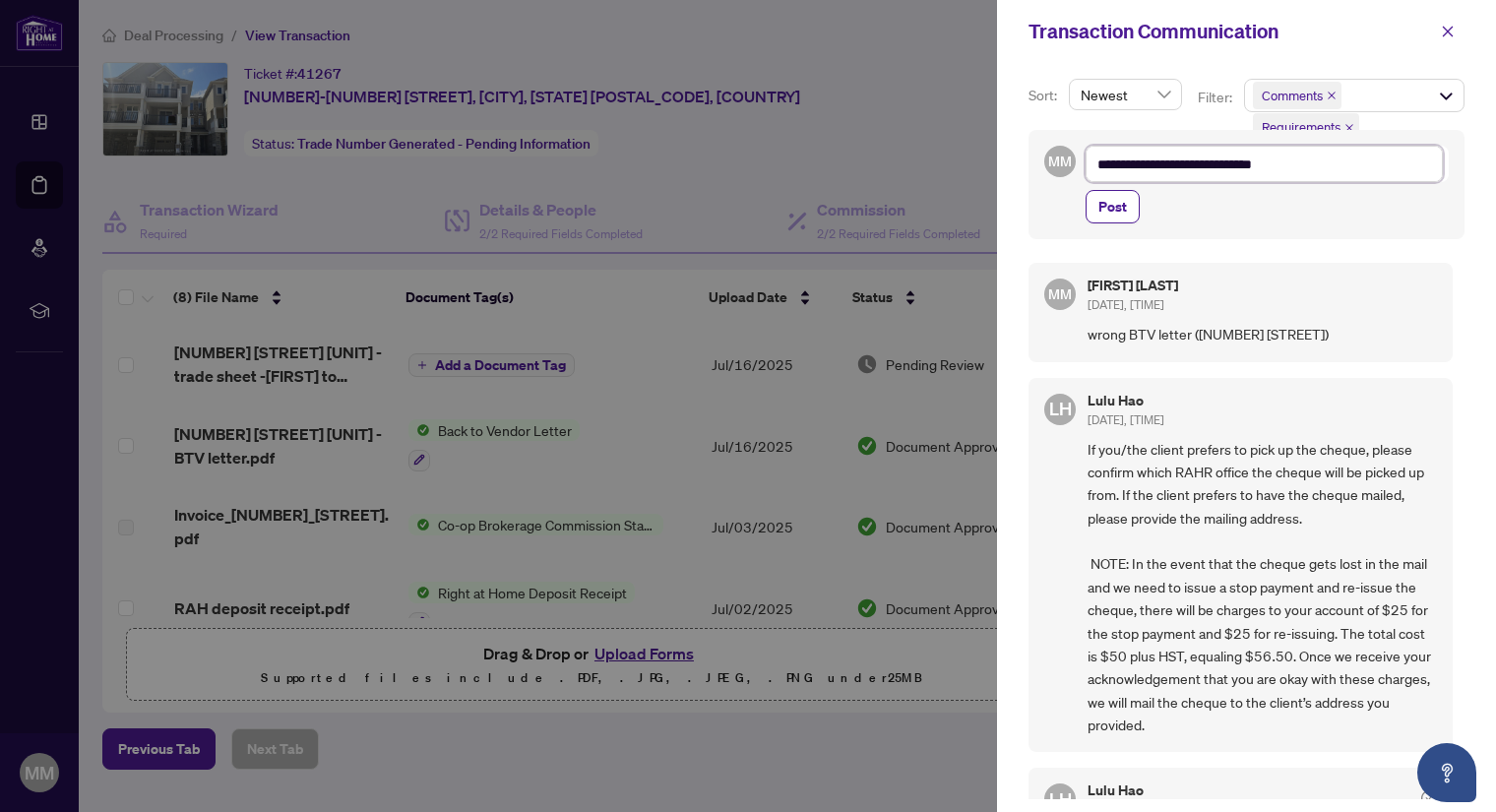 click on "**********" at bounding box center [1264, 163] 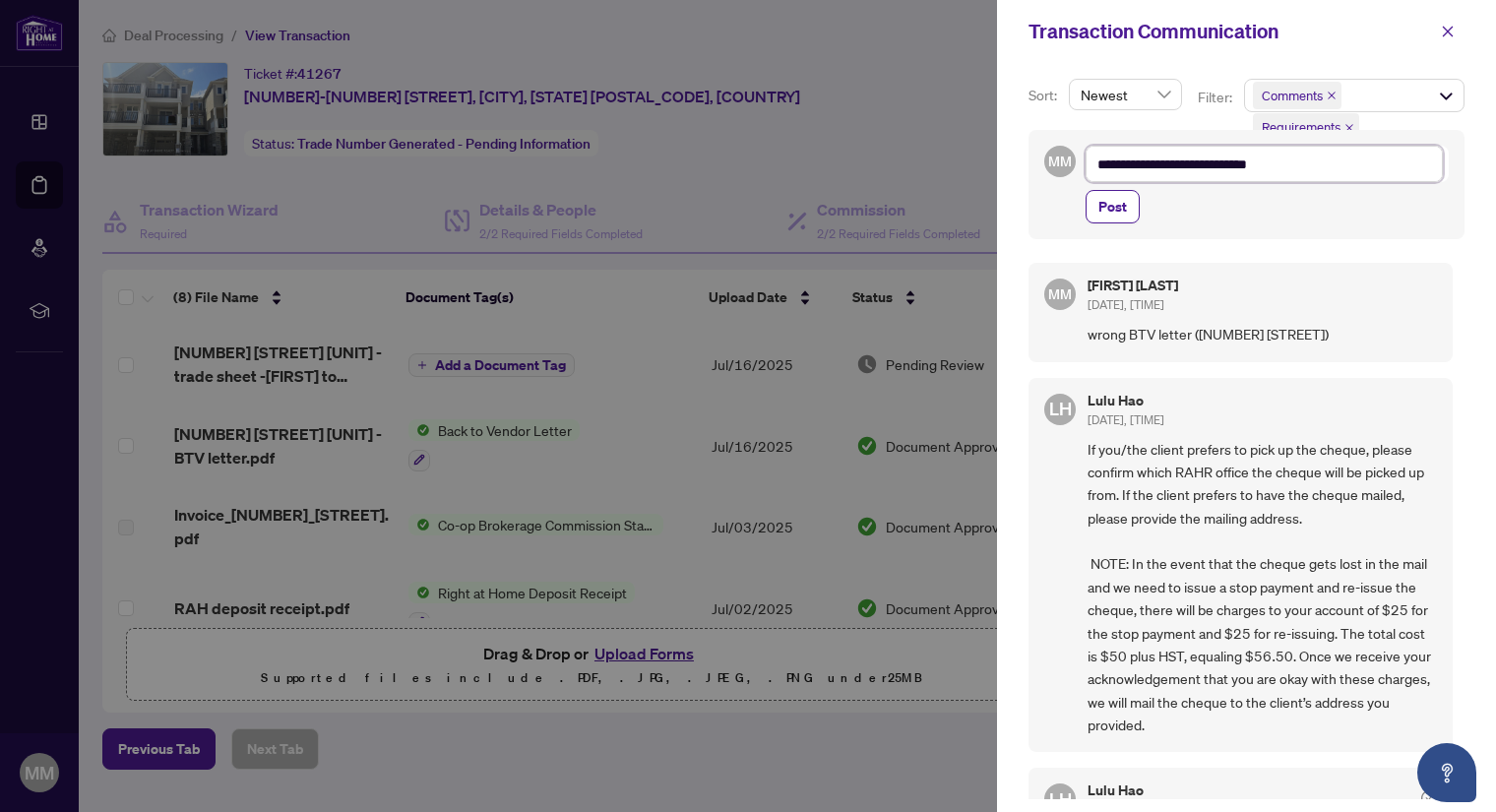 type on "**********" 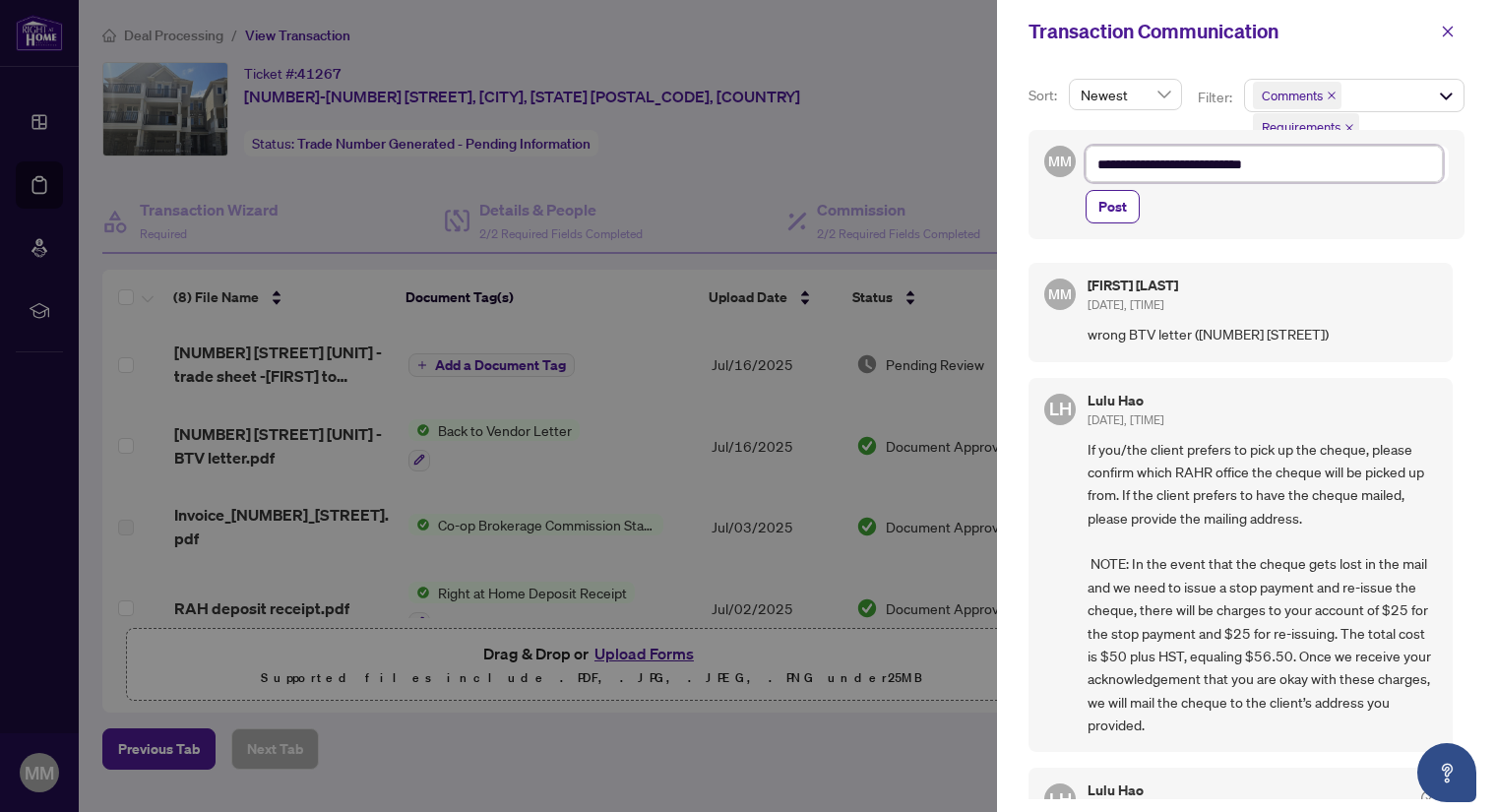 type on "**********" 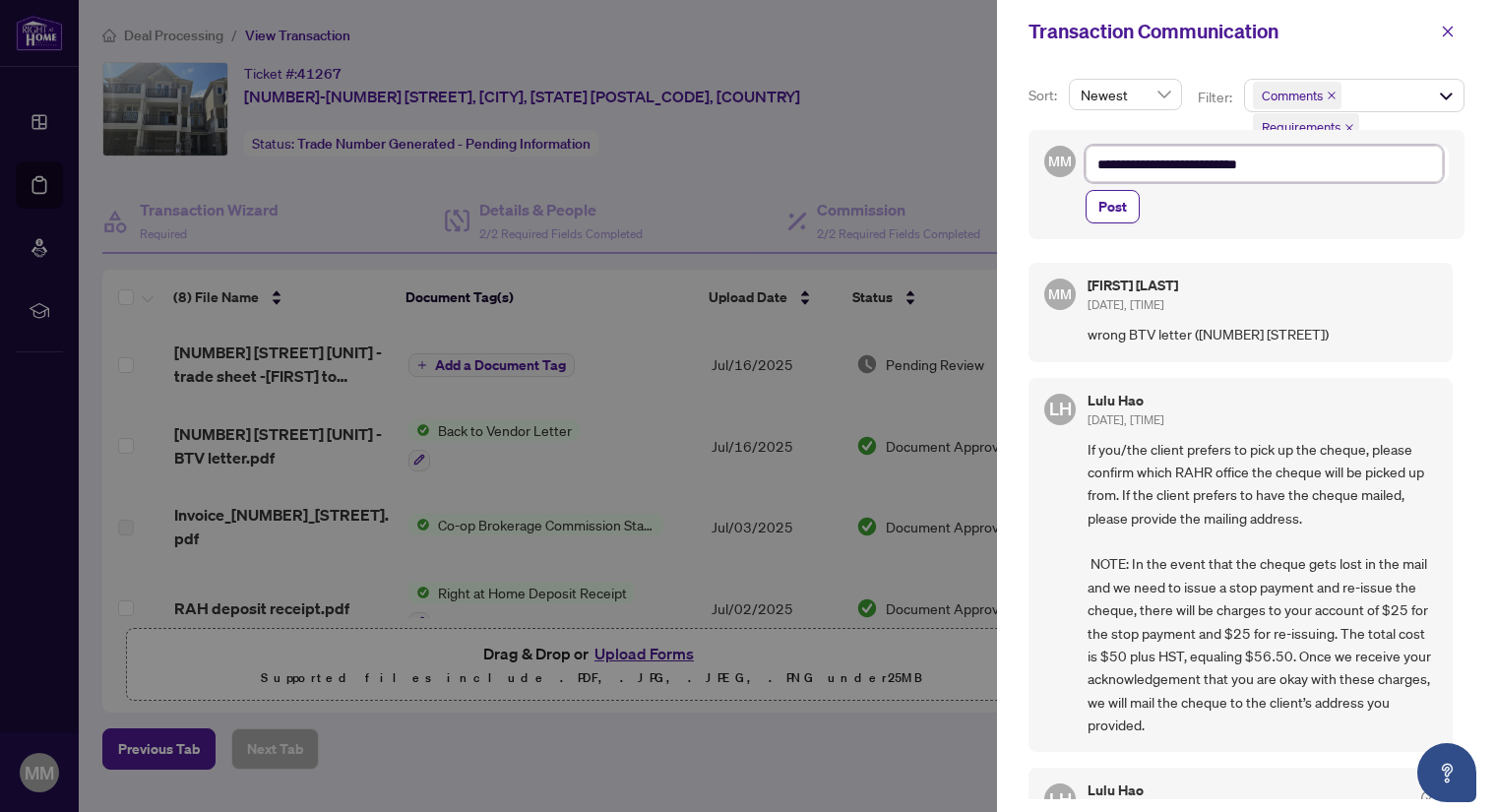type on "**********" 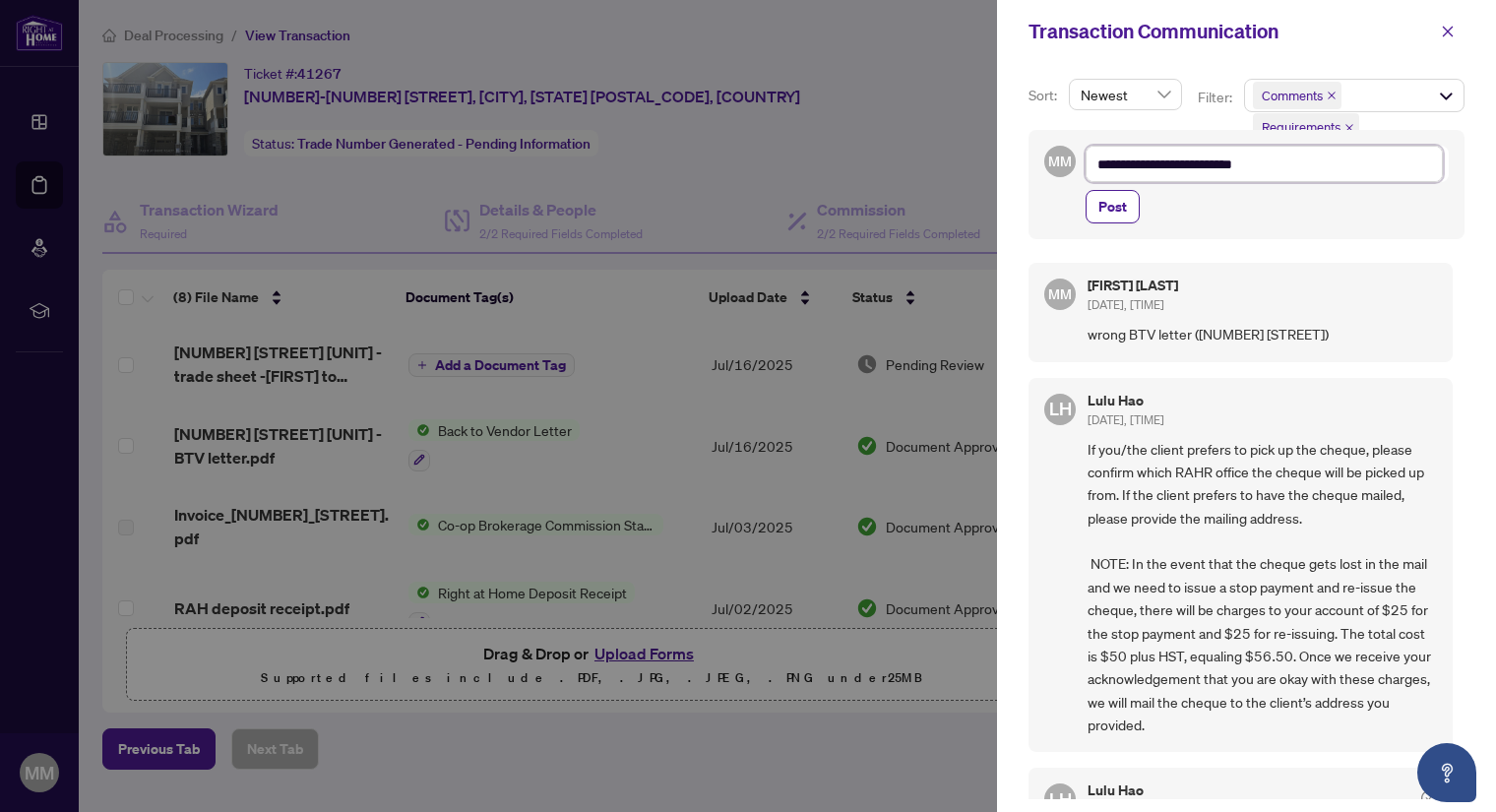 type on "**********" 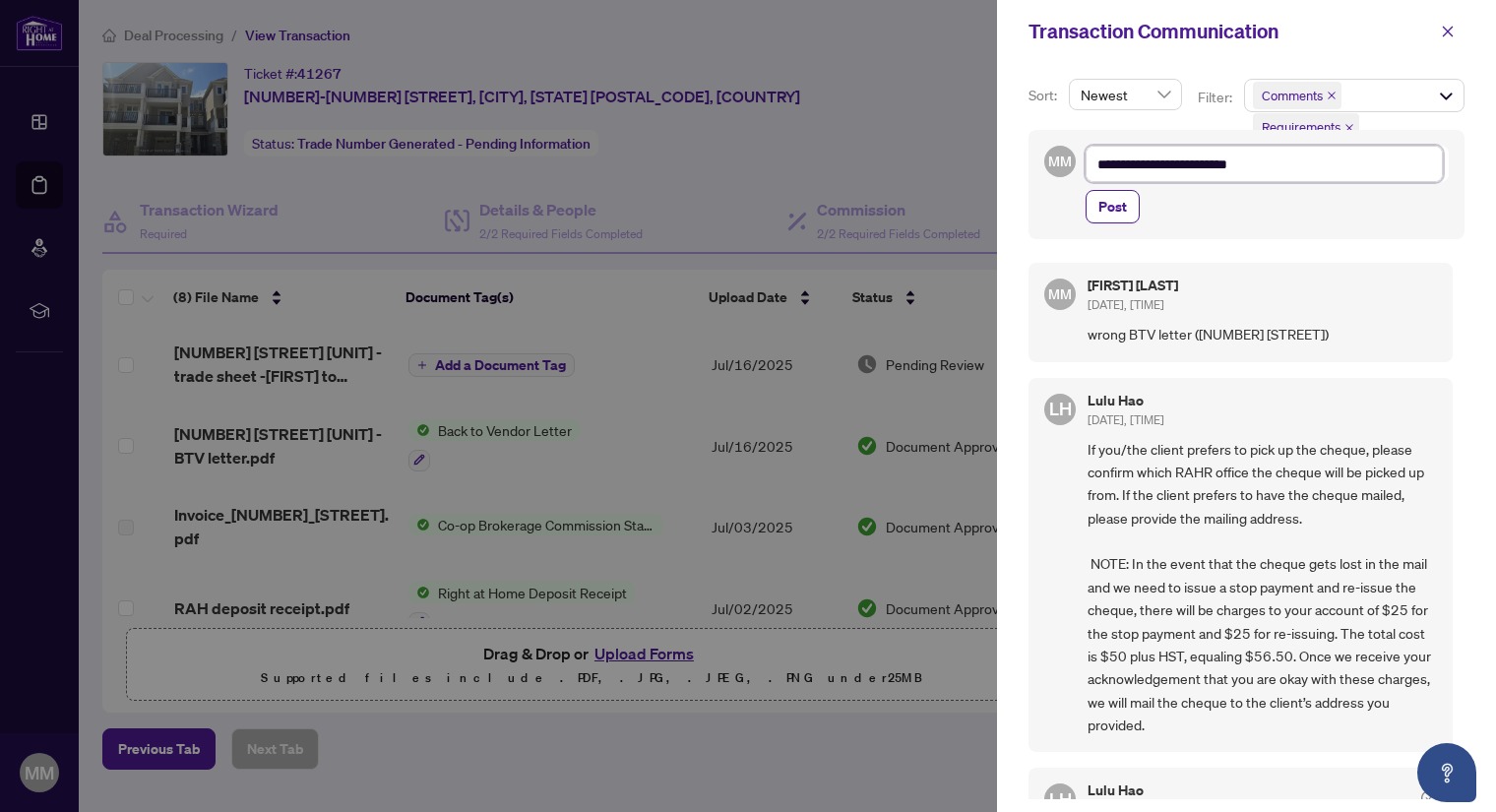type on "**********" 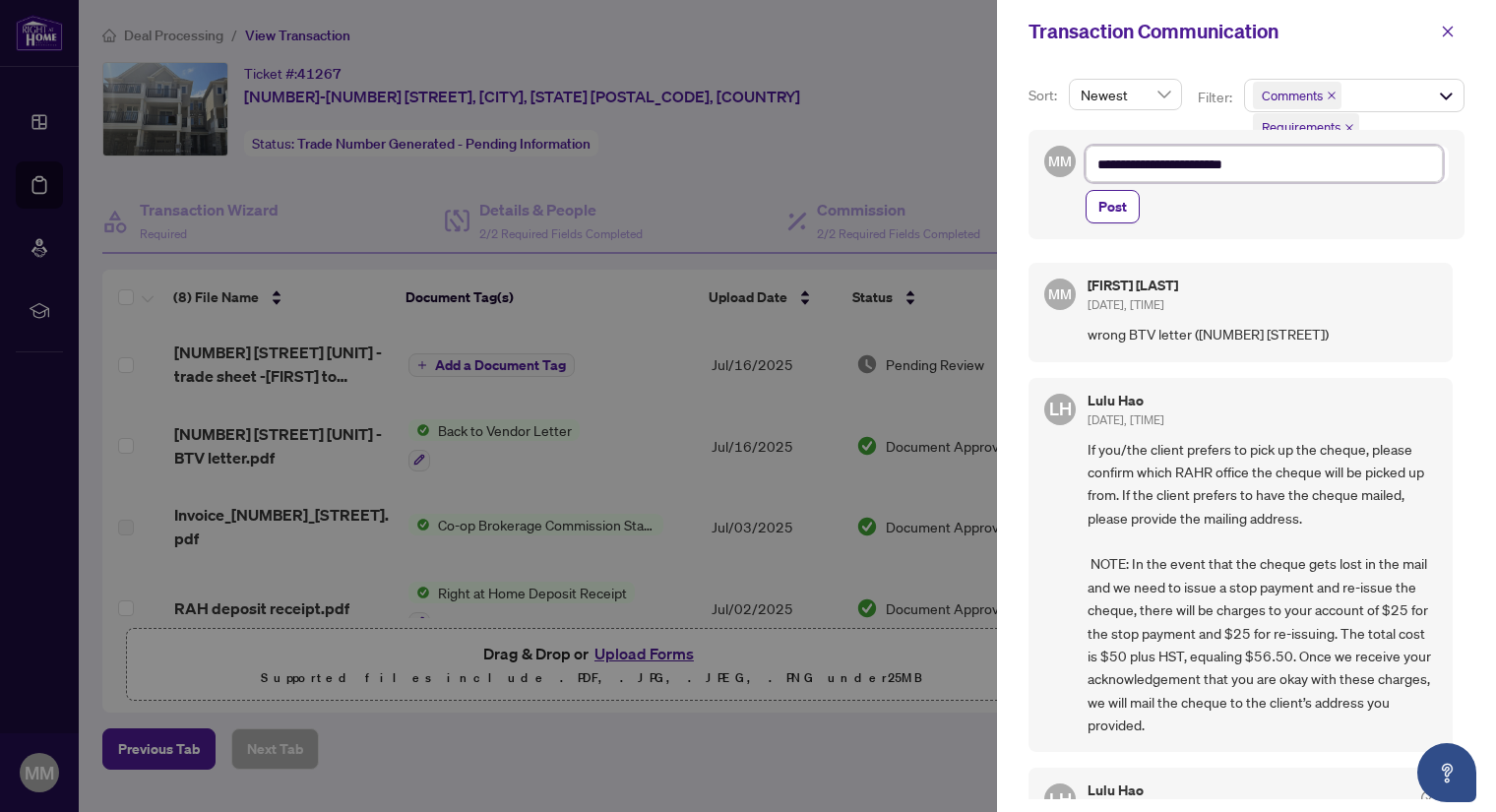 type on "**********" 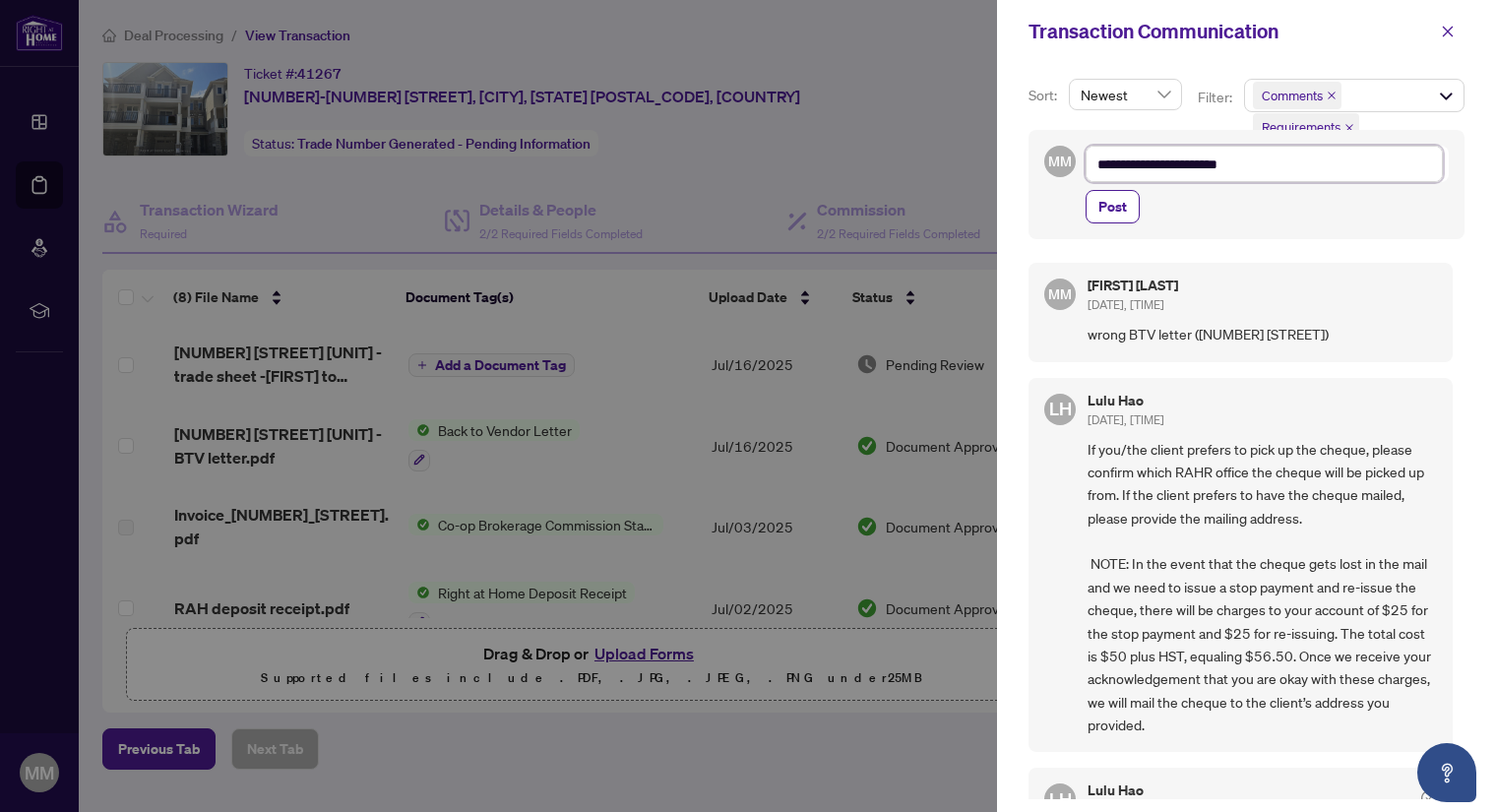 type on "**********" 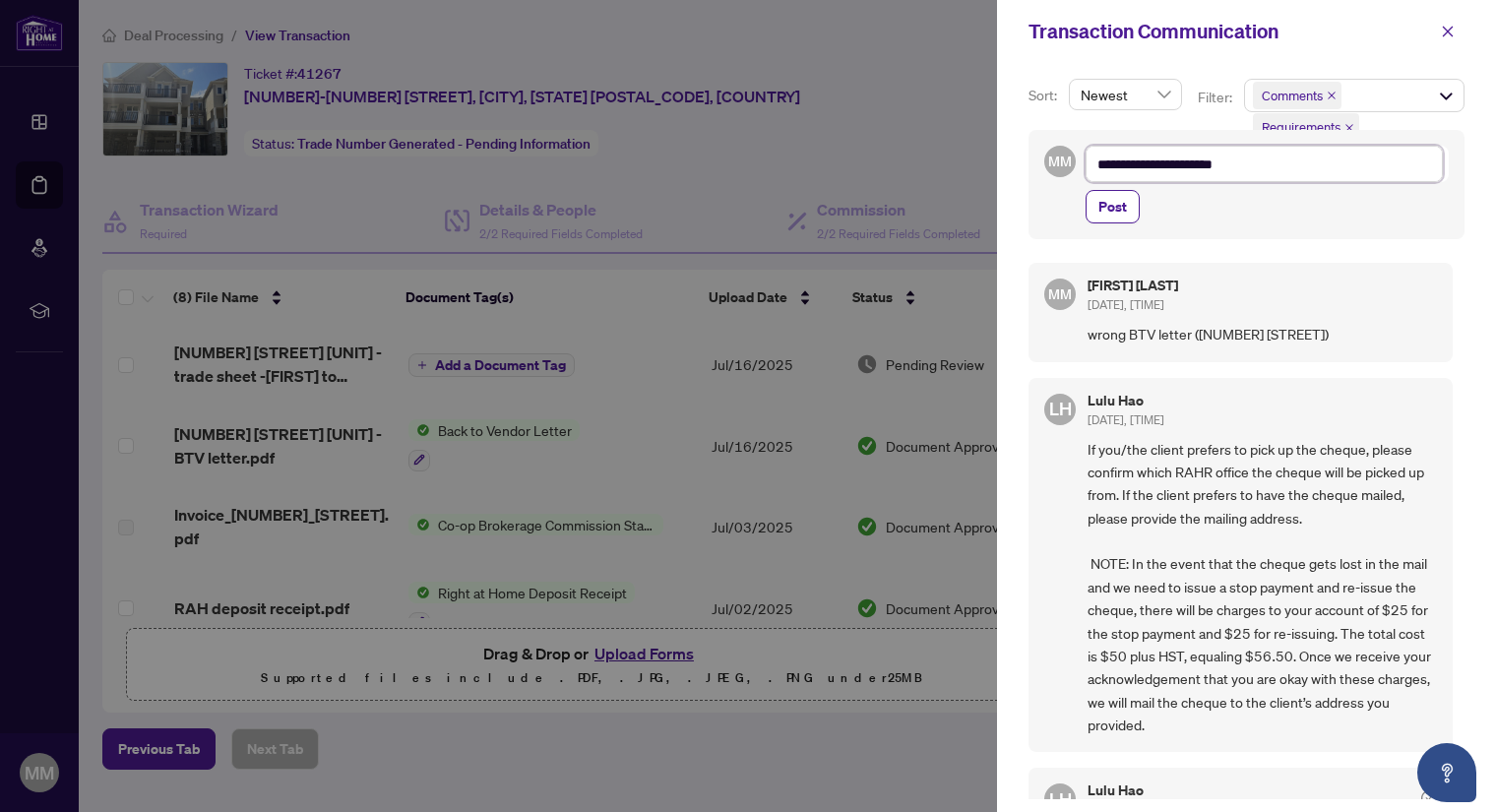type on "**********" 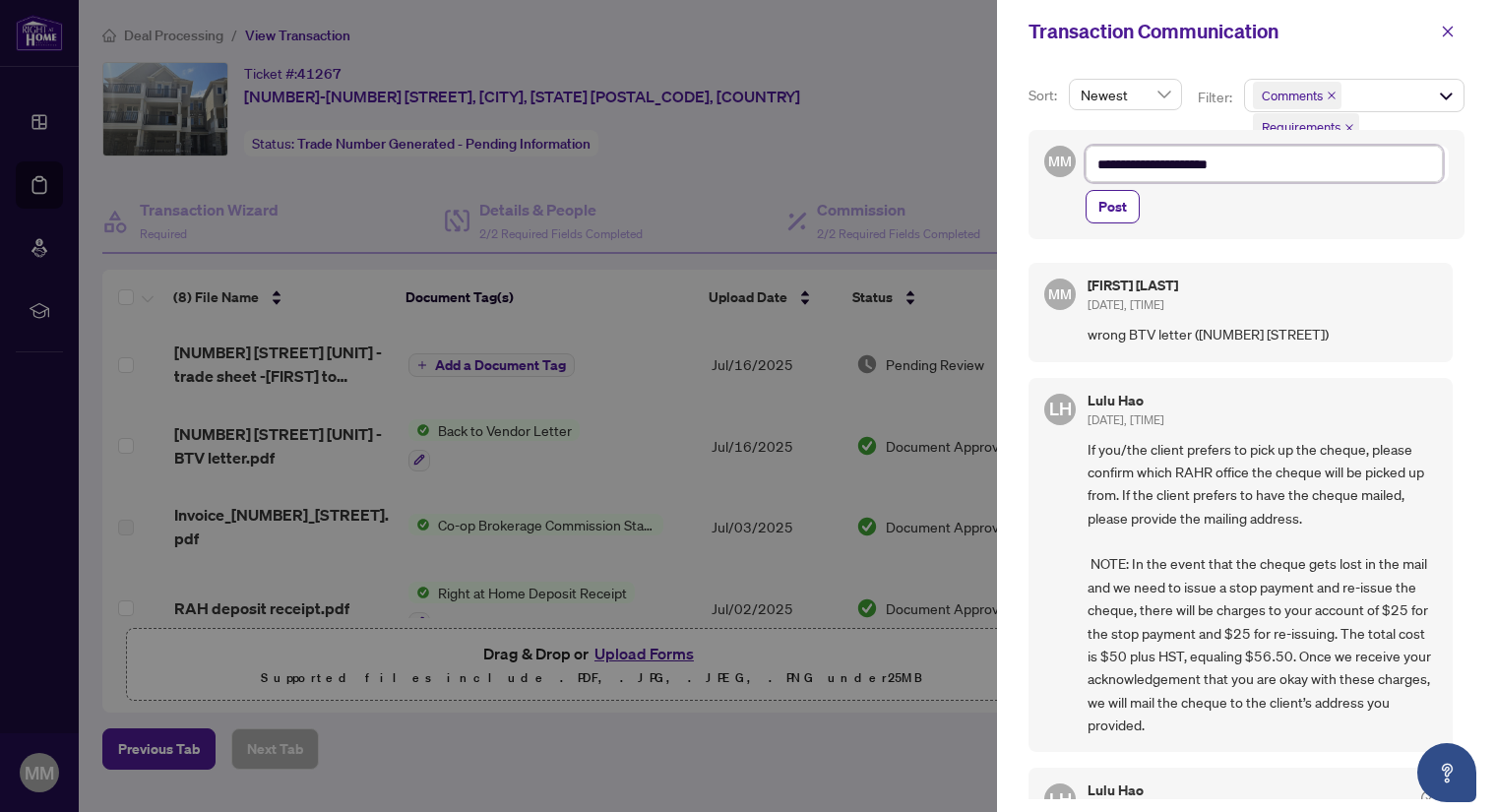 type on "**********" 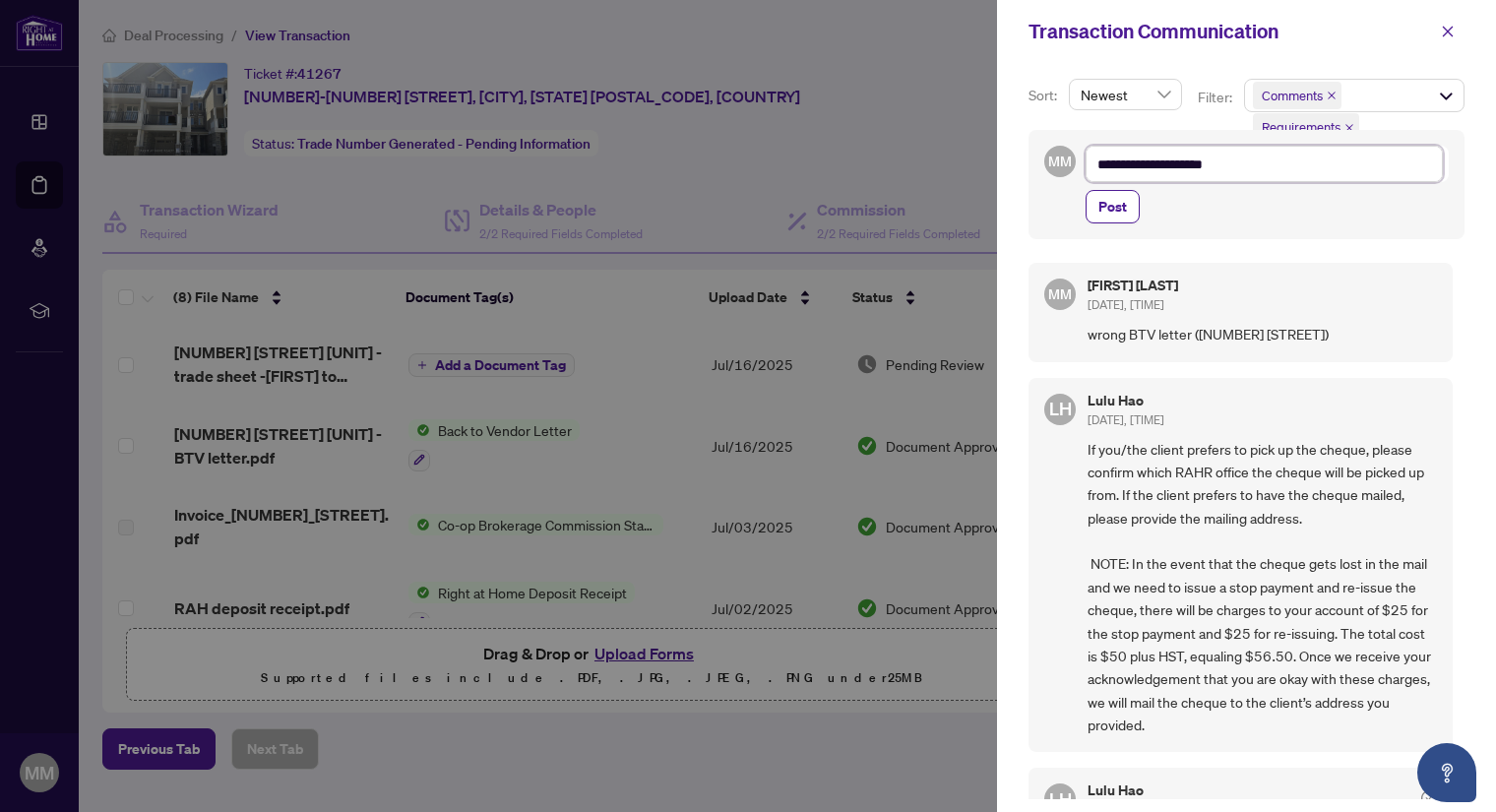 type on "**********" 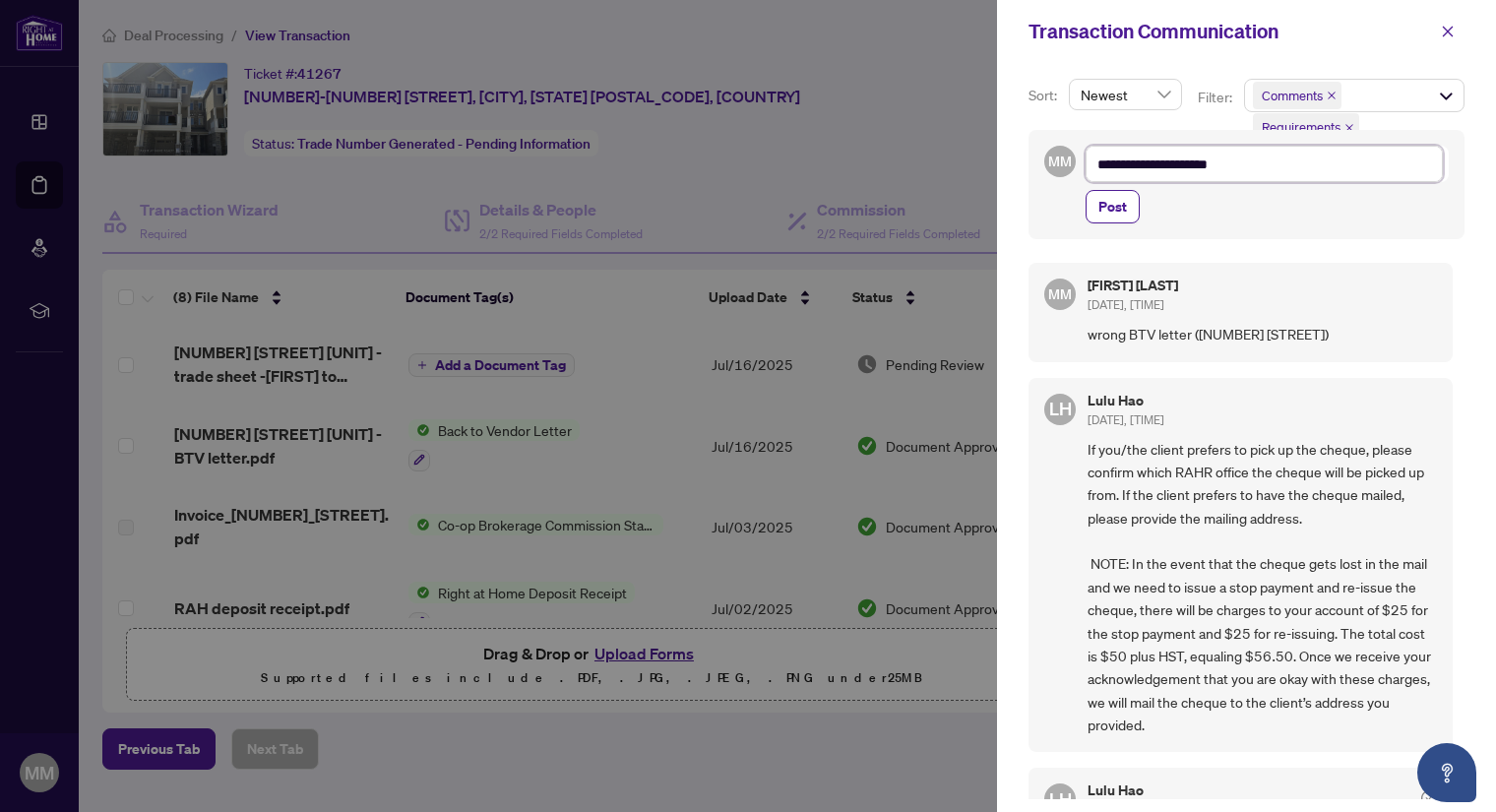 type on "**********" 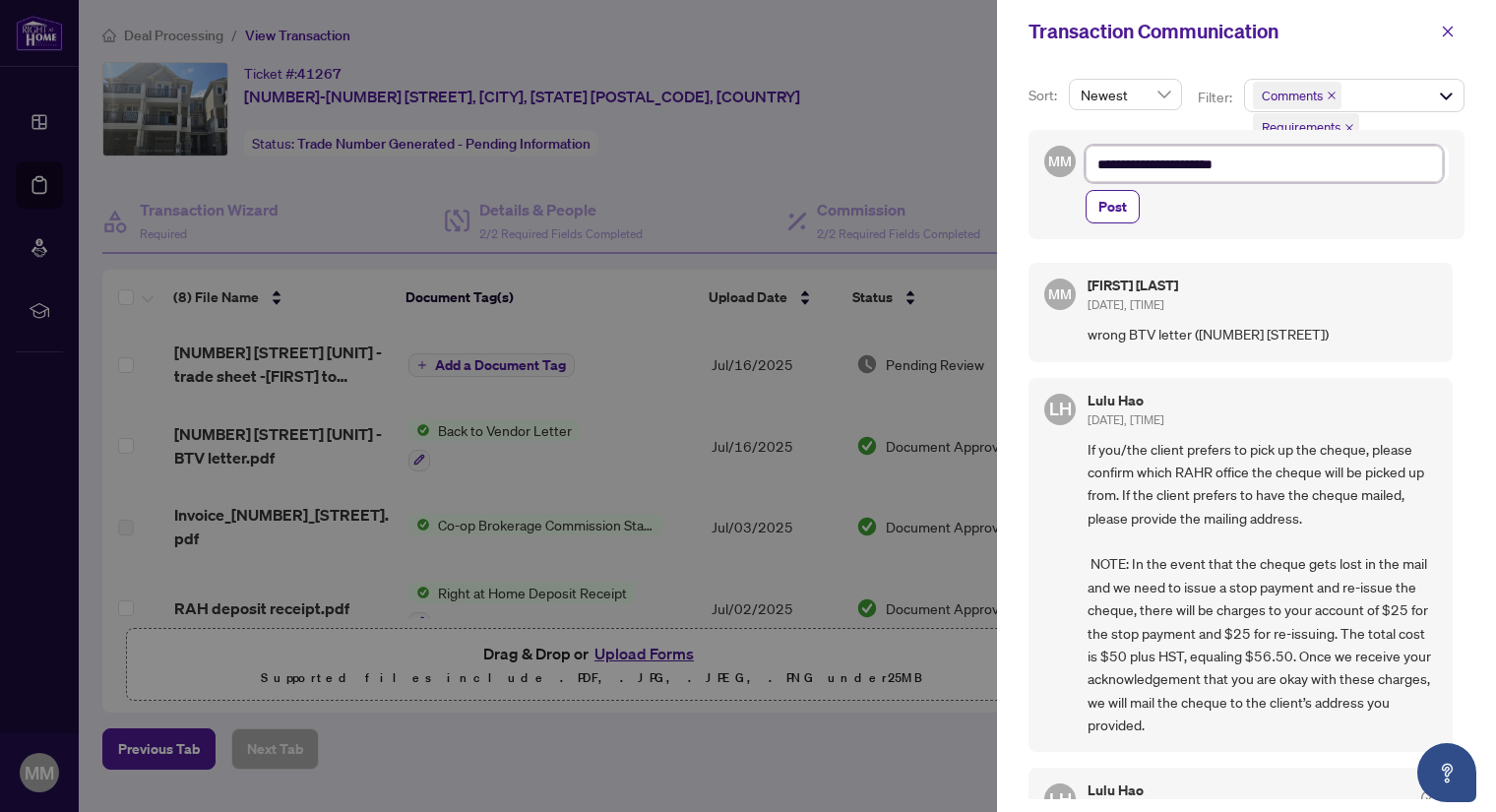 type on "**********" 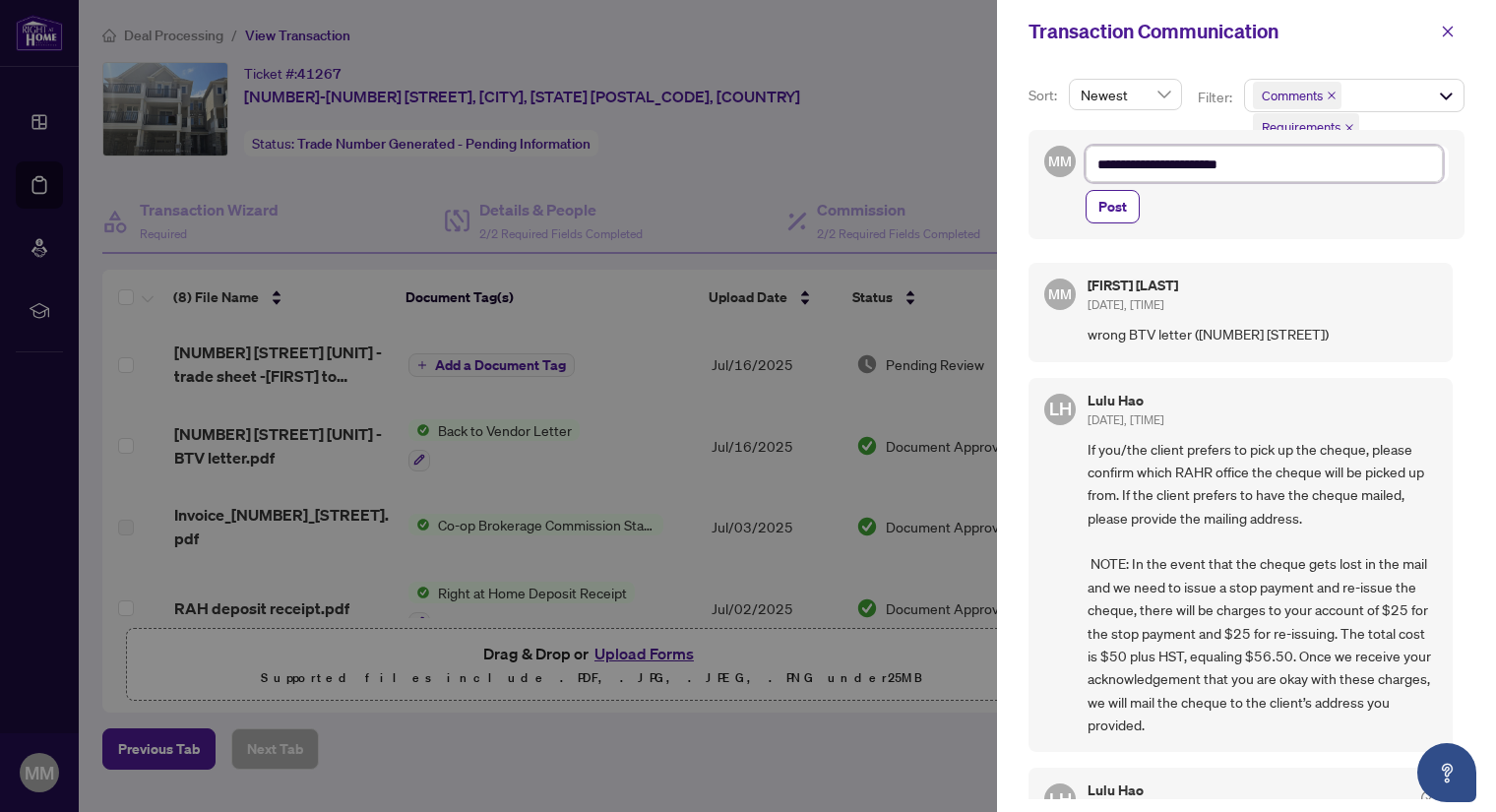 type on "**********" 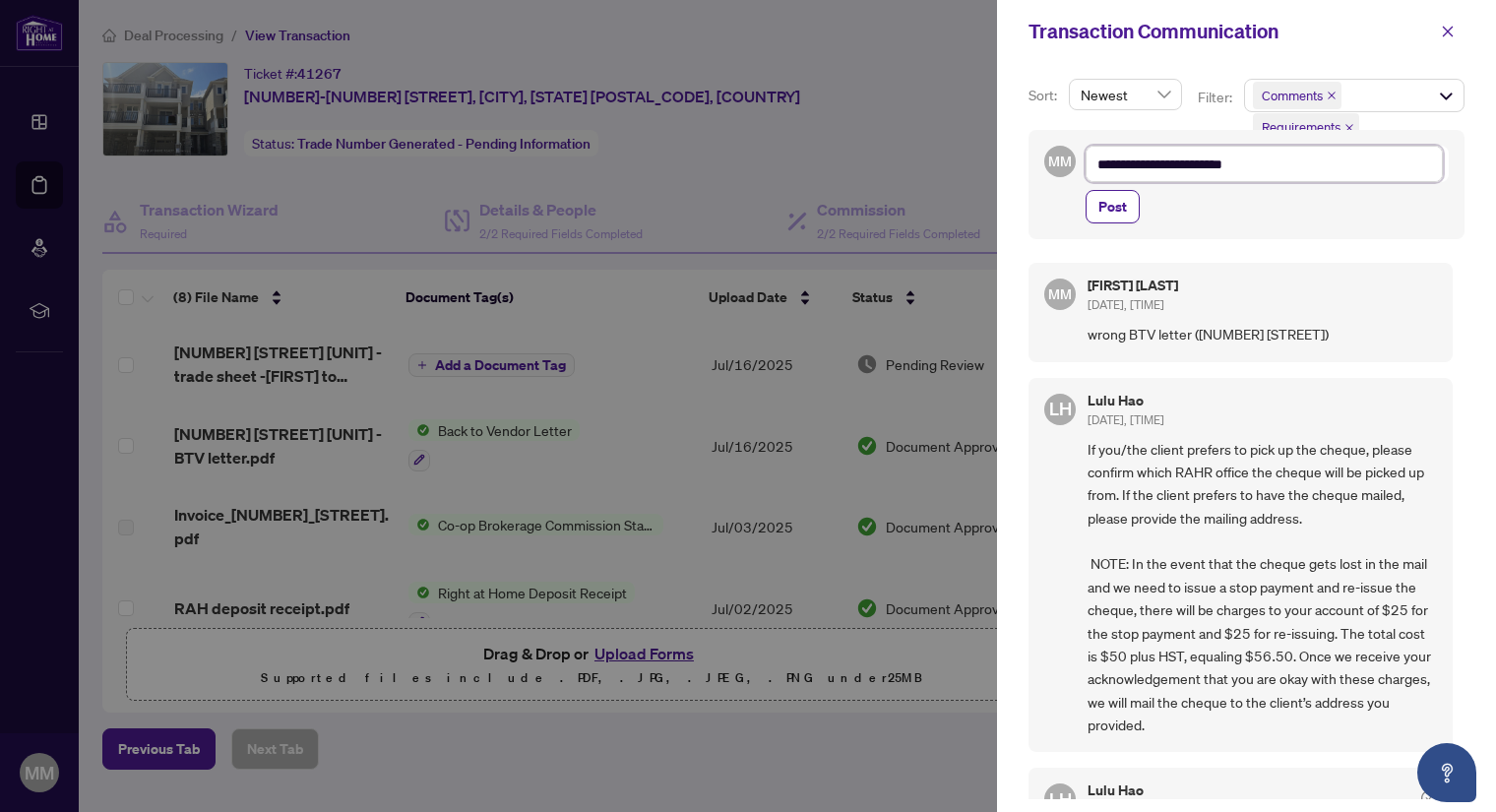 type on "**********" 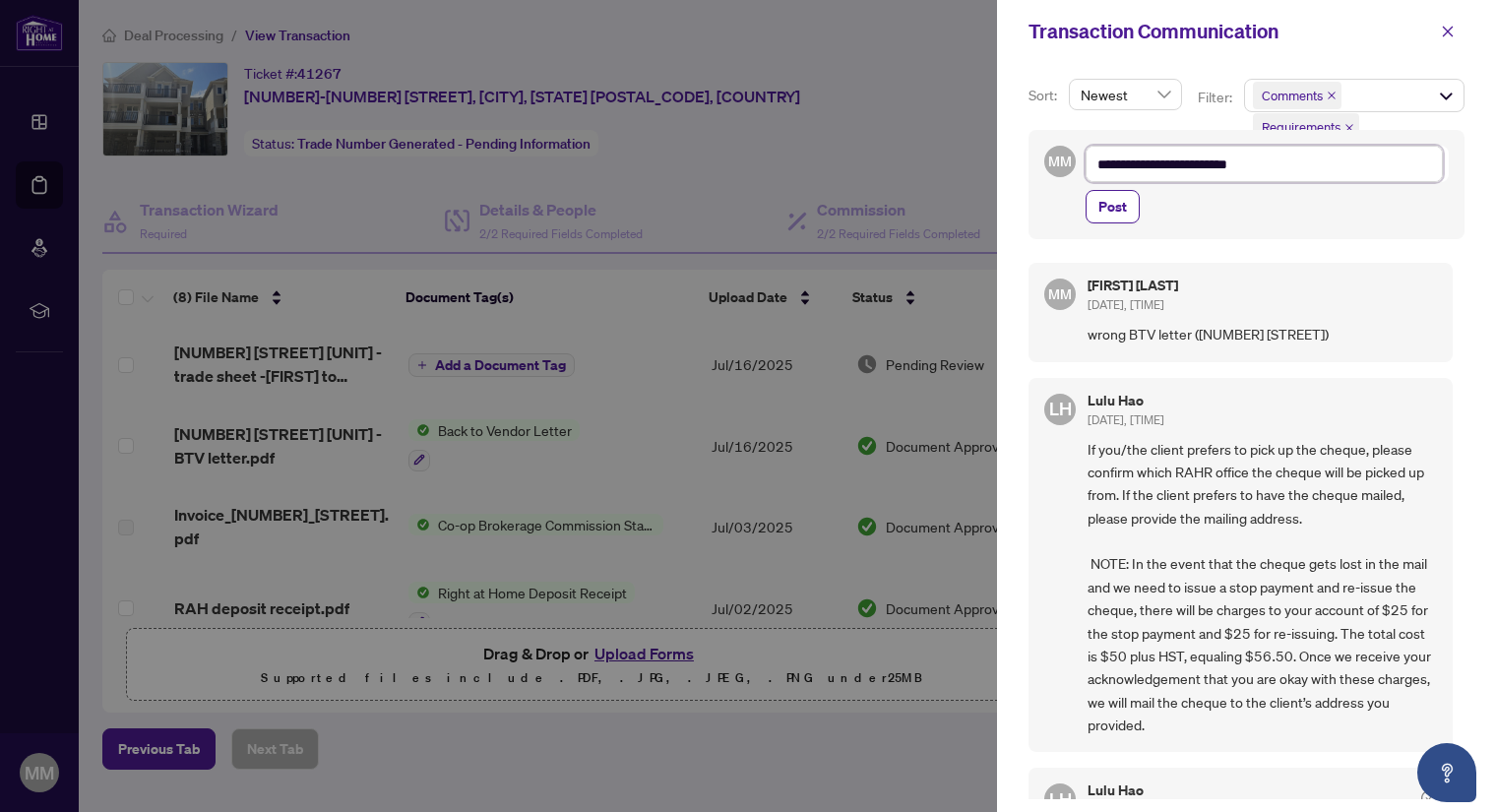 type on "**********" 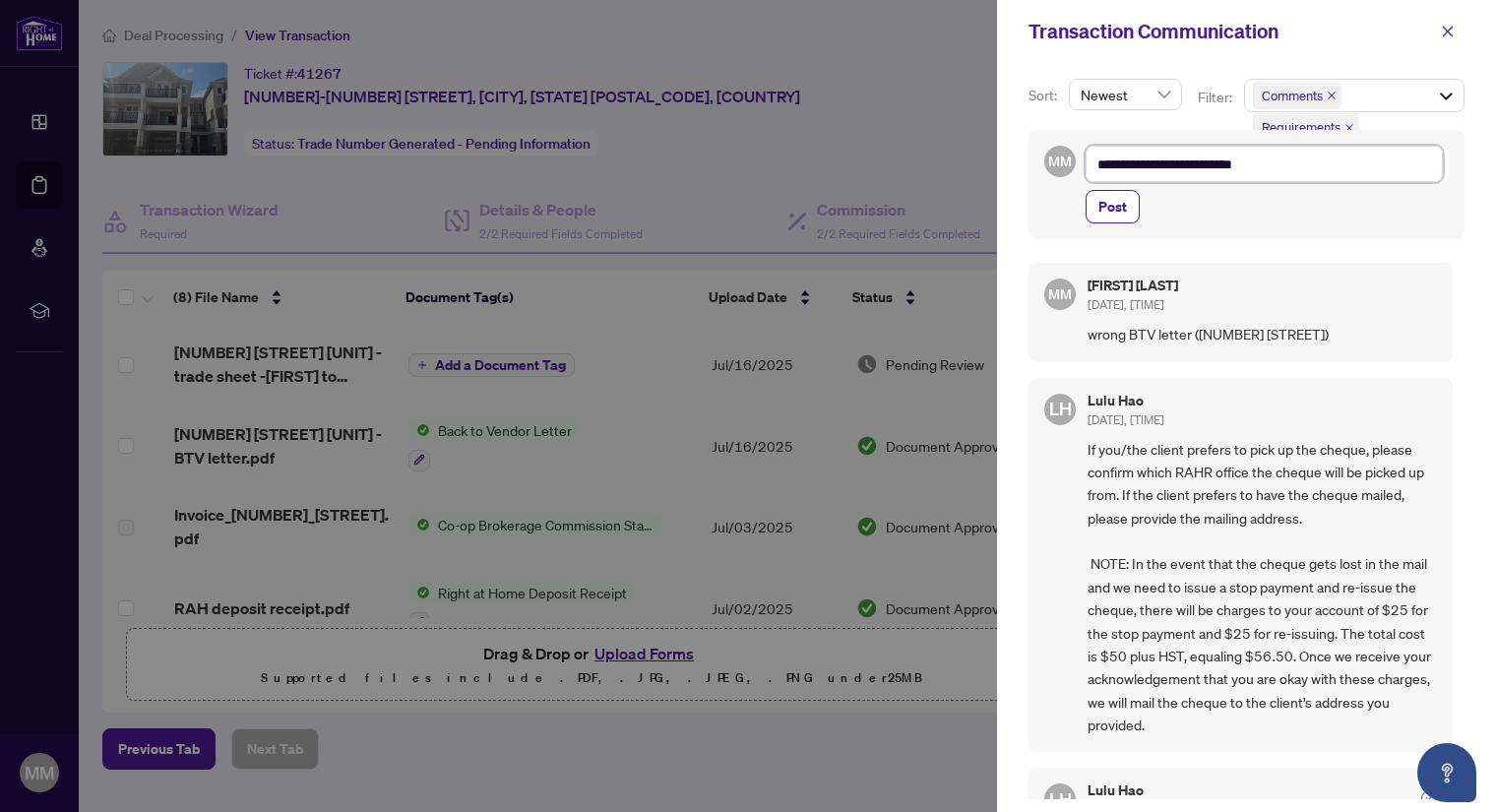 type on "**********" 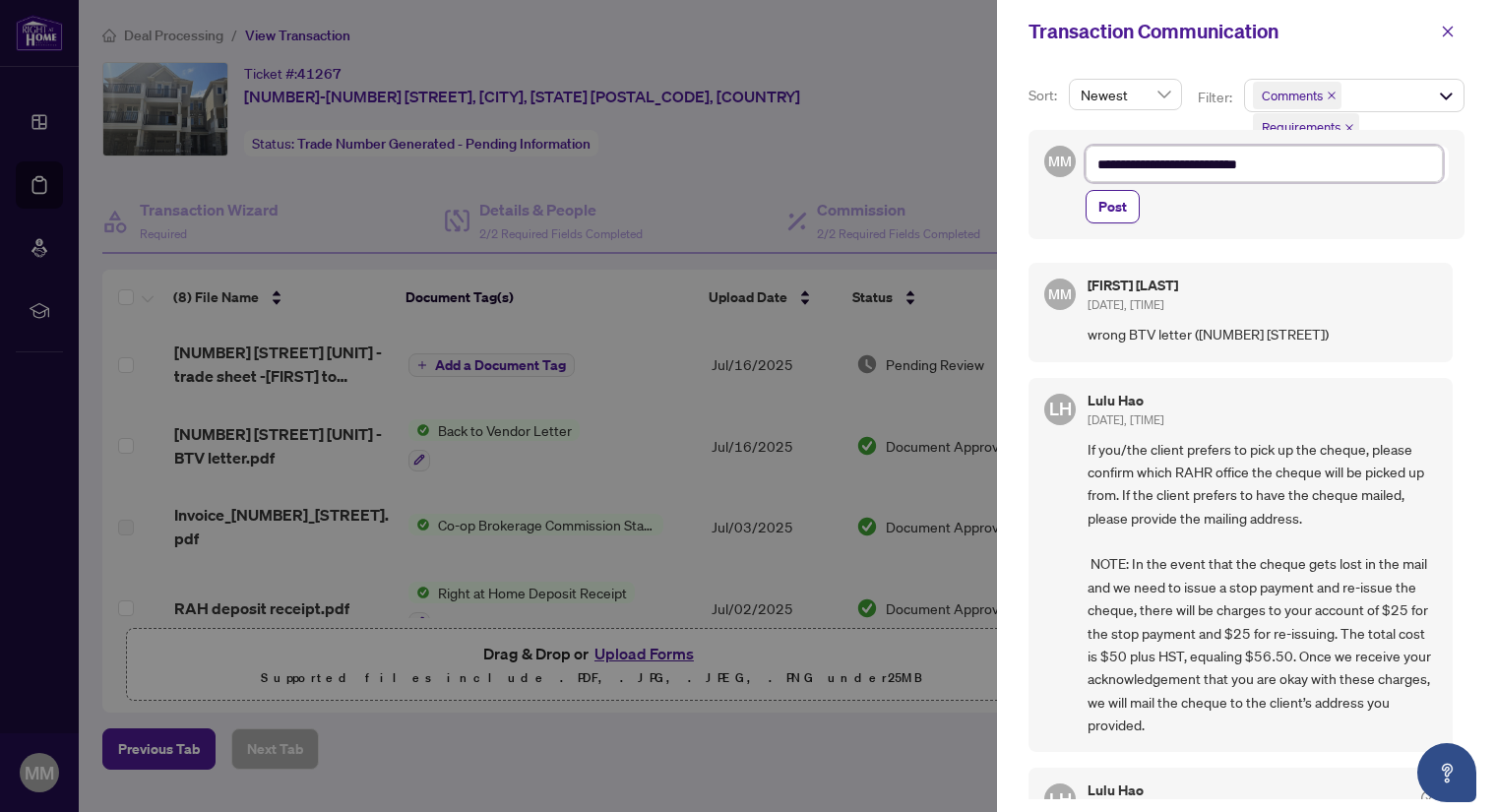 type on "**********" 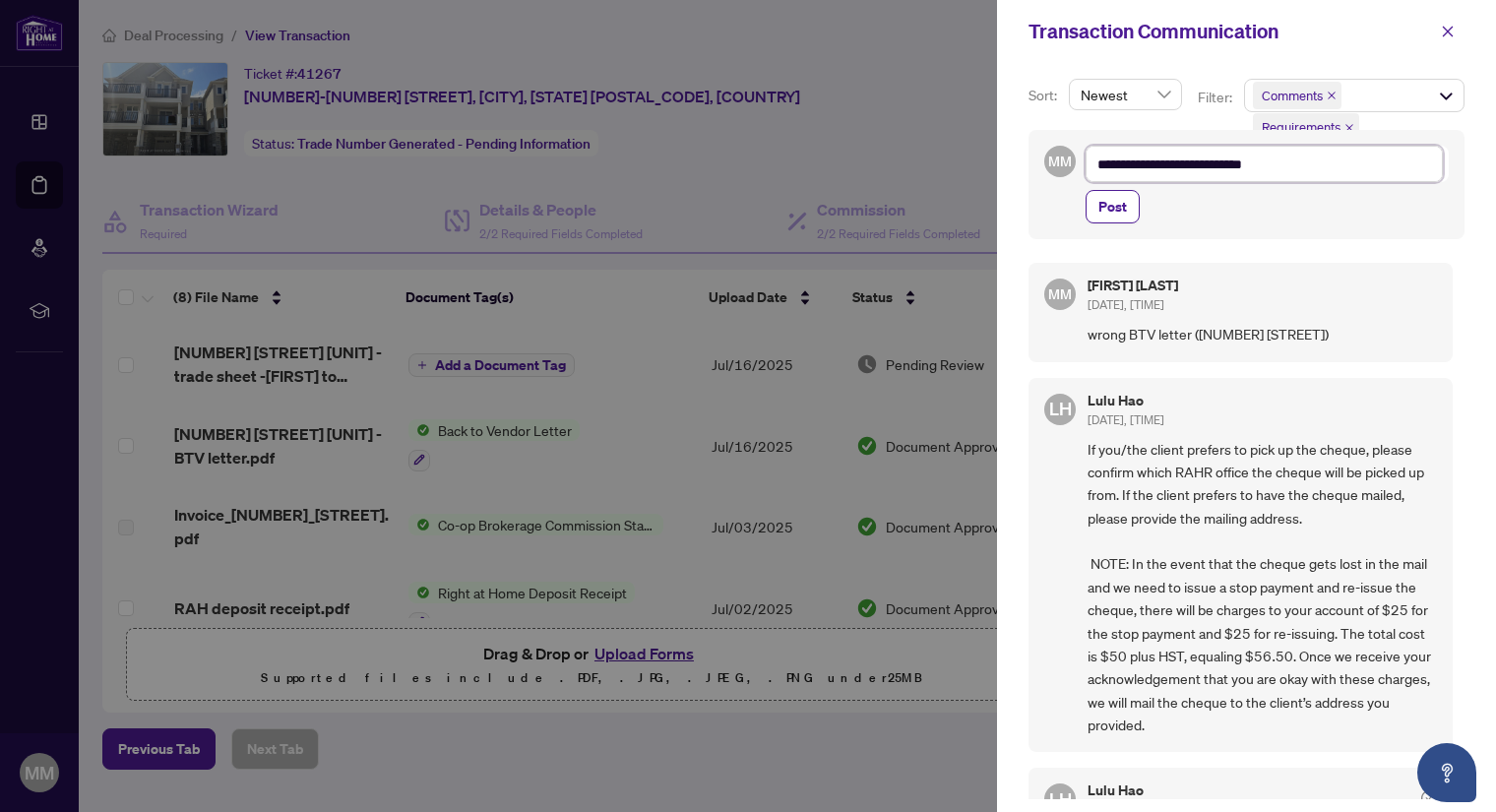 type on "**********" 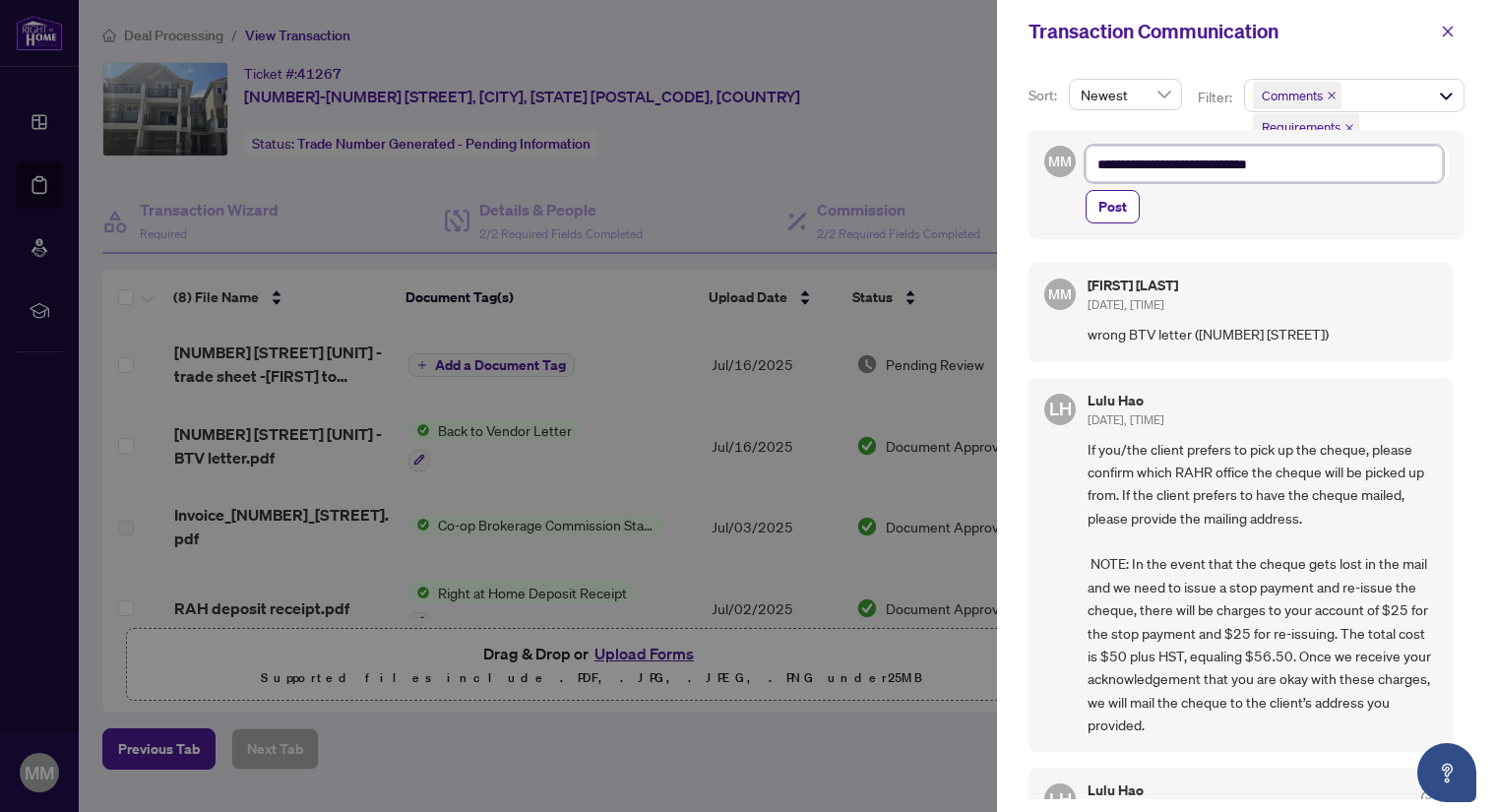 type on "**********" 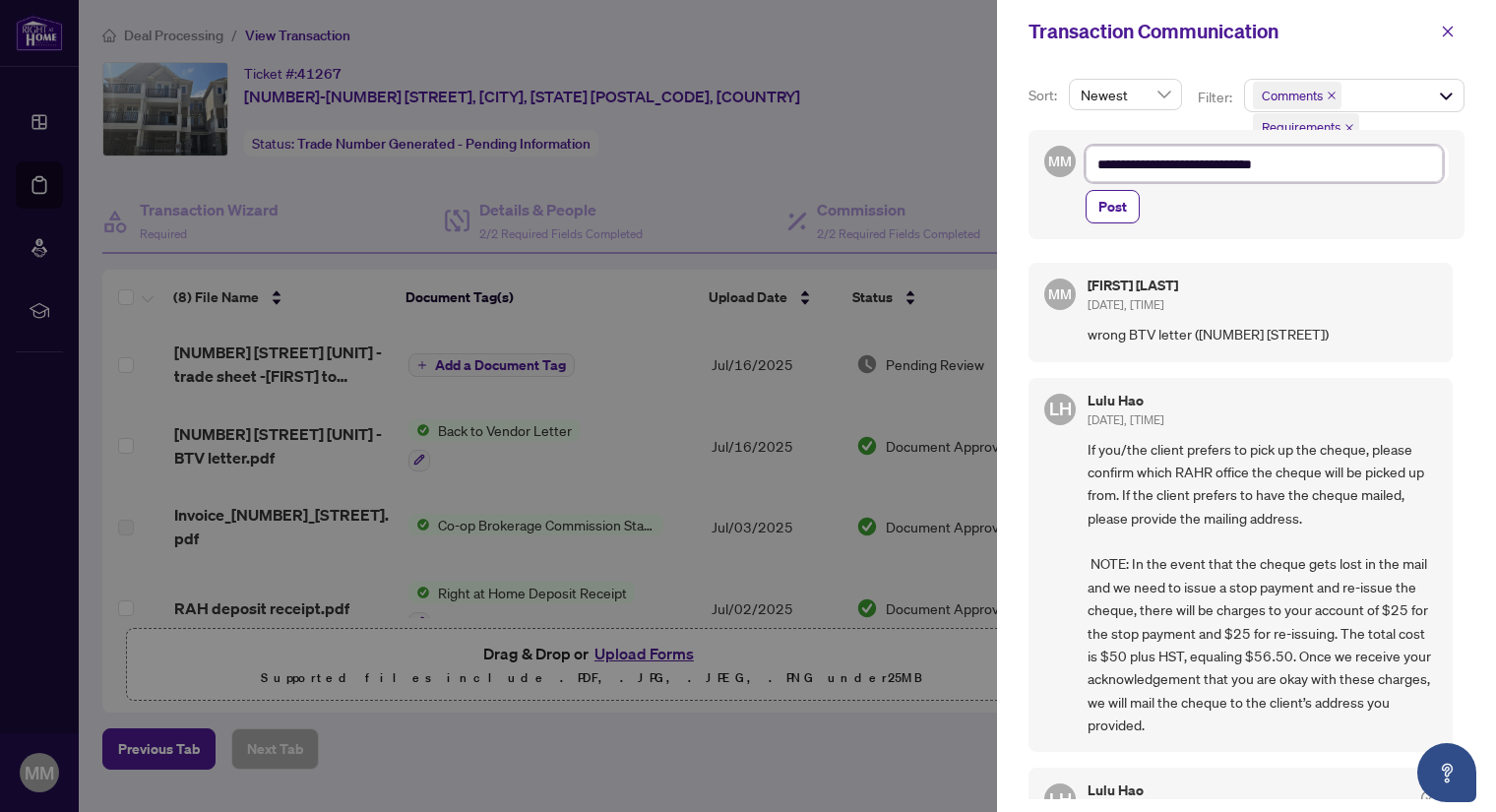 type on "**********" 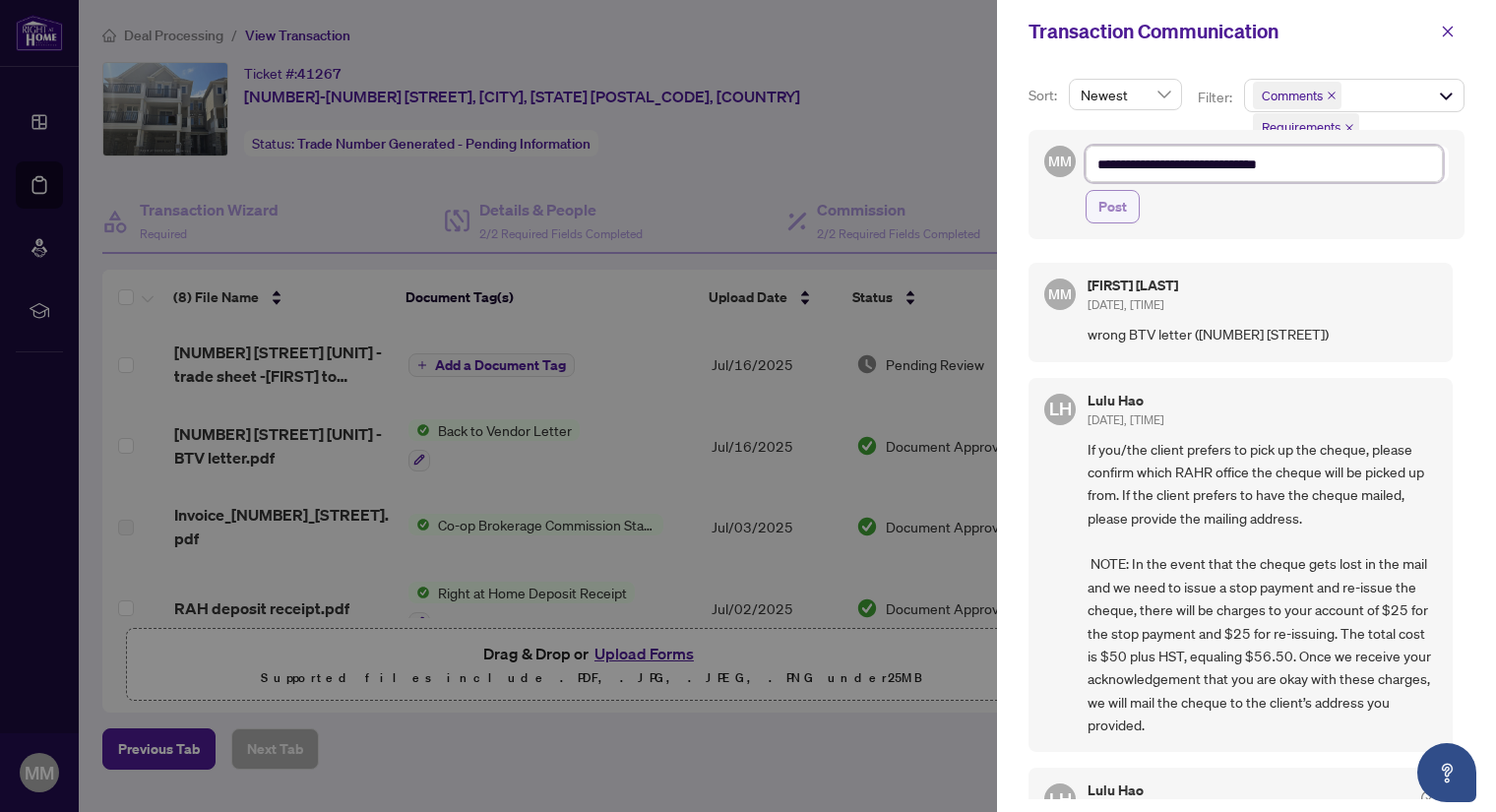 type on "**********" 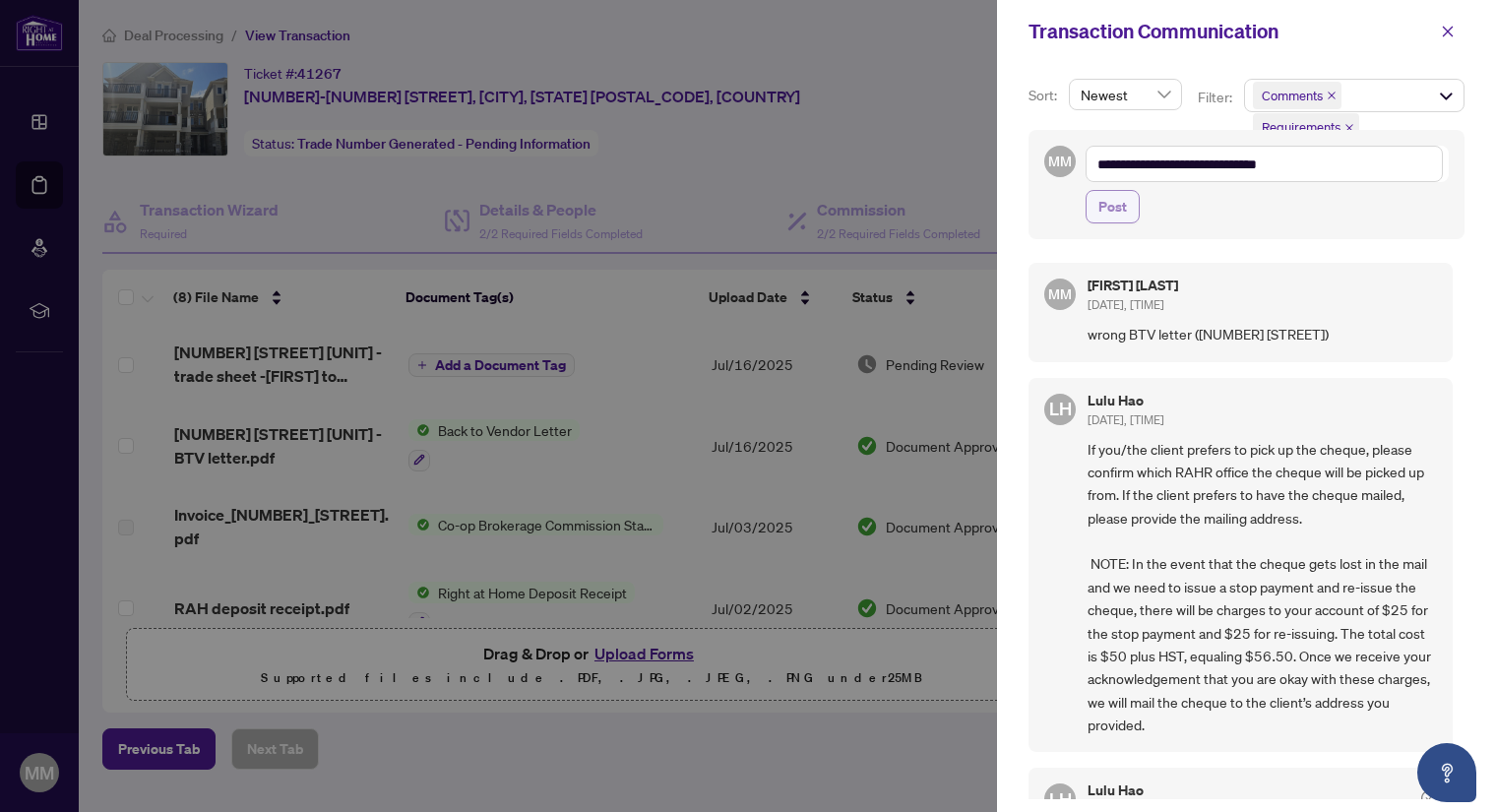 click on "Post" at bounding box center [1112, 207] 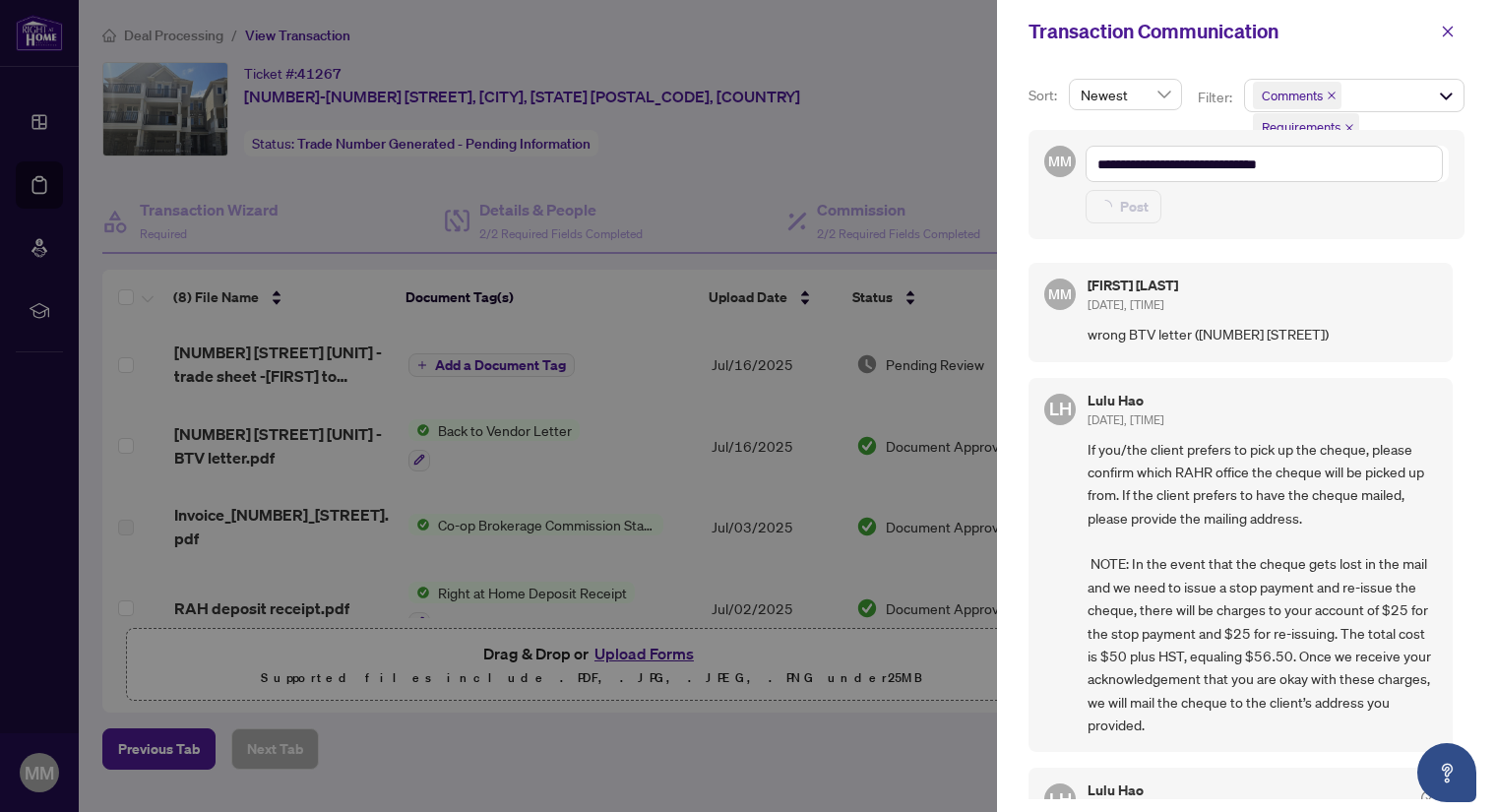 type 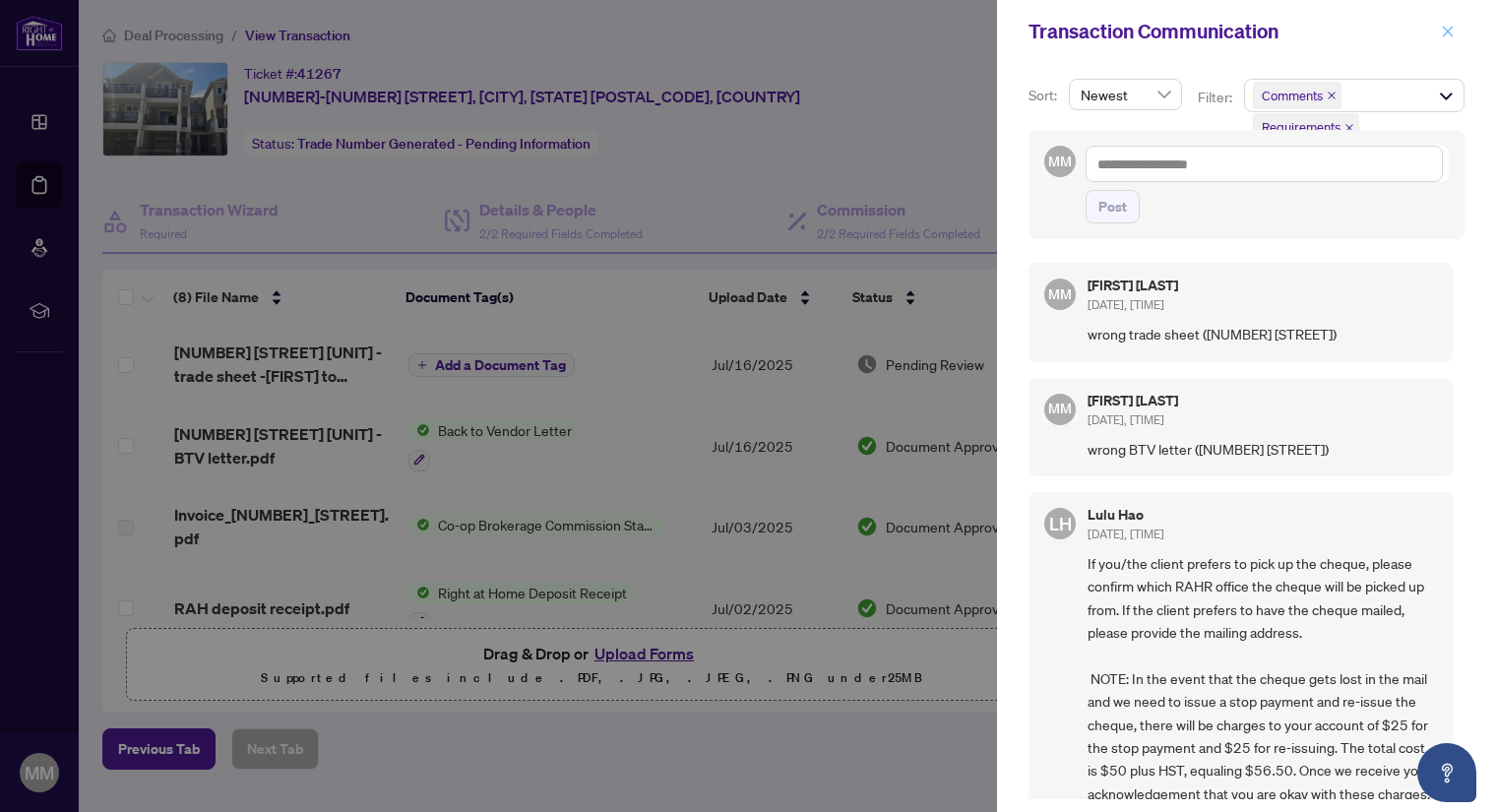 click 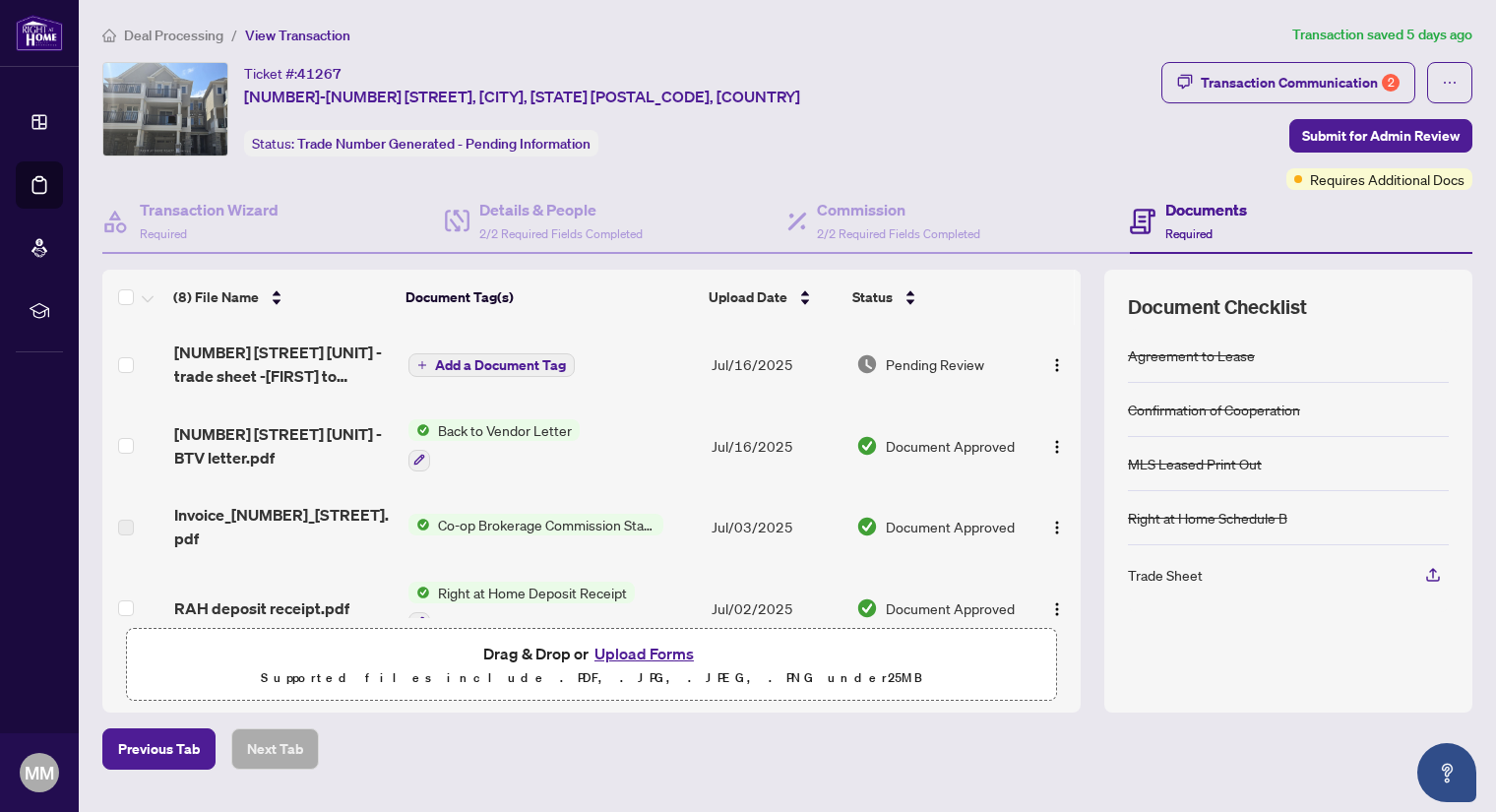 click on "Deal Processing" at bounding box center [173, 35] 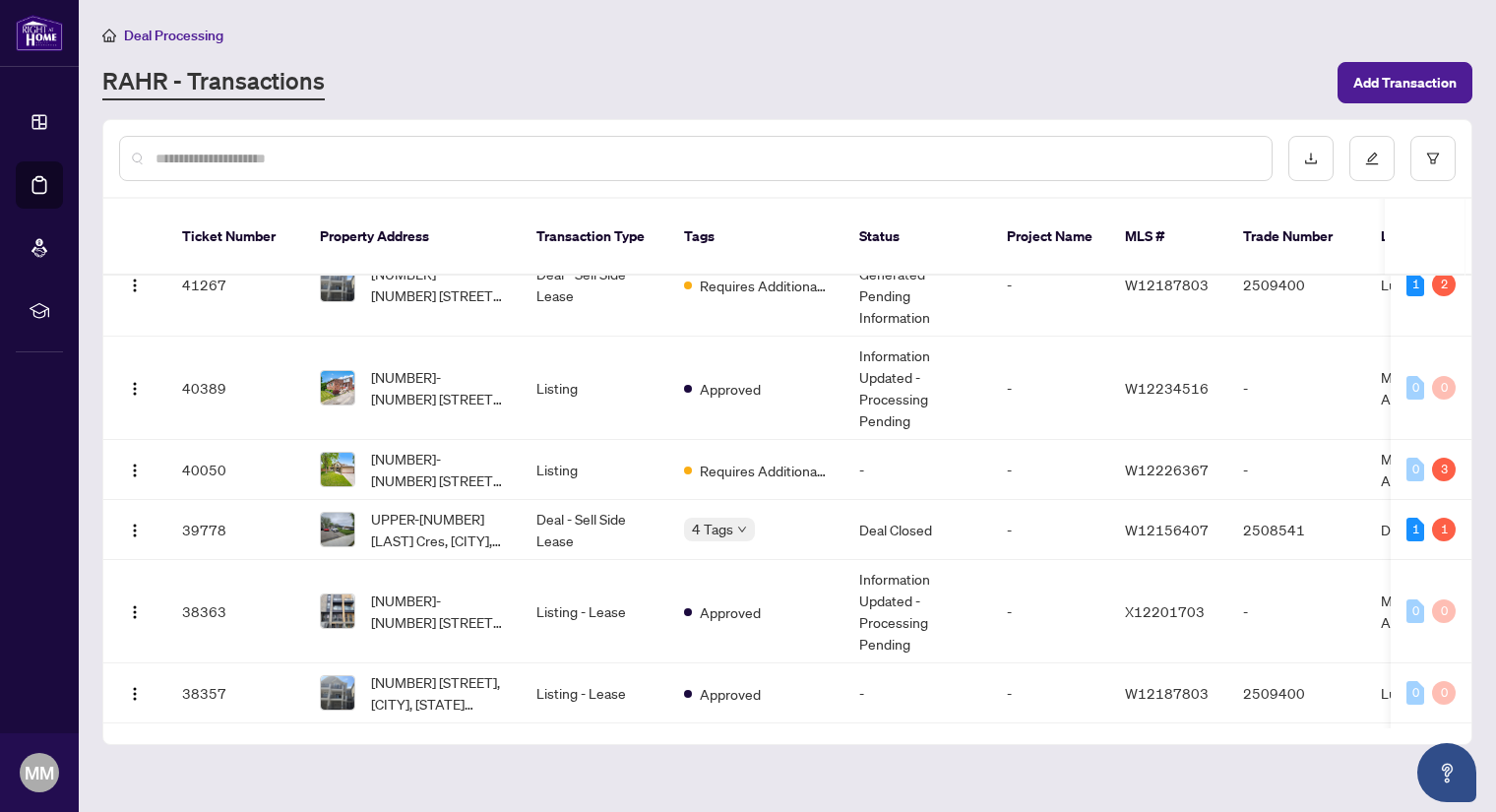 scroll, scrollTop: 478, scrollLeft: 0, axis: vertical 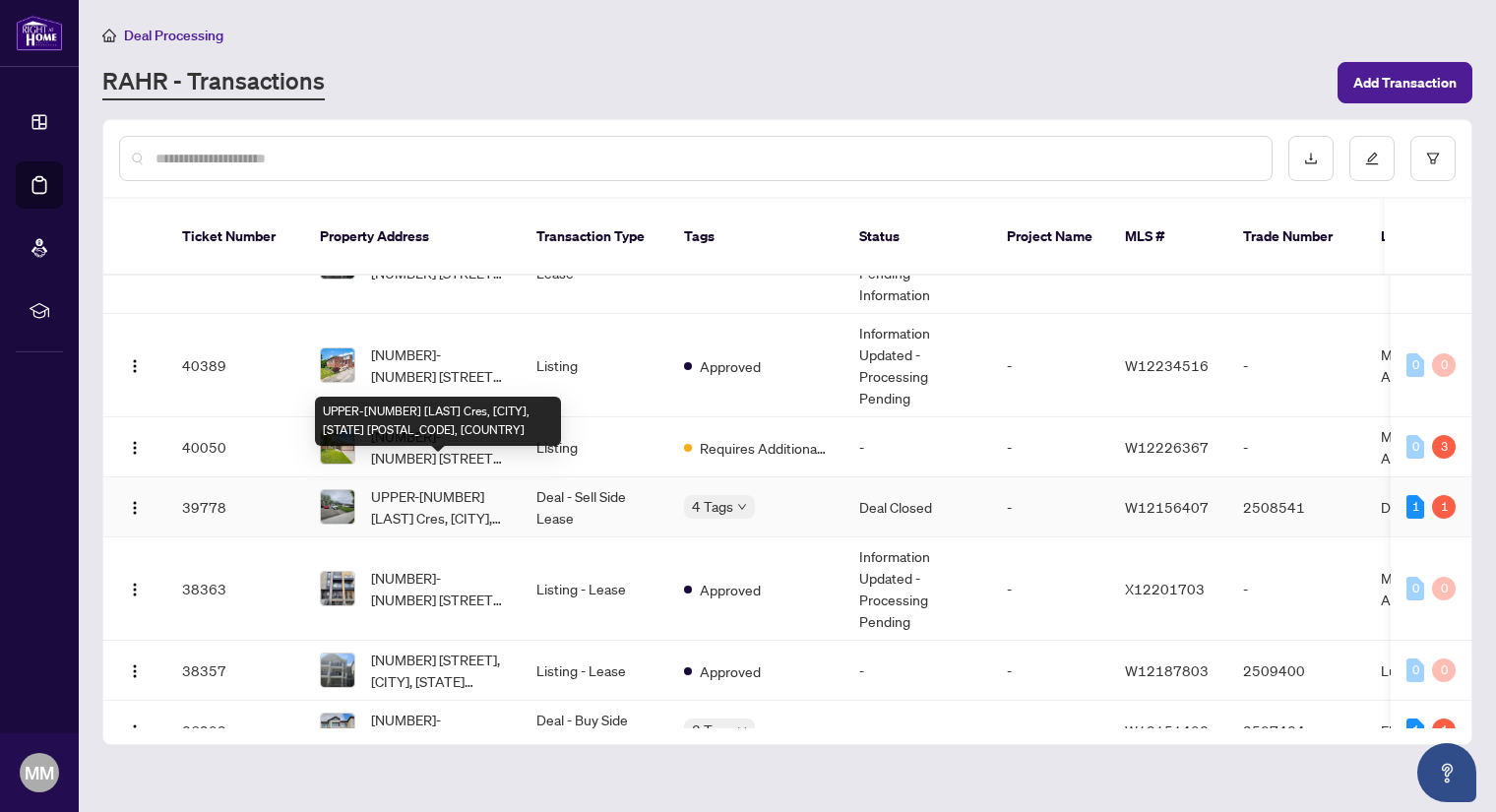 click on "UPPER-[NUMBER] [STREET], [CITY], [PROVINCE] [POSTAL_CODE], Canada" at bounding box center [438, 507] 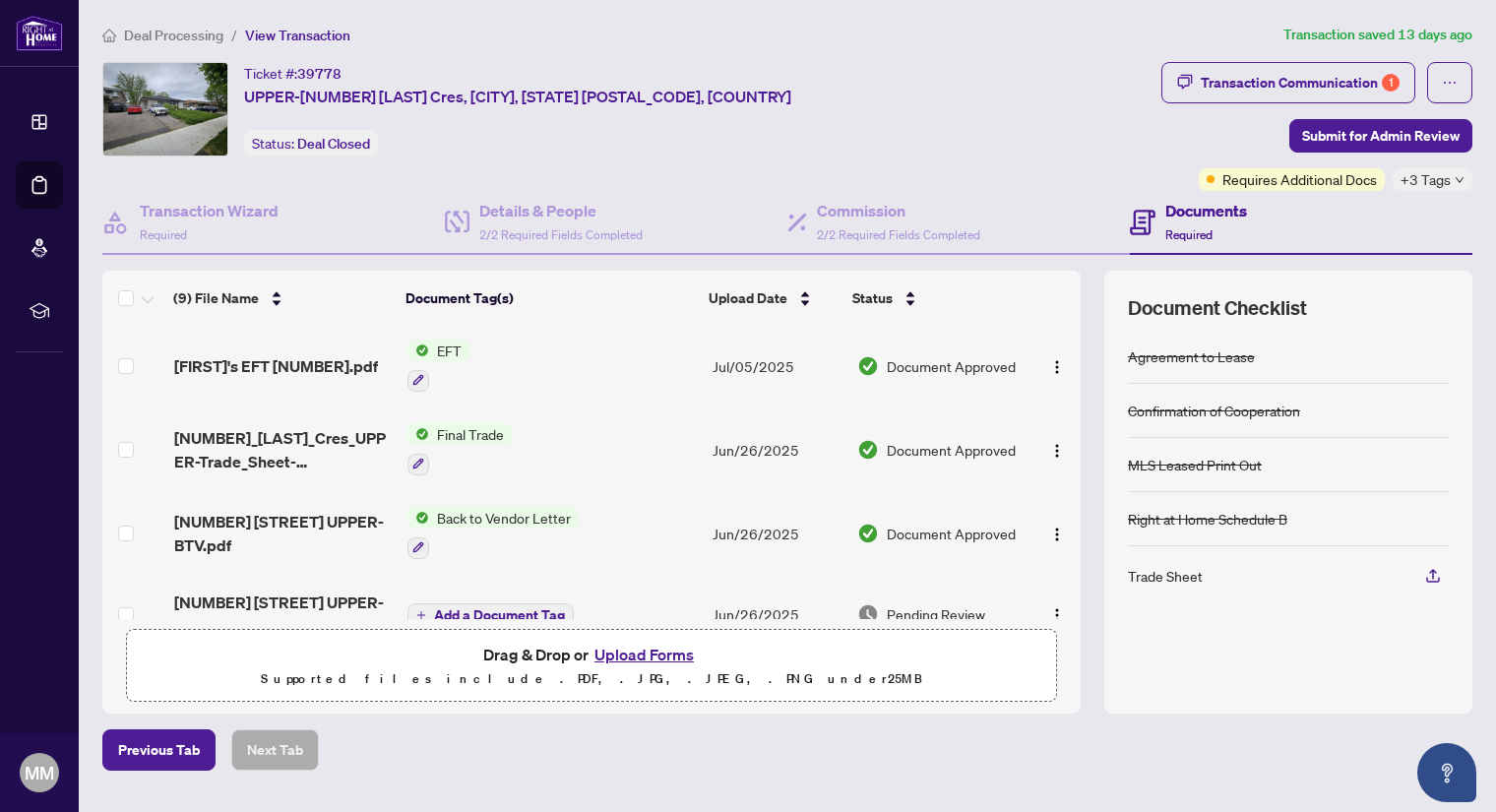 scroll, scrollTop: 0, scrollLeft: 0, axis: both 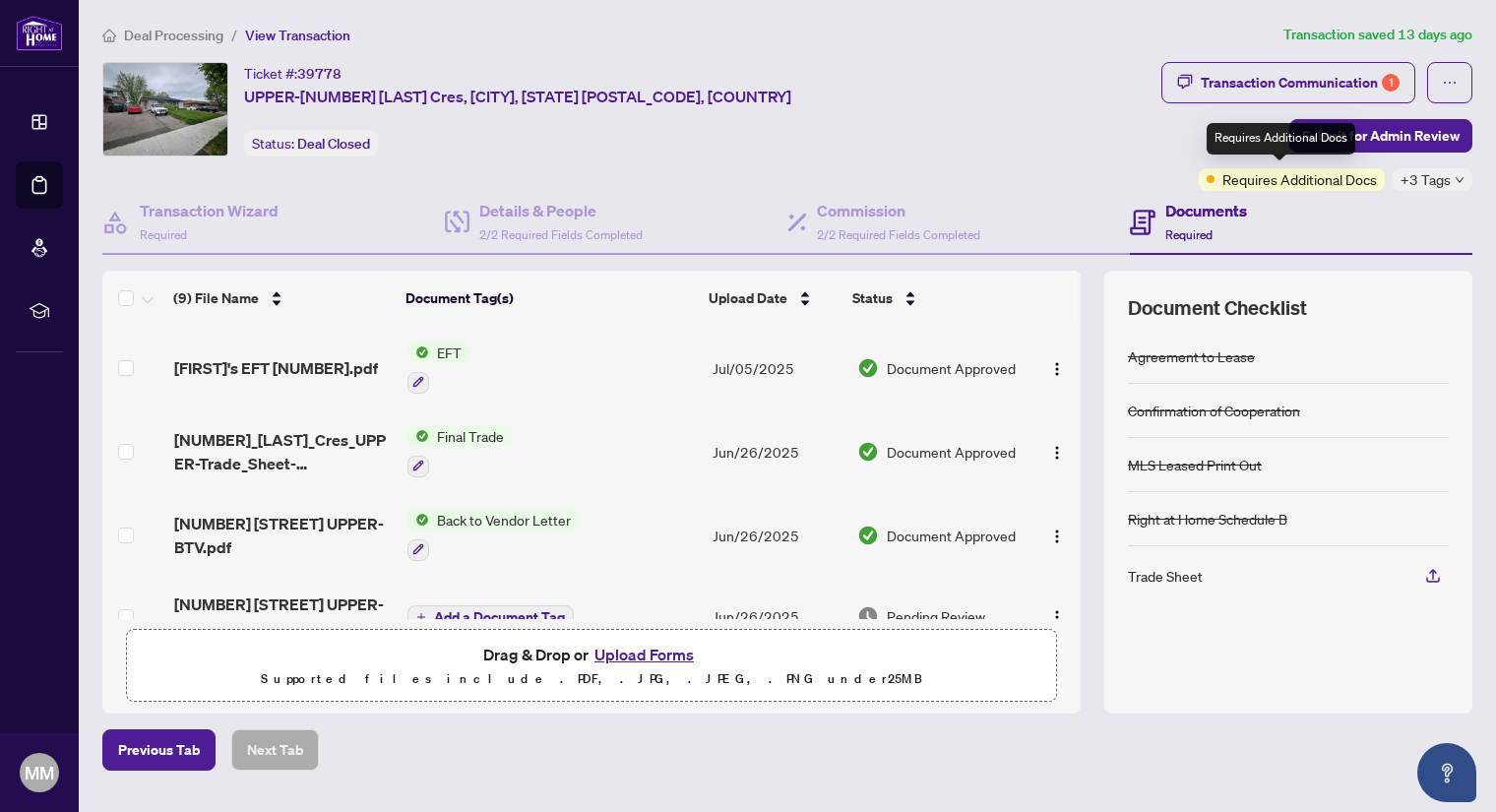 click on "Requires Additional Docs" at bounding box center (1299, 179) 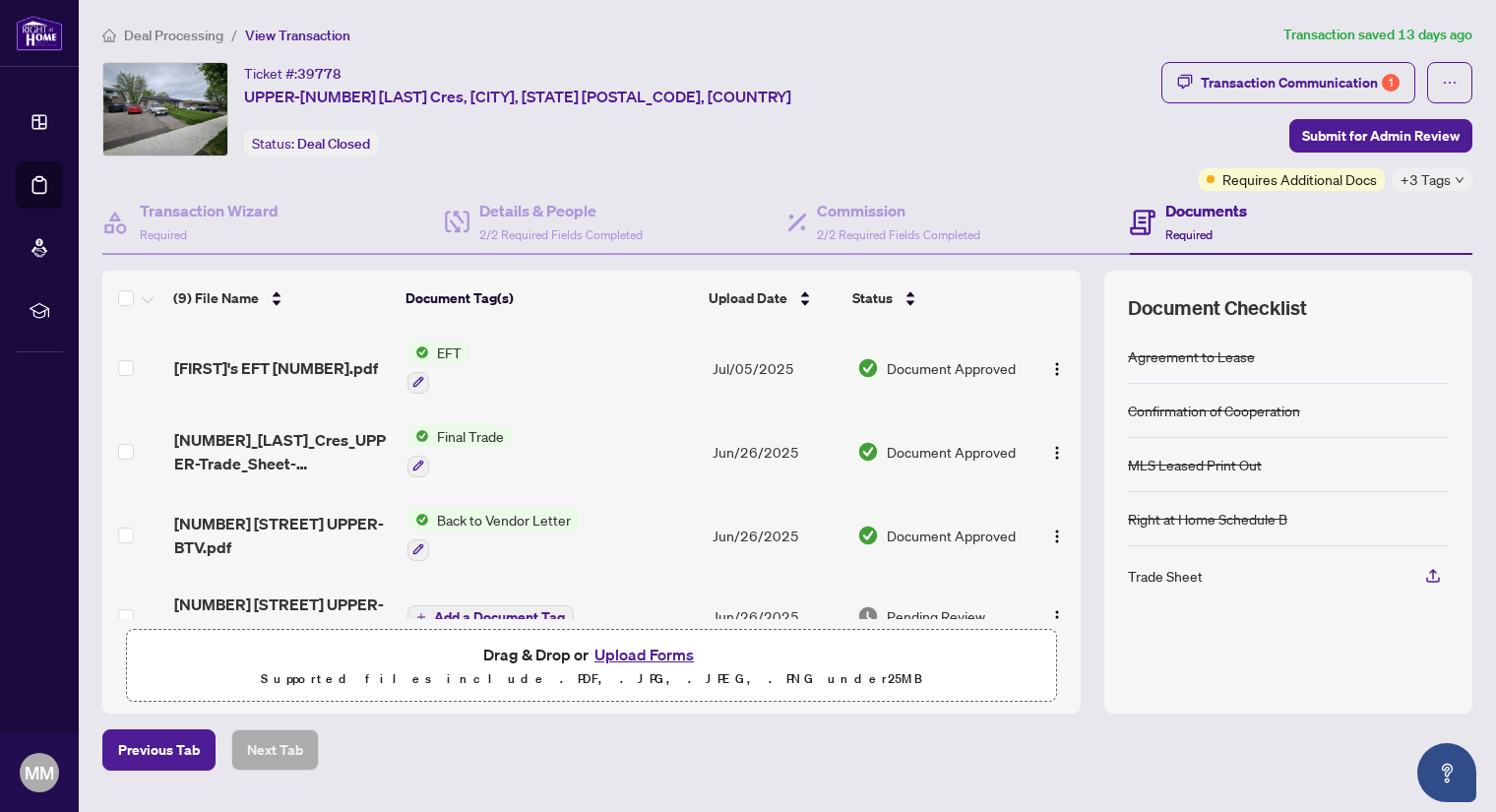 click on "Deal Processing" at bounding box center (173, 35) 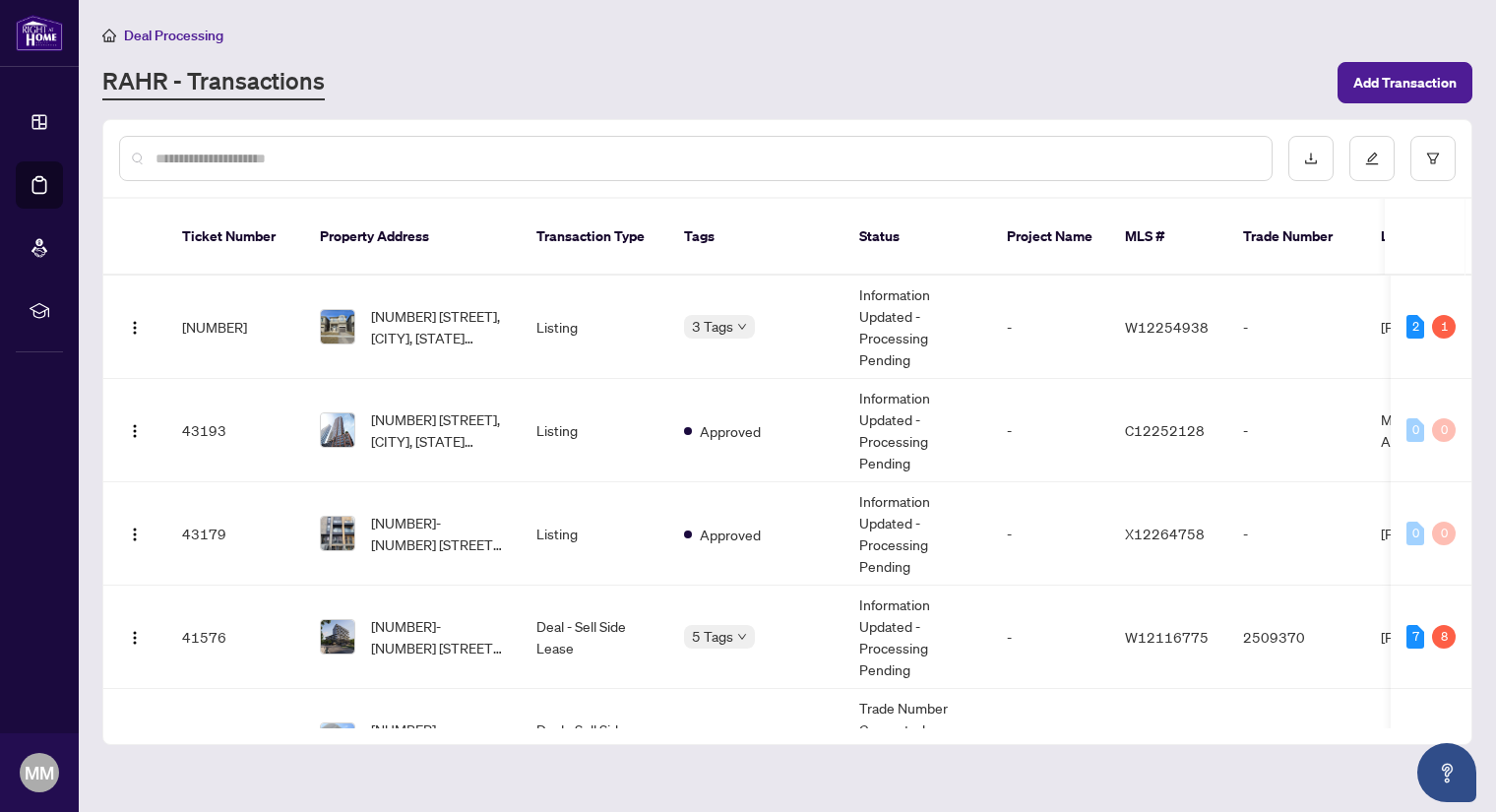 drag, startPoint x: 1471, startPoint y: 286, endPoint x: 1463, endPoint y: 325, distance: 39.812058 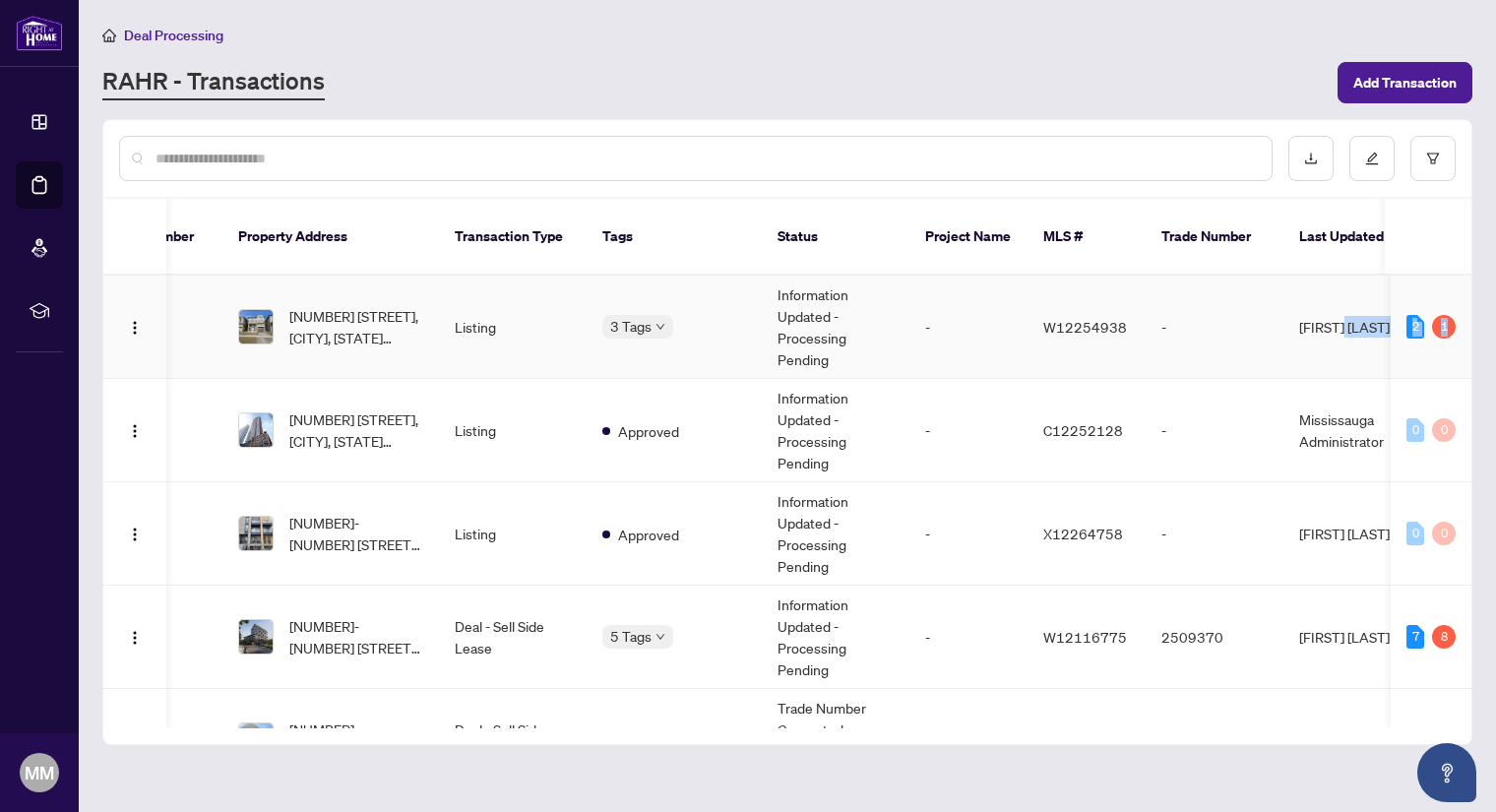 click on "2 1" at bounding box center (1431, 327) 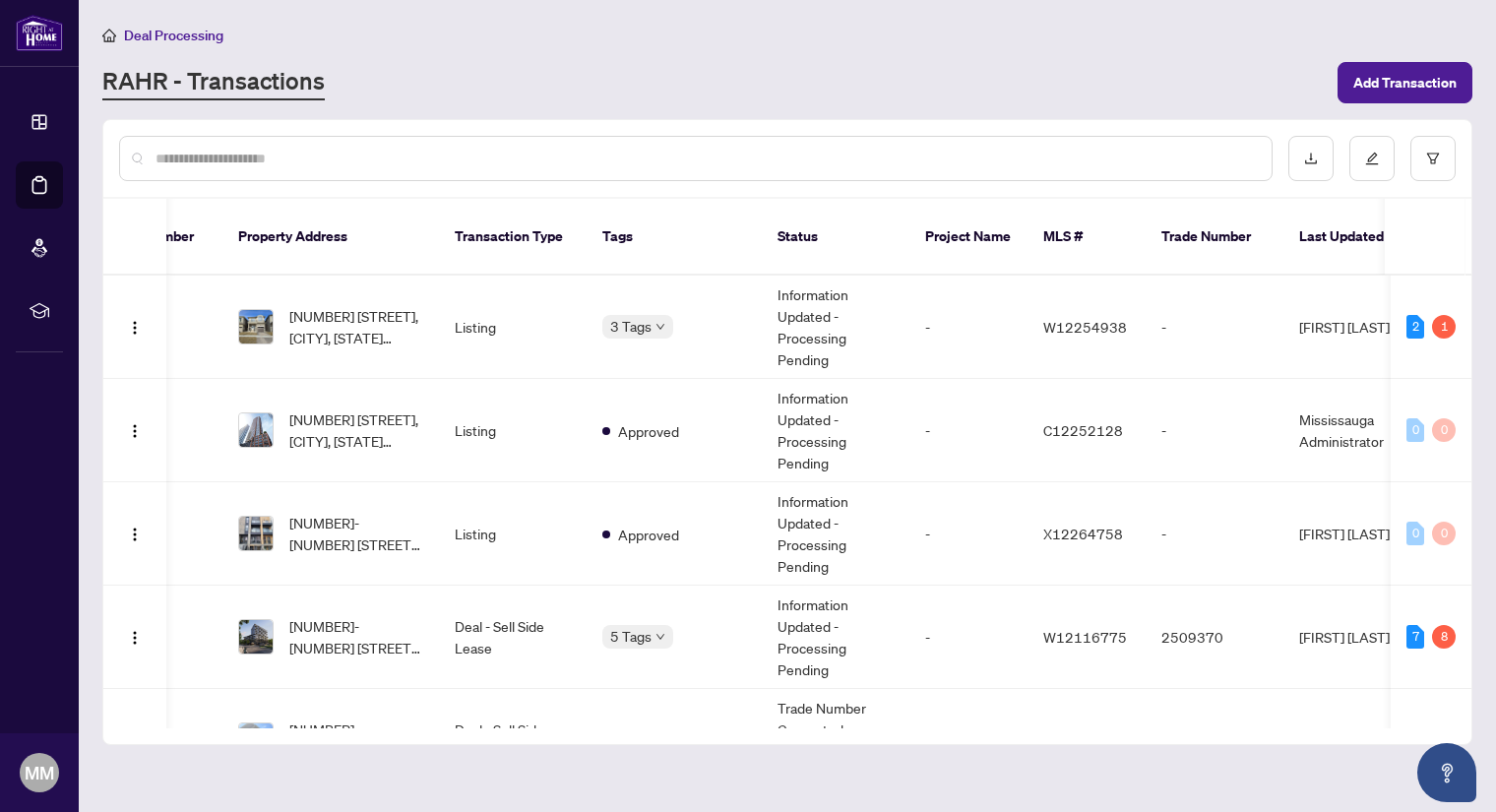 scroll, scrollTop: 0, scrollLeft: 316, axis: horizontal 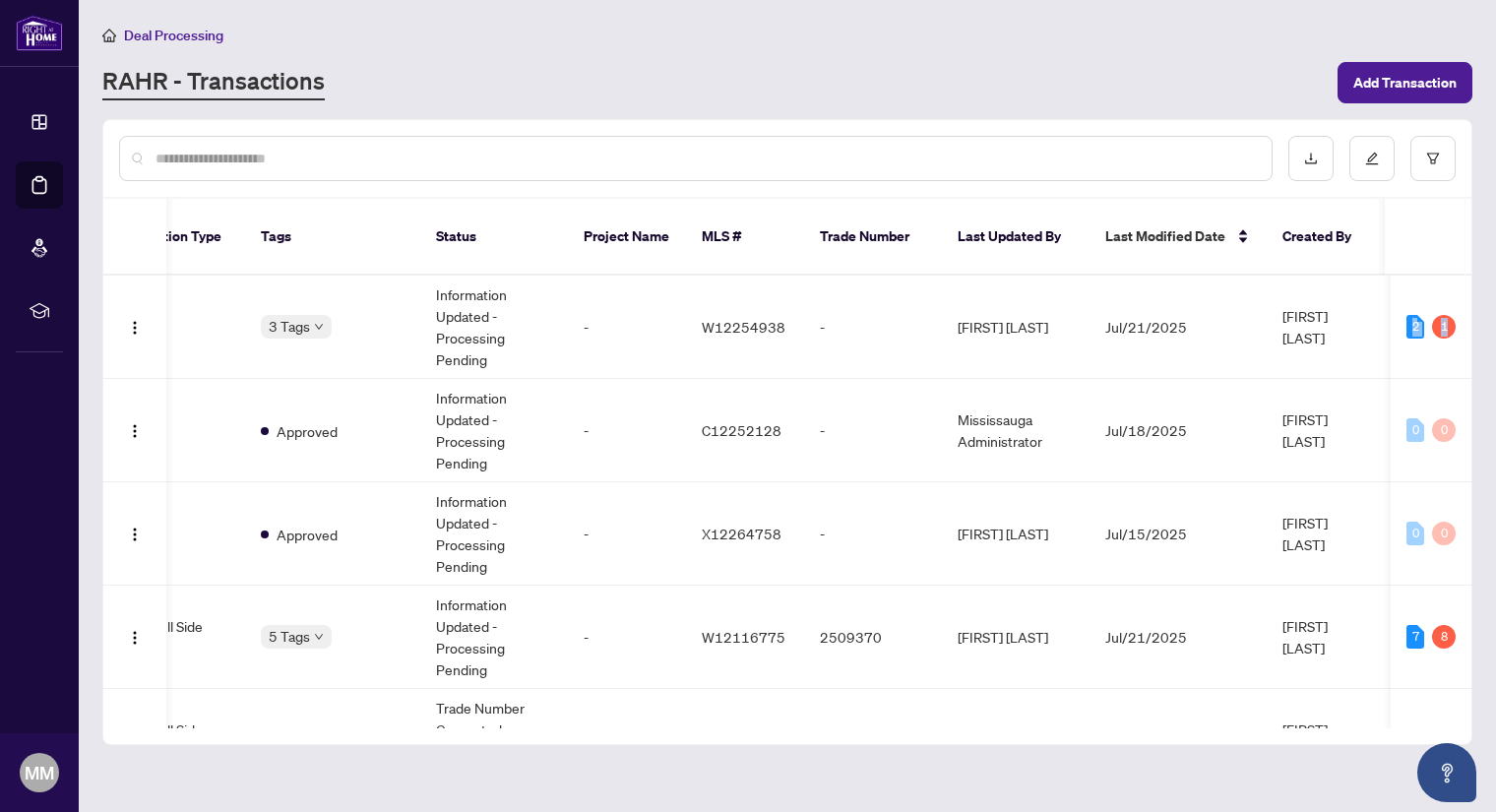 drag, startPoint x: 1465, startPoint y: 300, endPoint x: 1469, endPoint y: 341, distance: 41.19466 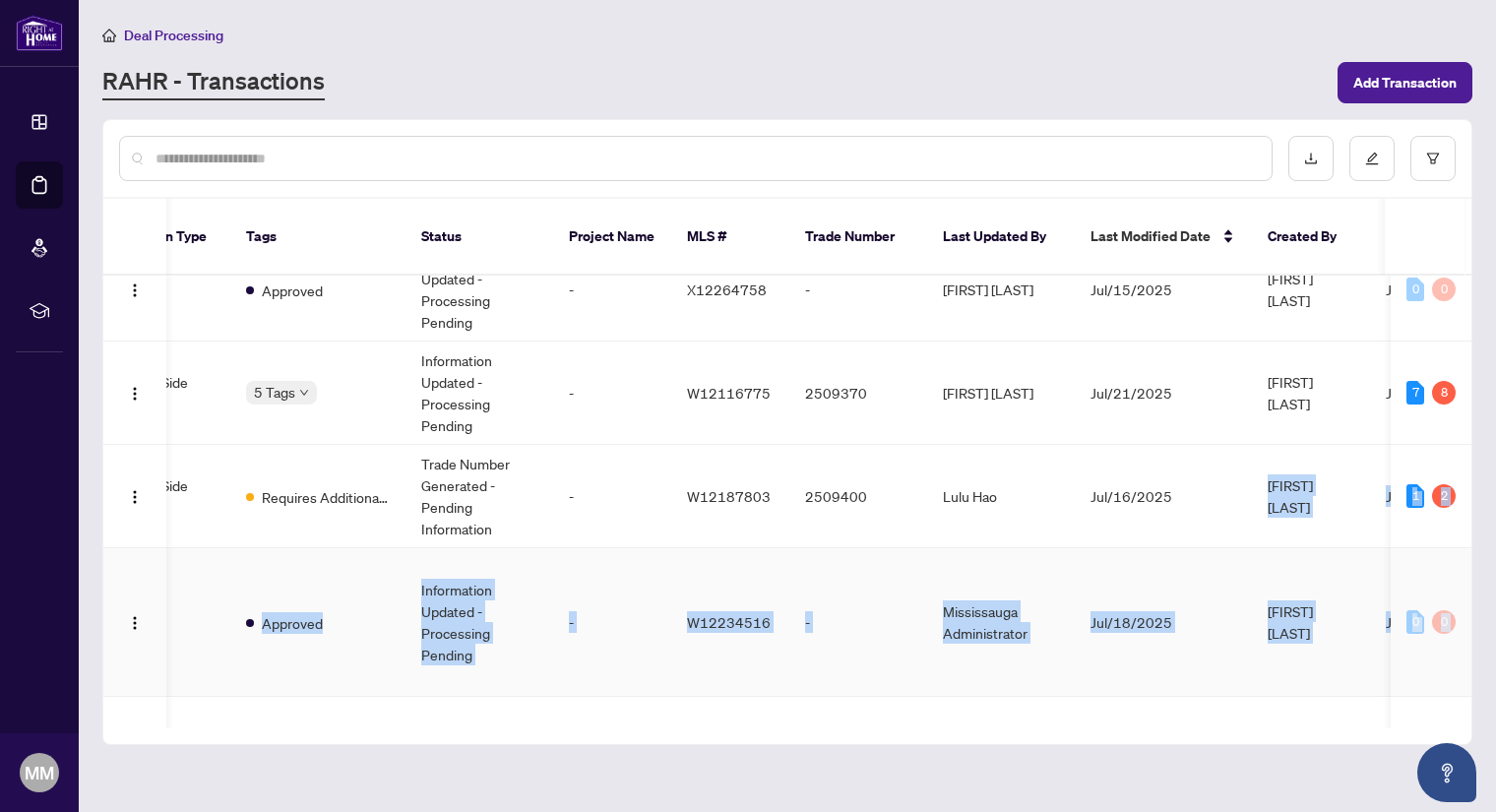 drag, startPoint x: 1171, startPoint y: 696, endPoint x: 774, endPoint y: 705, distance: 397.102 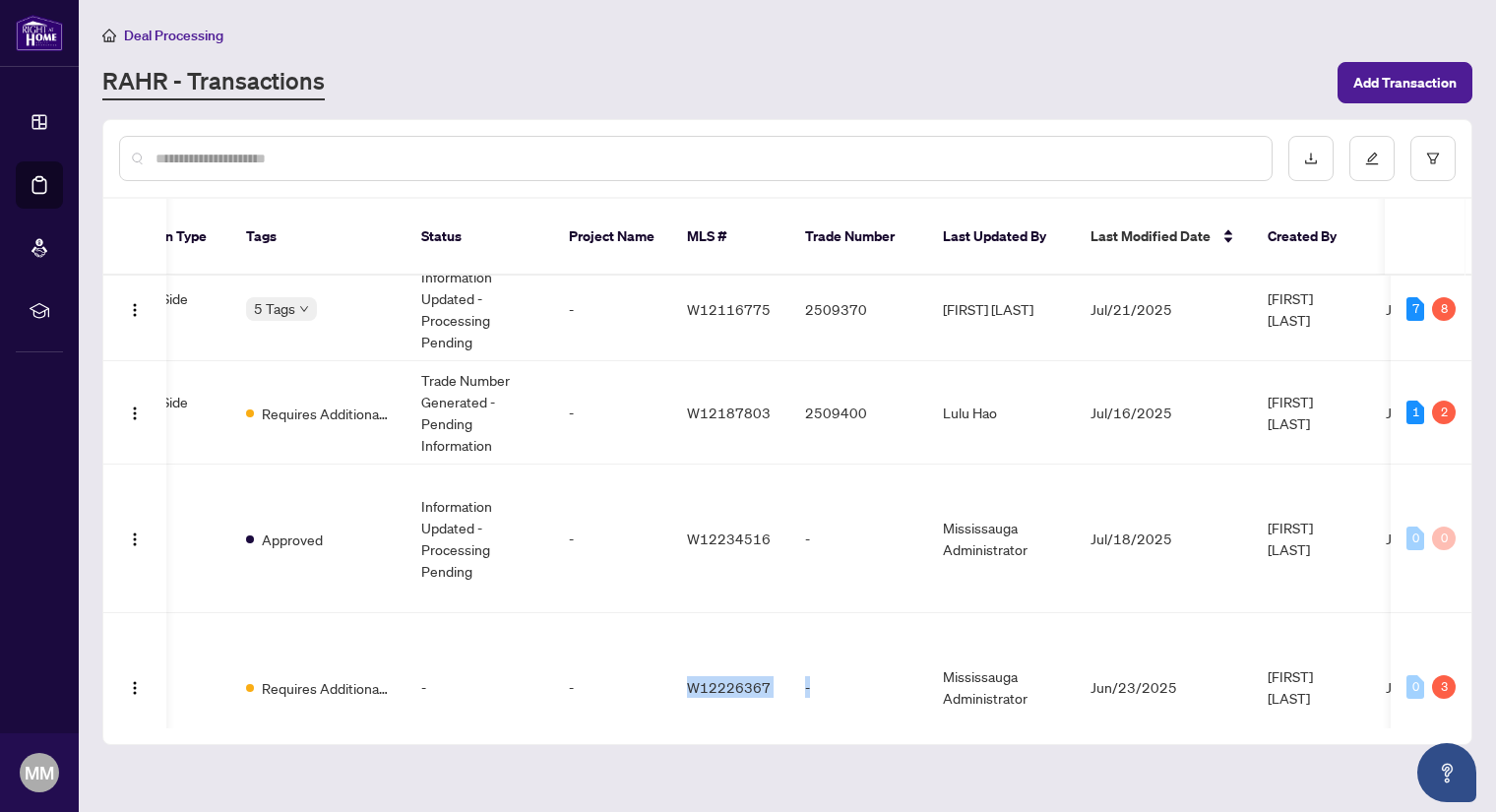 drag, startPoint x: 842, startPoint y: 706, endPoint x: 632, endPoint y: 705, distance: 210.00238 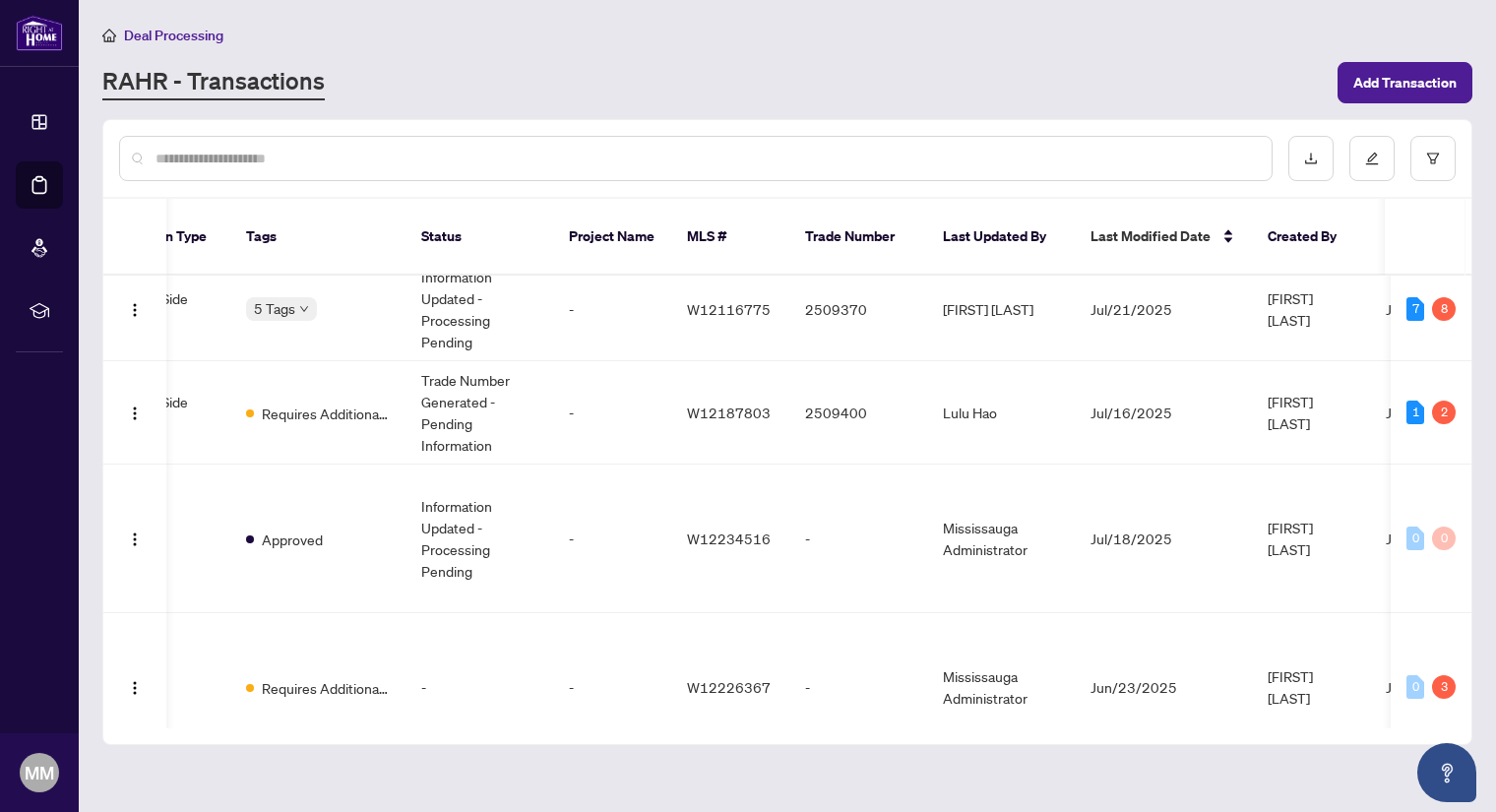 scroll, scrollTop: 328, scrollLeft: 321, axis: both 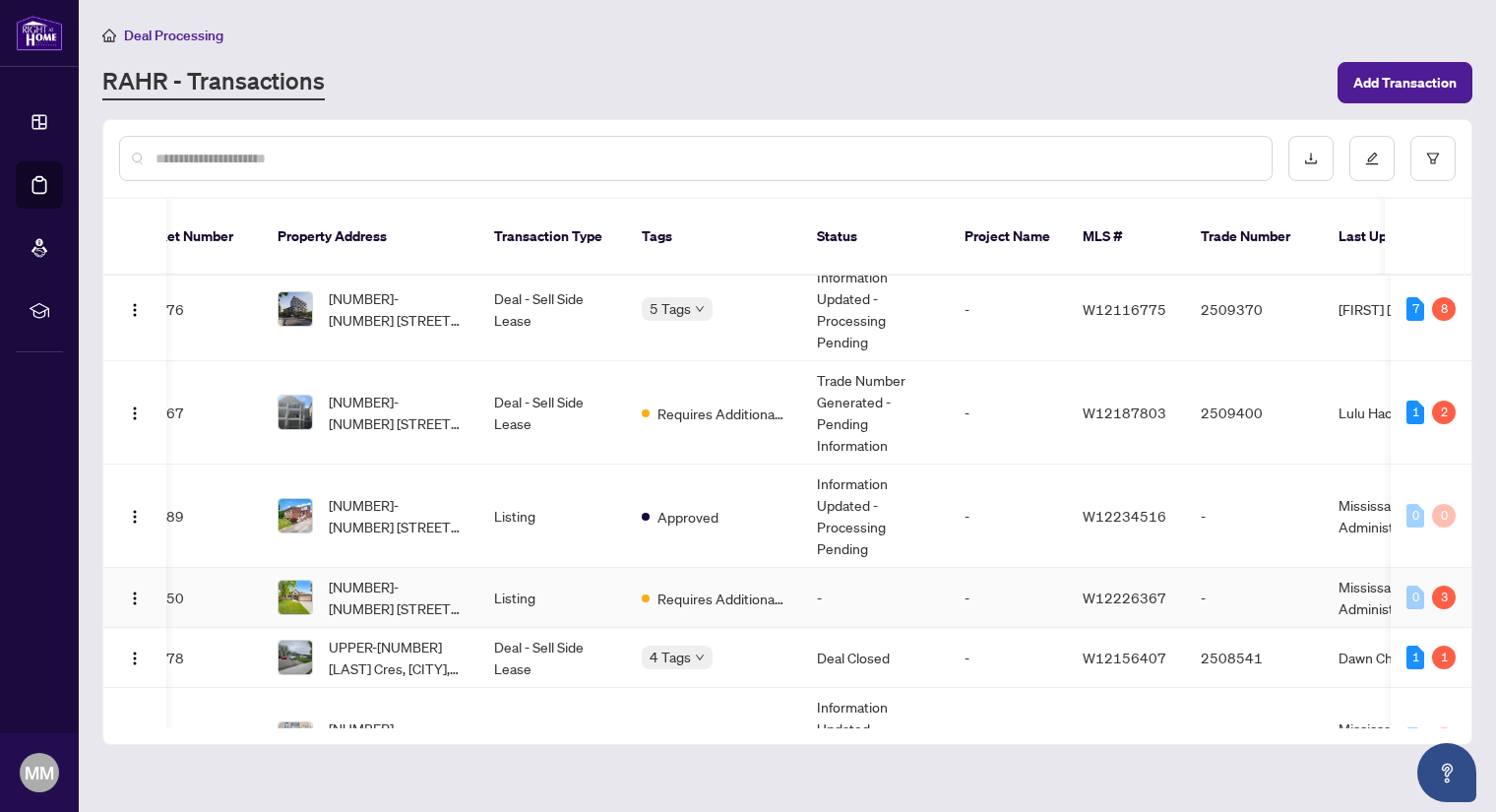 click on "[NUMBER]-[NUMBER] [STREET], [CITY], [PROVINCE] [POSTAL_CODE], [COUNTRY]" at bounding box center [370, 597] 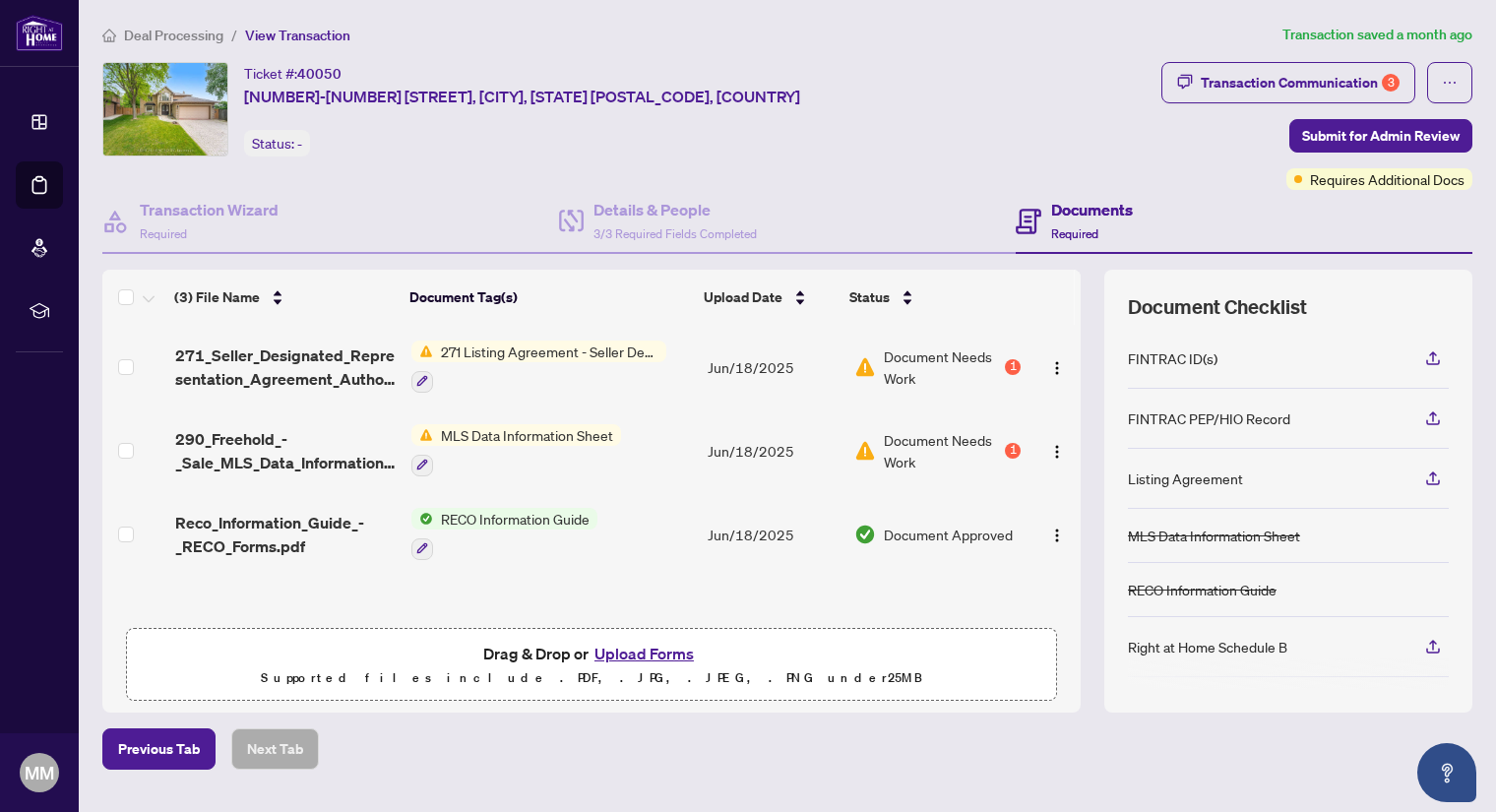 click on "271 Listing Agreement - Seller Designated Representation Agreement Authority
to Offer for Sale" at bounding box center (549, 351) 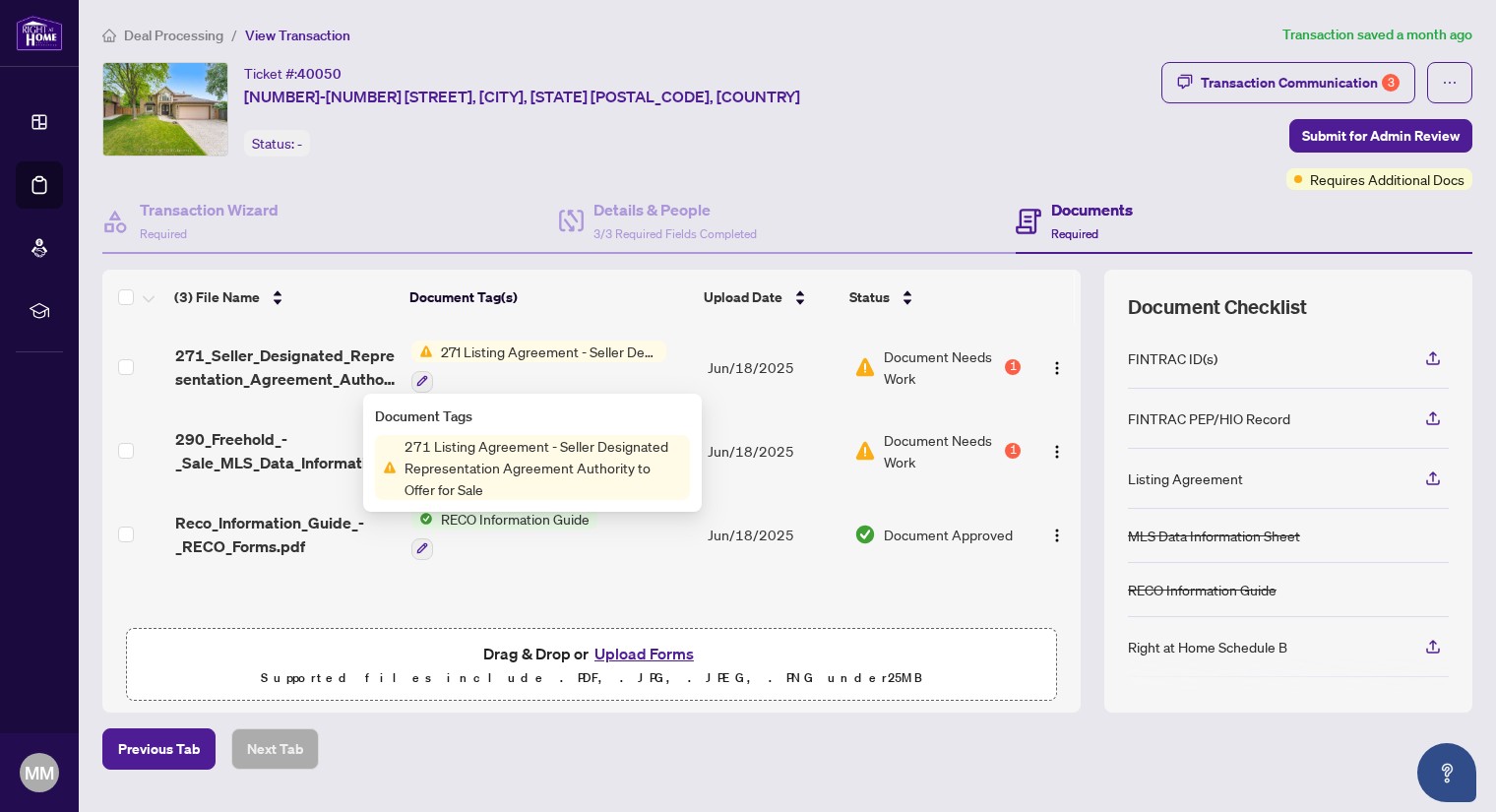 click on "Document Needs Work" at bounding box center (943, 367) 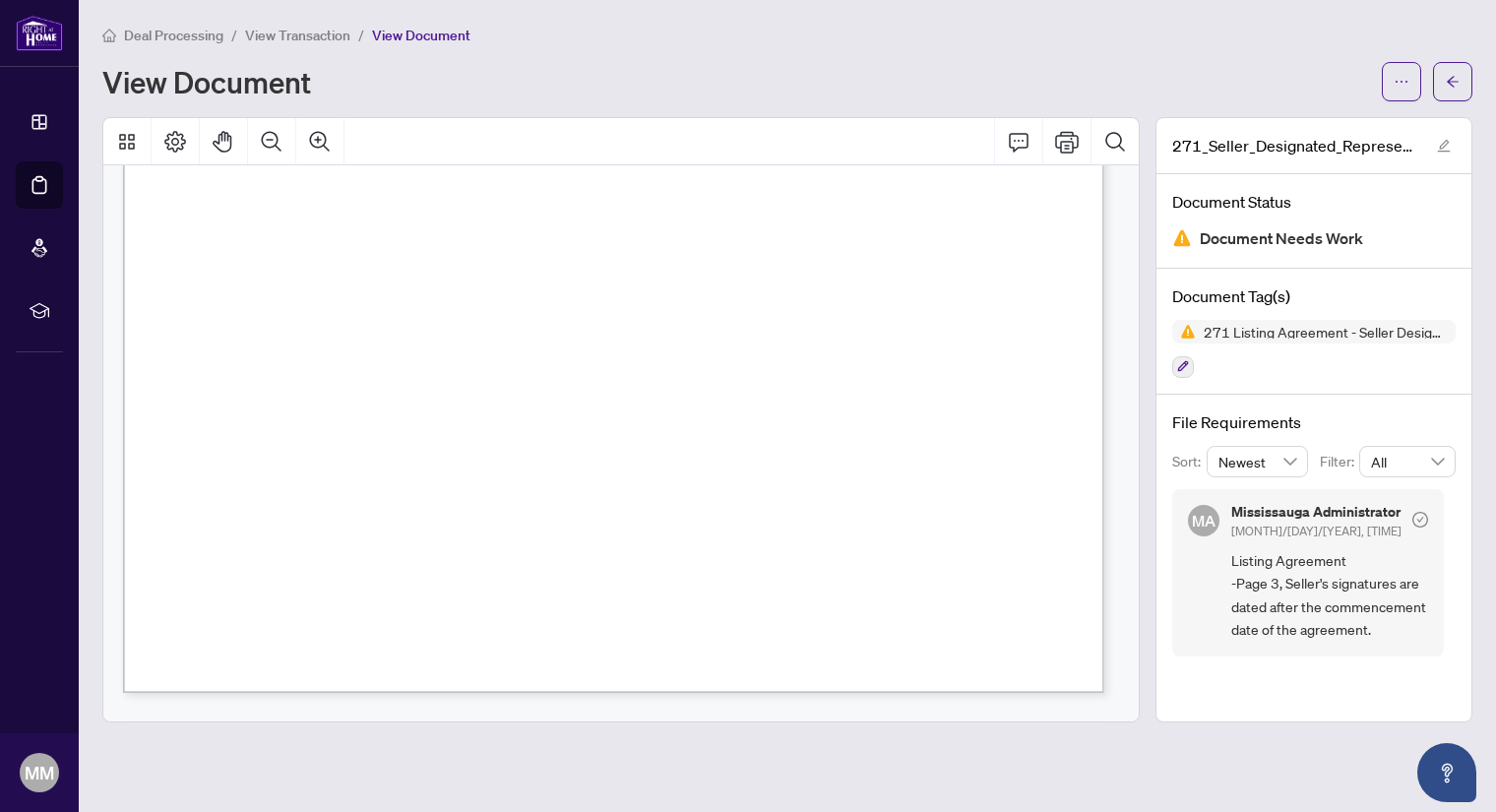scroll, scrollTop: 0, scrollLeft: 0, axis: both 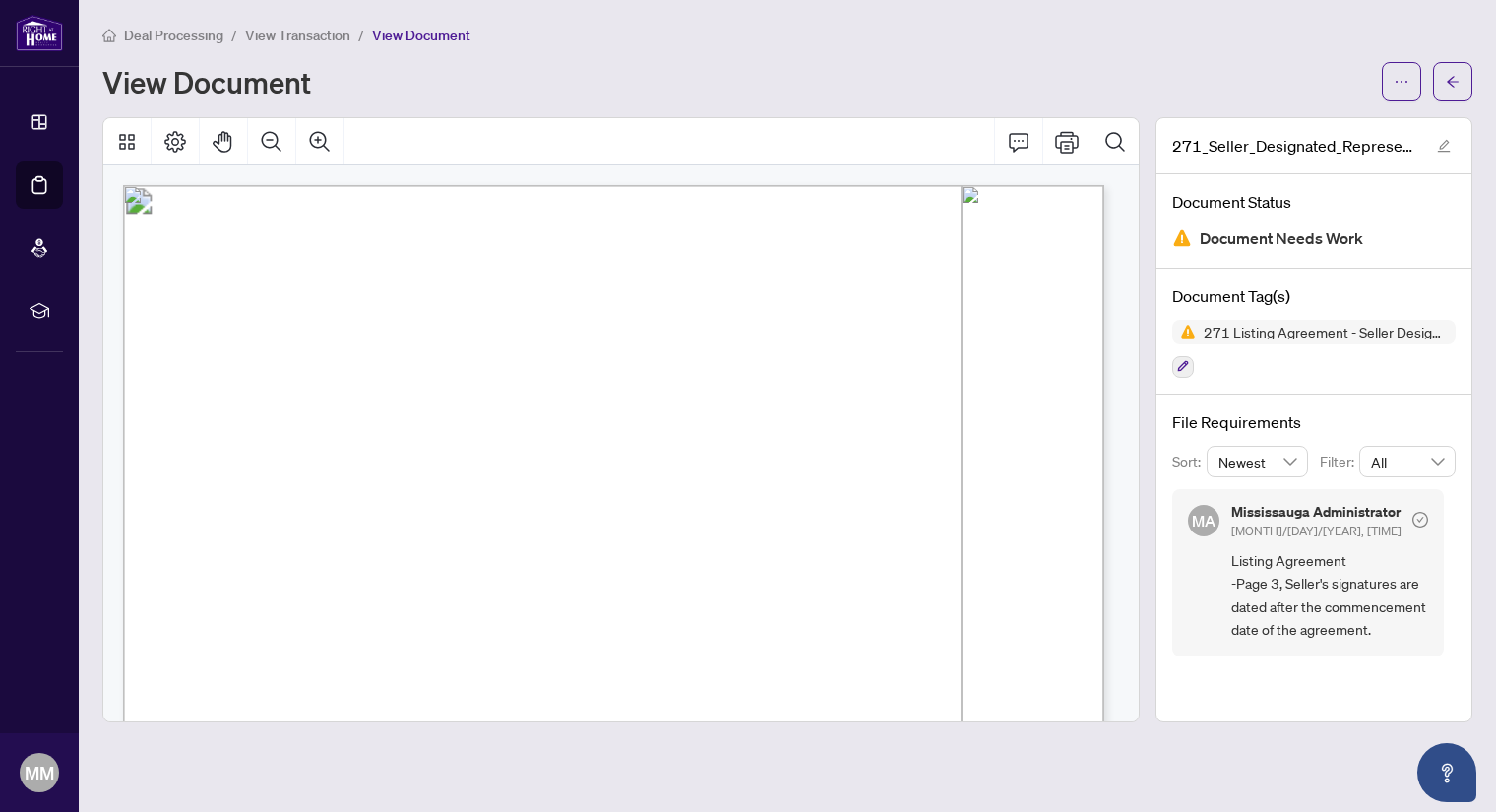 click on "View Transaction" at bounding box center [297, 35] 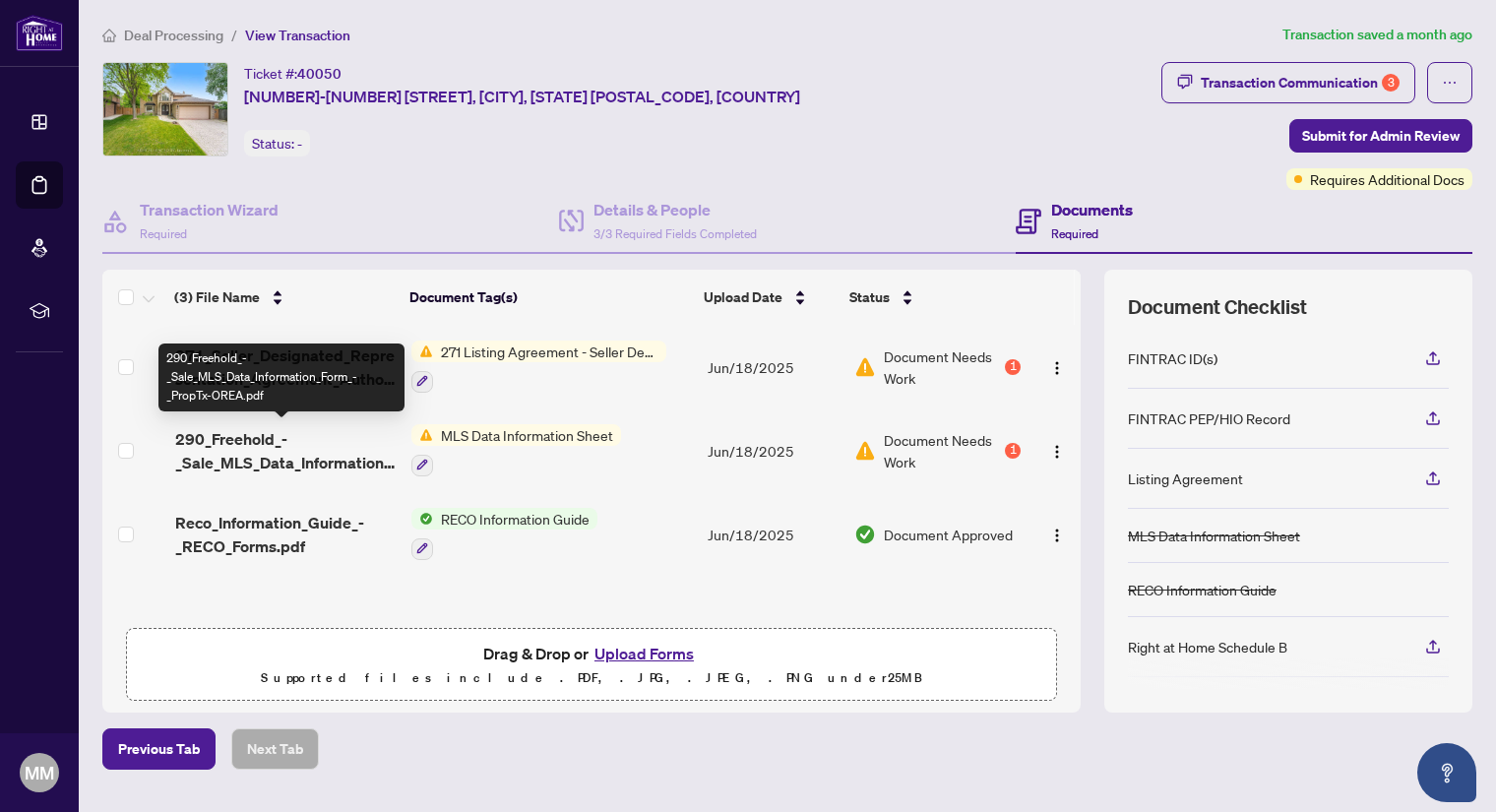 click on "290_Freehold_-_Sale_MLS_Data_Information_Form_-_PropTx-OREA.pdf" at bounding box center [285, 451] 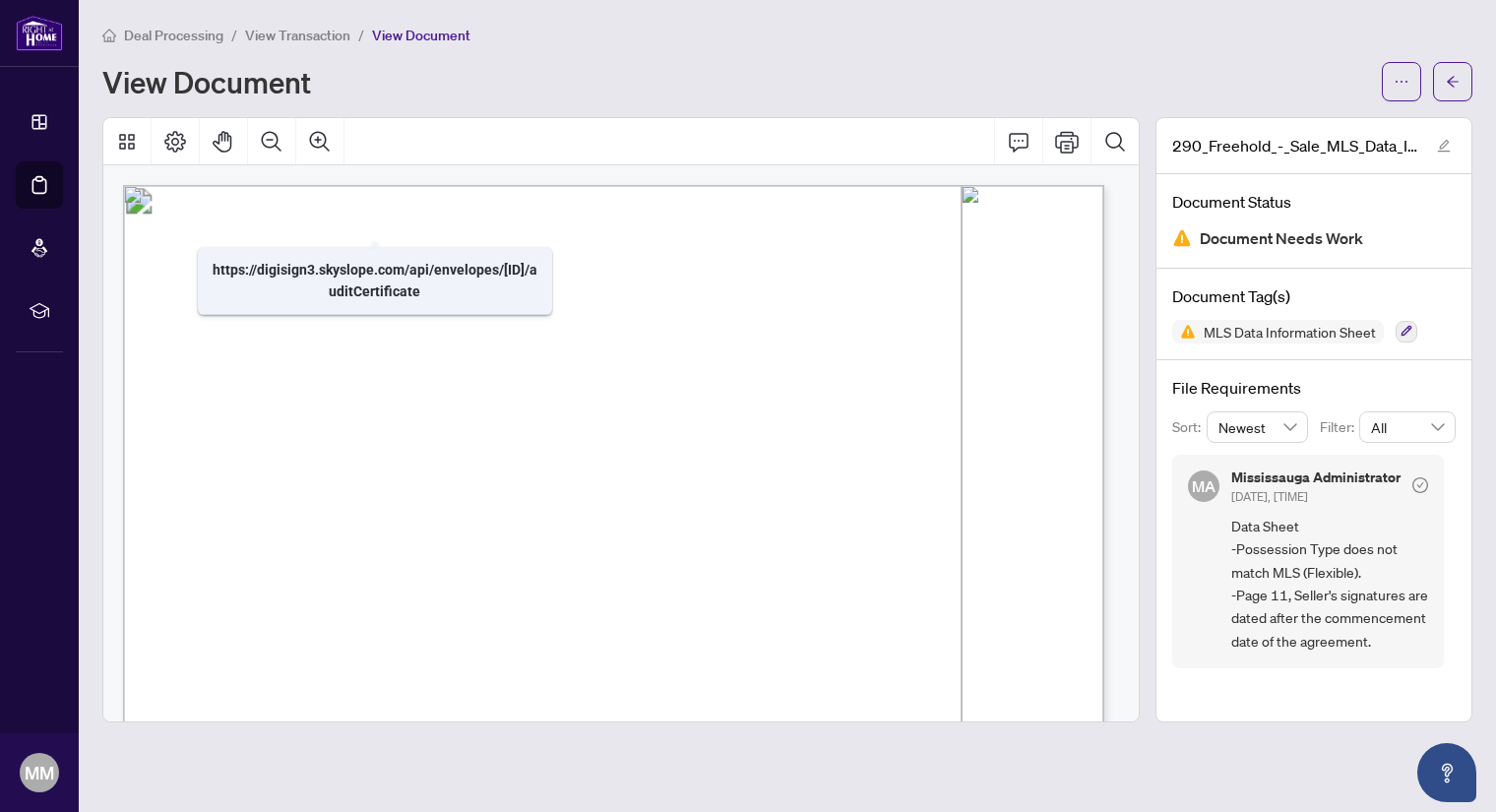 click on "View Transaction" at bounding box center [297, 35] 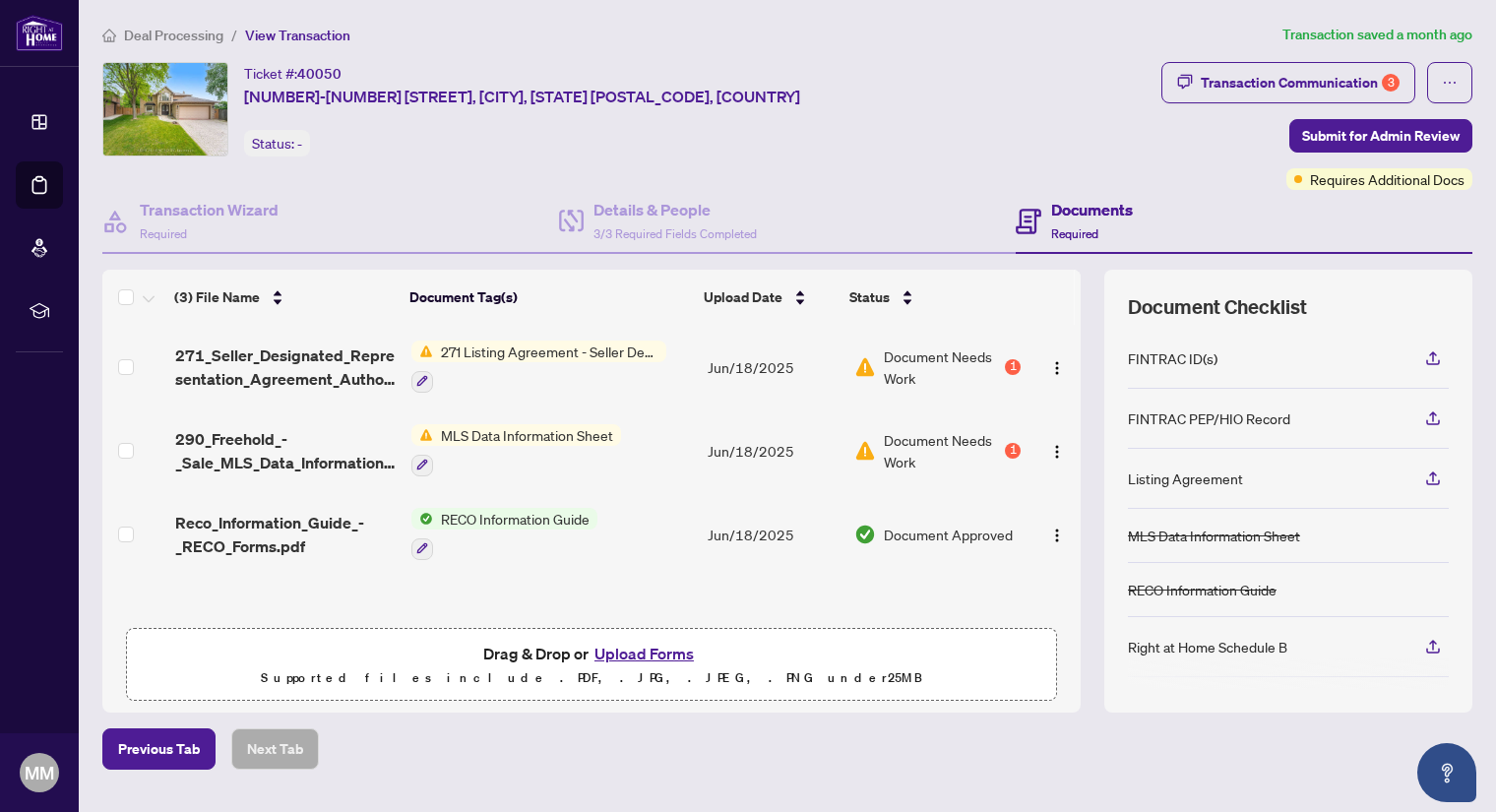 click on "Deal Processing" at bounding box center [173, 35] 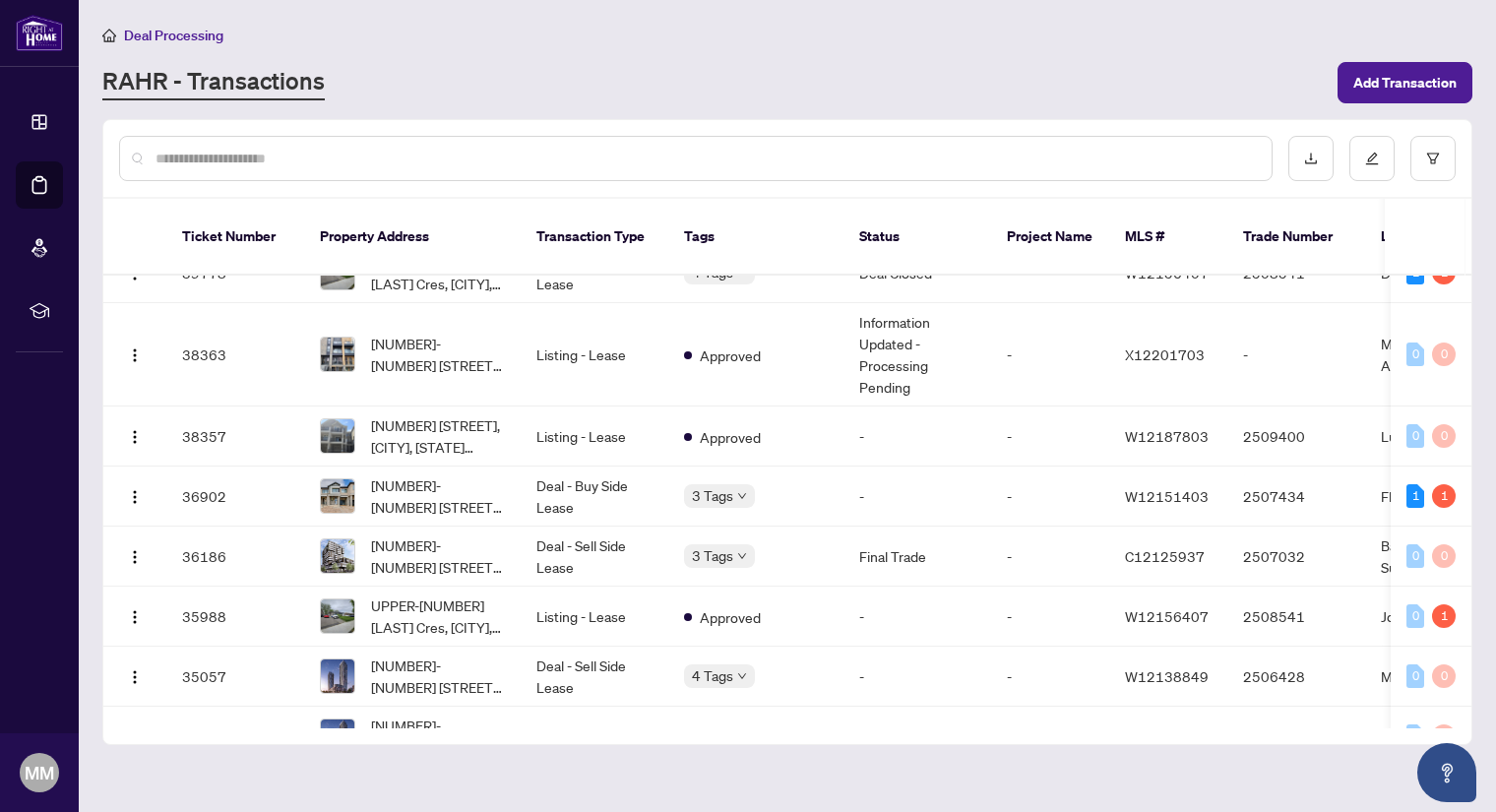 scroll, scrollTop: 709, scrollLeft: 0, axis: vertical 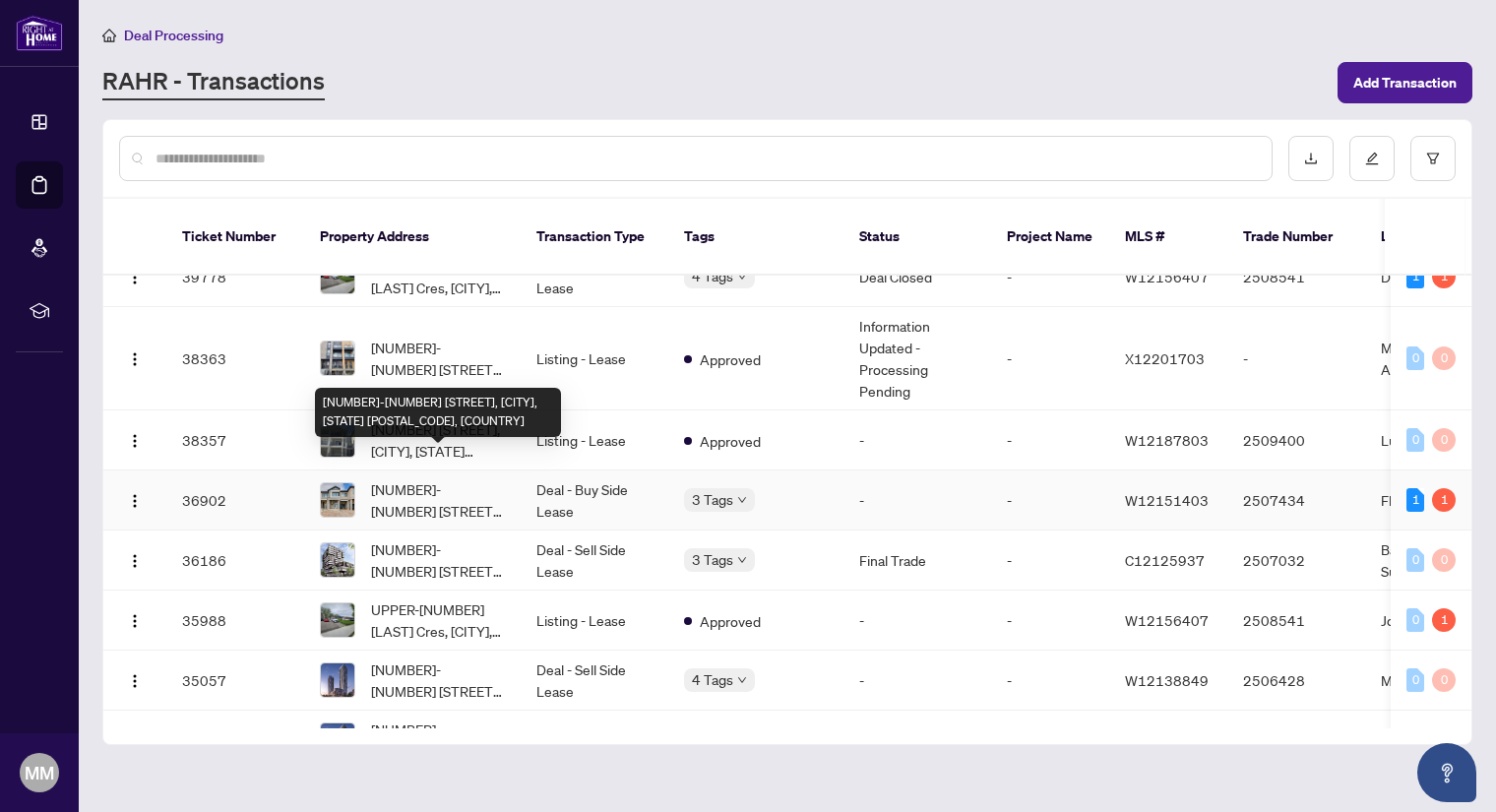 click on "[NUMBER]-[NUMBER] [STREET], [CITY], [PROVINCE] [POSTAL_CODE], Canada" at bounding box center (438, 500) 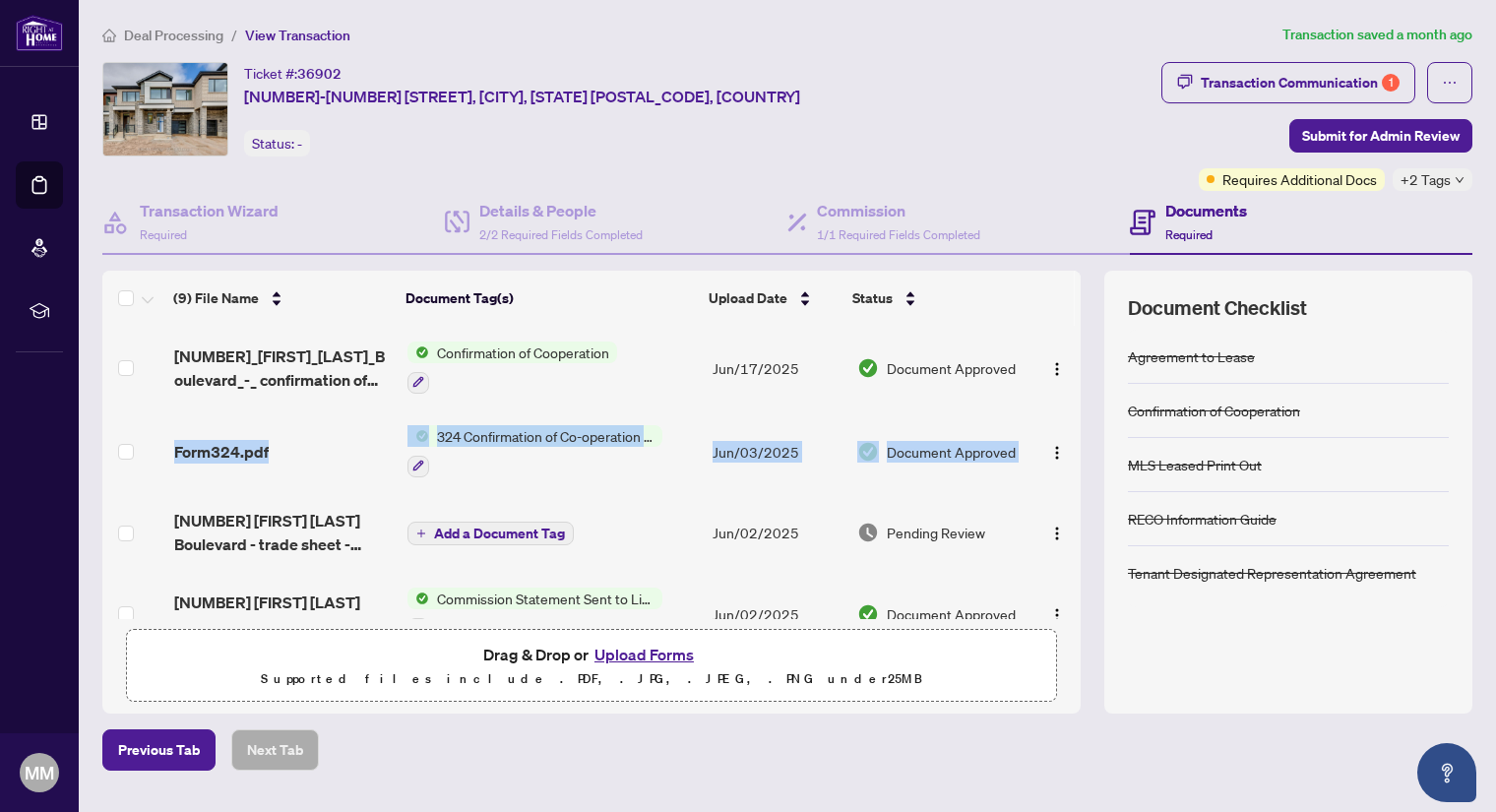 drag, startPoint x: 1058, startPoint y: 399, endPoint x: 1058, endPoint y: 469, distance: 70 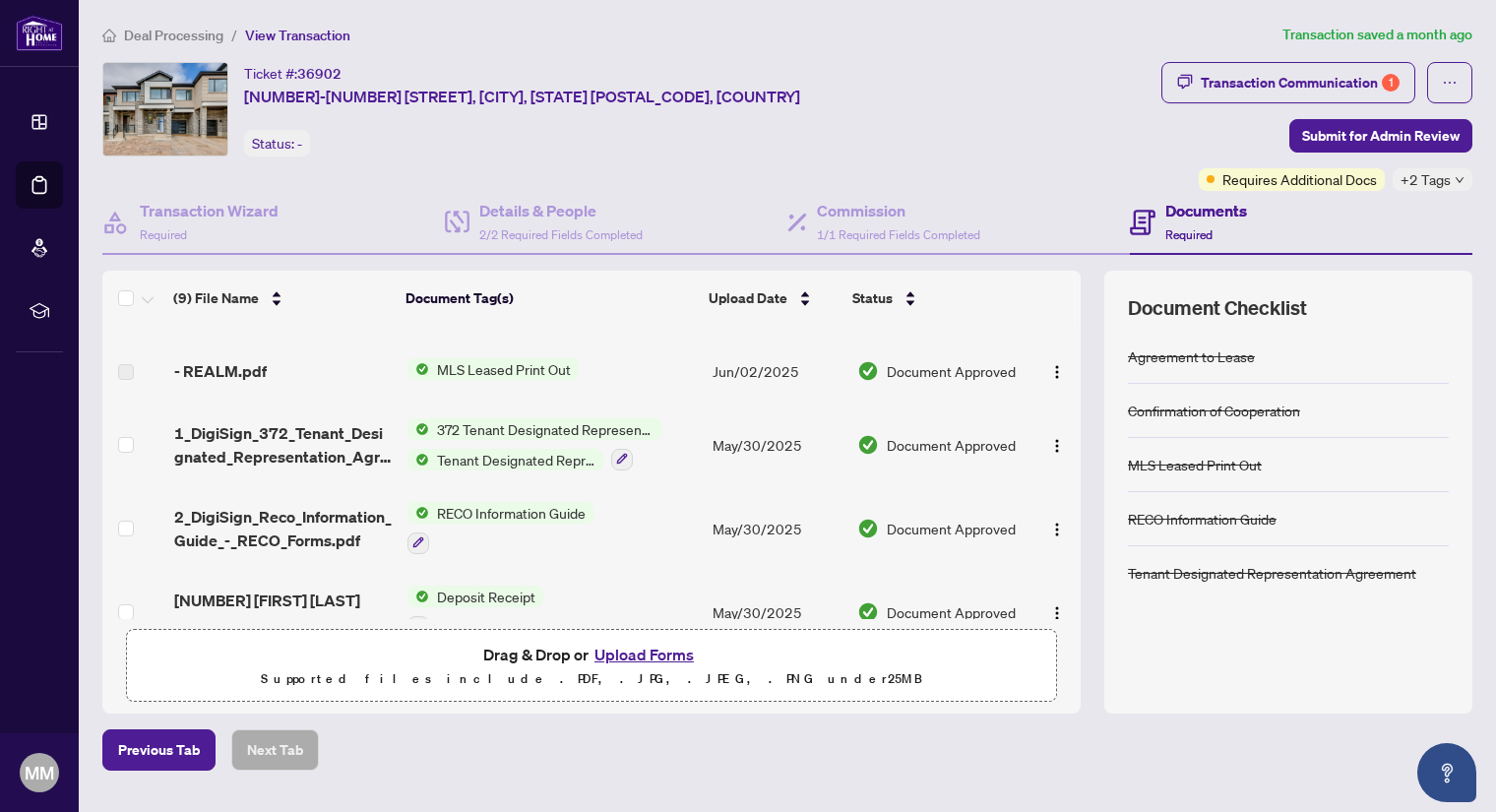 scroll, scrollTop: 435, scrollLeft: 0, axis: vertical 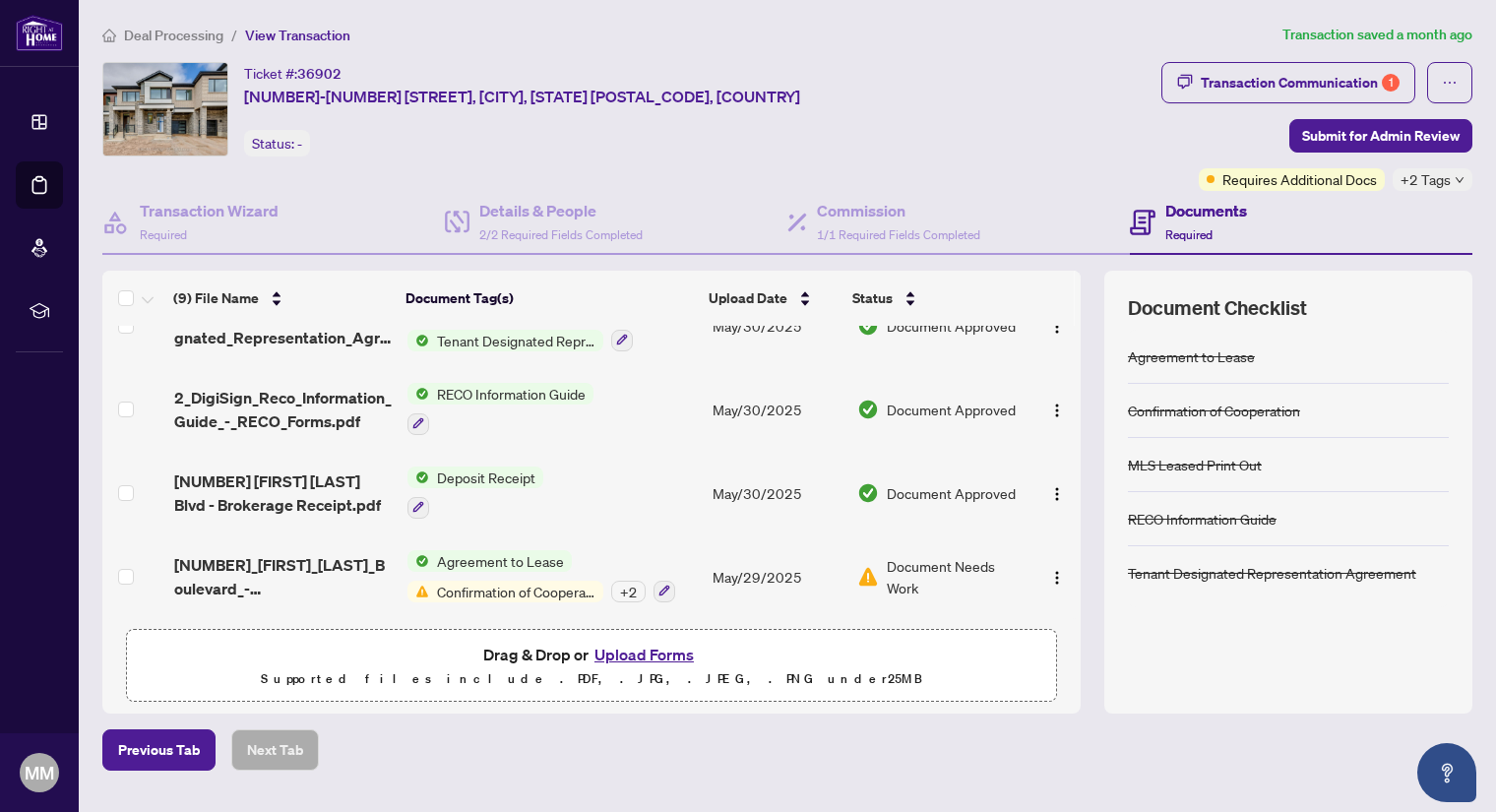 click on "Confirmation of Cooperation" at bounding box center (516, 592) 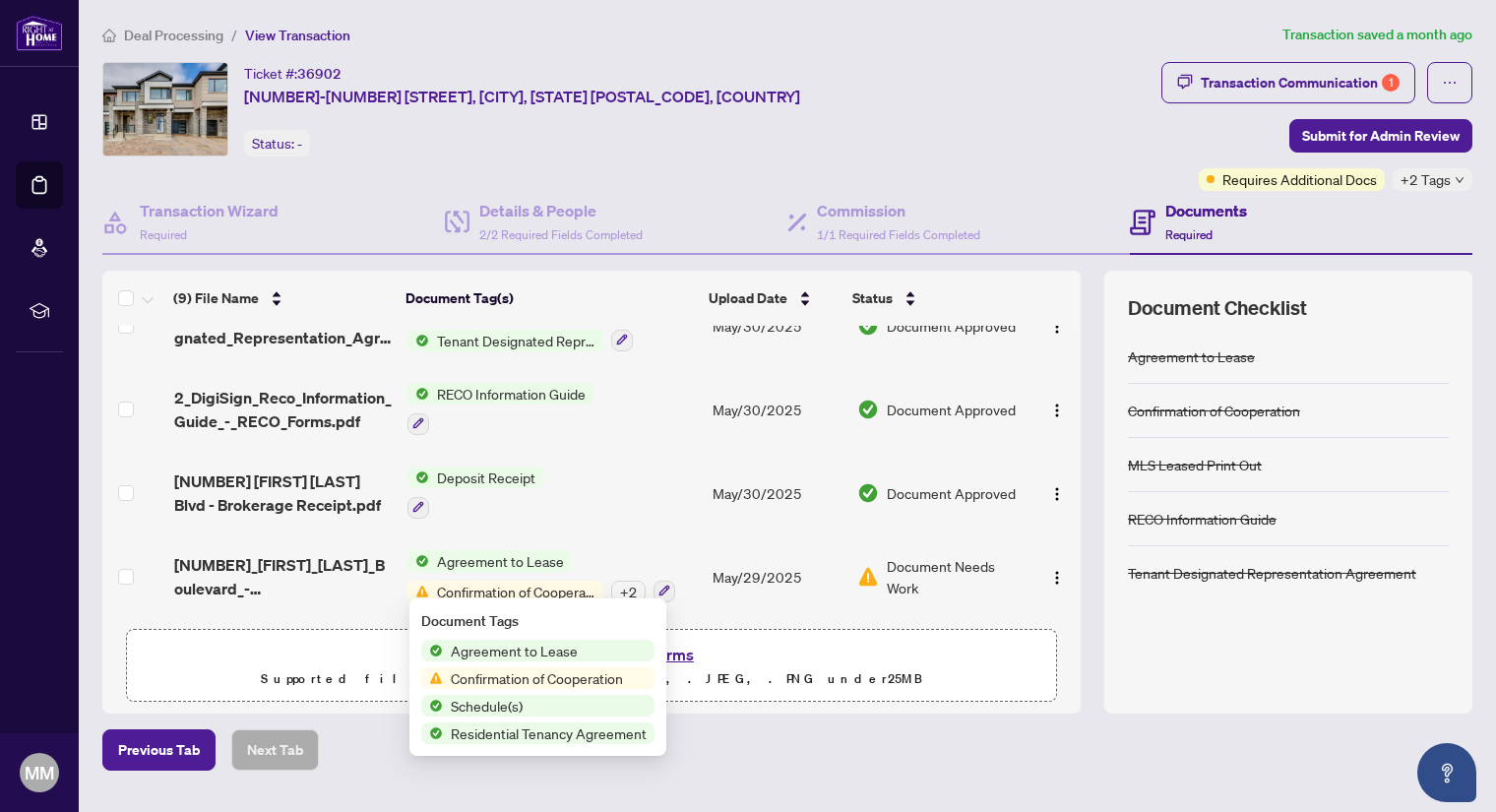 click on "Agreement to Lease Confirmation of Cooperation Schedule(s) Residential Tenancy Agreement" at bounding box center [537, 692] 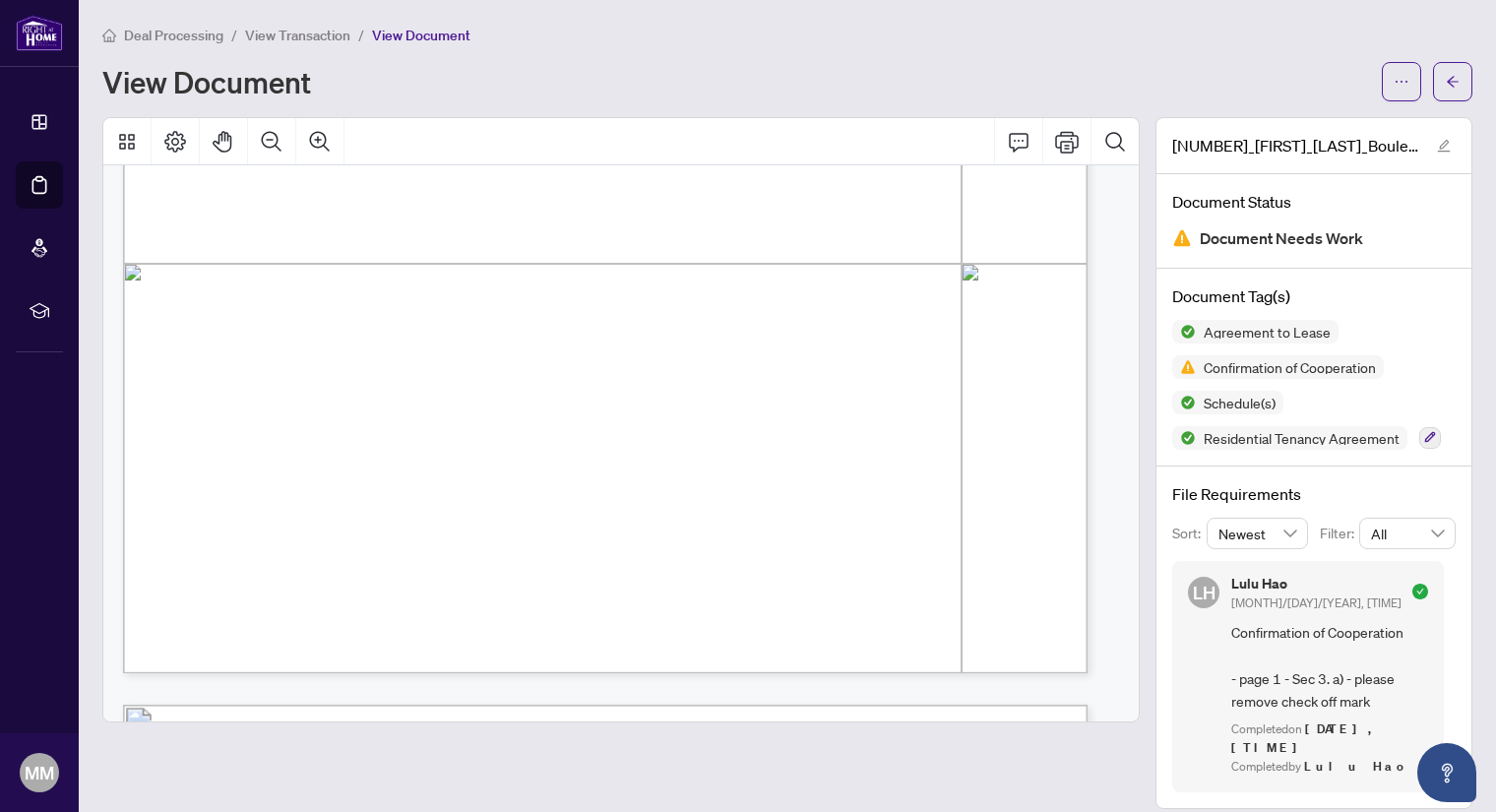 scroll, scrollTop: 792, scrollLeft: 0, axis: vertical 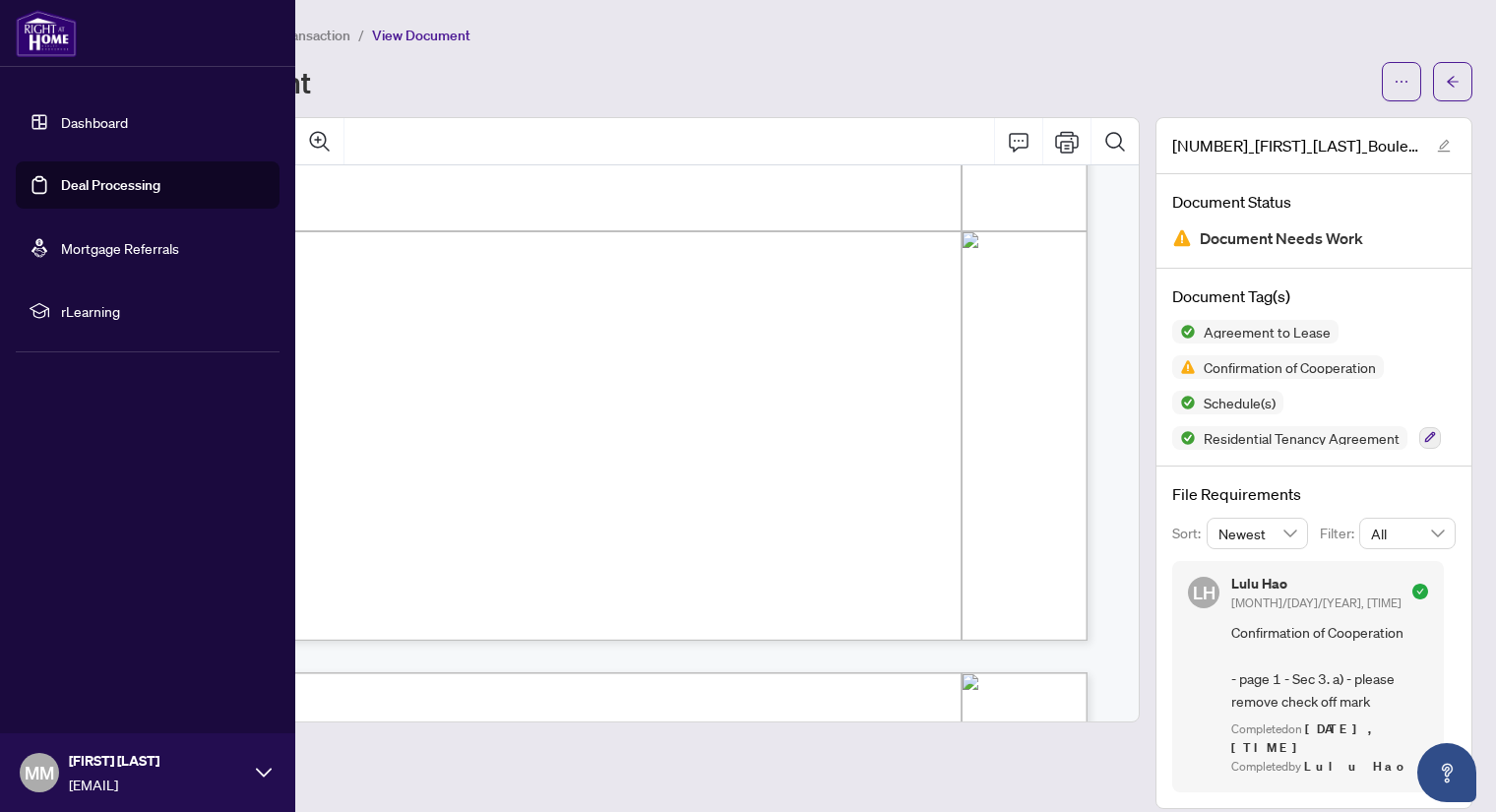 click on "Dashboard" at bounding box center (94, 122) 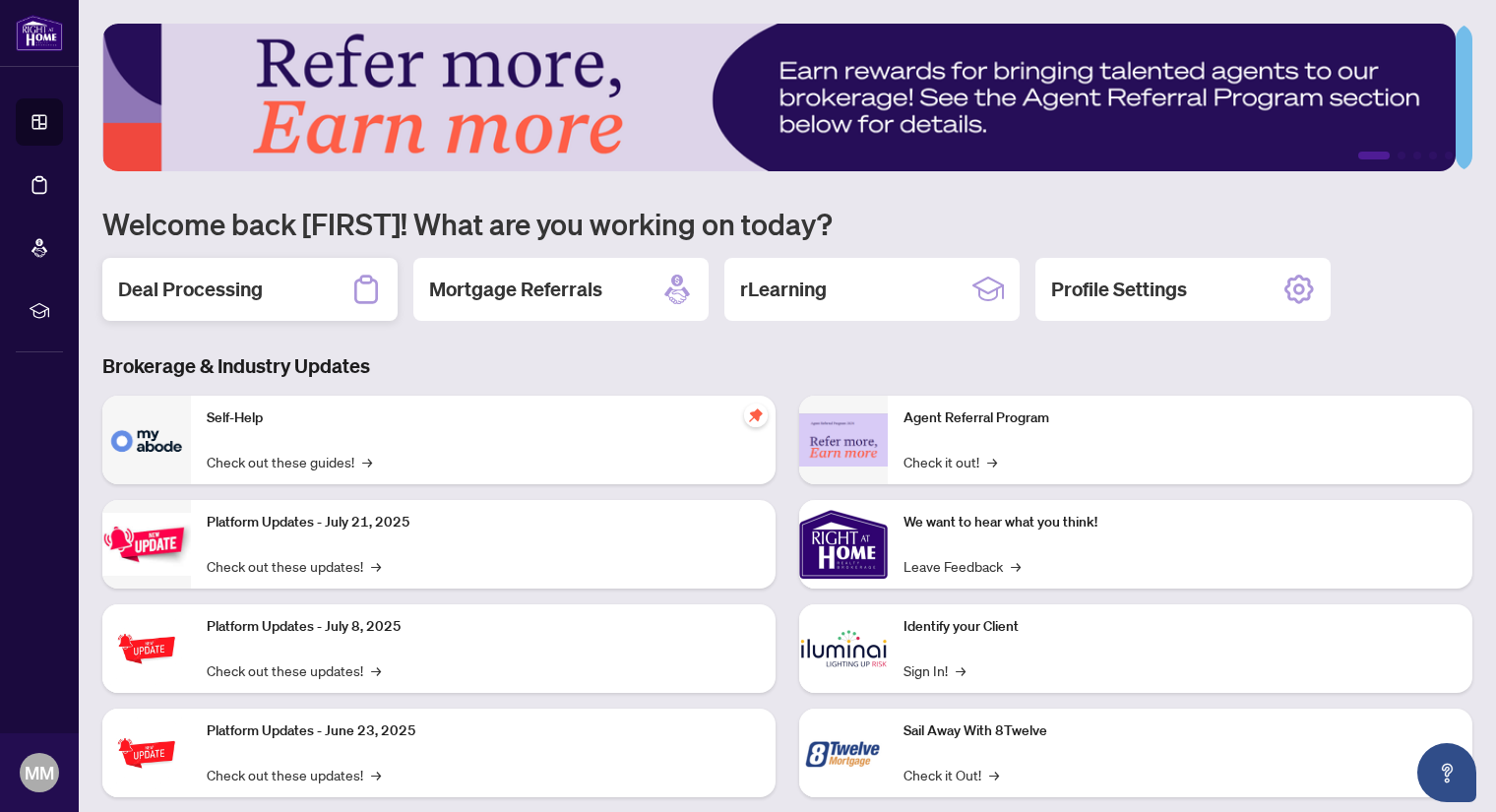 click on "Deal Processing" at bounding box center (190, 289) 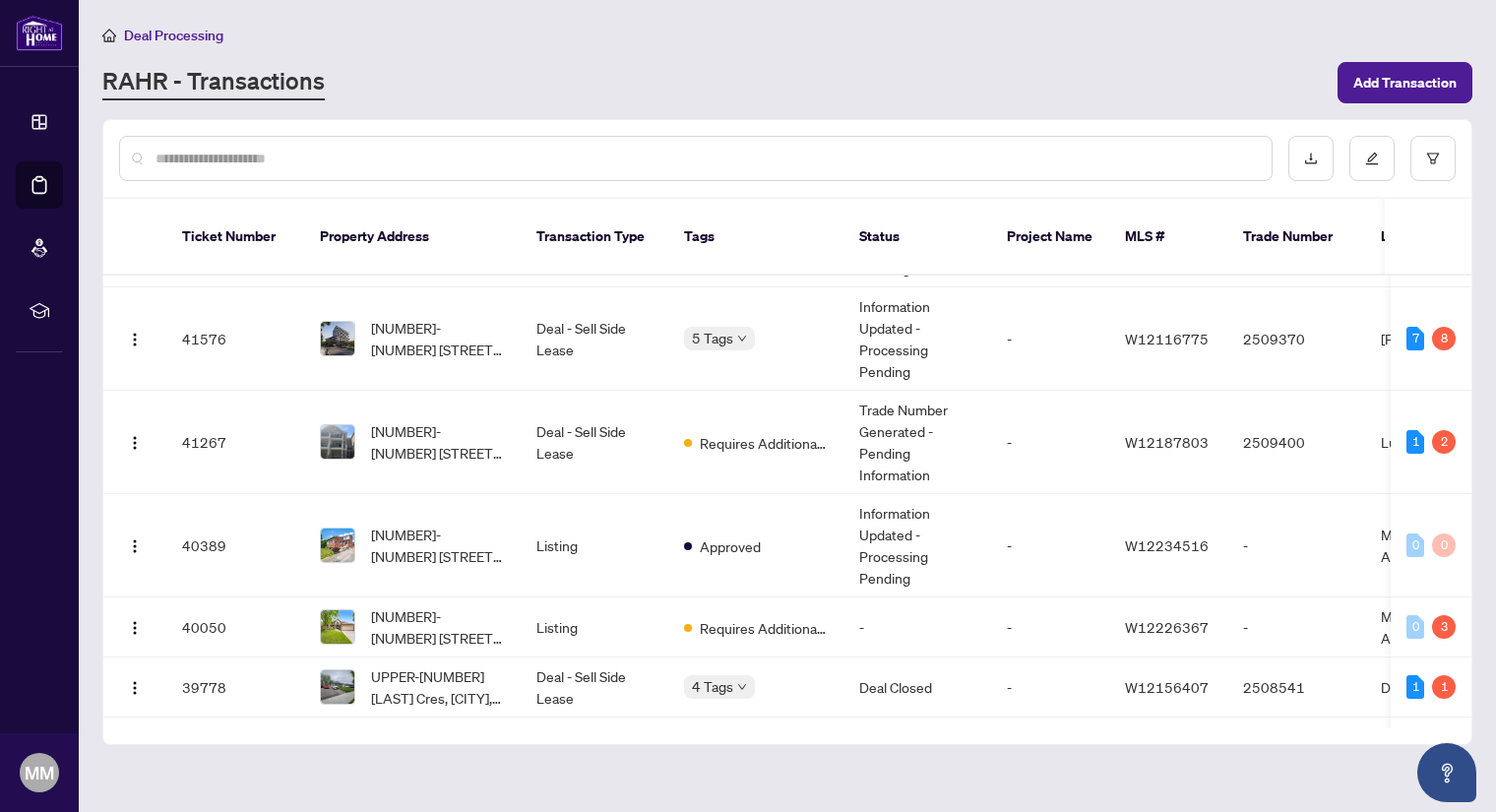 scroll, scrollTop: 305, scrollLeft: 0, axis: vertical 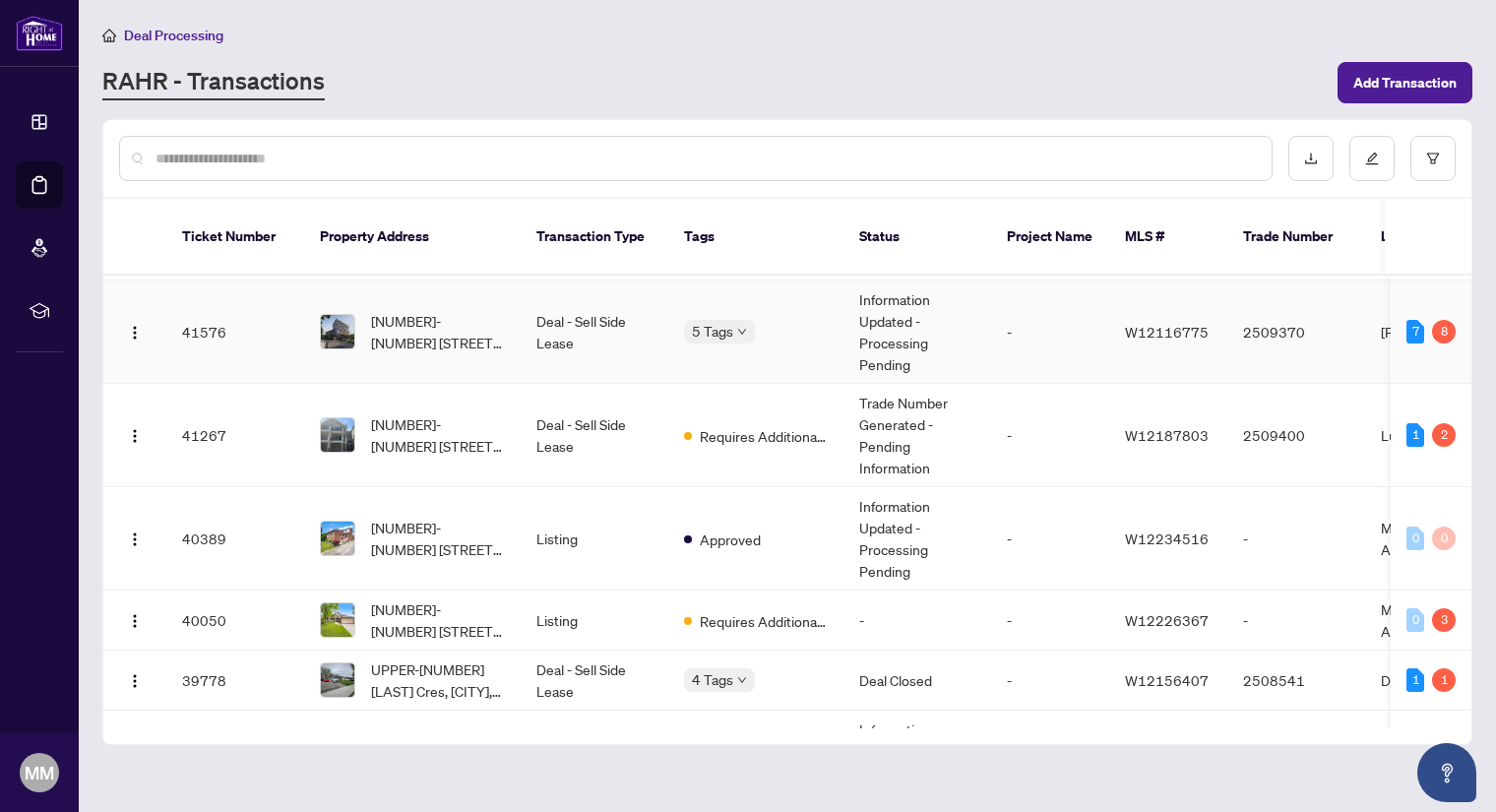 click on "[NUMBER] [STREET], [CITY], [PROVINCE] [POSTAL_CODE], [COUNTRY]" at bounding box center [438, 332] 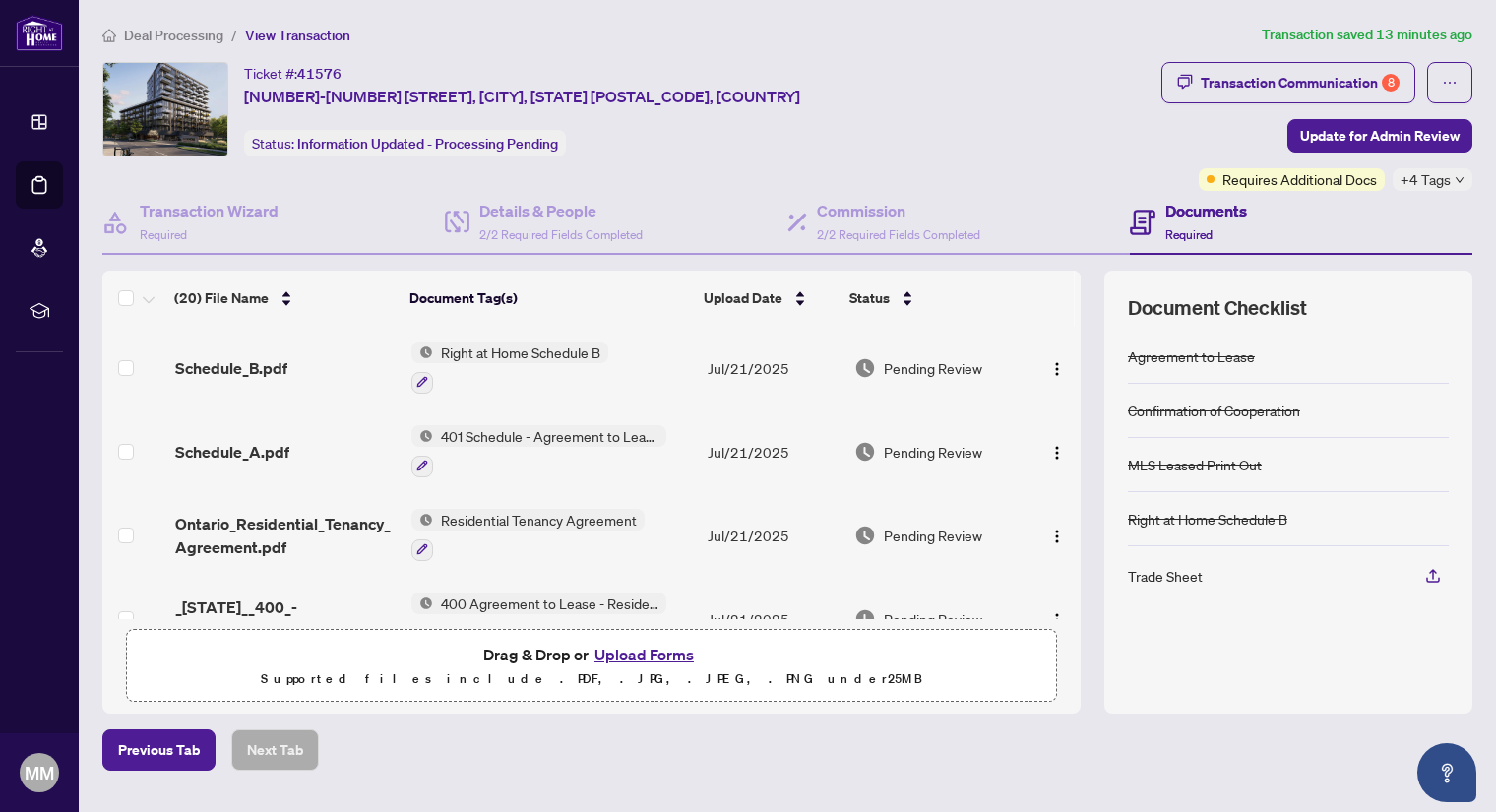 click on "Deal Processing" at bounding box center (173, 35) 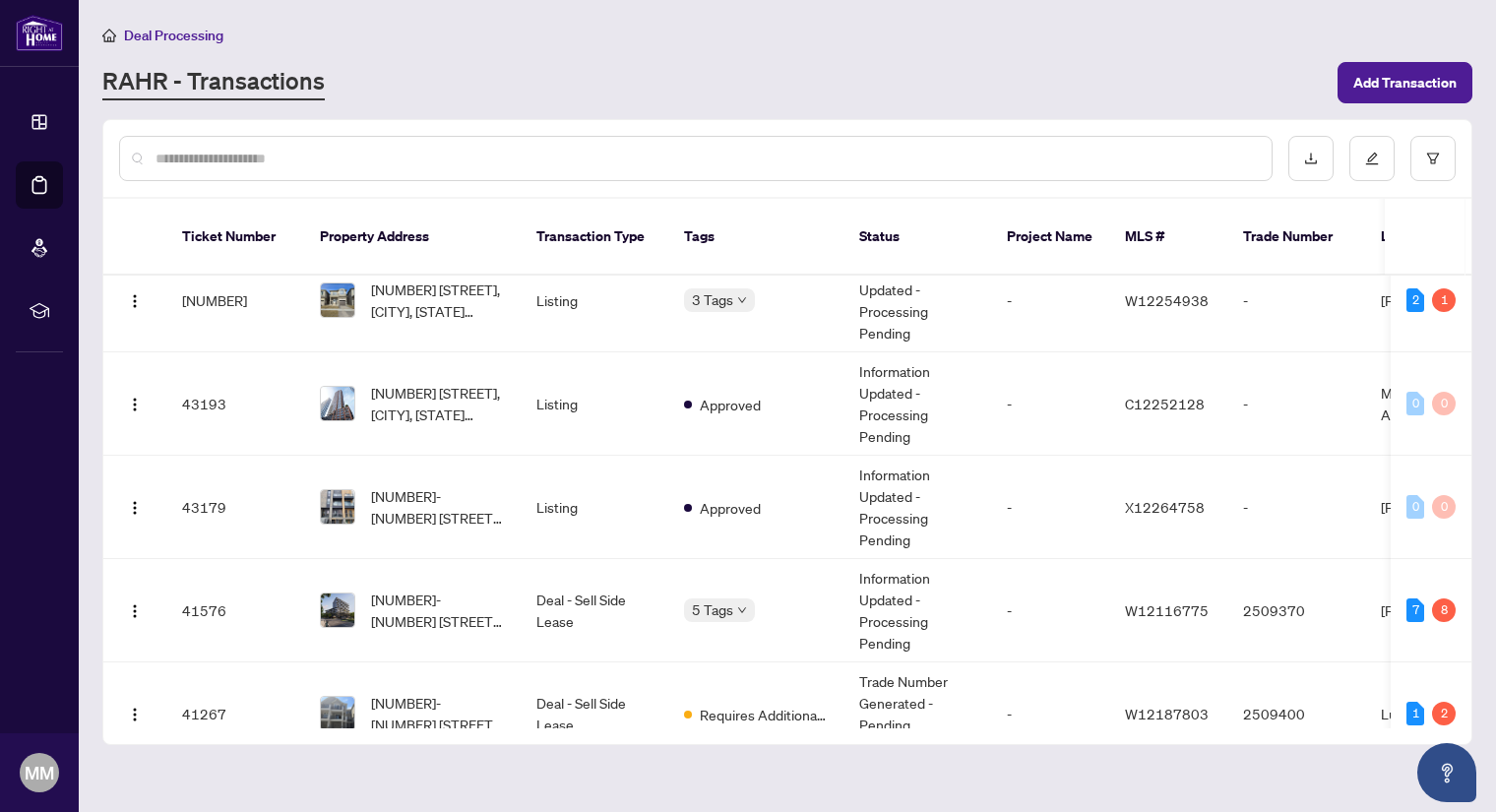 scroll, scrollTop: 0, scrollLeft: 0, axis: both 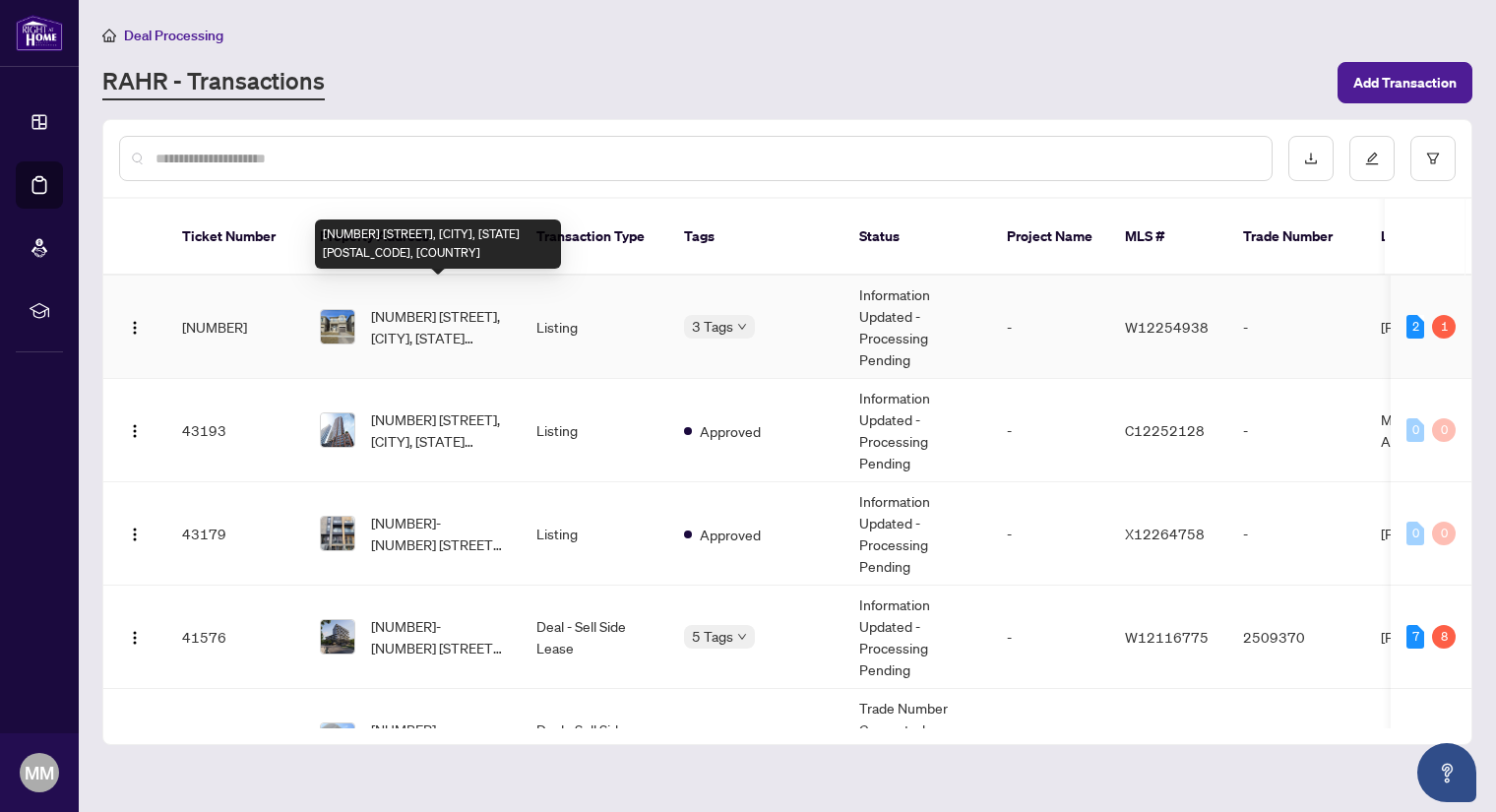 click on "[NUMBER] [STREET], [CITY], [PROVINCE] [POSTAL_CODE], [COUNTRY]" at bounding box center [438, 327] 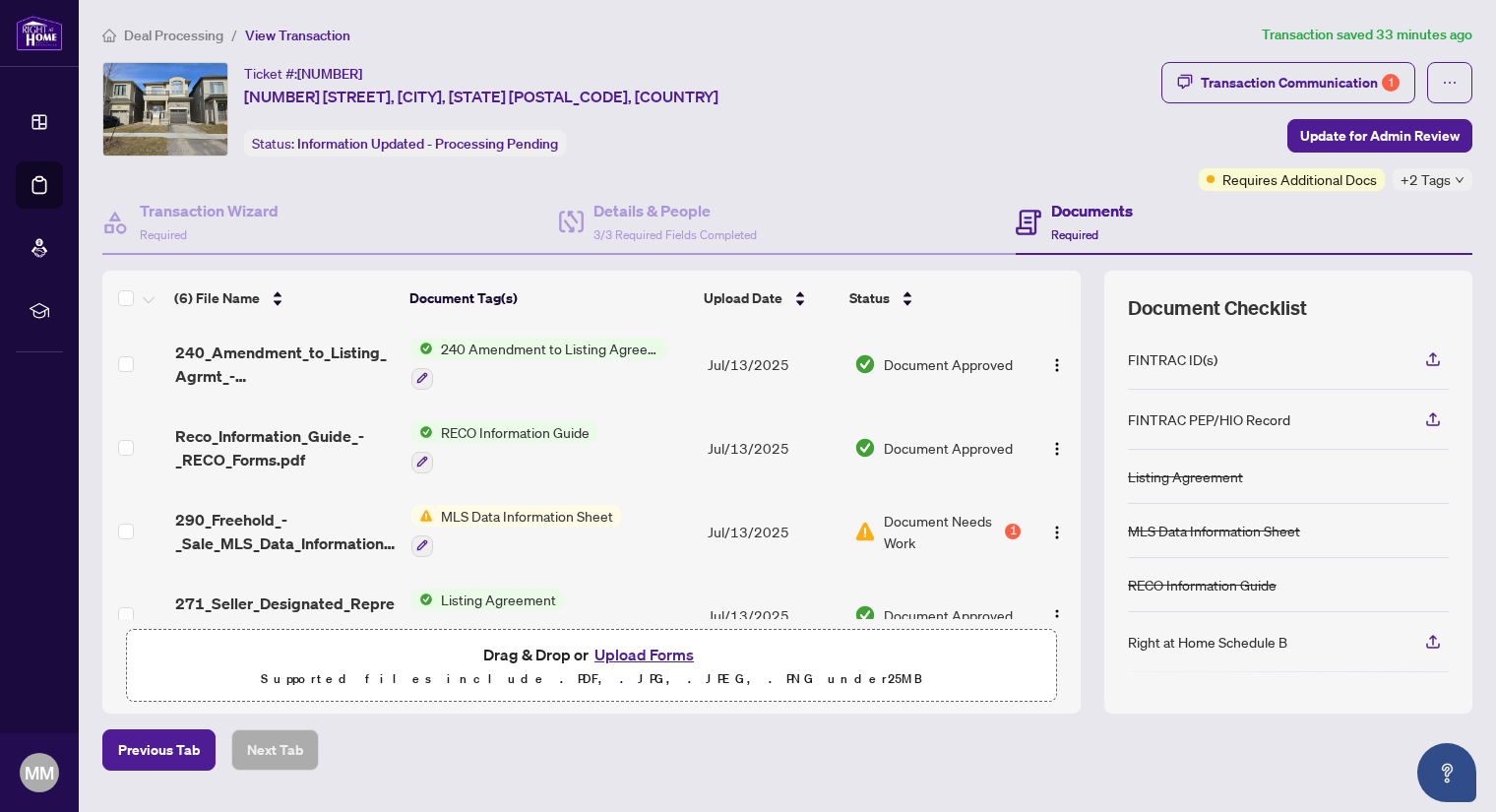 scroll, scrollTop: 210, scrollLeft: 0, axis: vertical 